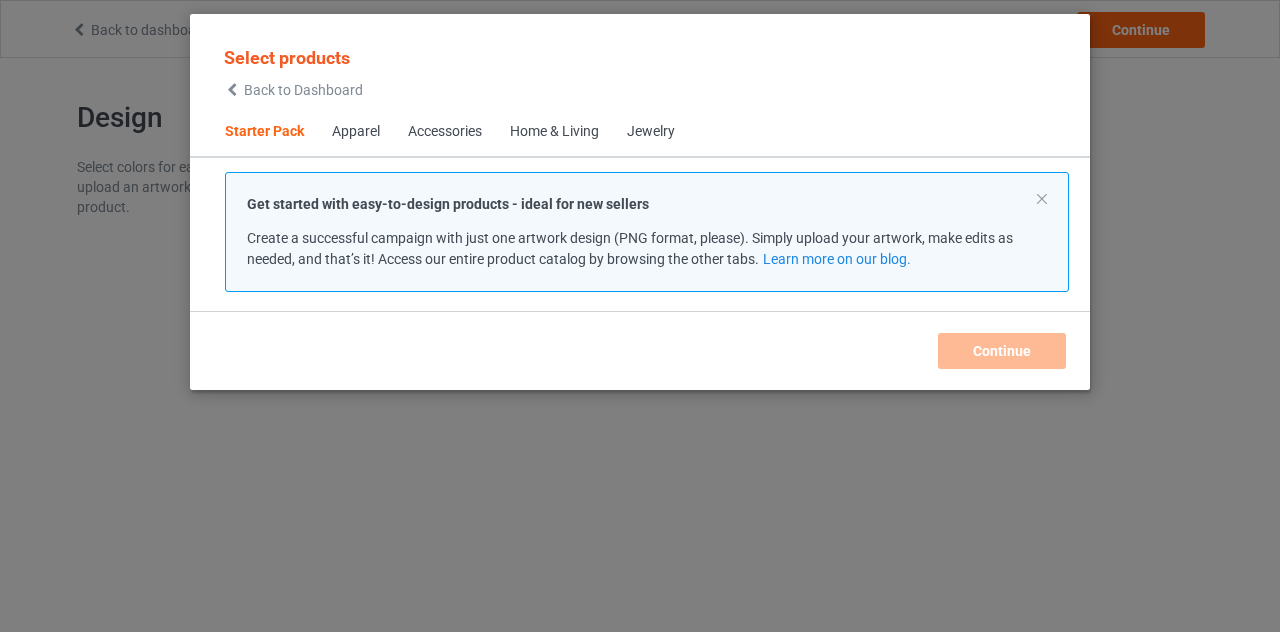 scroll, scrollTop: 0, scrollLeft: 0, axis: both 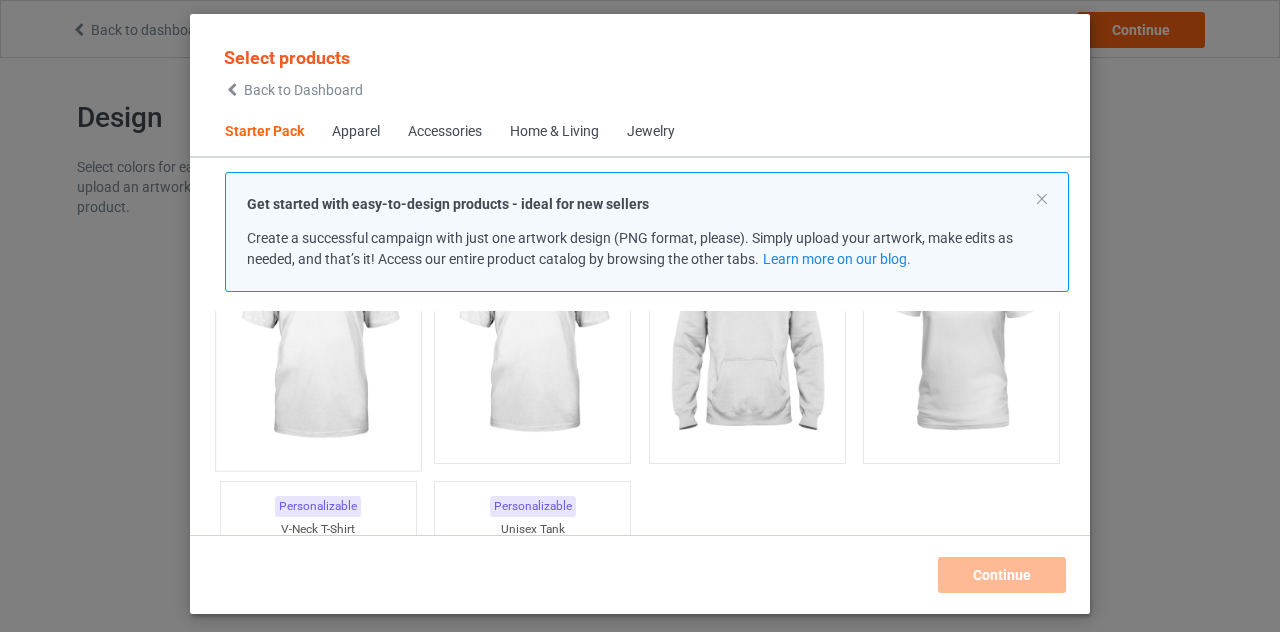 click at bounding box center [318, 342] 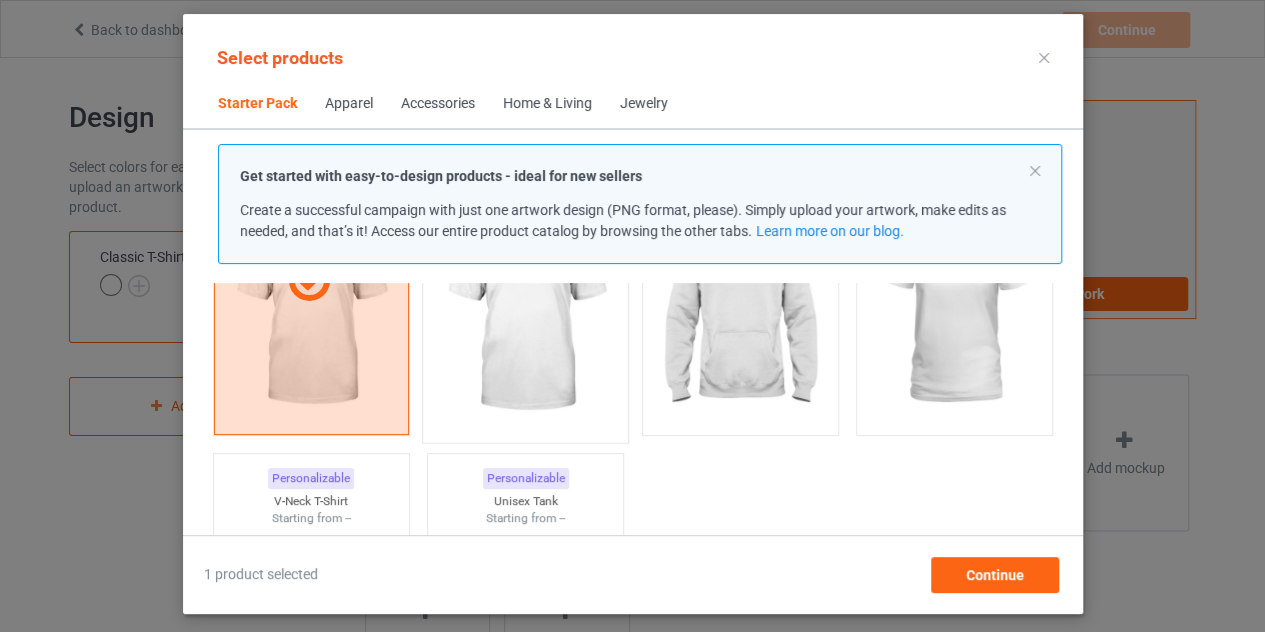 click at bounding box center (525, 314) 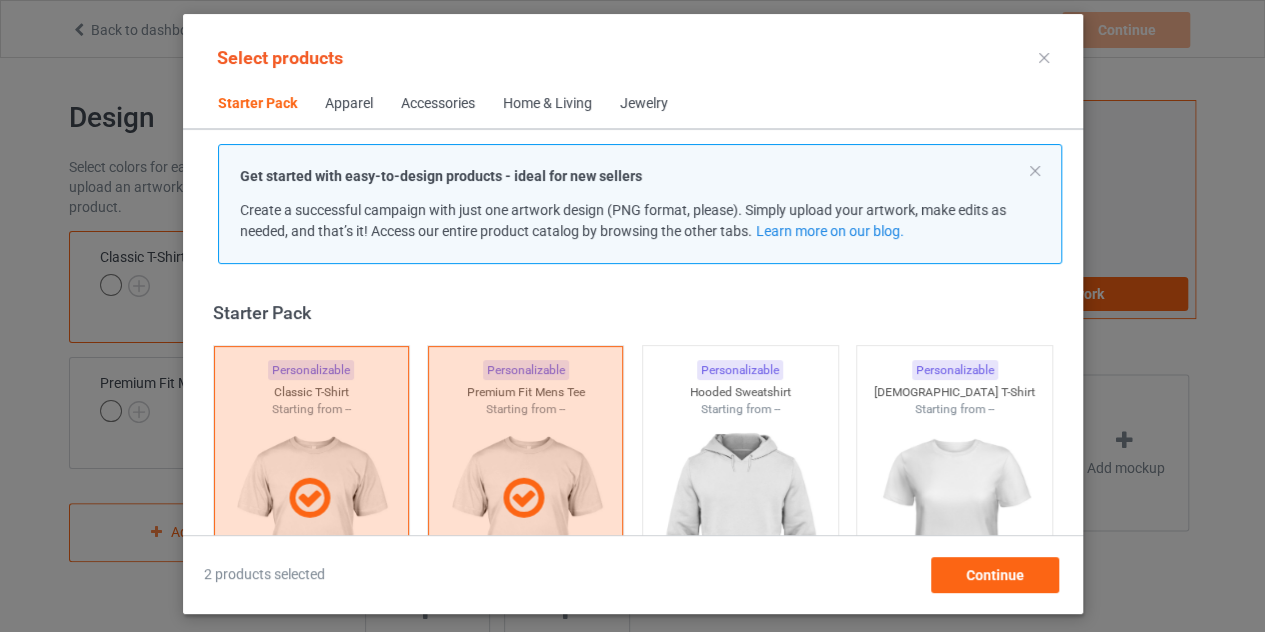 scroll, scrollTop: 0, scrollLeft: 0, axis: both 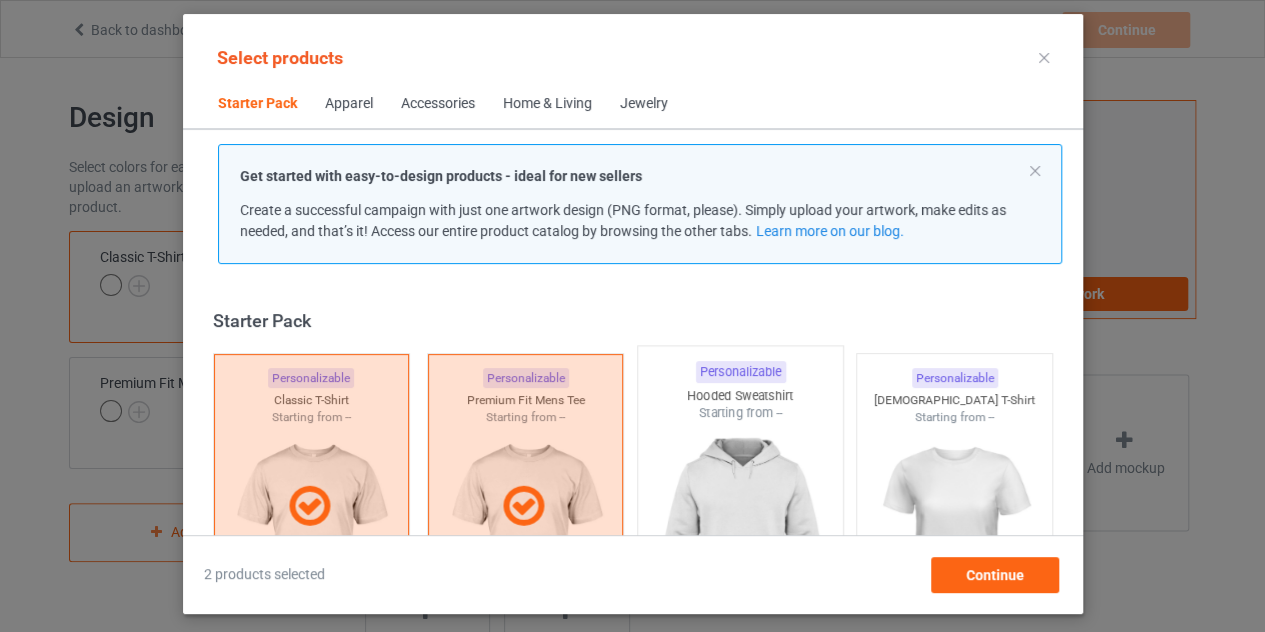 click at bounding box center [740, 539] 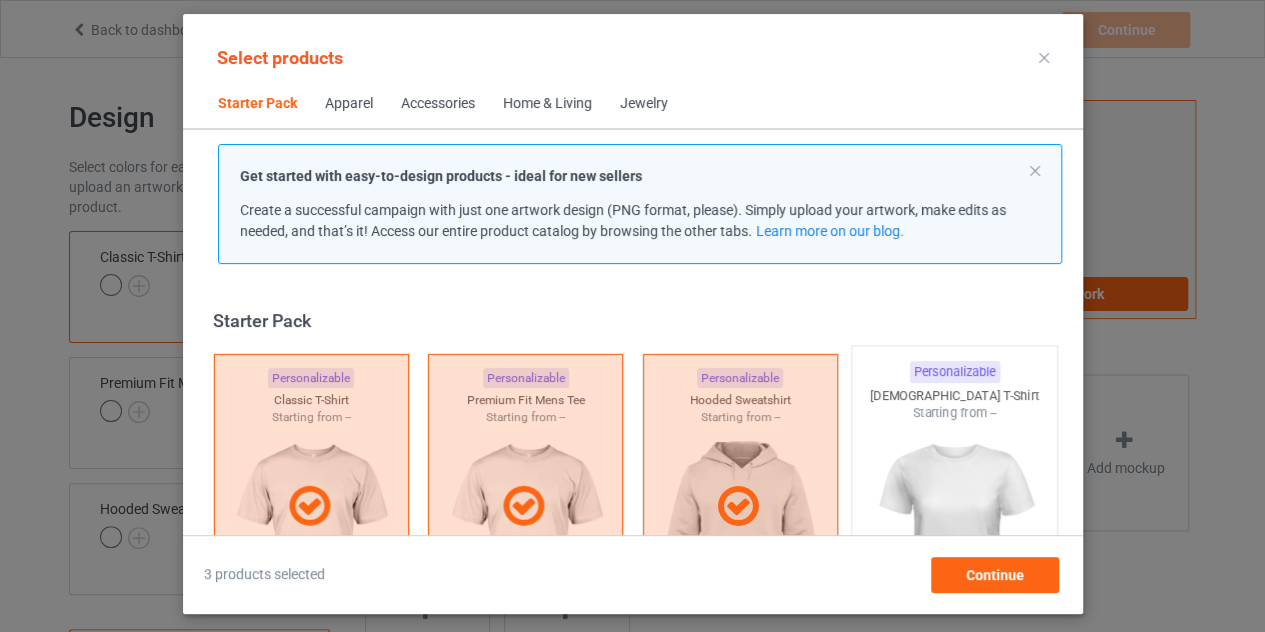 click at bounding box center (954, 539) 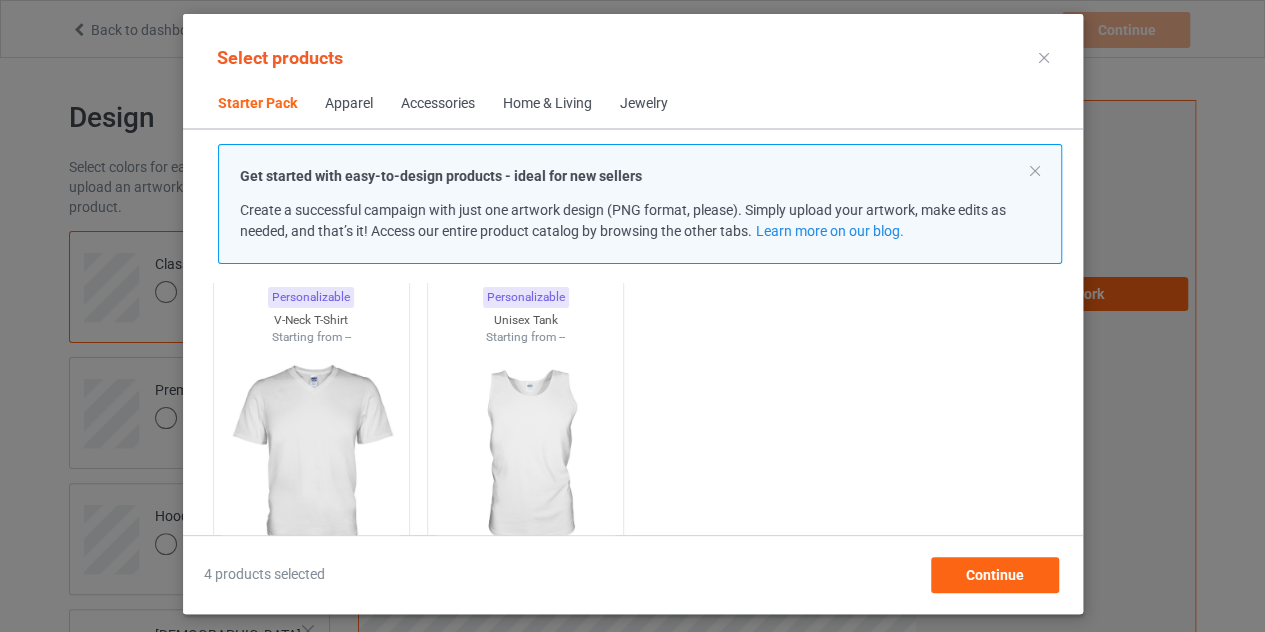 scroll, scrollTop: 400, scrollLeft: 0, axis: vertical 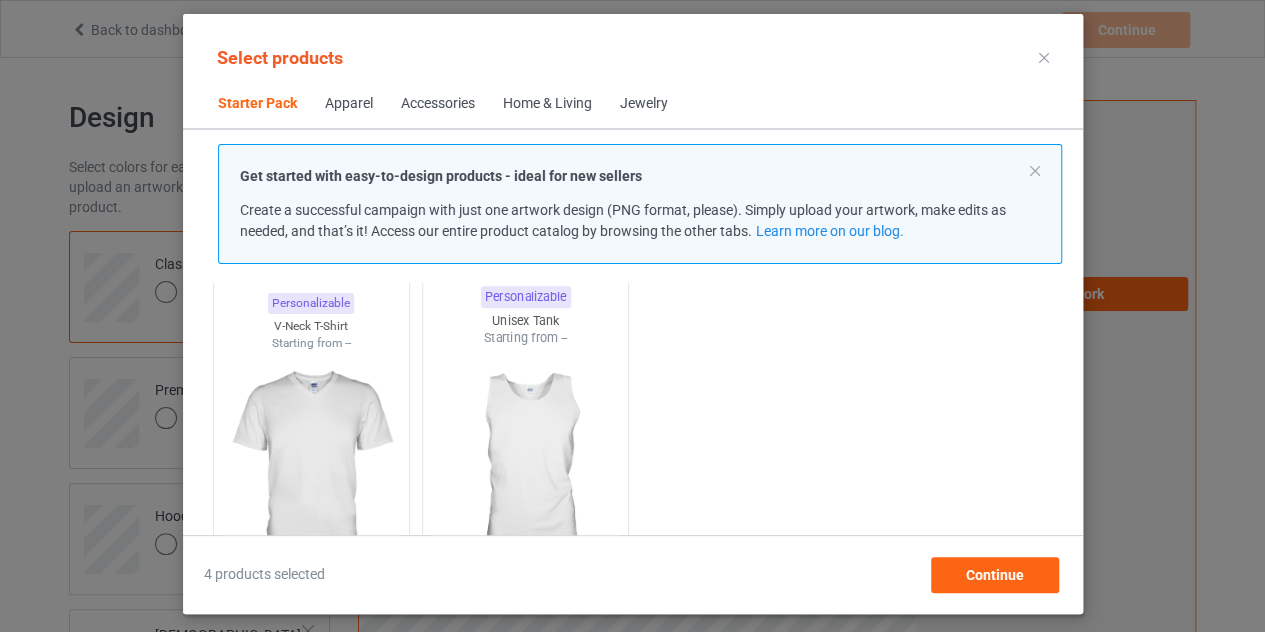 click at bounding box center [525, 464] 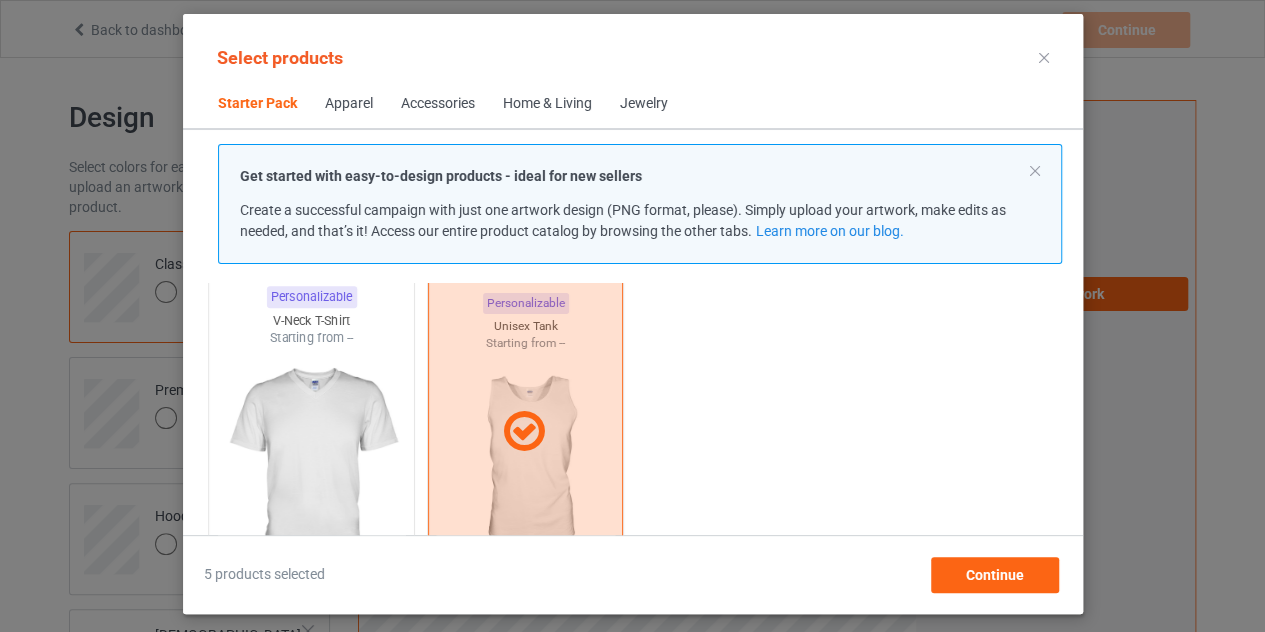 click at bounding box center [311, 464] 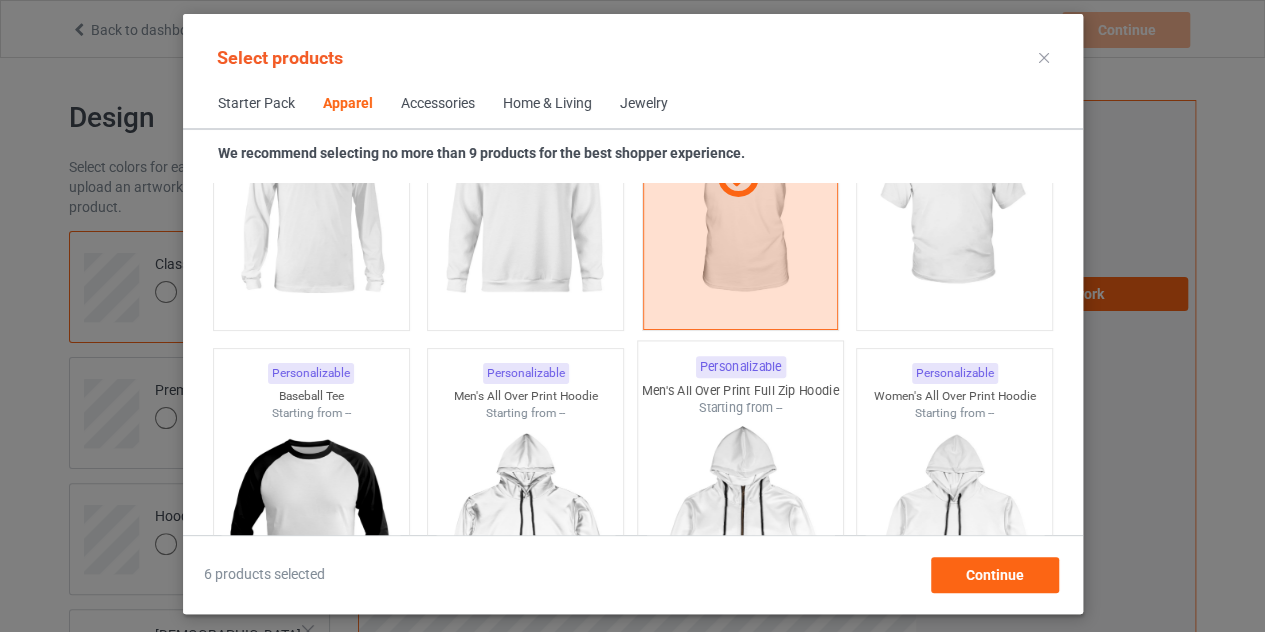 scroll, scrollTop: 1400, scrollLeft: 0, axis: vertical 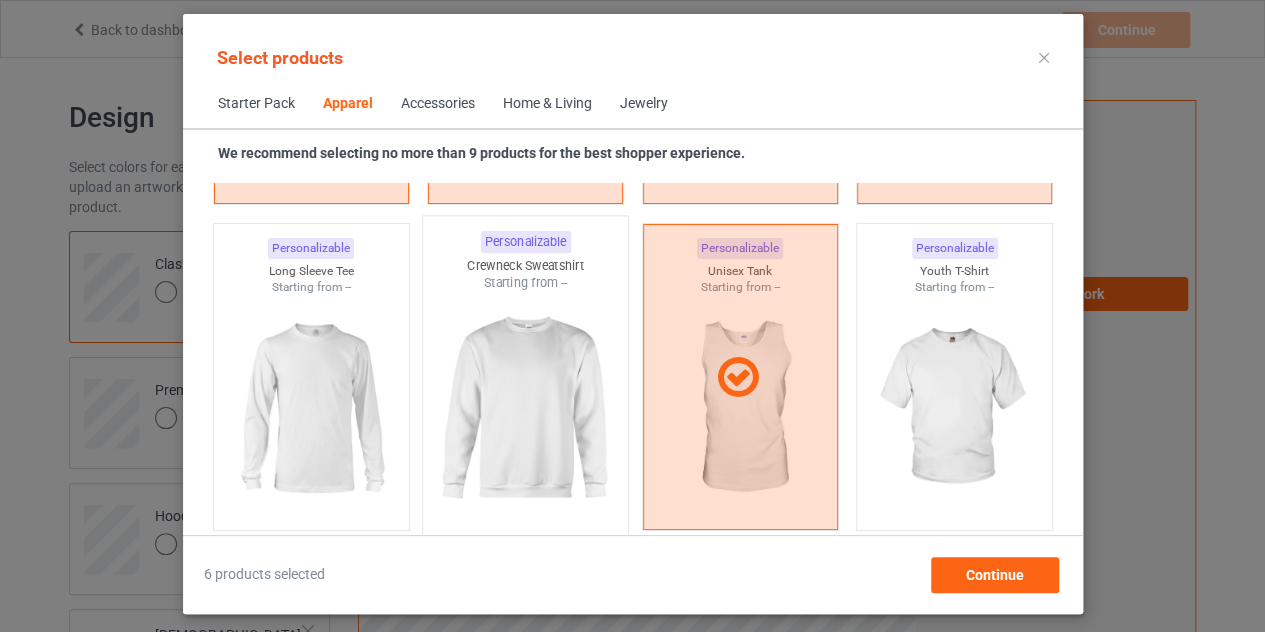 click at bounding box center (525, 409) 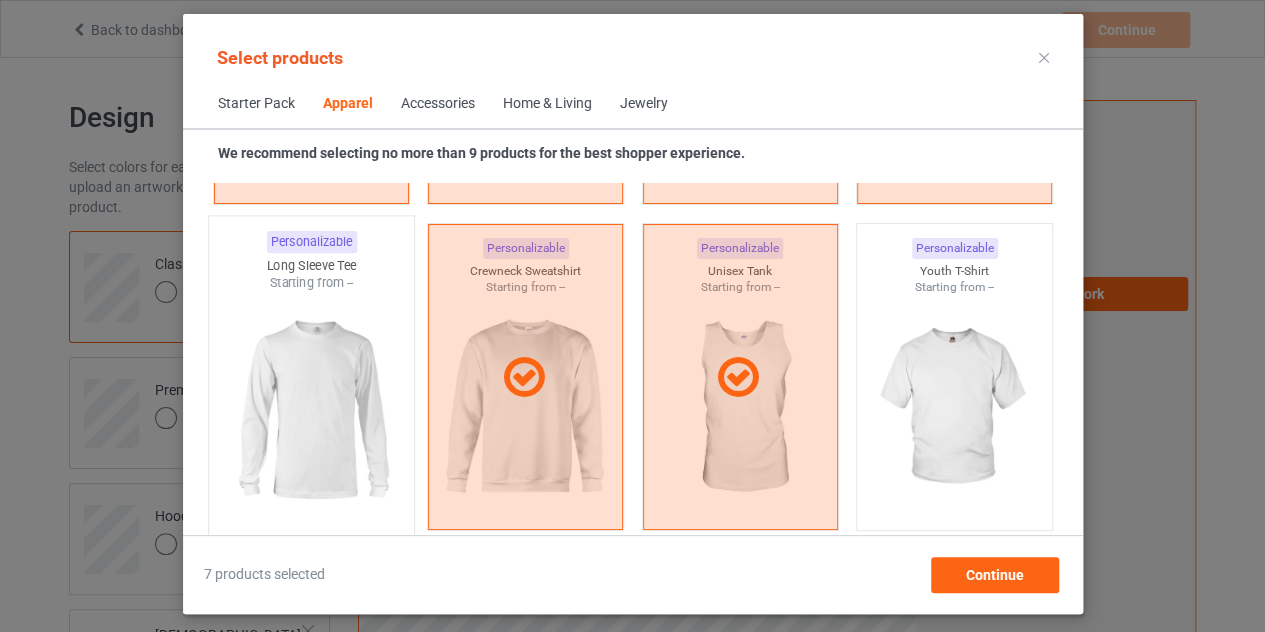 click at bounding box center [311, 409] 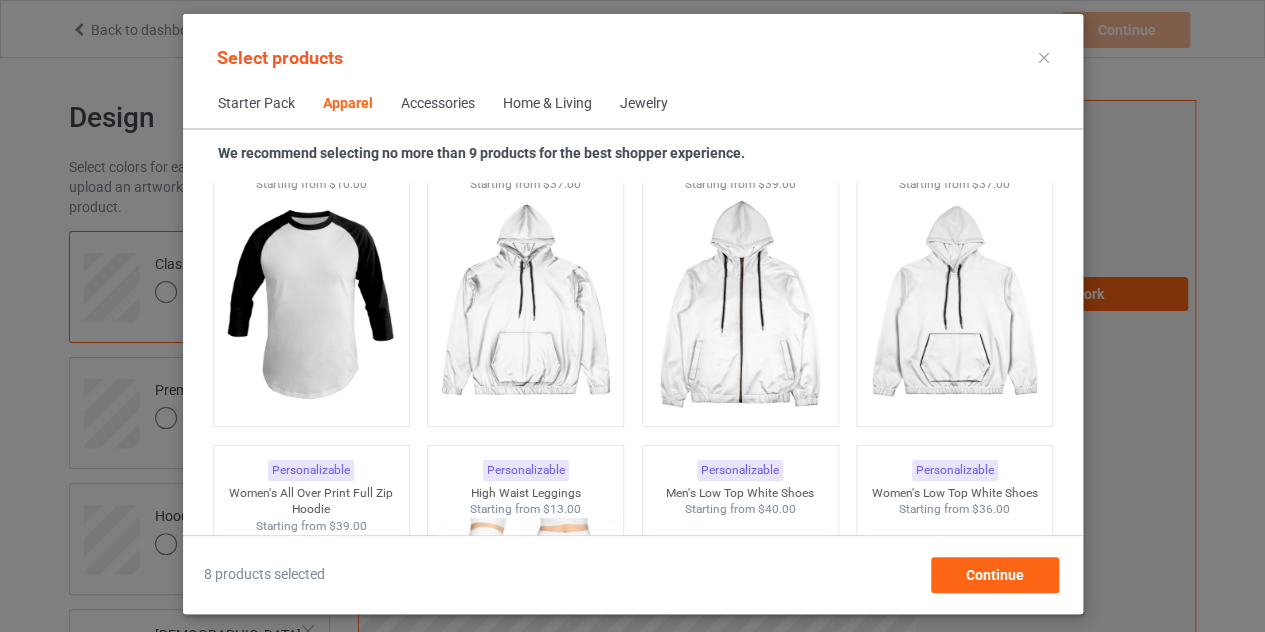 scroll, scrollTop: 1800, scrollLeft: 0, axis: vertical 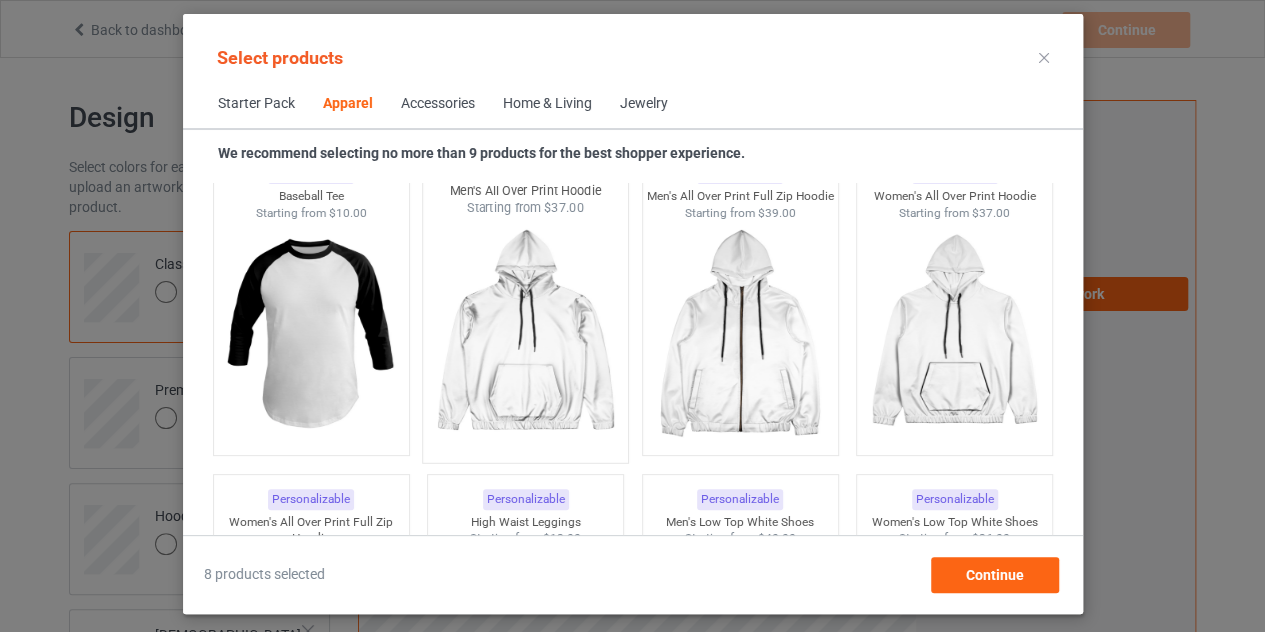 click at bounding box center (525, 334) 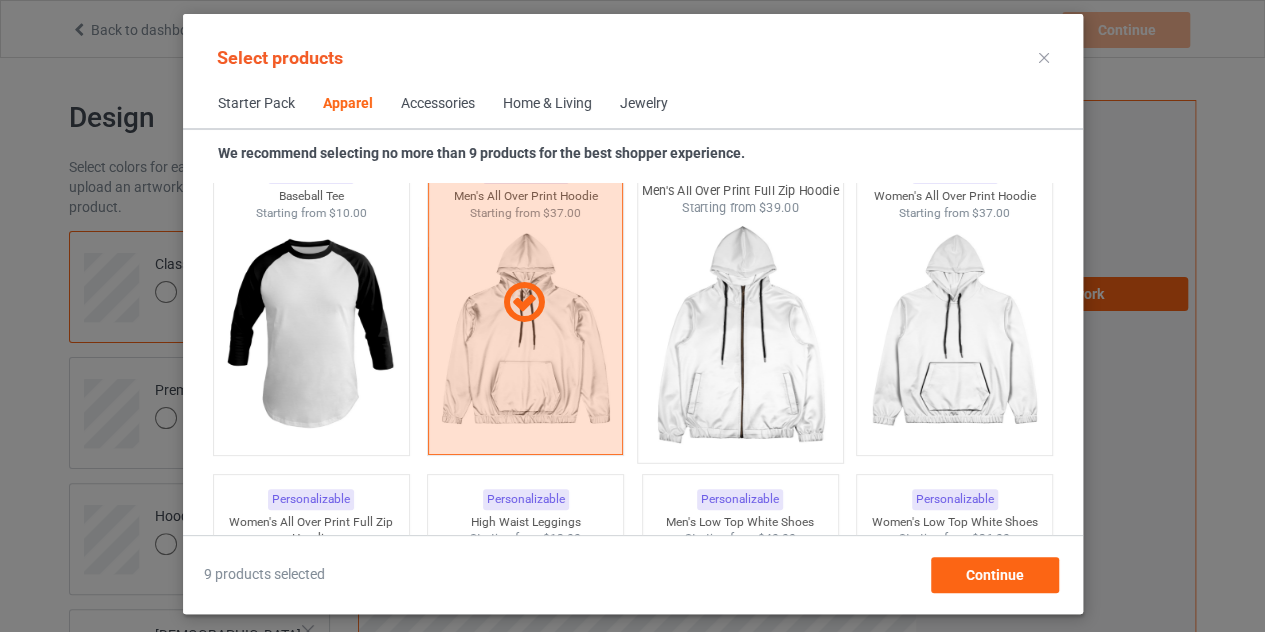 click at bounding box center [740, 334] 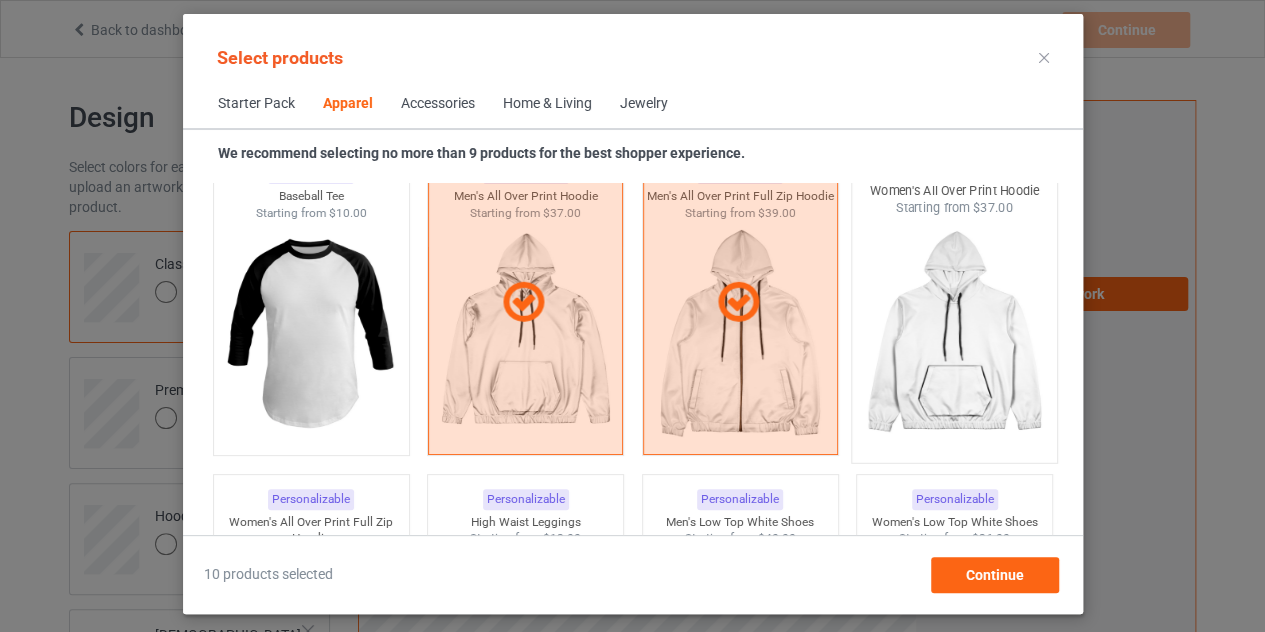 click at bounding box center (954, 334) 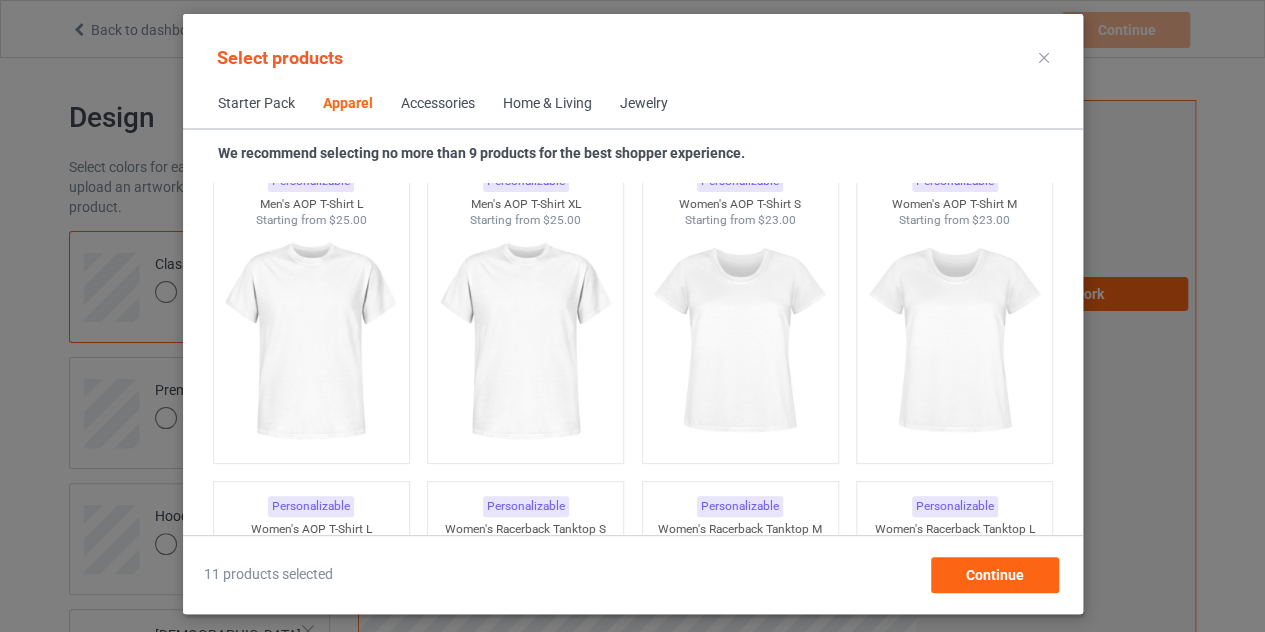 scroll, scrollTop: 3400, scrollLeft: 0, axis: vertical 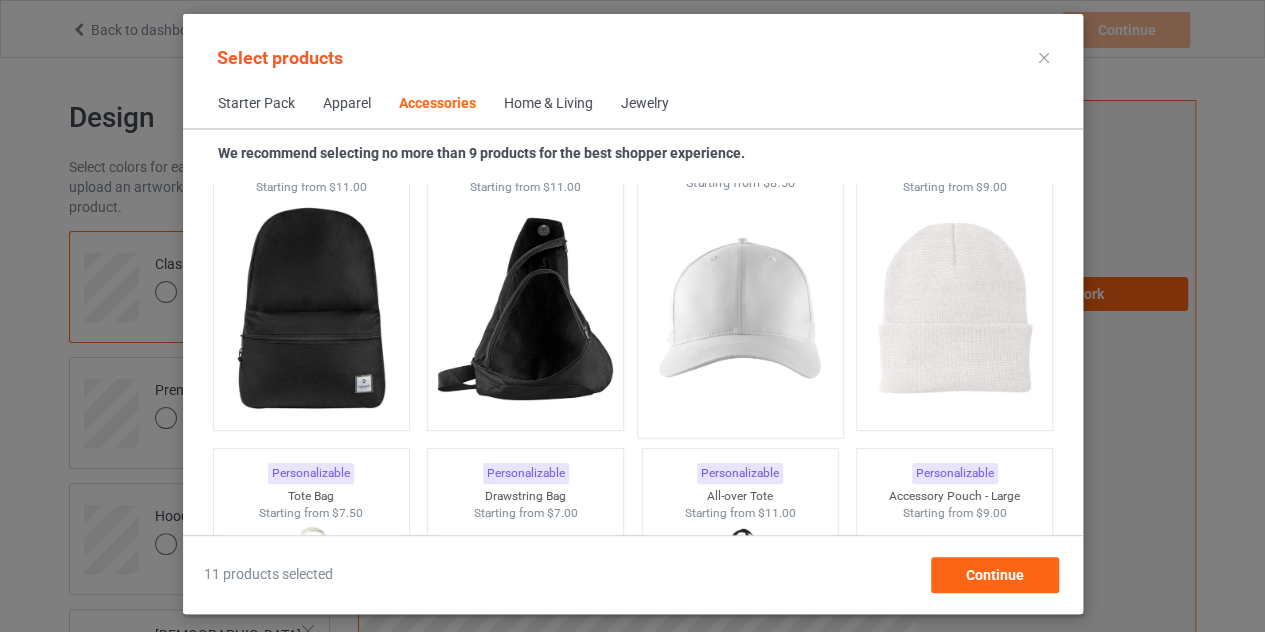 click at bounding box center (740, 309) 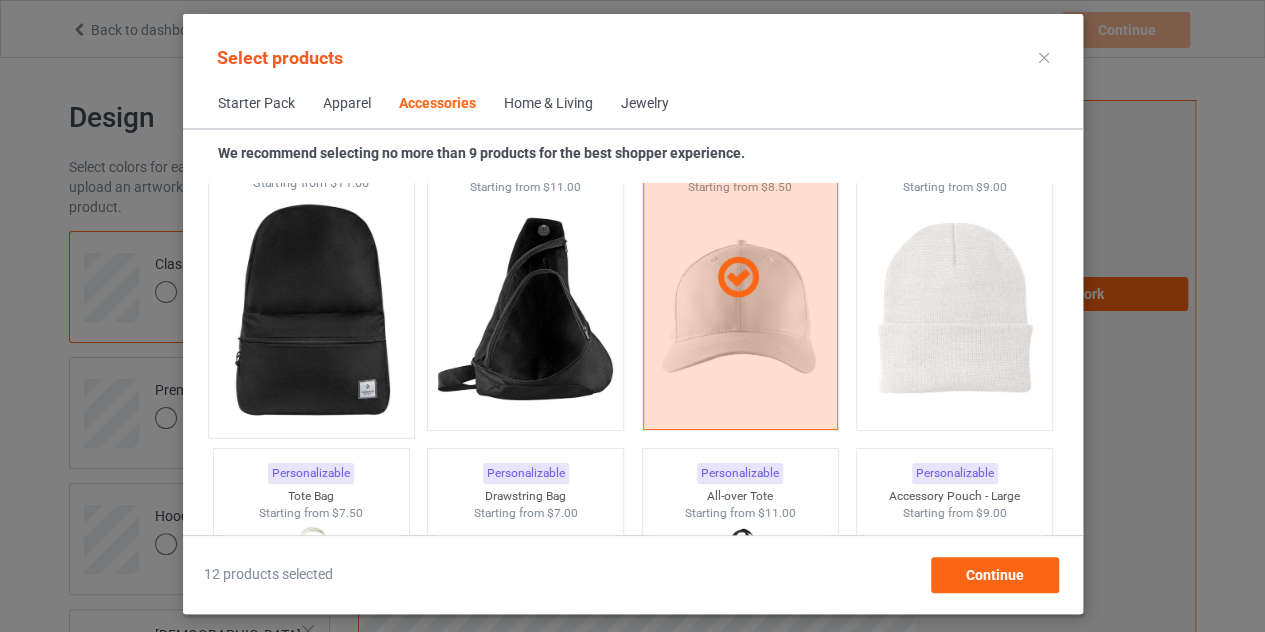 click at bounding box center [311, 309] 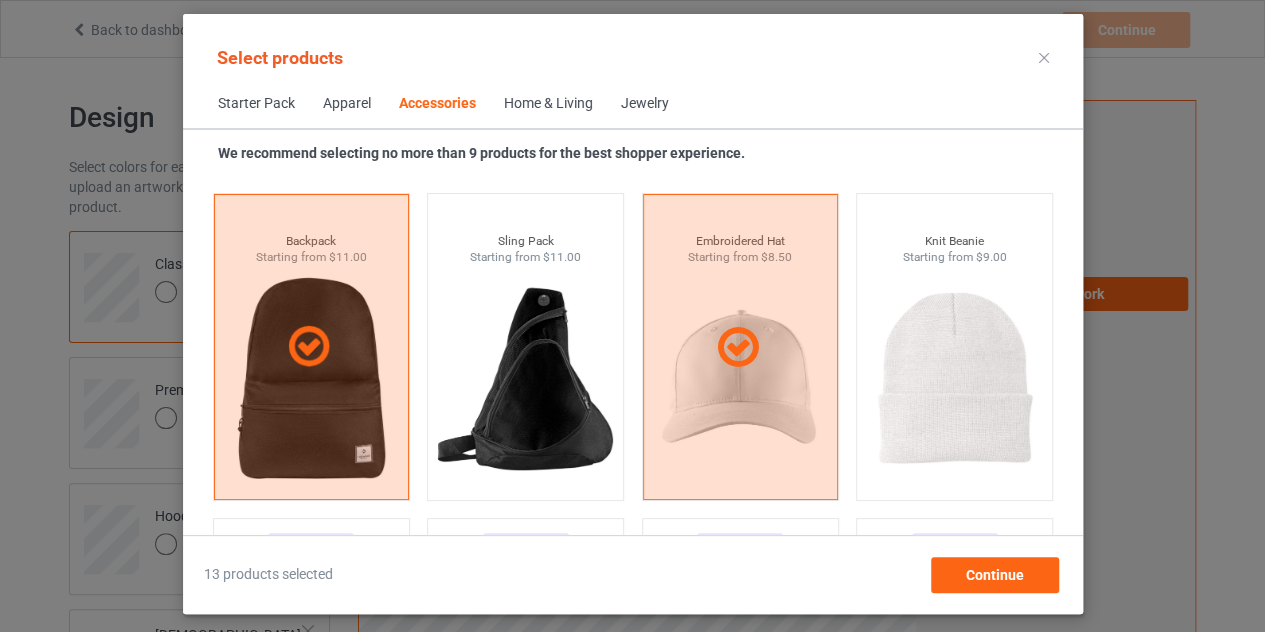 scroll, scrollTop: 5700, scrollLeft: 0, axis: vertical 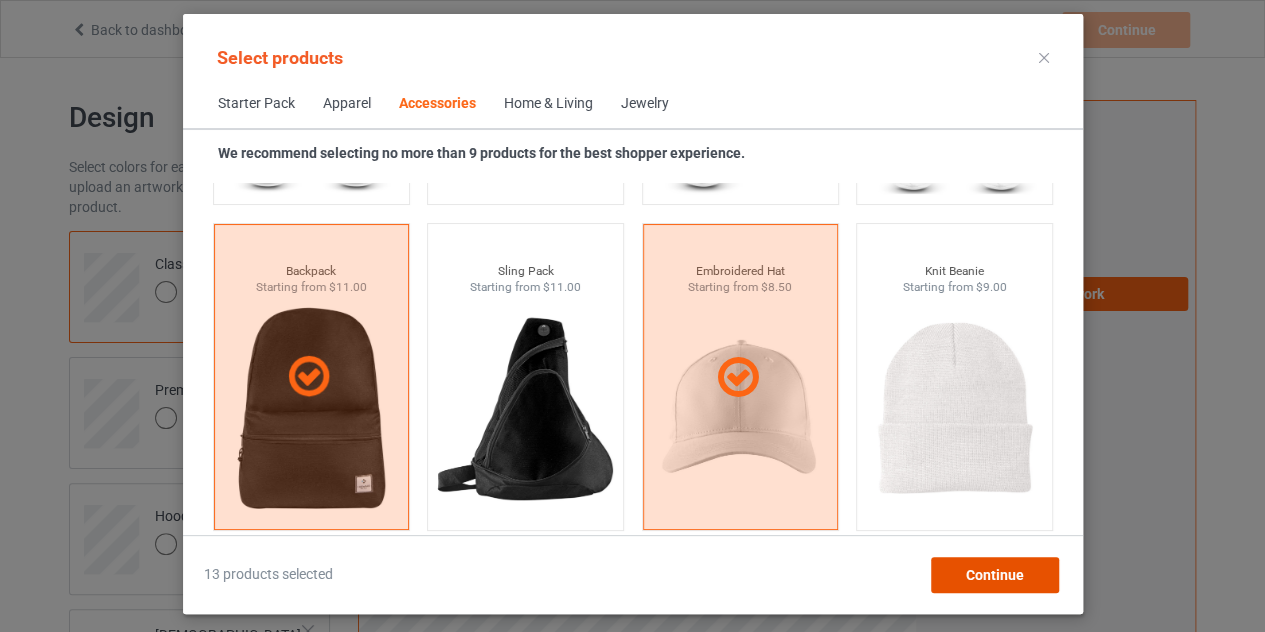 click on "Continue" at bounding box center (994, 575) 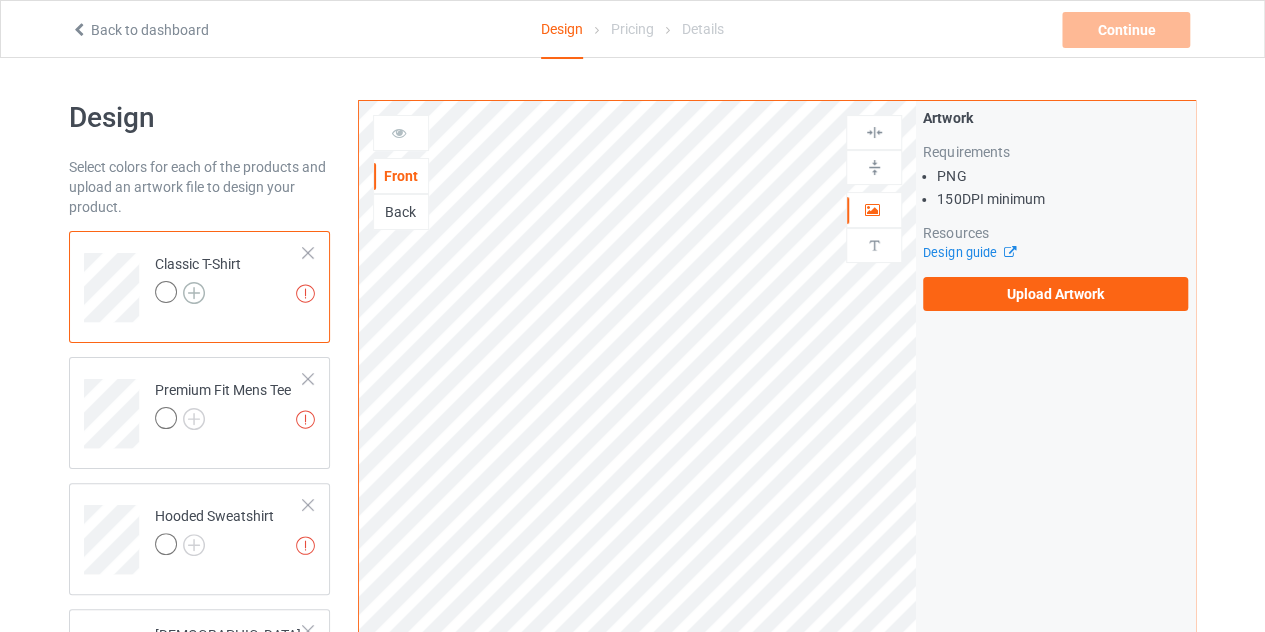 click at bounding box center (194, 293) 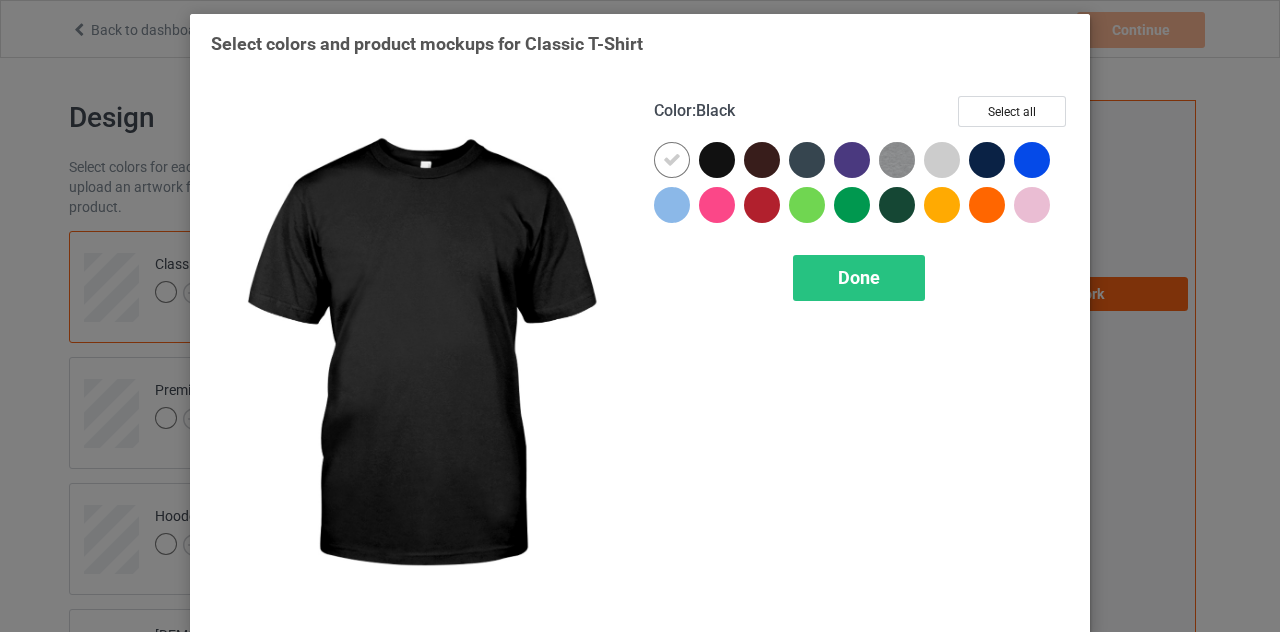 click at bounding box center [717, 160] 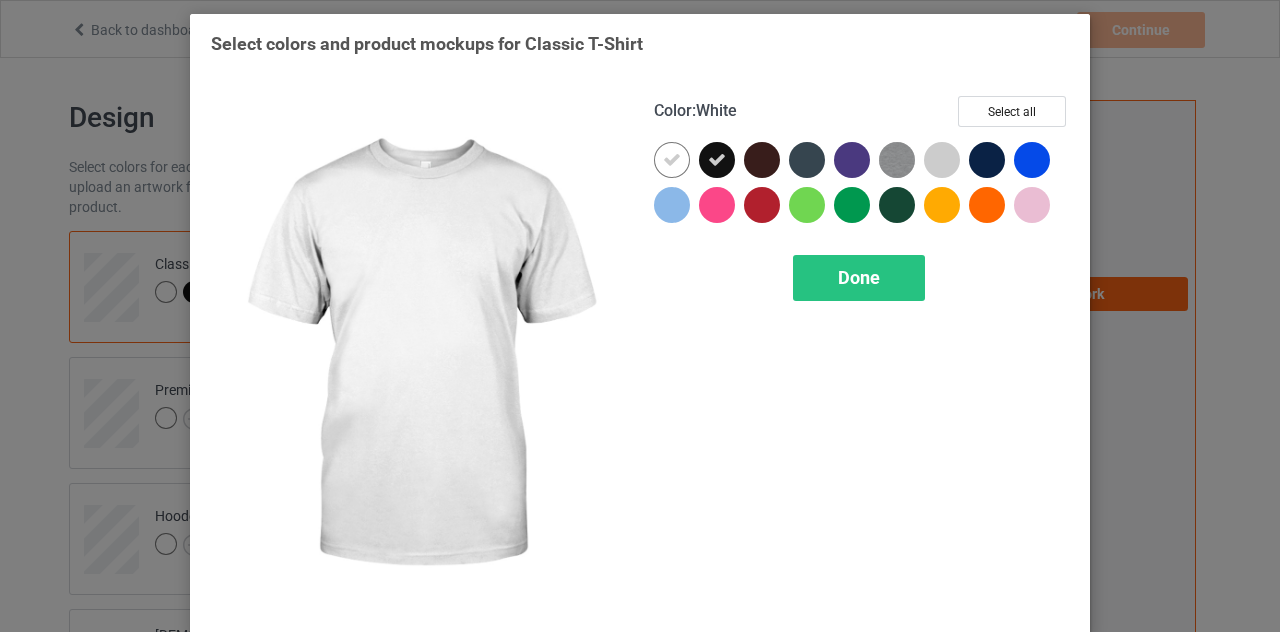 click at bounding box center (672, 160) 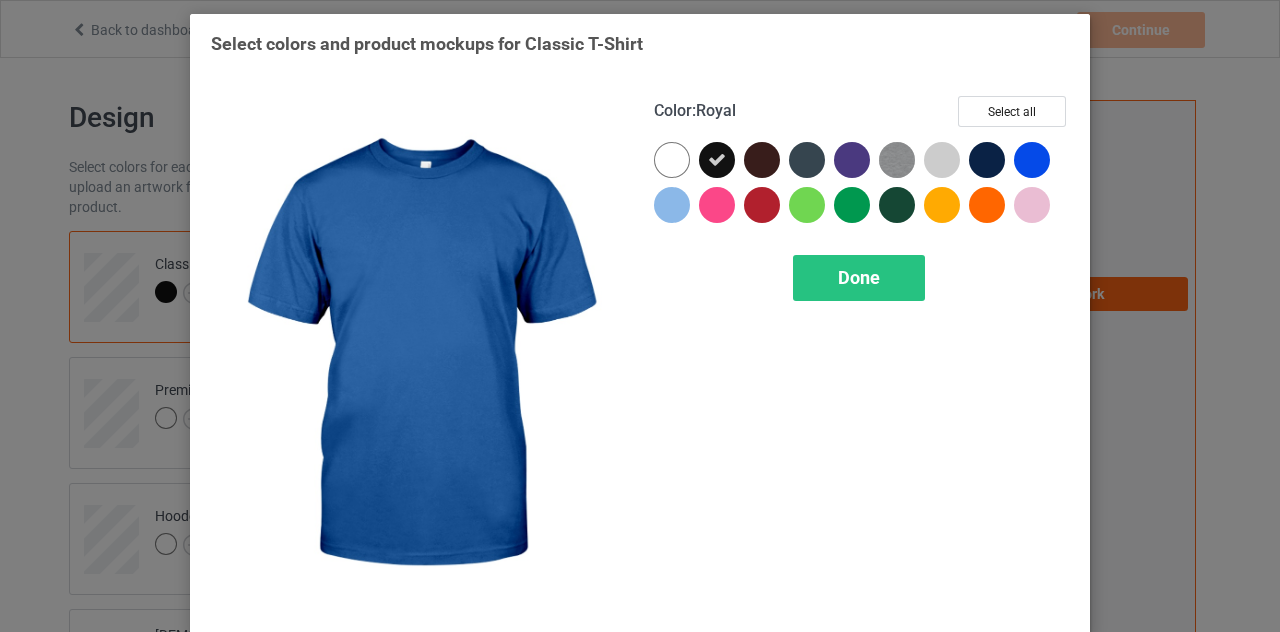 click at bounding box center [1032, 160] 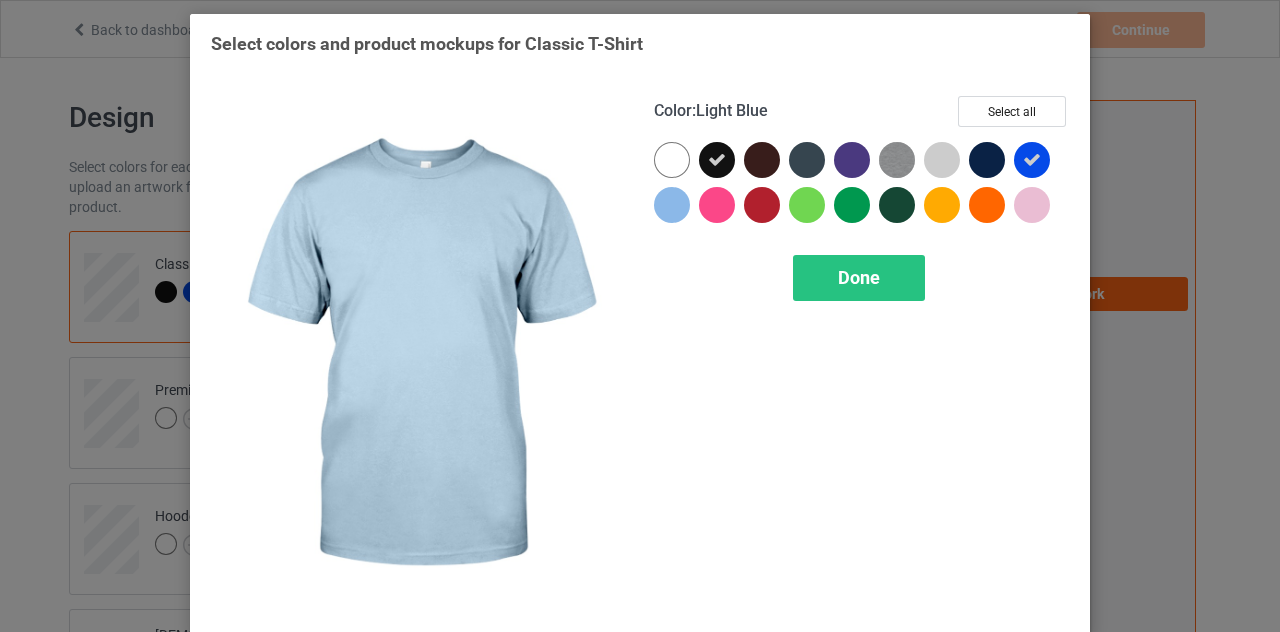 click at bounding box center [672, 205] 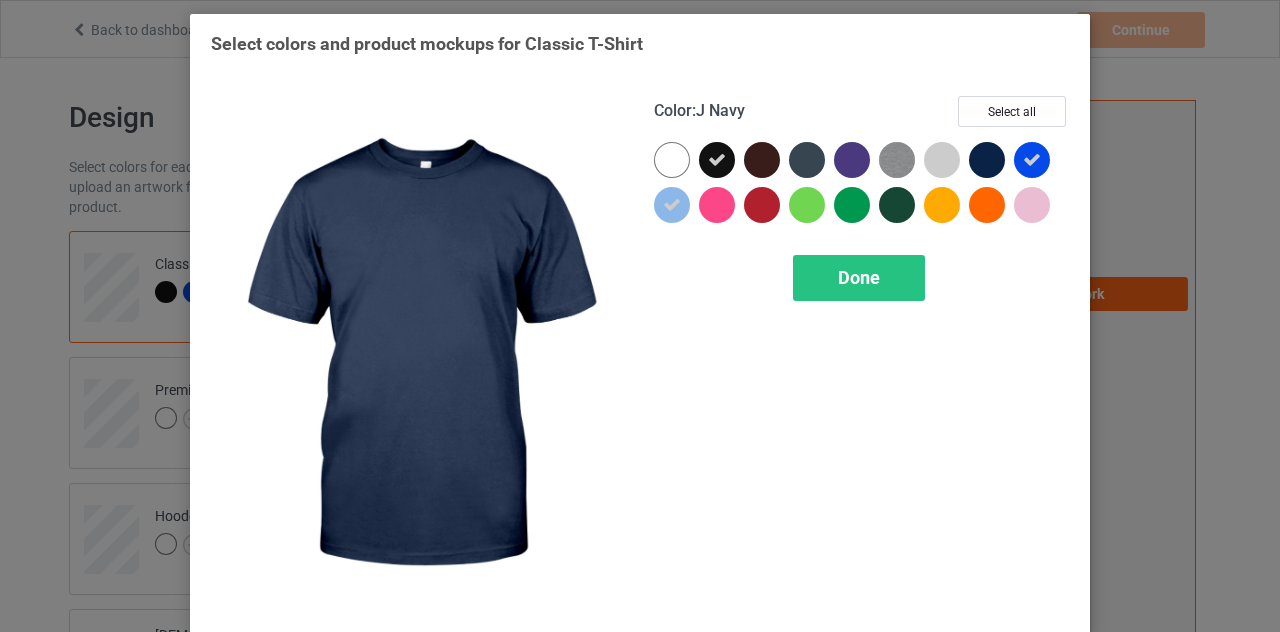 click at bounding box center (987, 160) 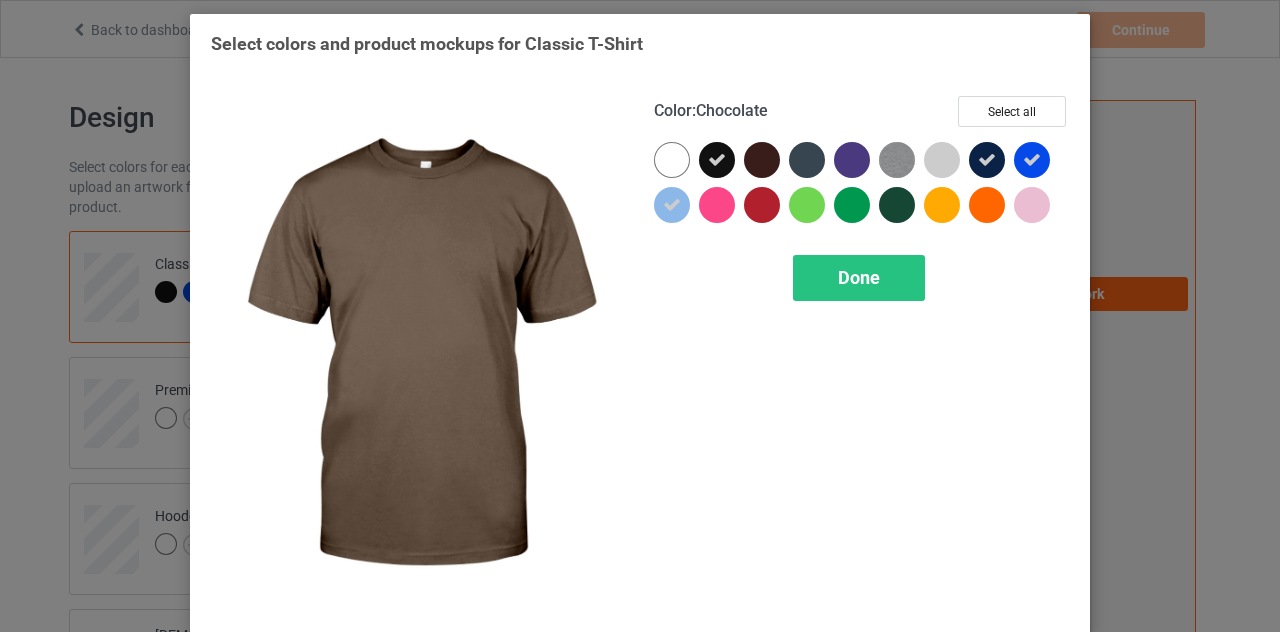 click at bounding box center [762, 160] 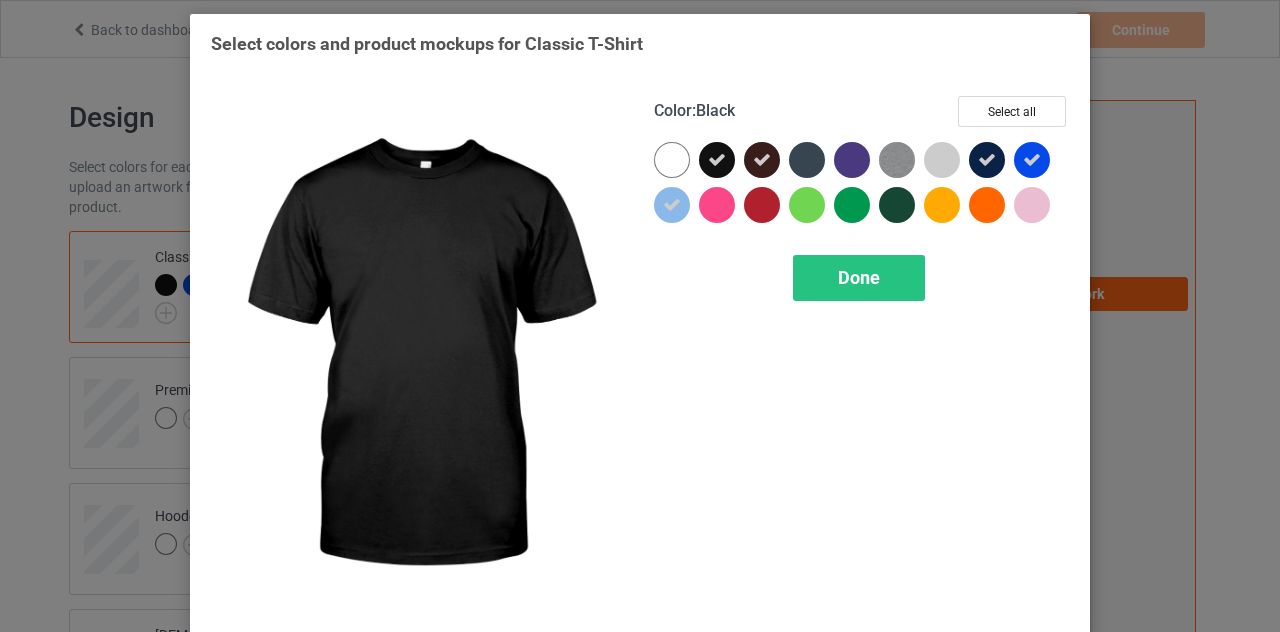 click at bounding box center (717, 160) 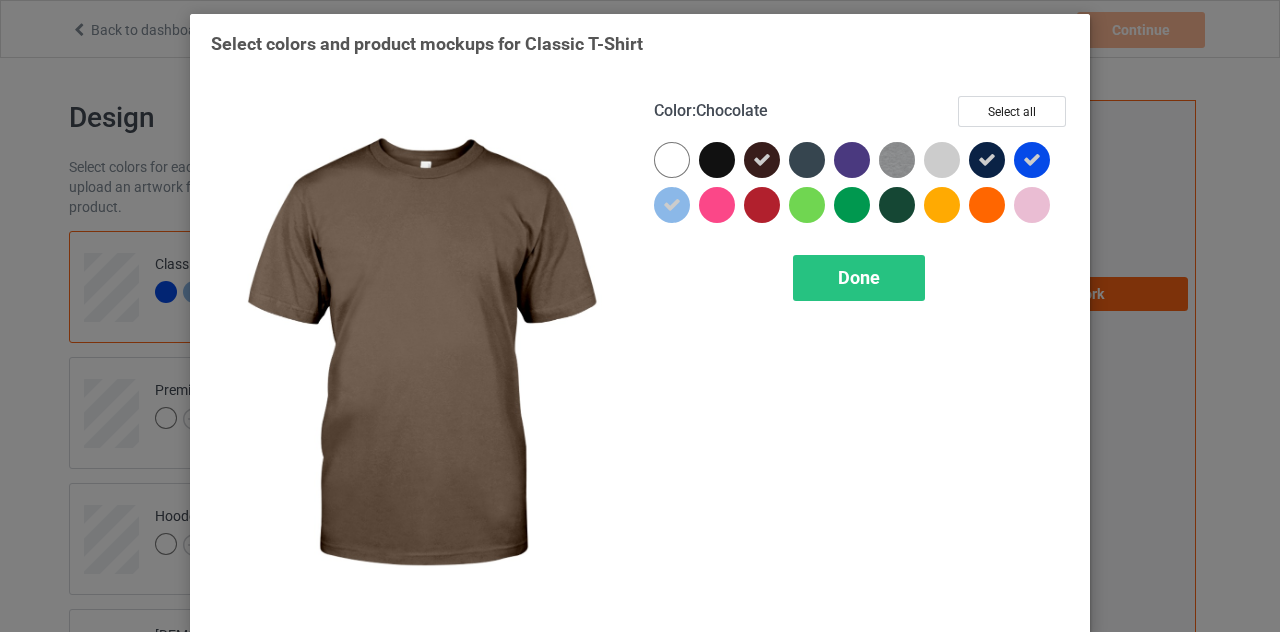 click at bounding box center (762, 160) 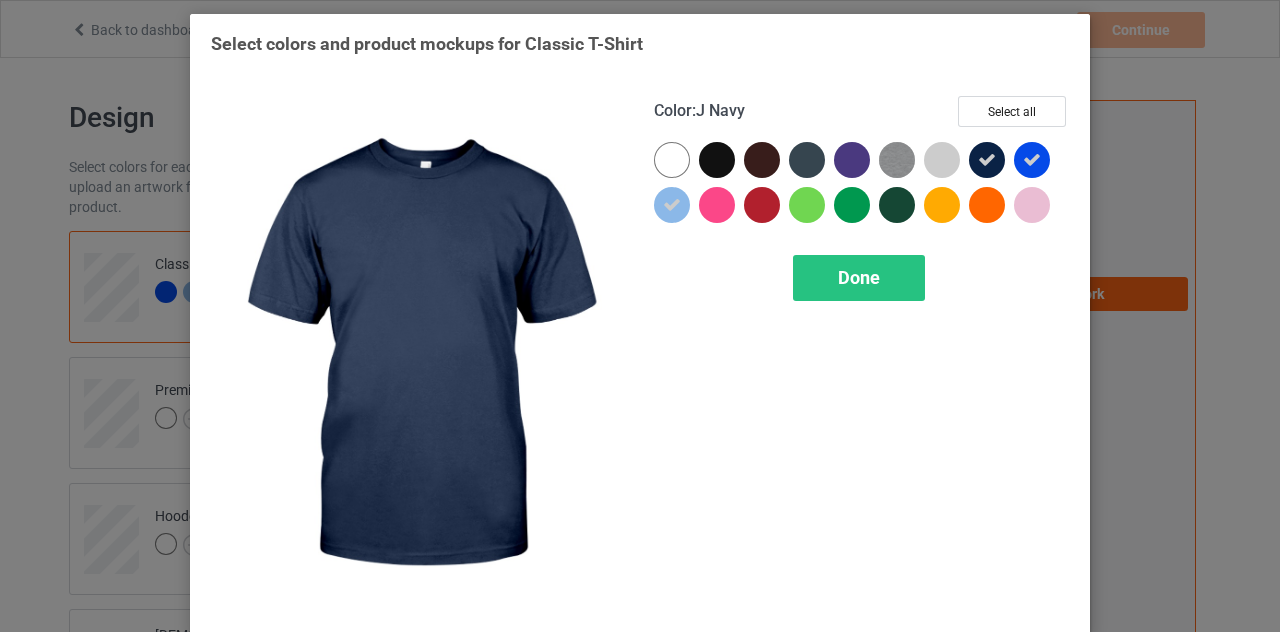 click at bounding box center (987, 160) 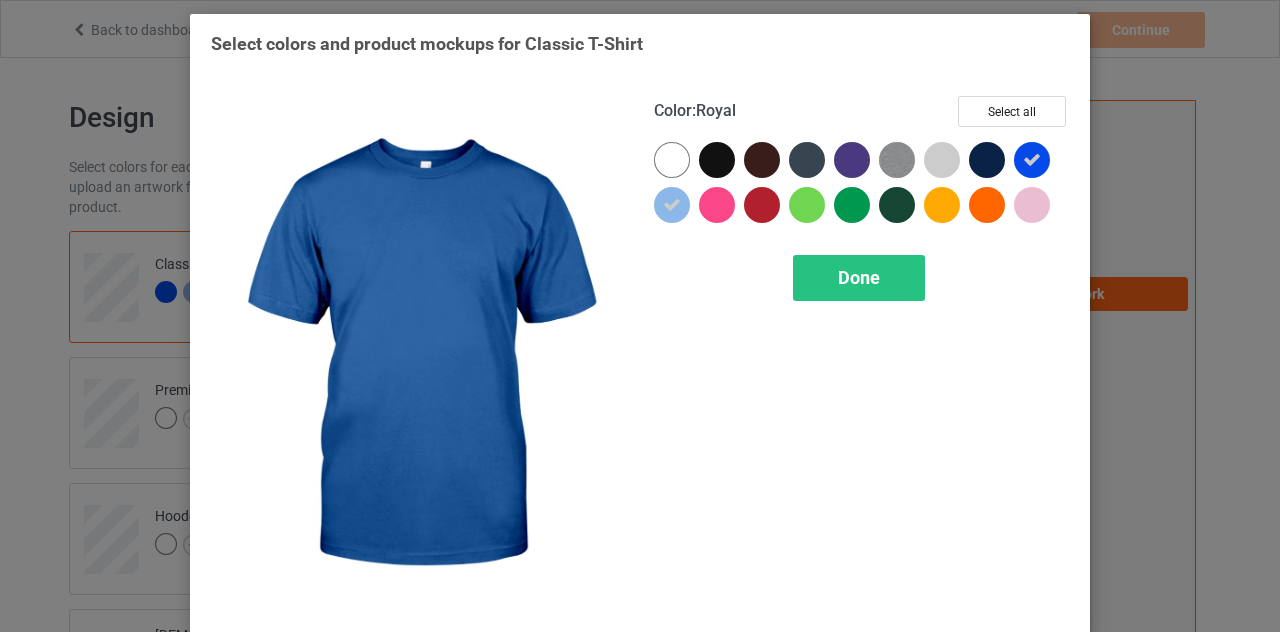 click at bounding box center (1032, 160) 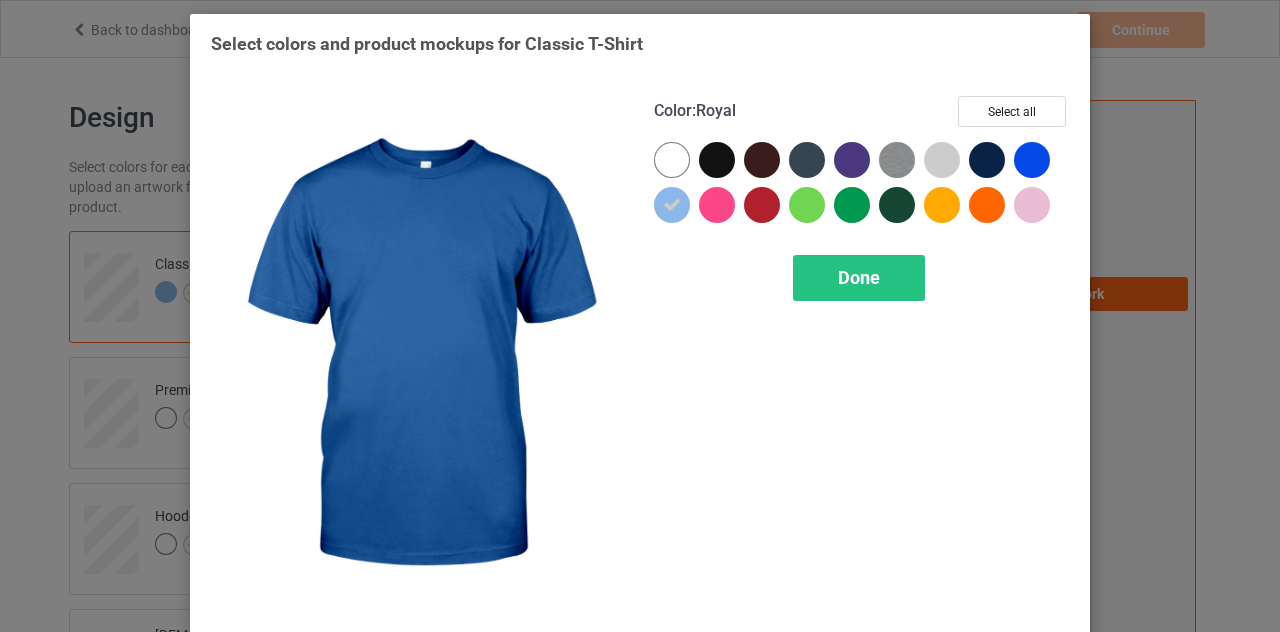 click at bounding box center [1032, 160] 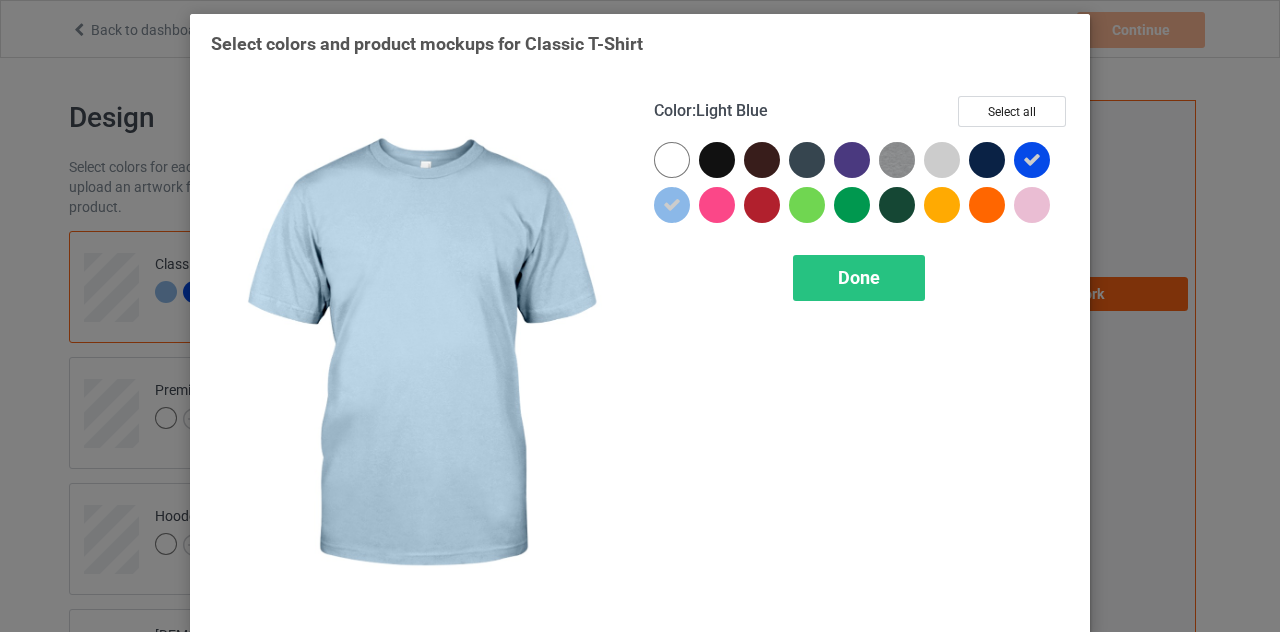 click at bounding box center [672, 205] 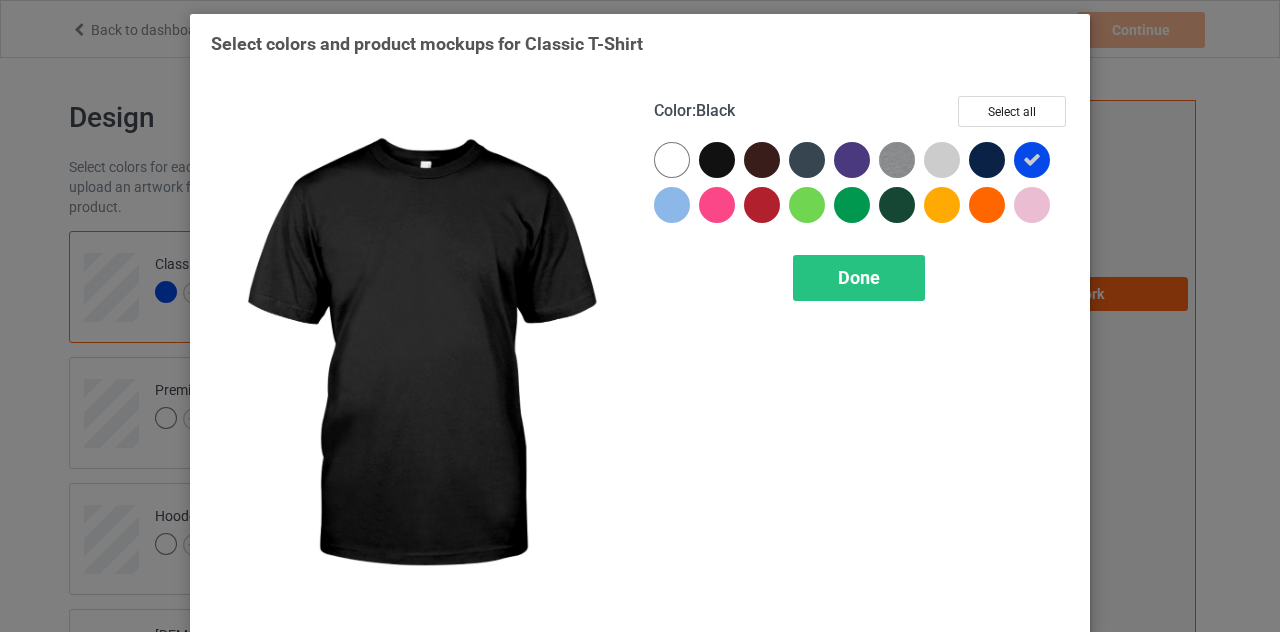 click at bounding box center [717, 160] 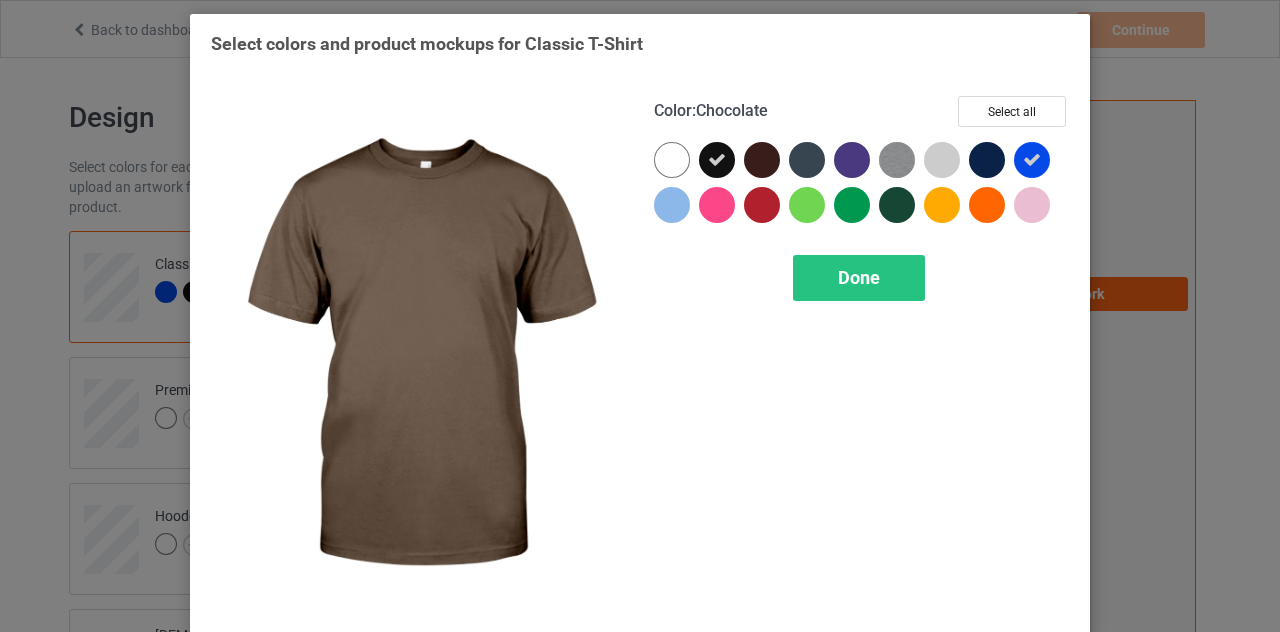 click at bounding box center [762, 160] 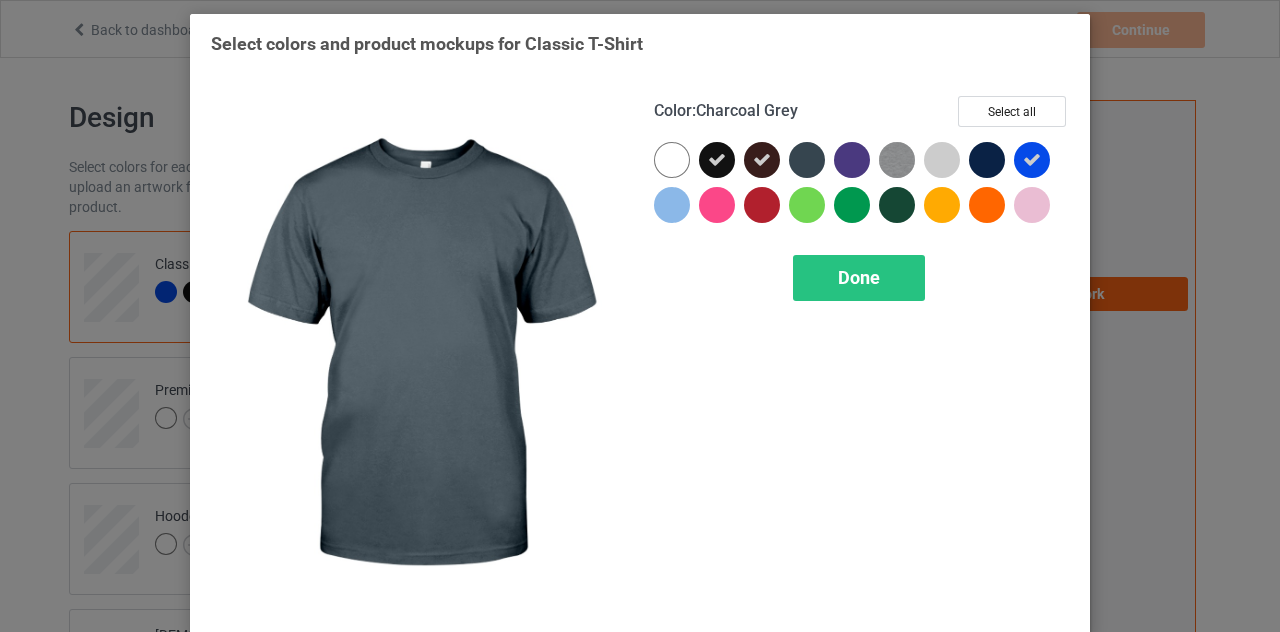 click at bounding box center (807, 160) 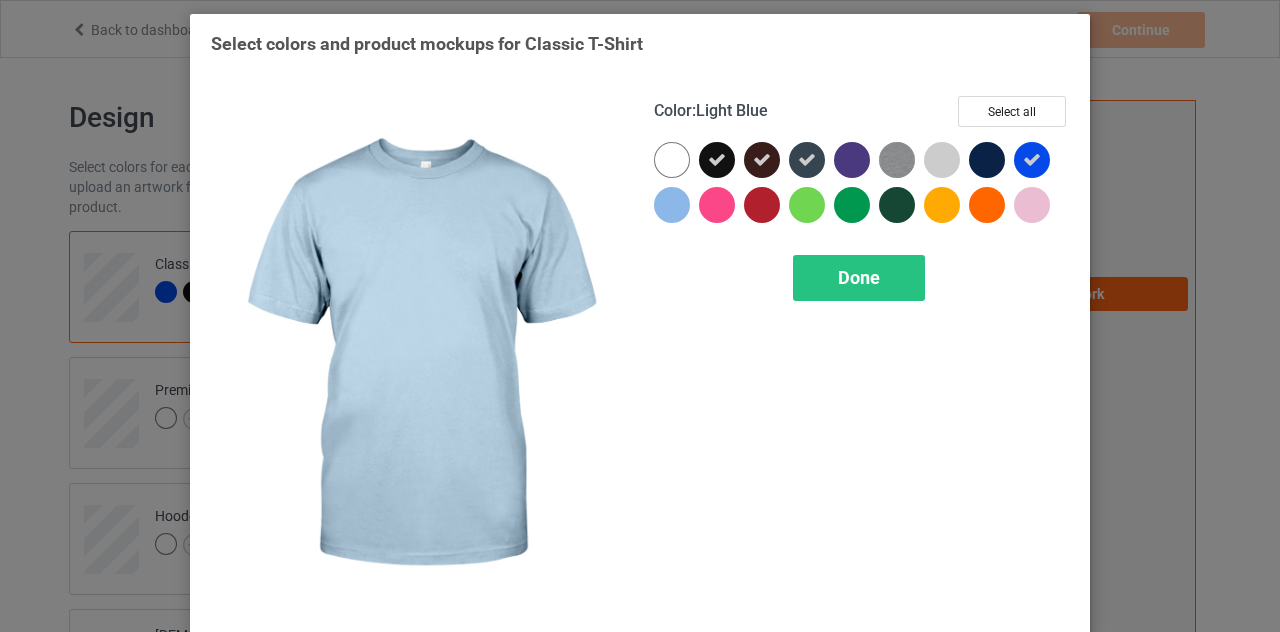 drag, startPoint x: 670, startPoint y: 206, endPoint x: 788, endPoint y: 189, distance: 119.218285 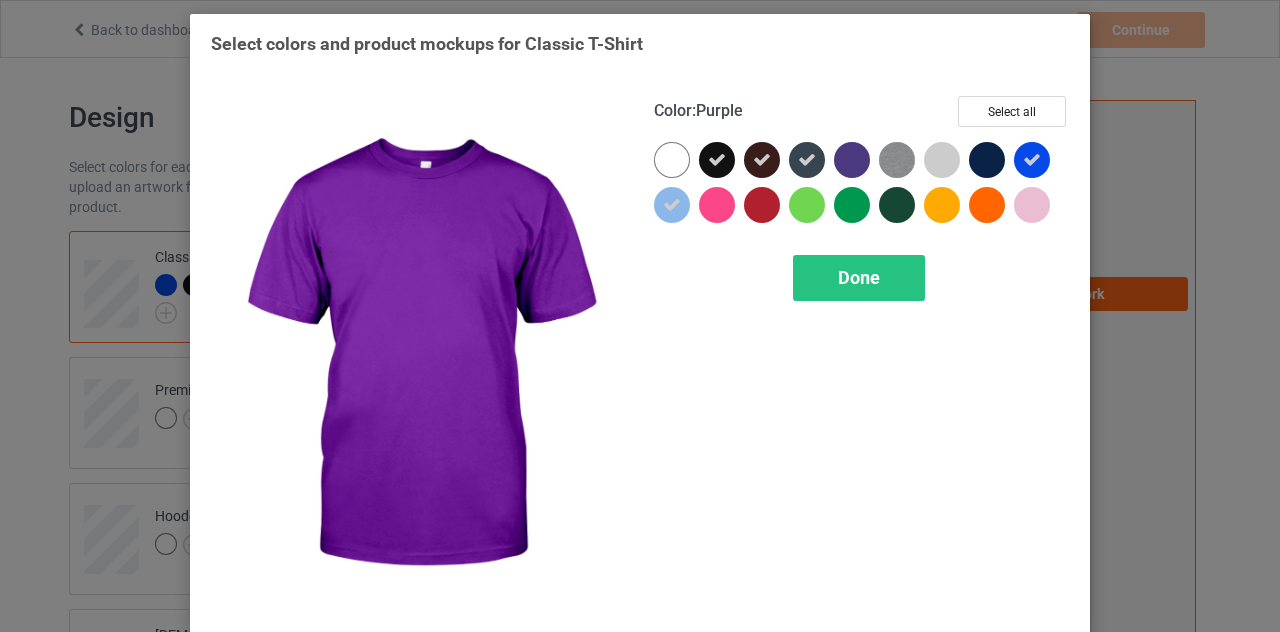 click at bounding box center (852, 160) 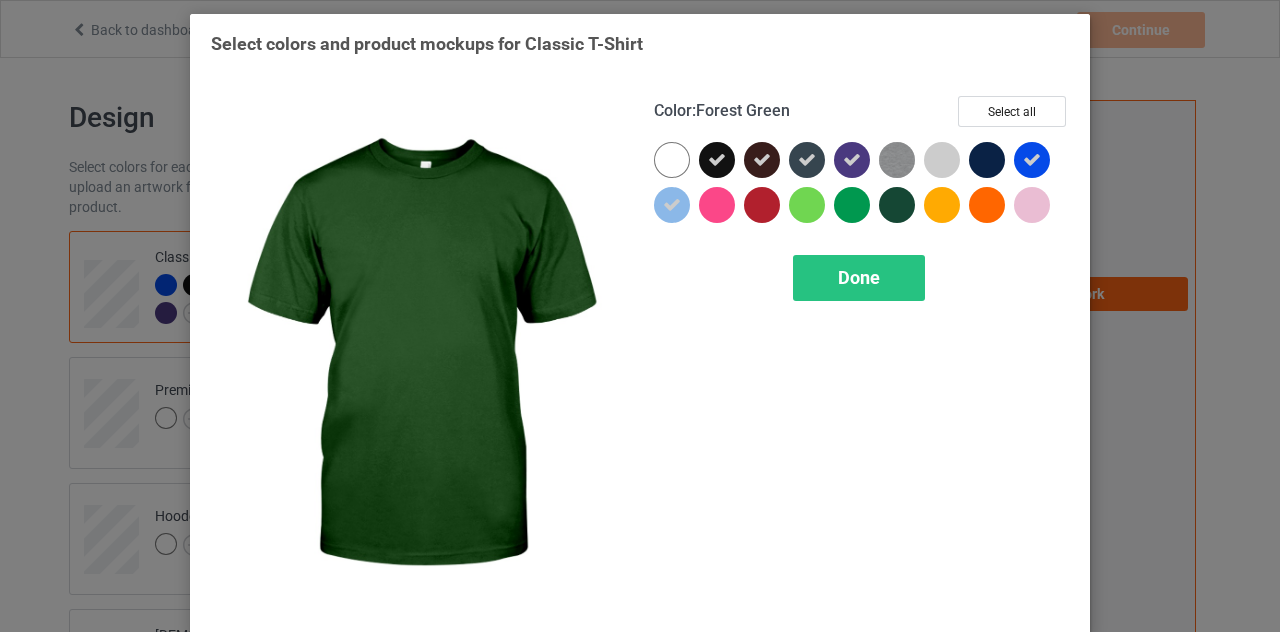 click at bounding box center [897, 205] 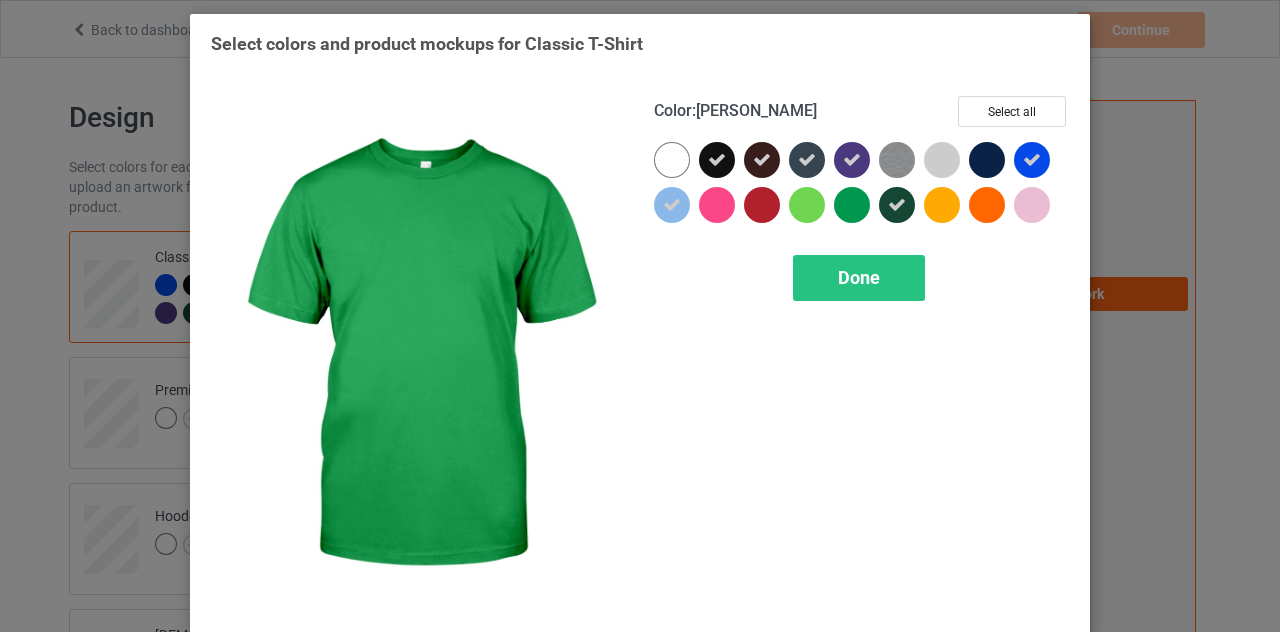 click at bounding box center (852, 205) 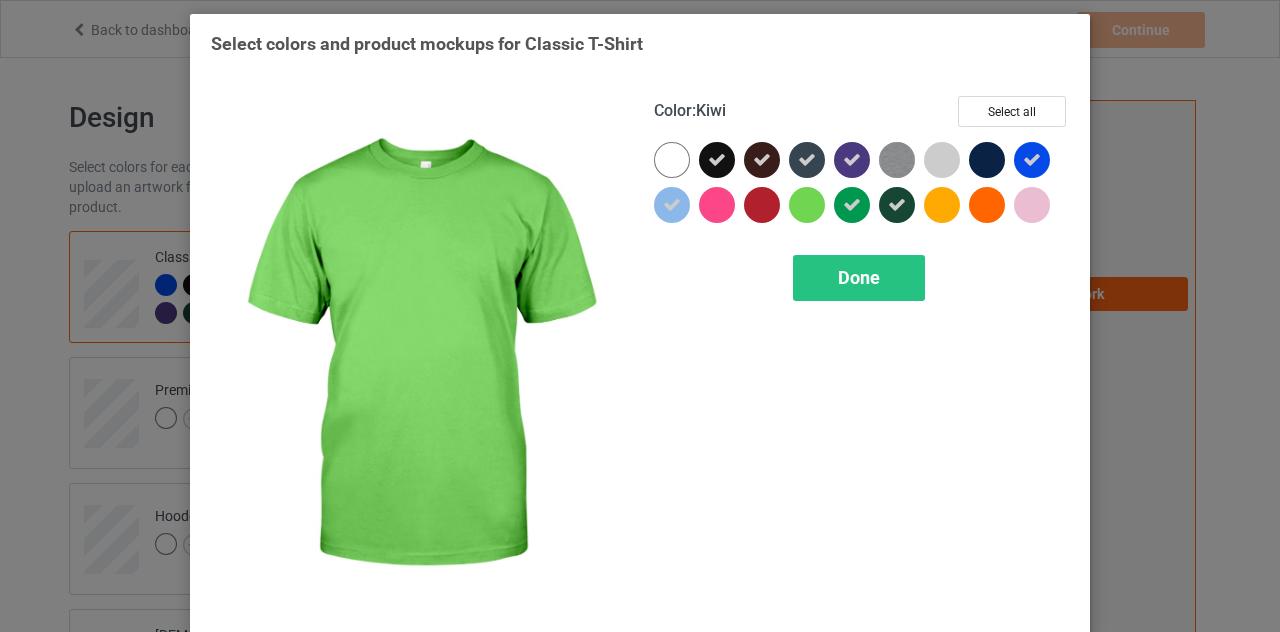 click at bounding box center [811, 209] 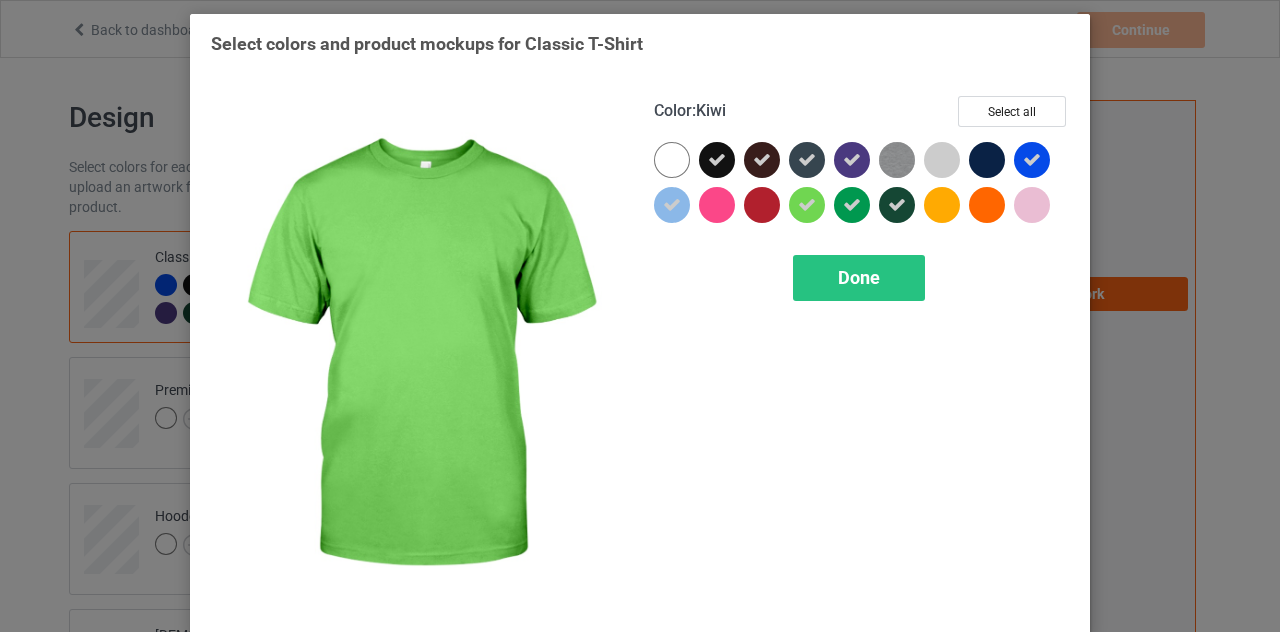 drag, startPoint x: 796, startPoint y: 215, endPoint x: 770, endPoint y: 215, distance: 26 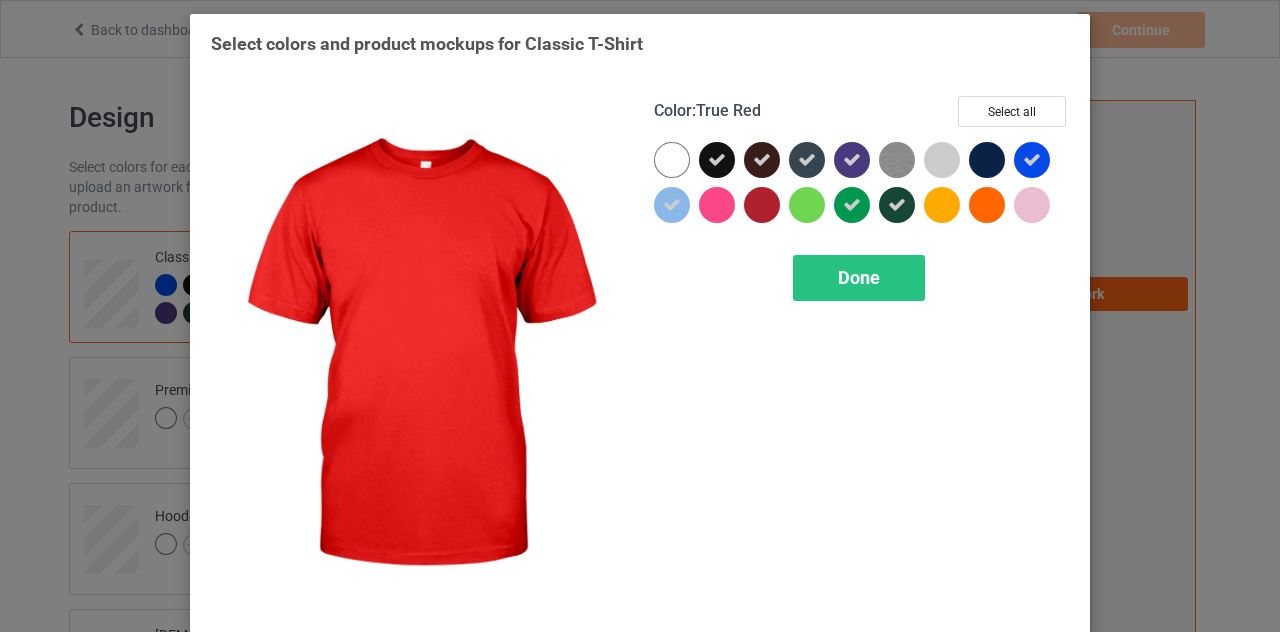 drag, startPoint x: 761, startPoint y: 212, endPoint x: 778, endPoint y: 208, distance: 17.464249 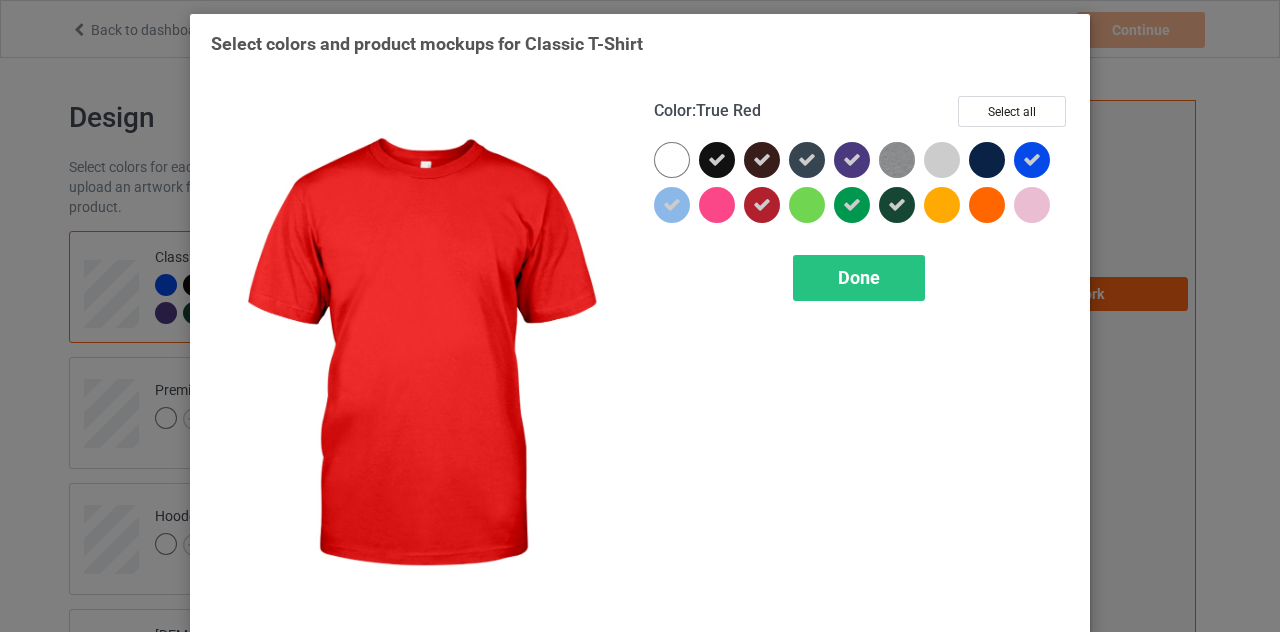 click at bounding box center (807, 205) 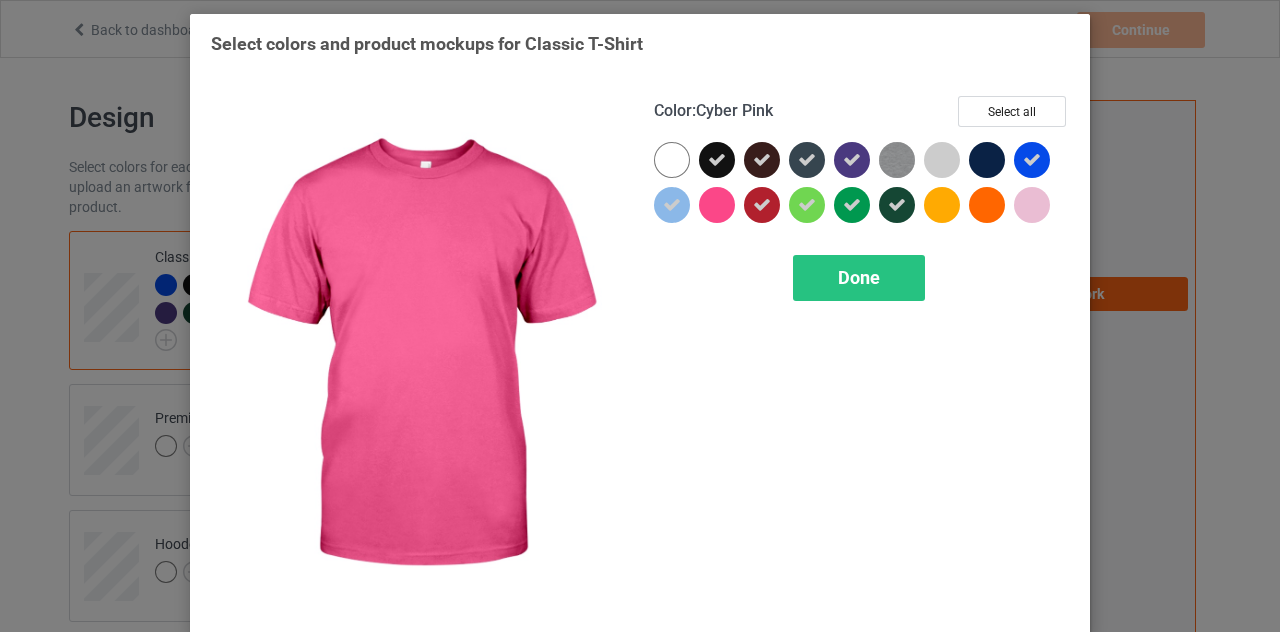 click at bounding box center (717, 205) 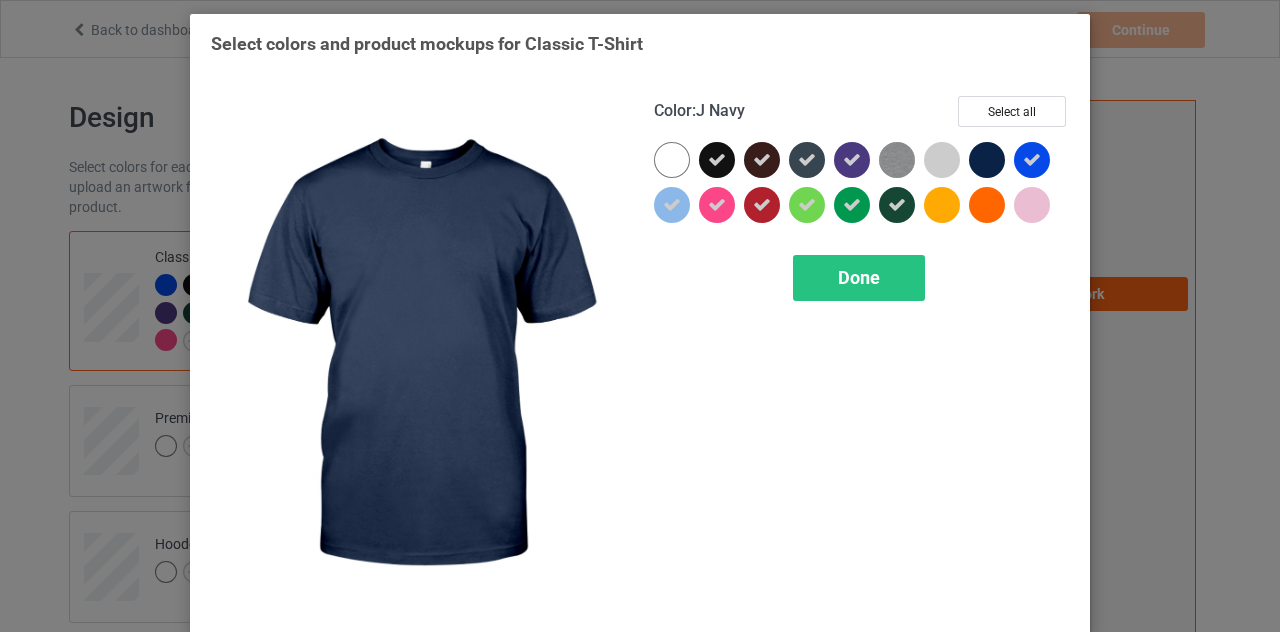 drag, startPoint x: 989, startPoint y: 163, endPoint x: 940, endPoint y: 248, distance: 98.11218 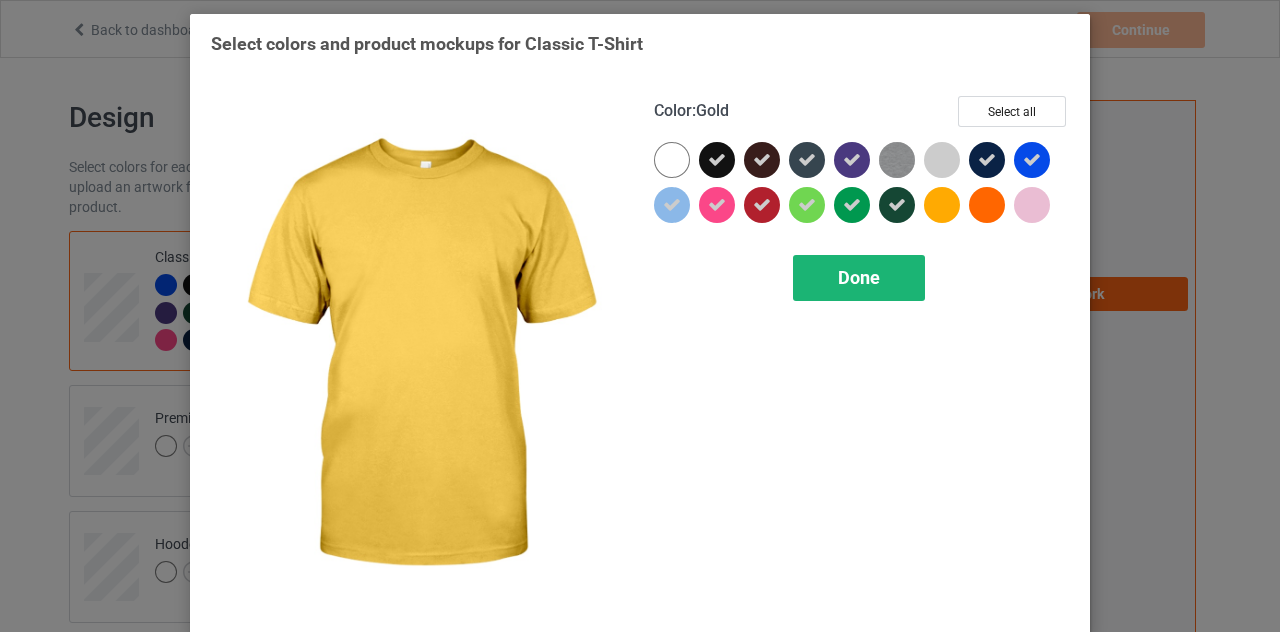 click on "Done" at bounding box center [859, 278] 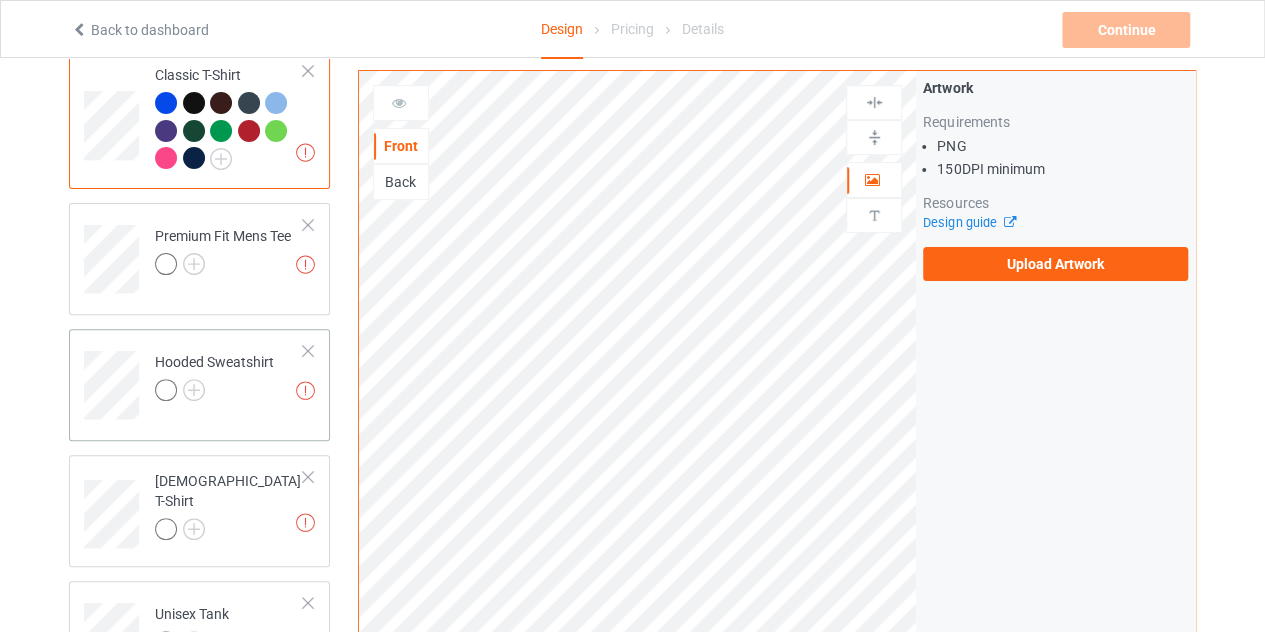 scroll, scrollTop: 200, scrollLeft: 0, axis: vertical 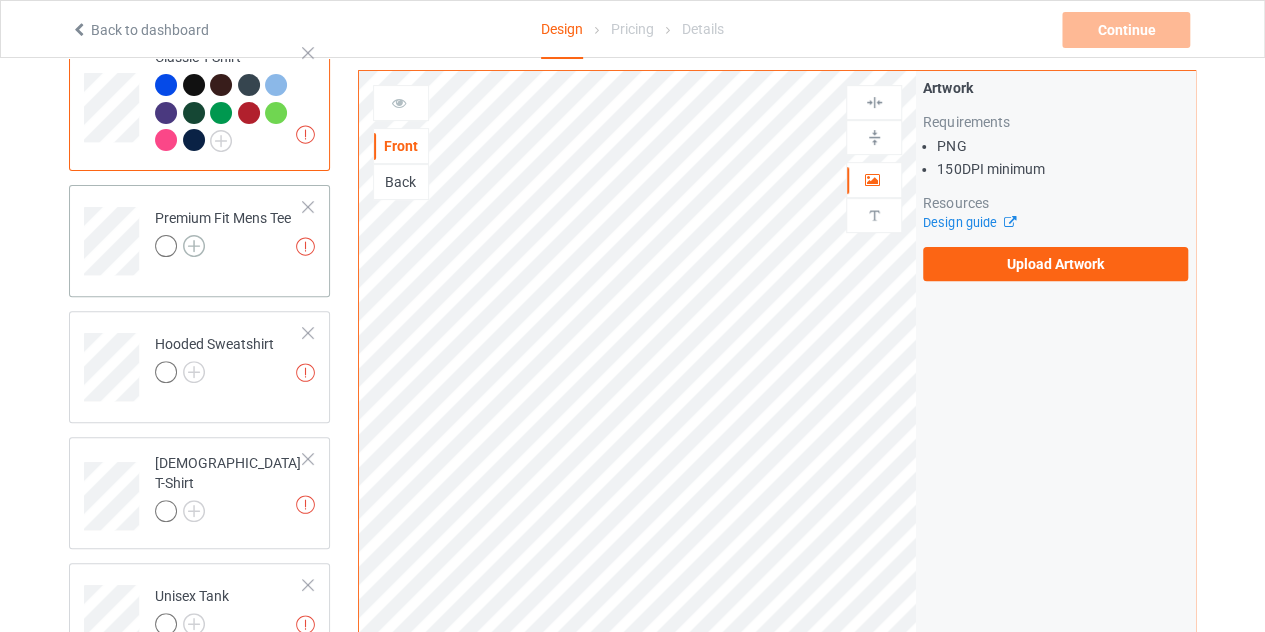 click at bounding box center [194, 246] 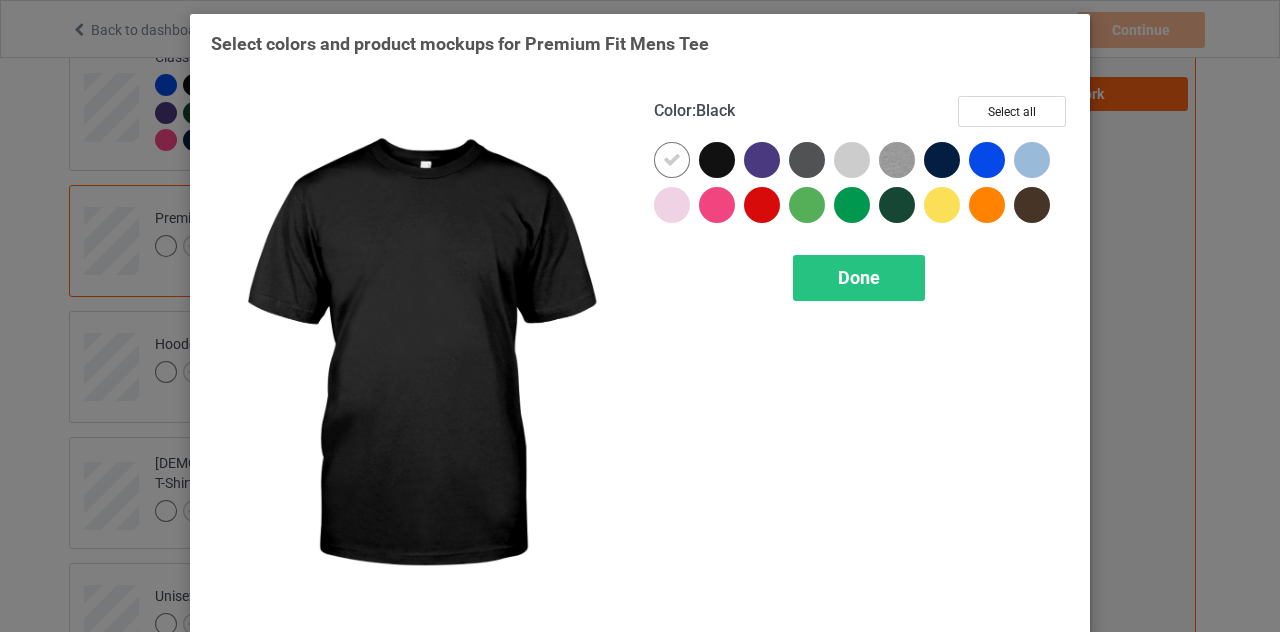 click at bounding box center (717, 160) 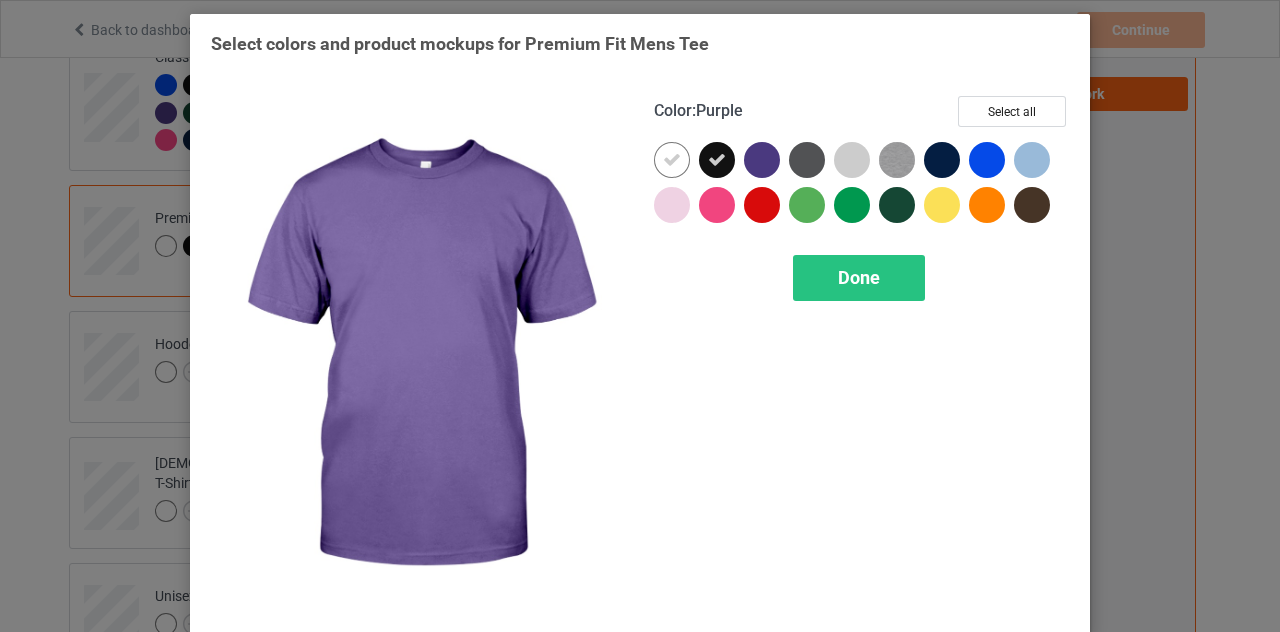 click at bounding box center [762, 160] 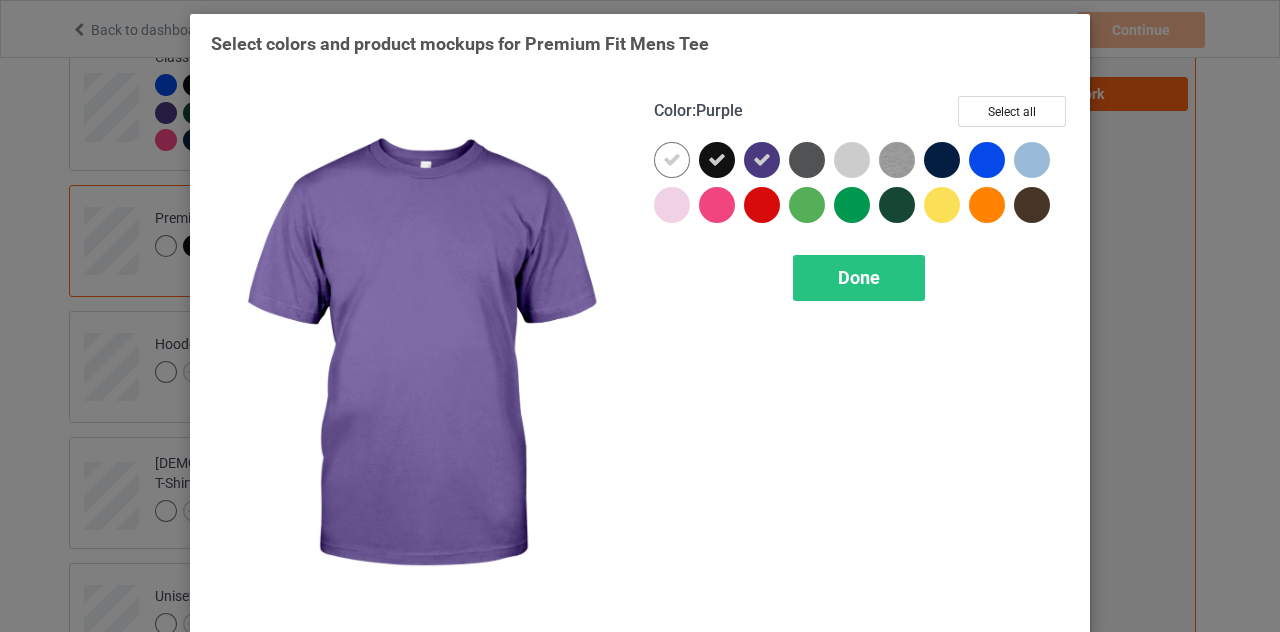 click at bounding box center [807, 160] 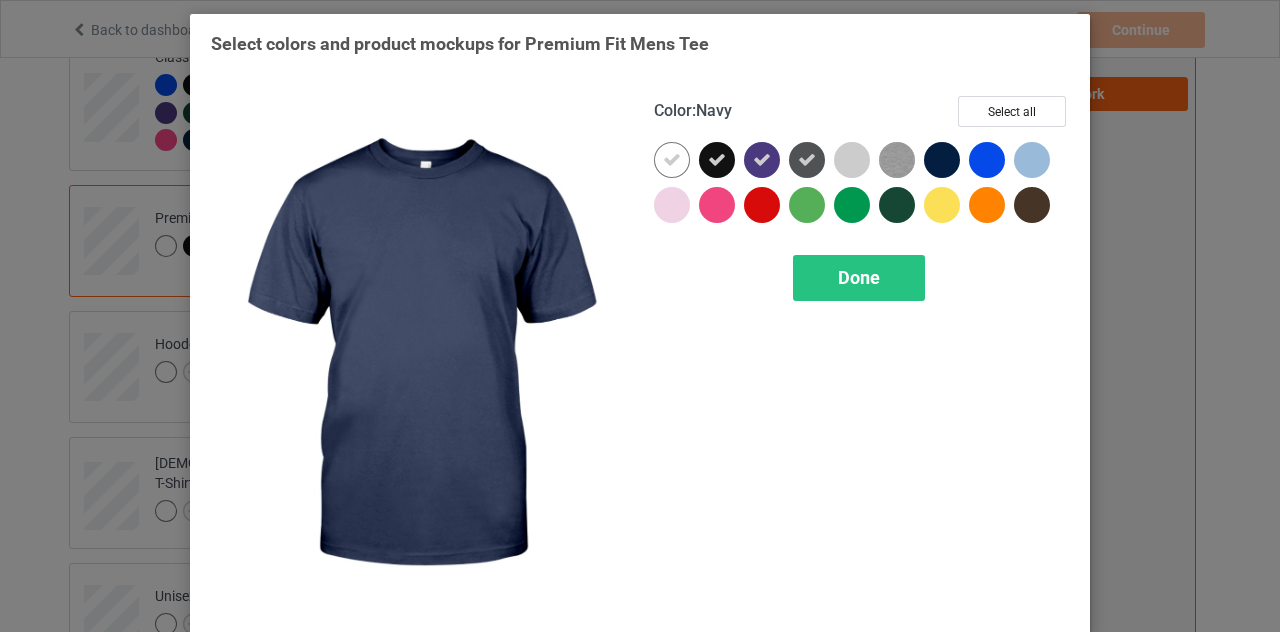 click at bounding box center (942, 160) 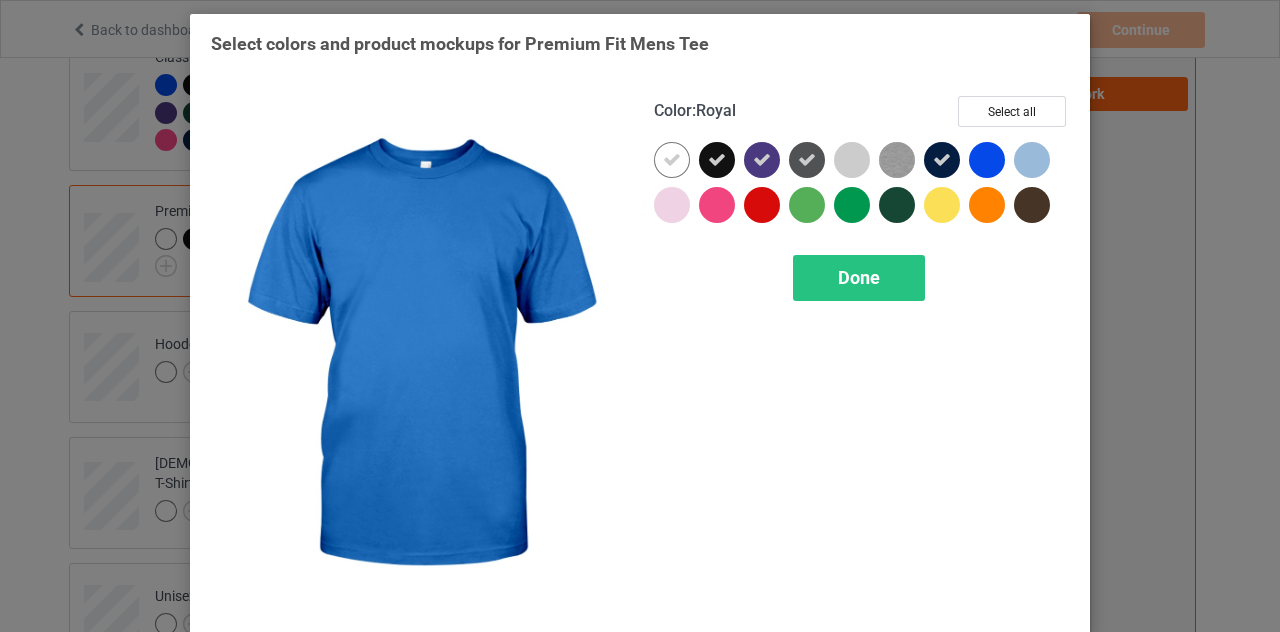 click at bounding box center [987, 160] 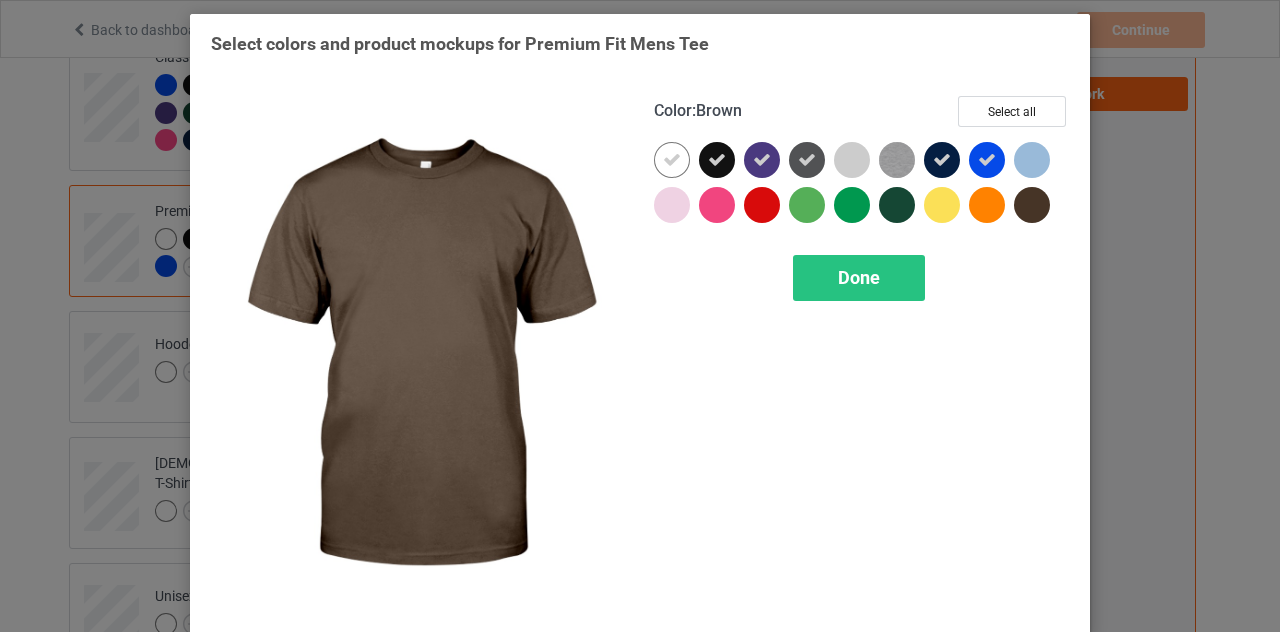 click at bounding box center [1032, 205] 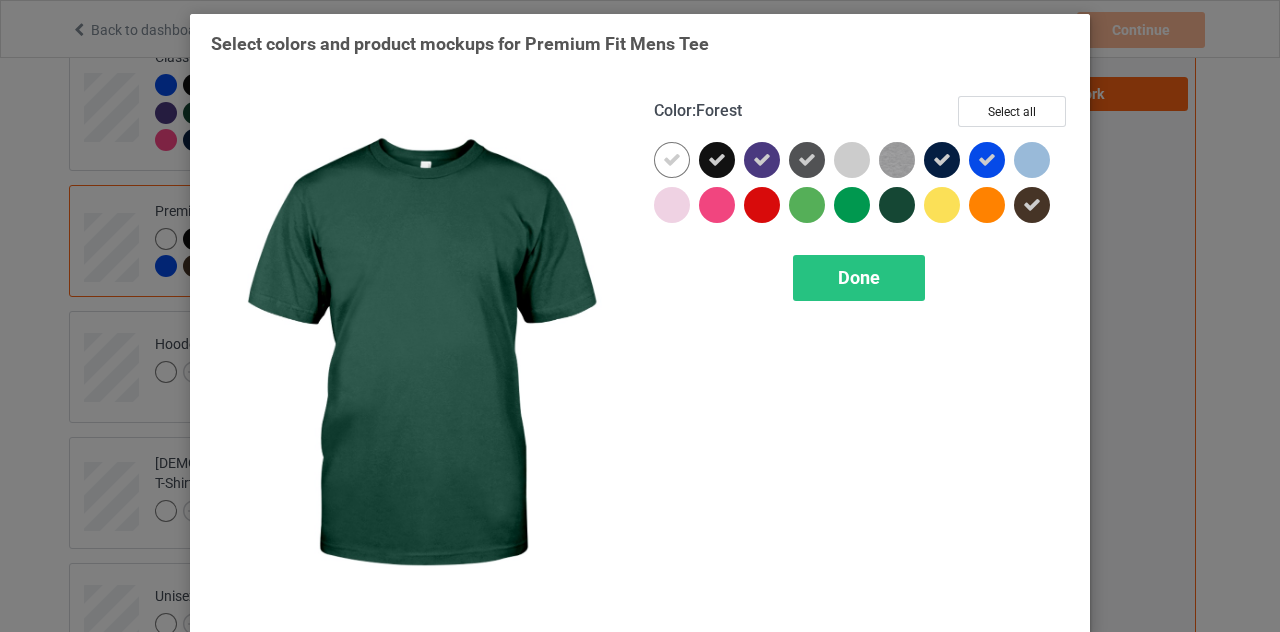 click at bounding box center (897, 205) 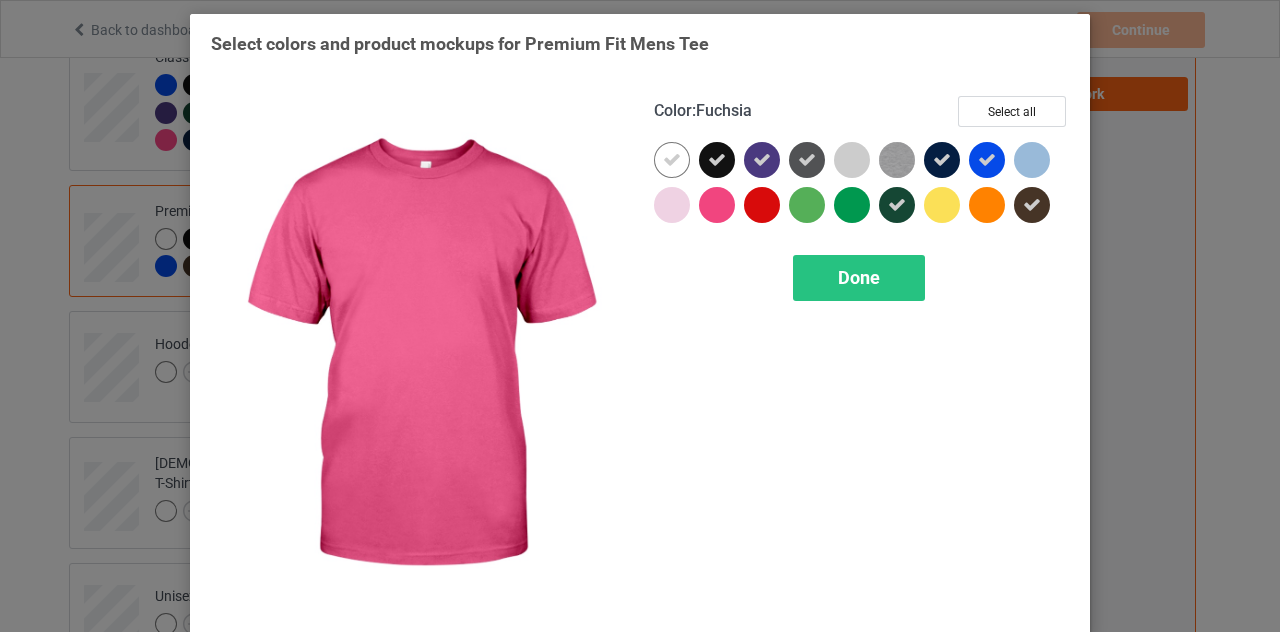 click at bounding box center (721, 209) 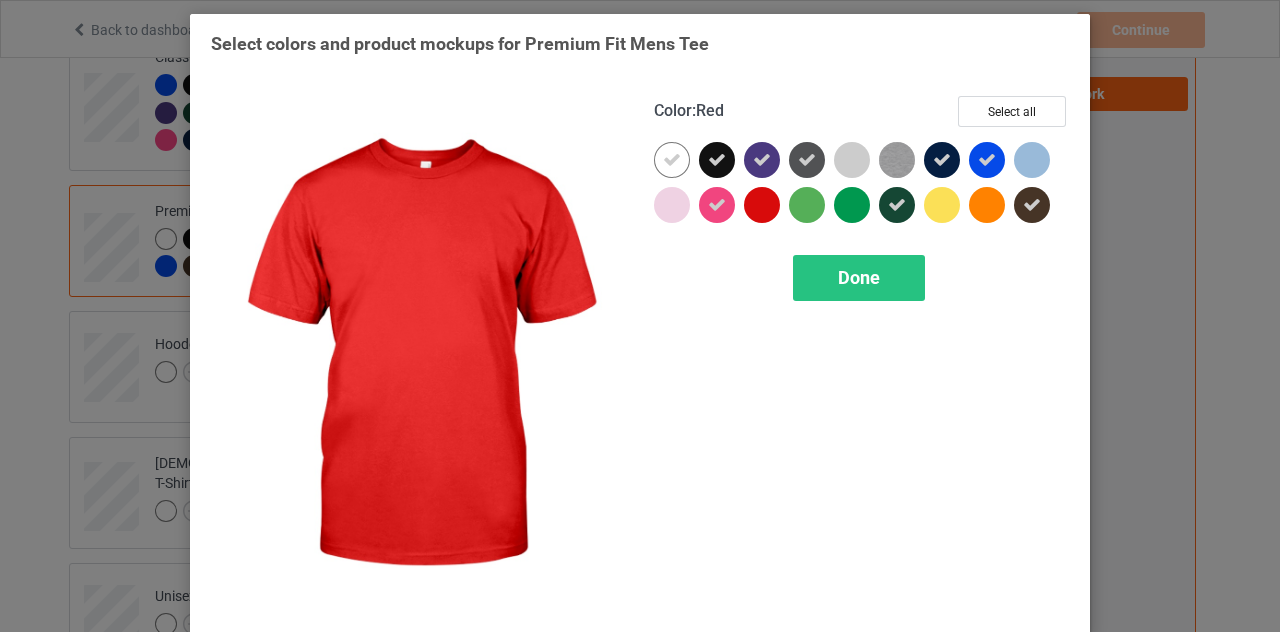 drag, startPoint x: 748, startPoint y: 208, endPoint x: 720, endPoint y: 212, distance: 28.284271 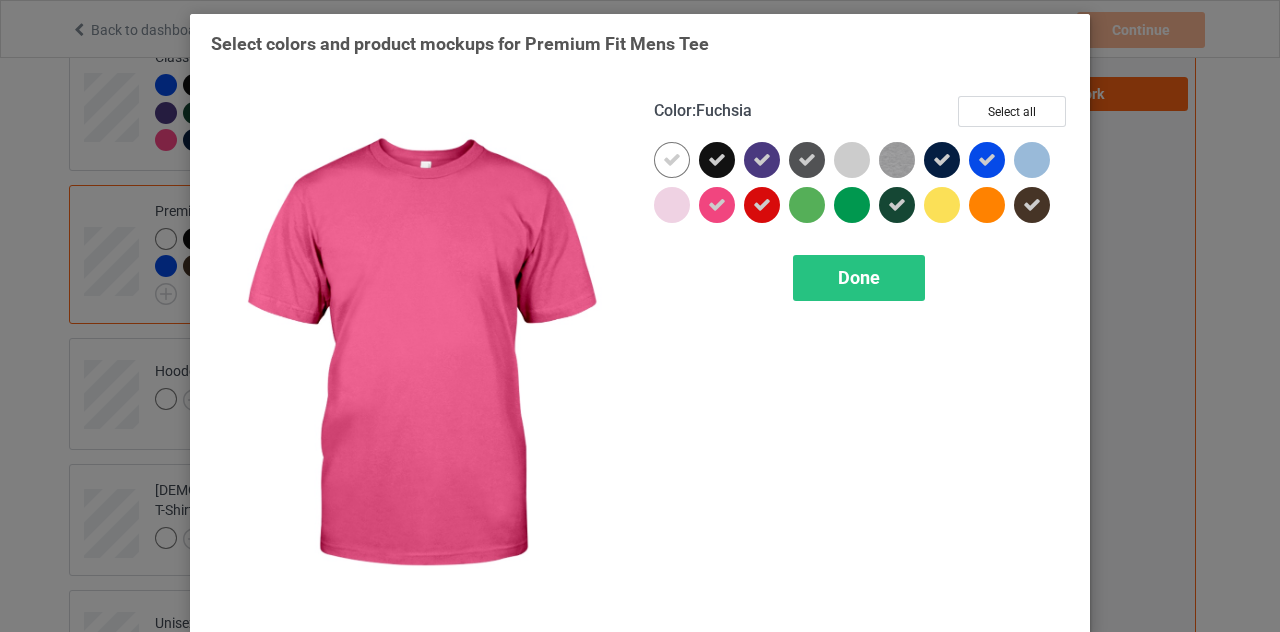 click at bounding box center [717, 205] 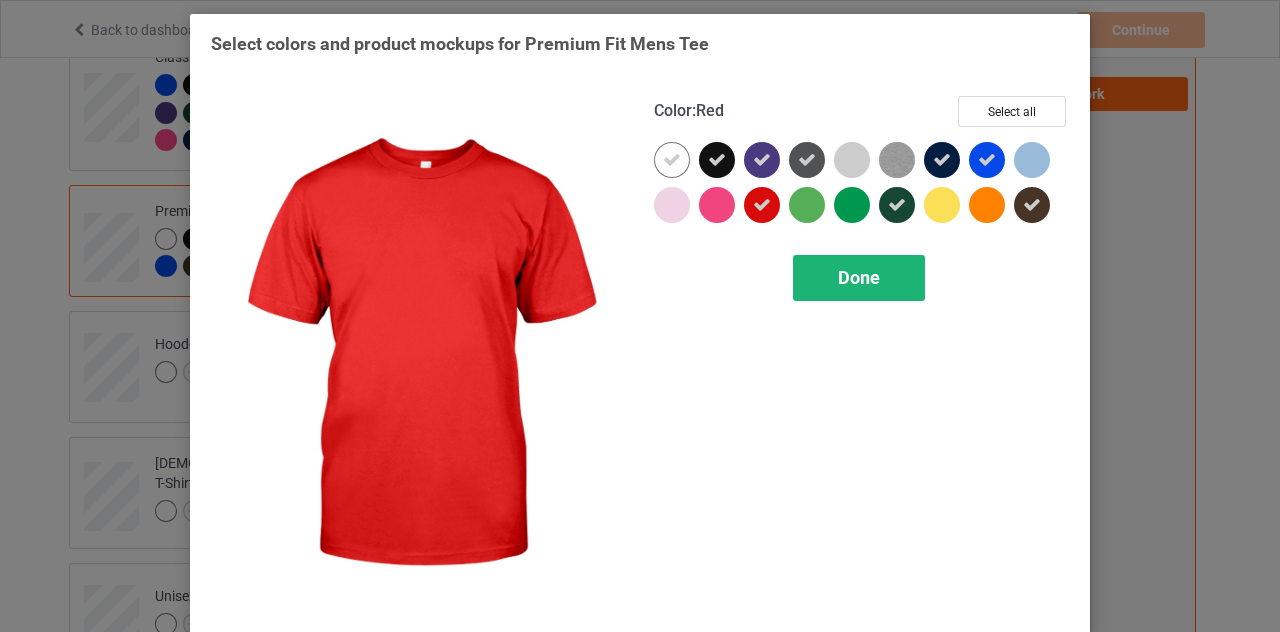 click on "Done" at bounding box center (859, 277) 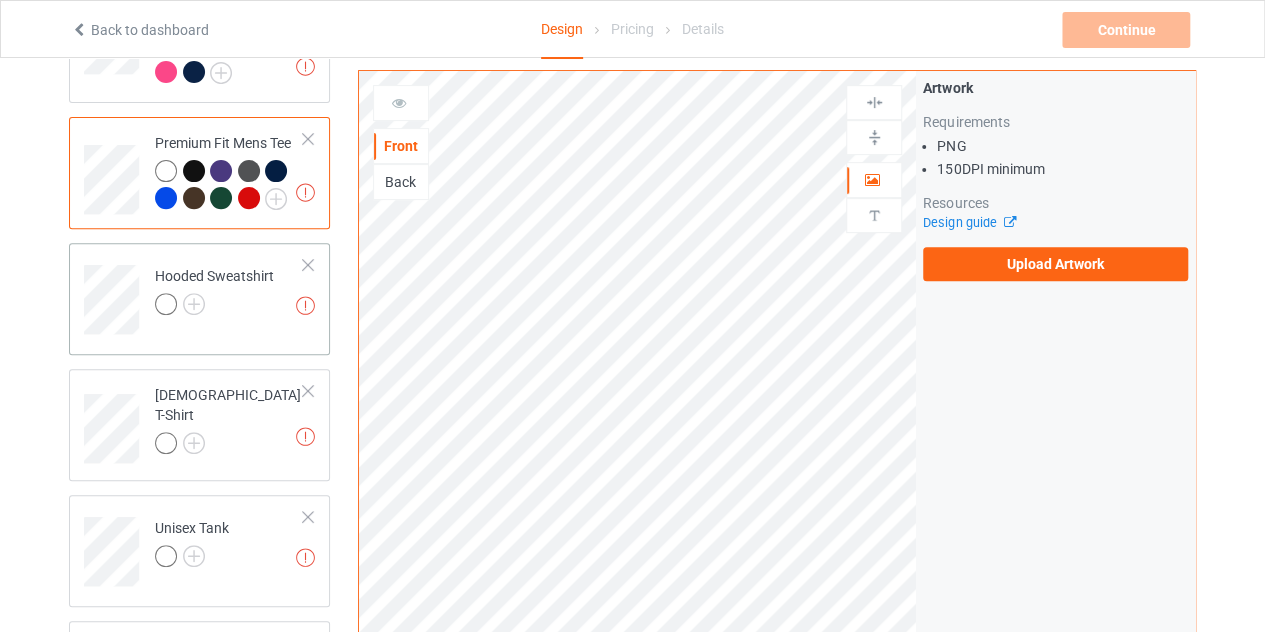 scroll, scrollTop: 300, scrollLeft: 0, axis: vertical 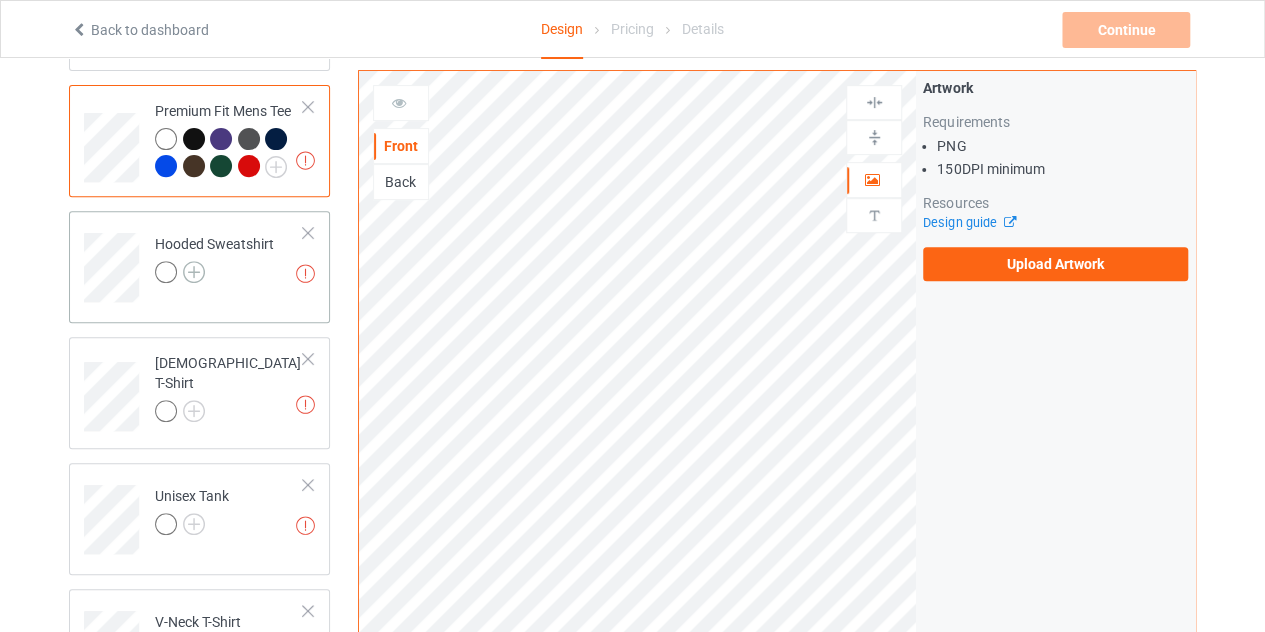 click at bounding box center [194, 272] 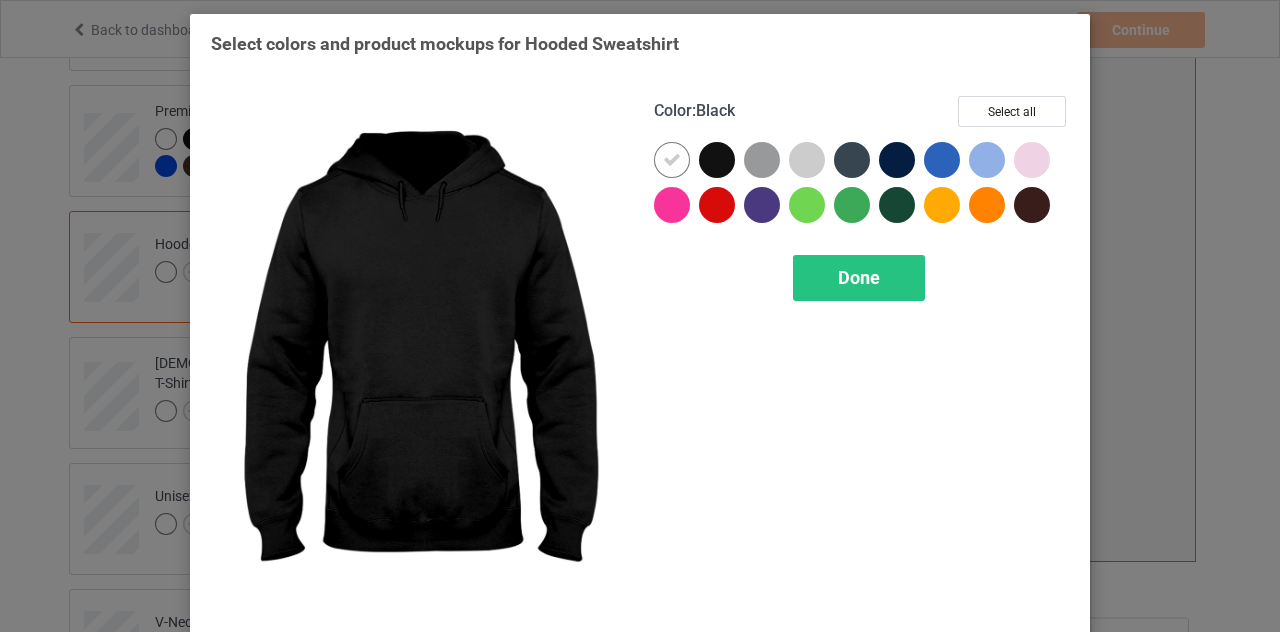 click at bounding box center [717, 160] 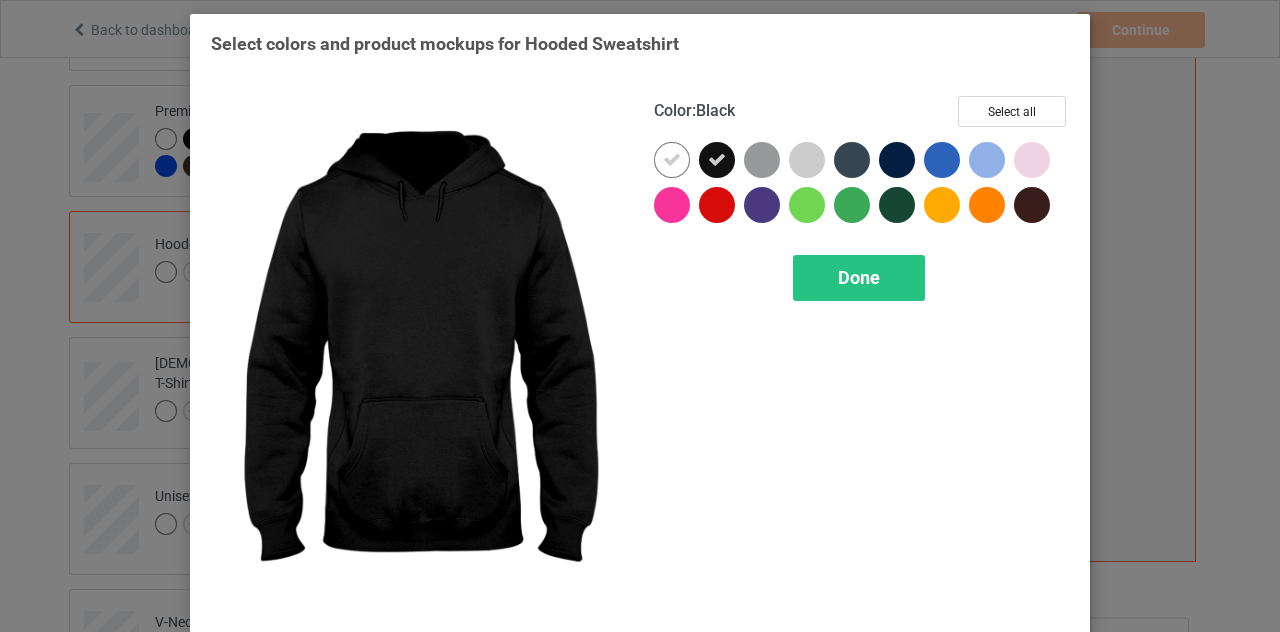 click at bounding box center [717, 205] 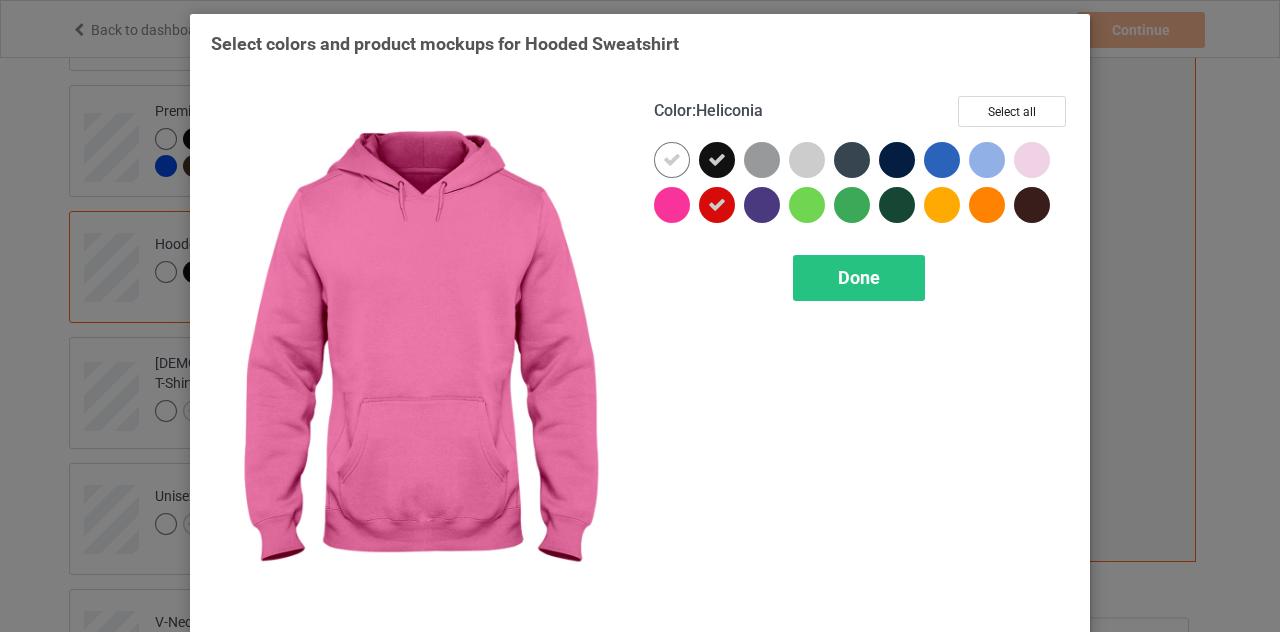drag, startPoint x: 665, startPoint y: 198, endPoint x: 712, endPoint y: 197, distance: 47.010635 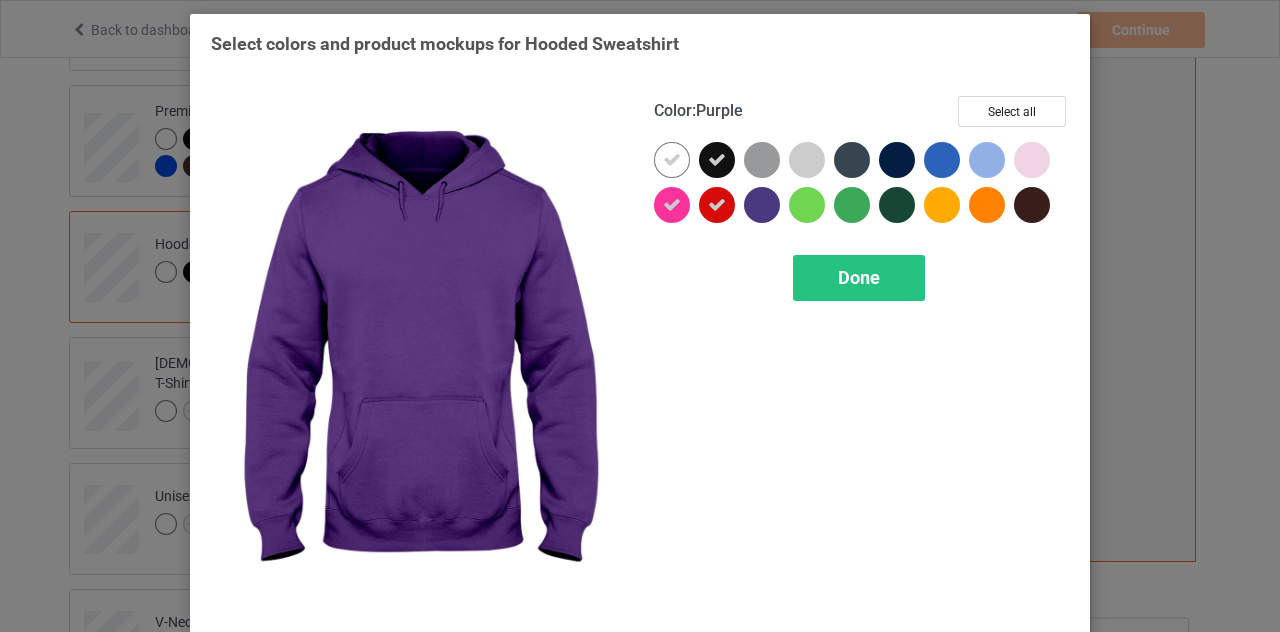 click at bounding box center [762, 205] 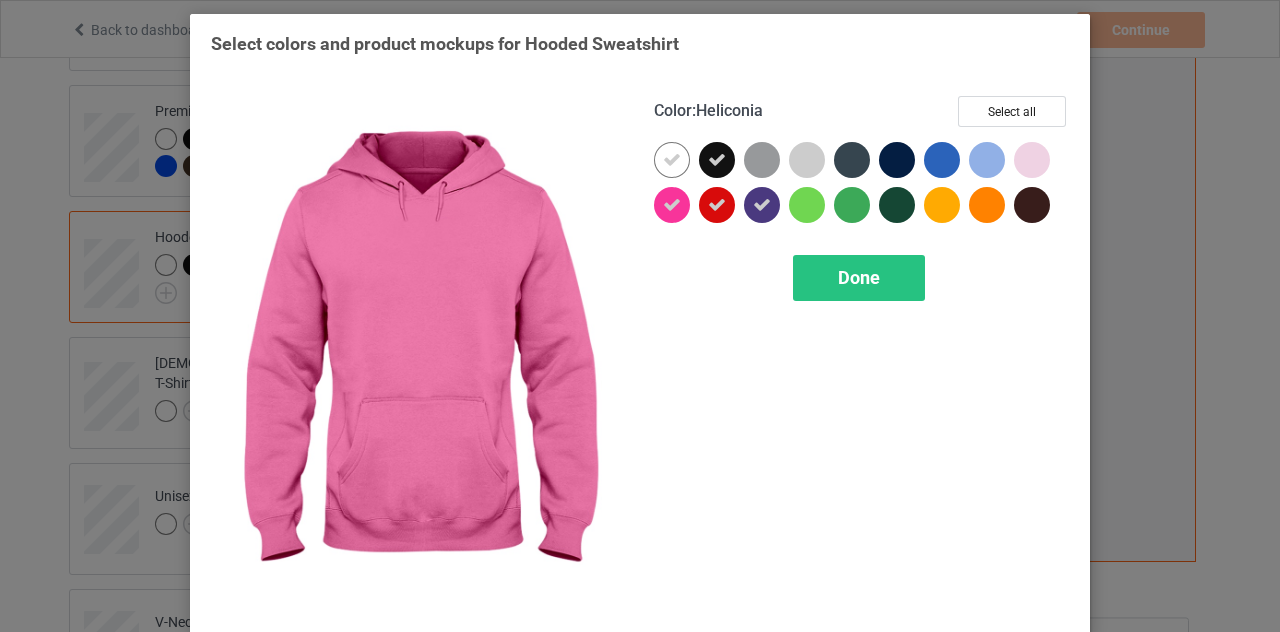 click at bounding box center [672, 205] 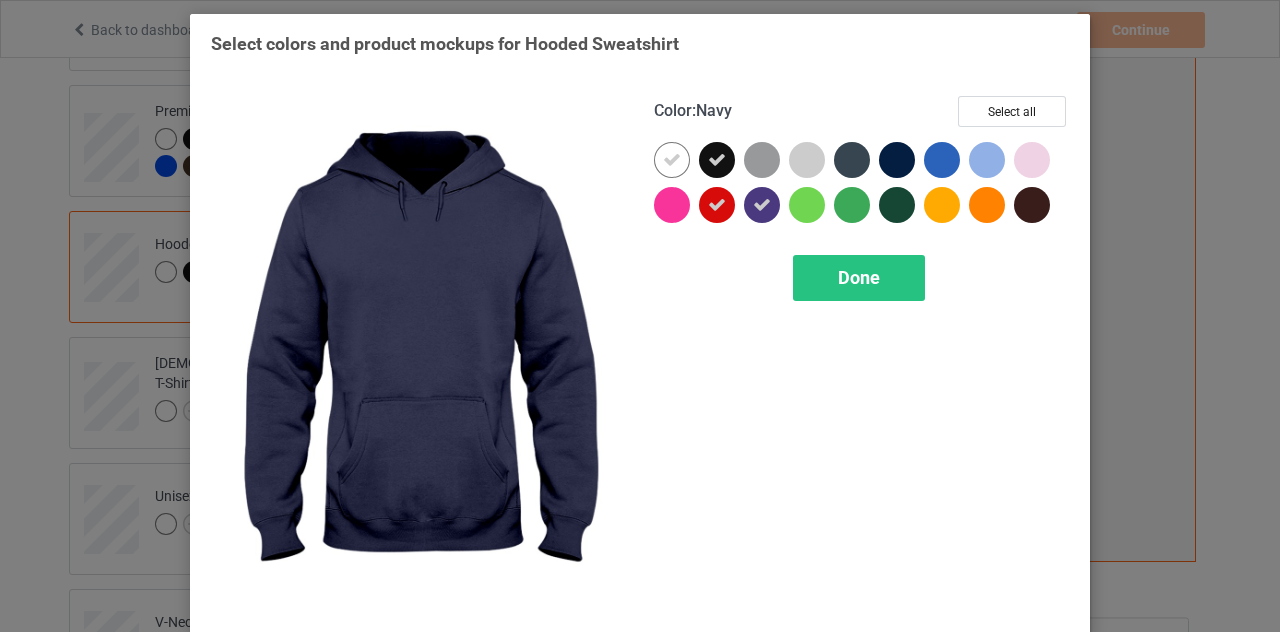 drag, startPoint x: 888, startPoint y: 155, endPoint x: 878, endPoint y: 158, distance: 10.440307 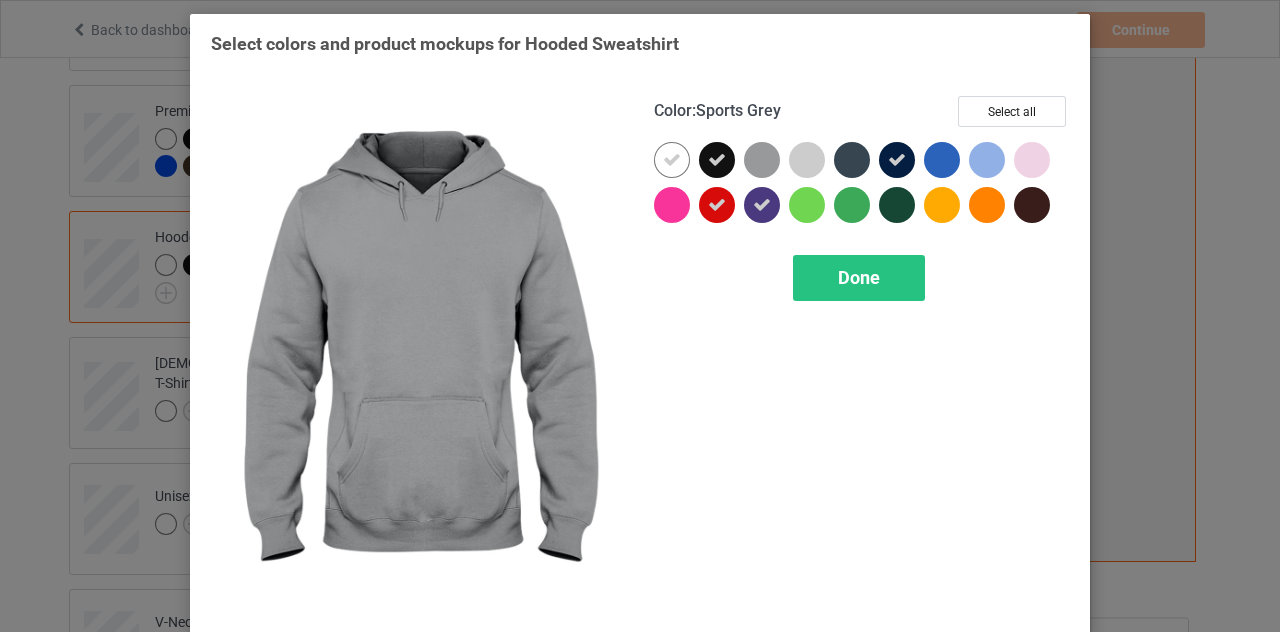 click at bounding box center [766, 164] 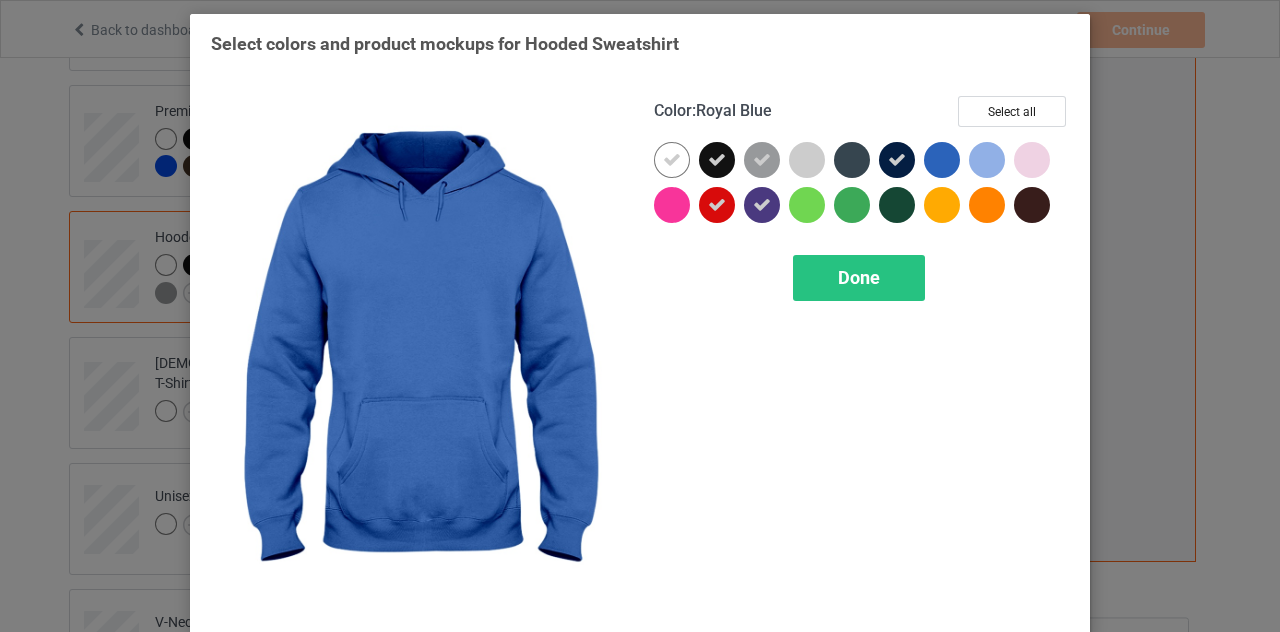 click at bounding box center (942, 160) 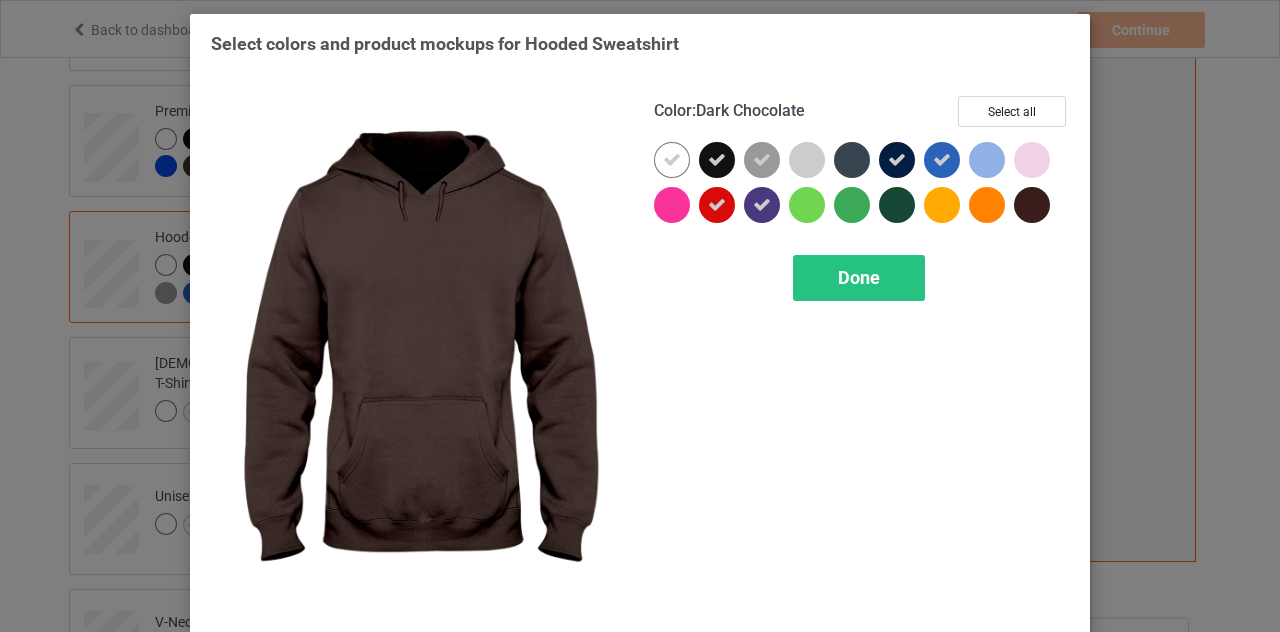 click at bounding box center (1032, 205) 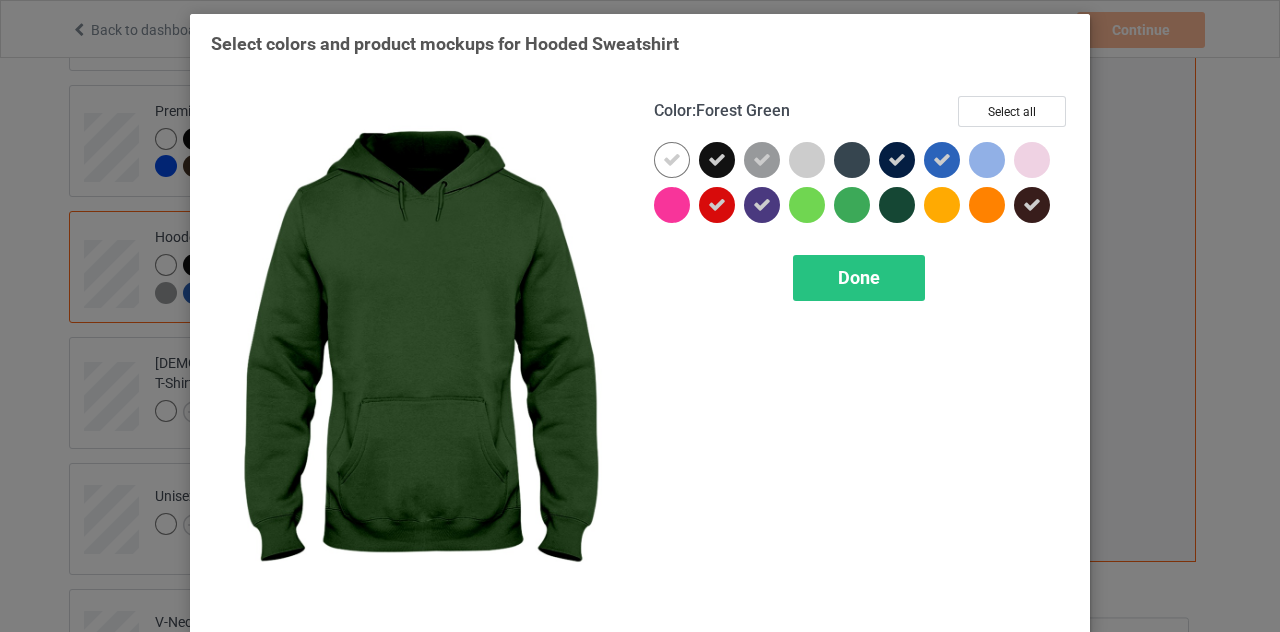 click at bounding box center [897, 205] 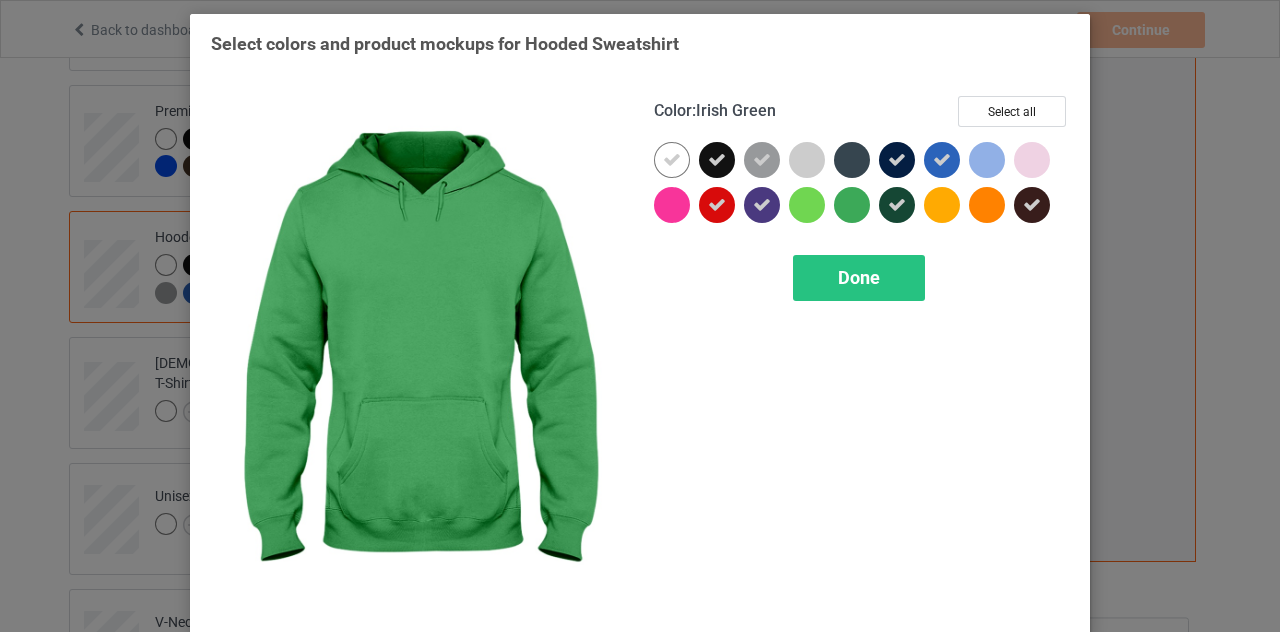 drag, startPoint x: 830, startPoint y: 206, endPoint x: 834, endPoint y: 222, distance: 16.492422 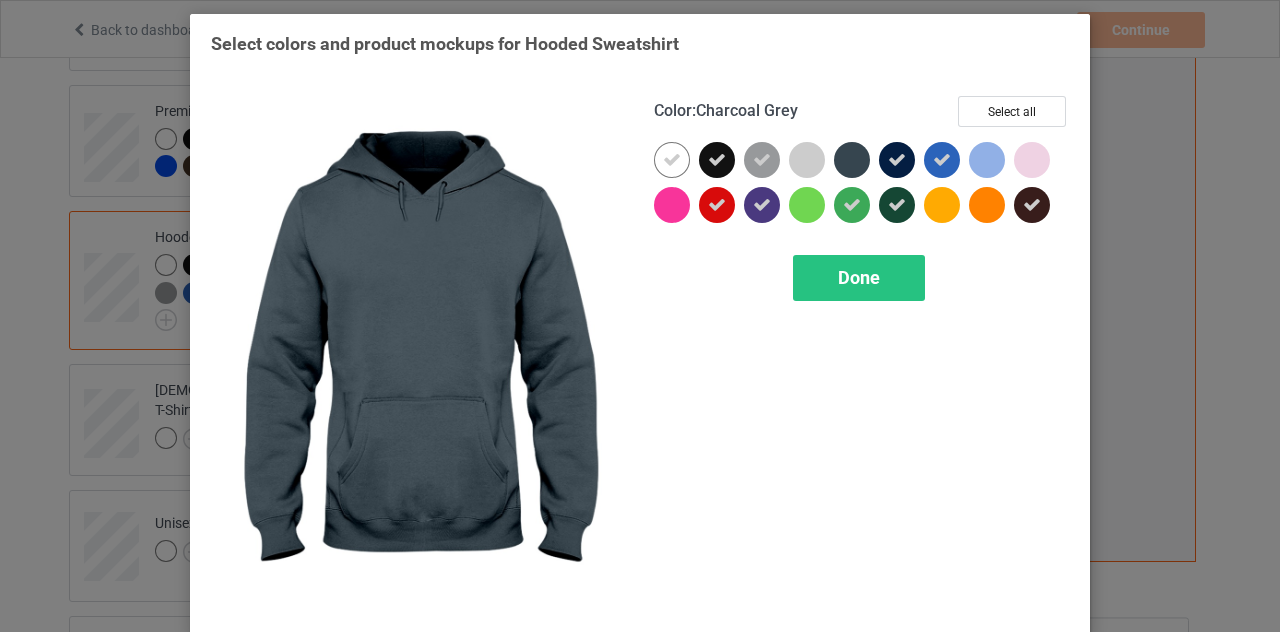 click at bounding box center (852, 160) 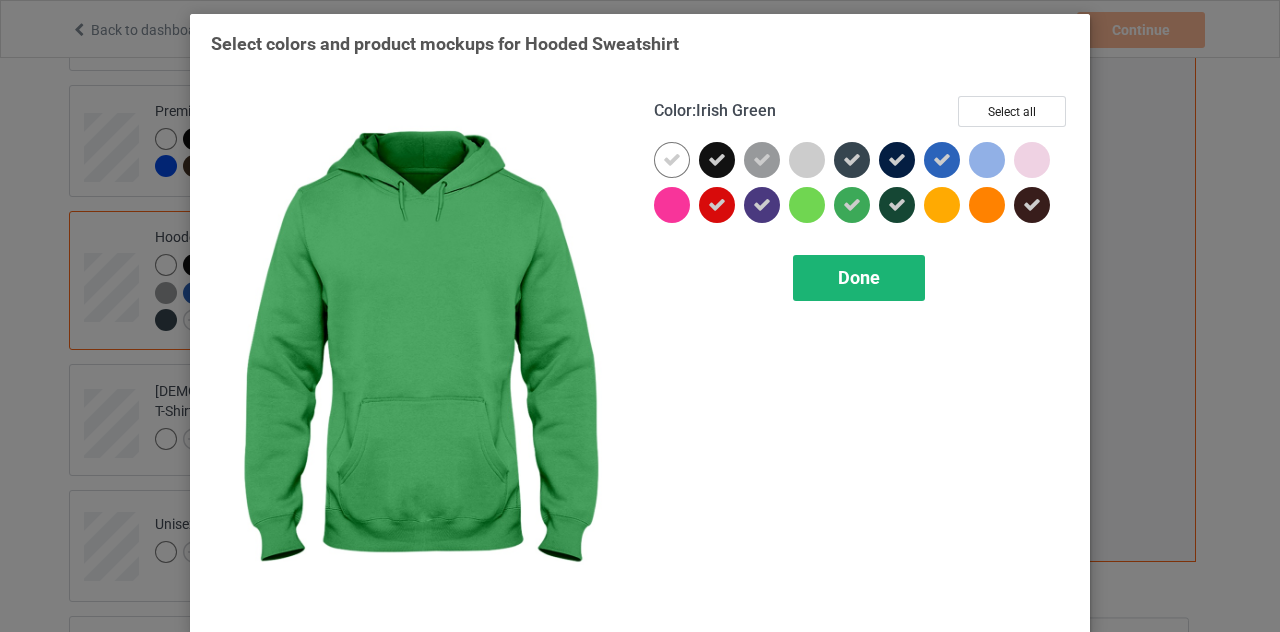 click on "Done" at bounding box center [859, 277] 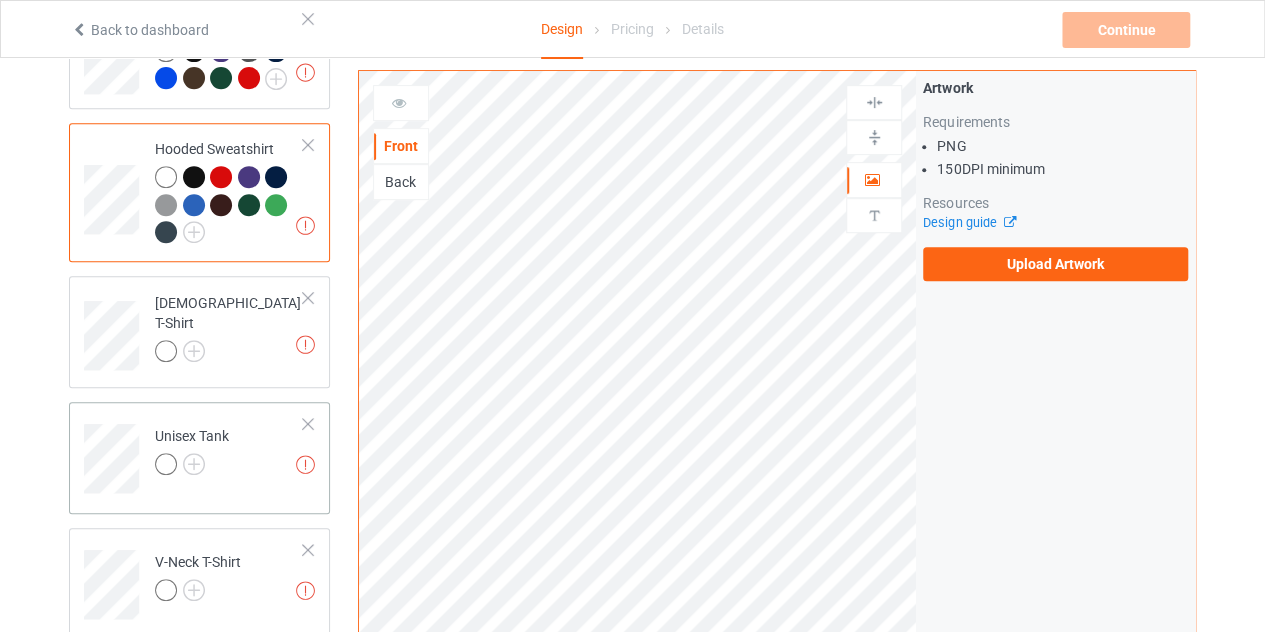 scroll, scrollTop: 500, scrollLeft: 0, axis: vertical 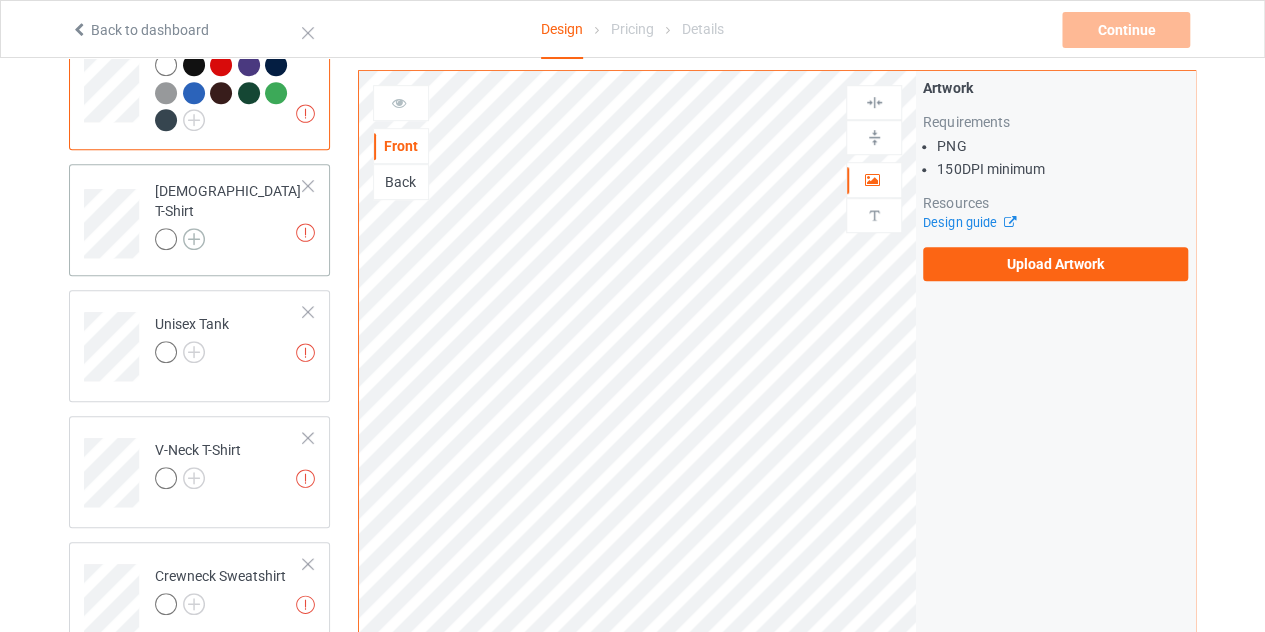 click at bounding box center (194, 239) 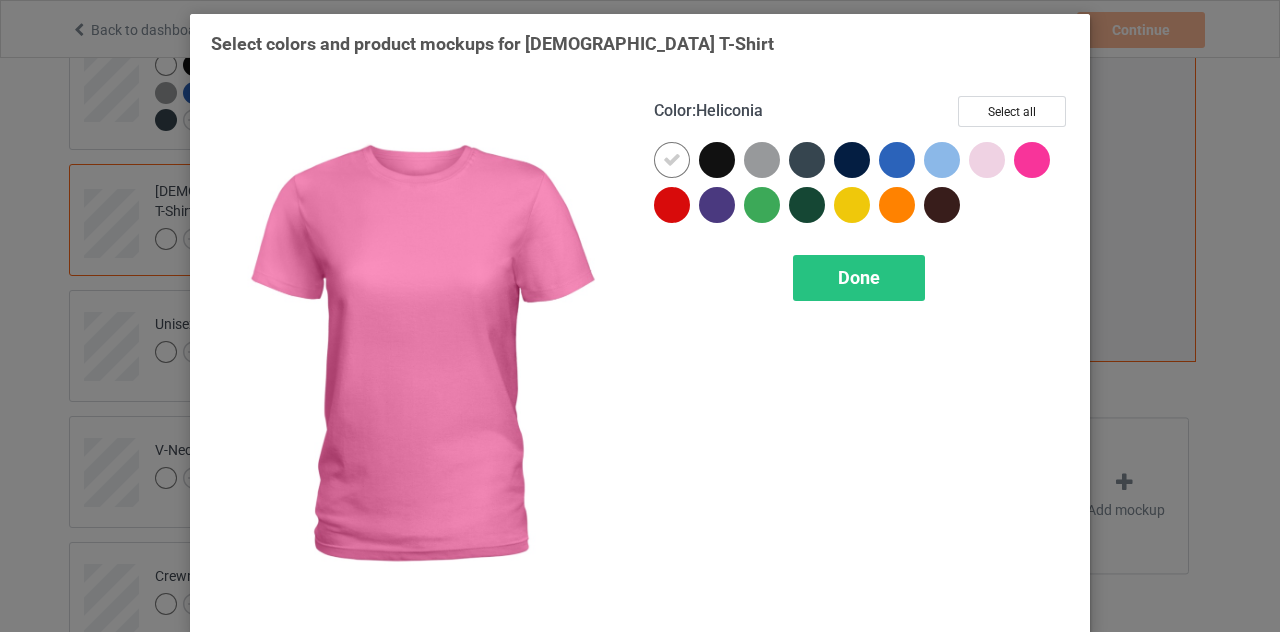 drag, startPoint x: 1022, startPoint y: 165, endPoint x: 782, endPoint y: 186, distance: 240.91699 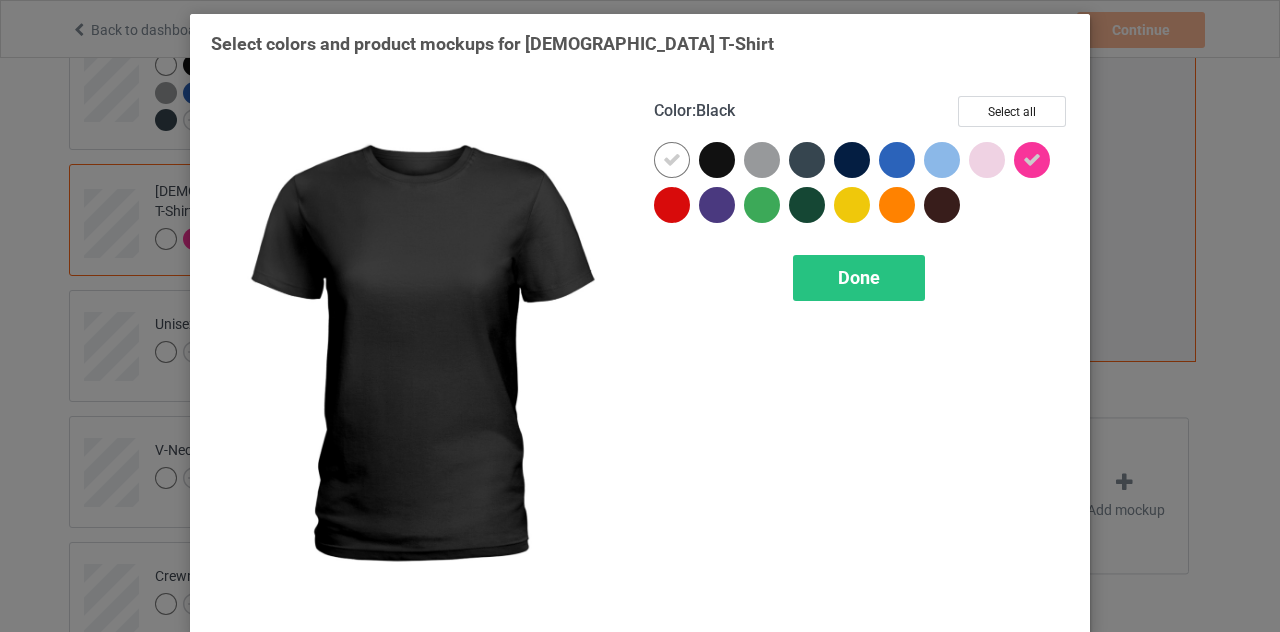 click at bounding box center (717, 160) 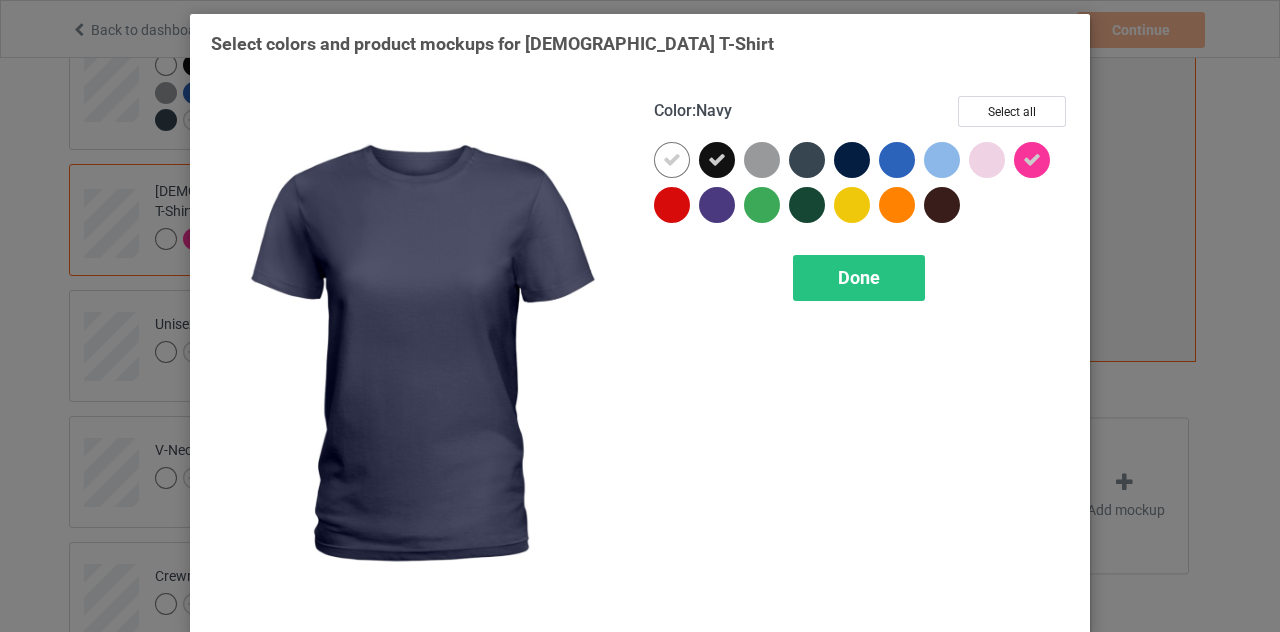 click at bounding box center (852, 160) 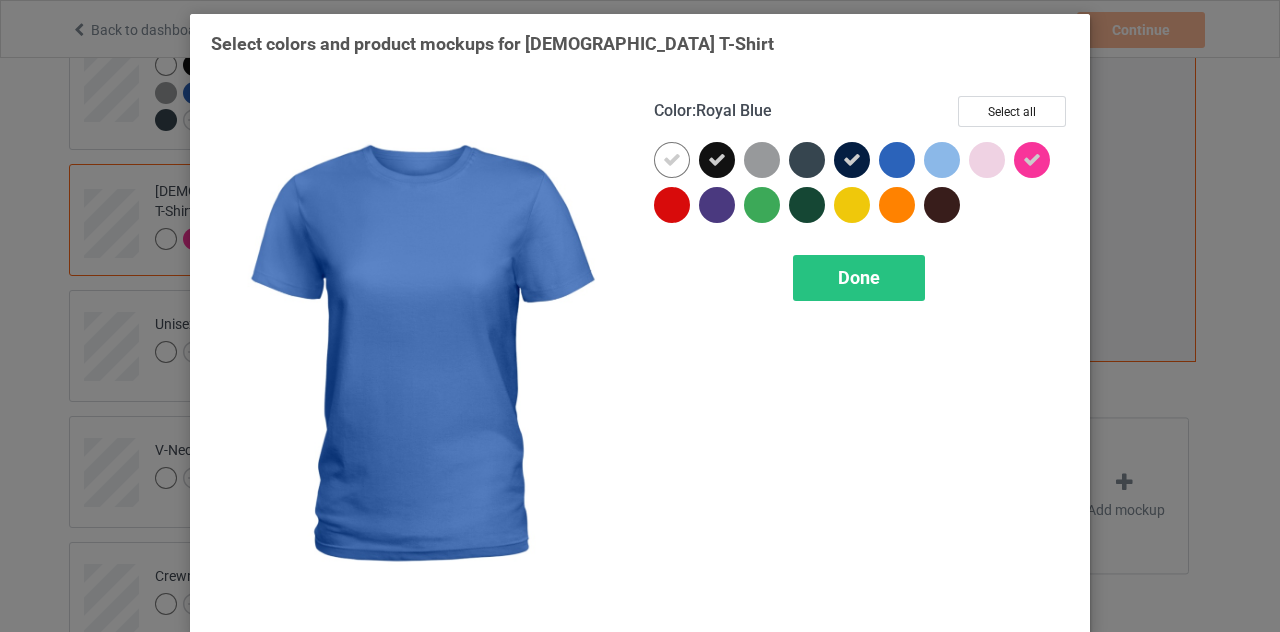 click at bounding box center [901, 164] 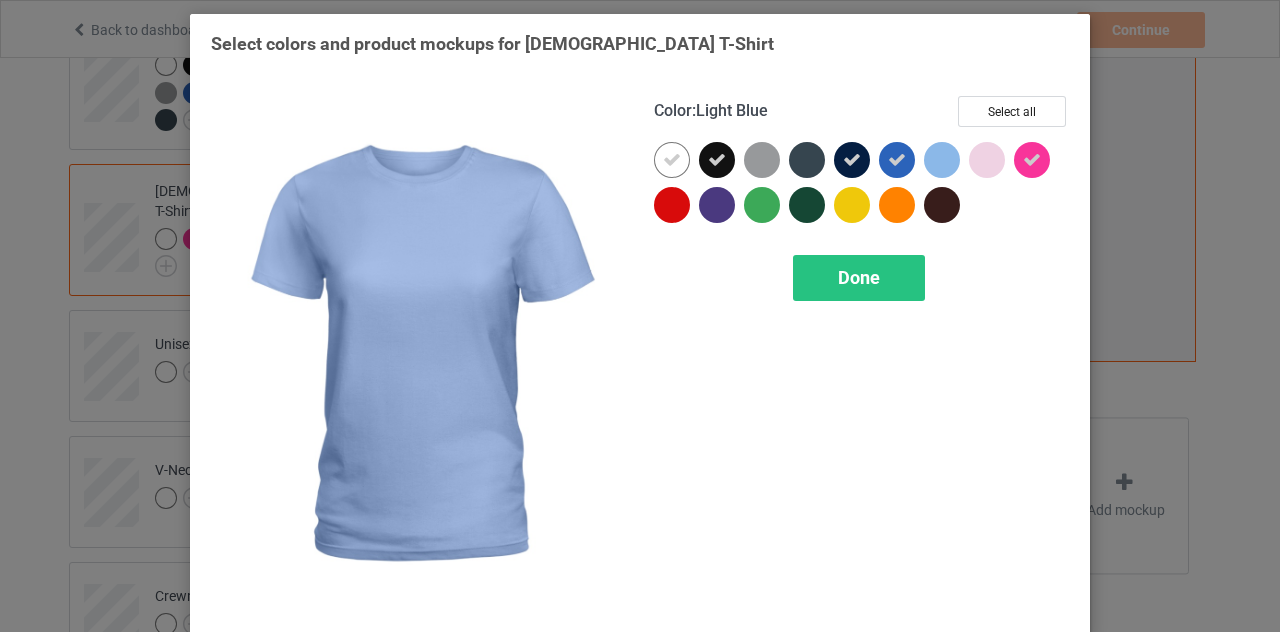 click at bounding box center [942, 160] 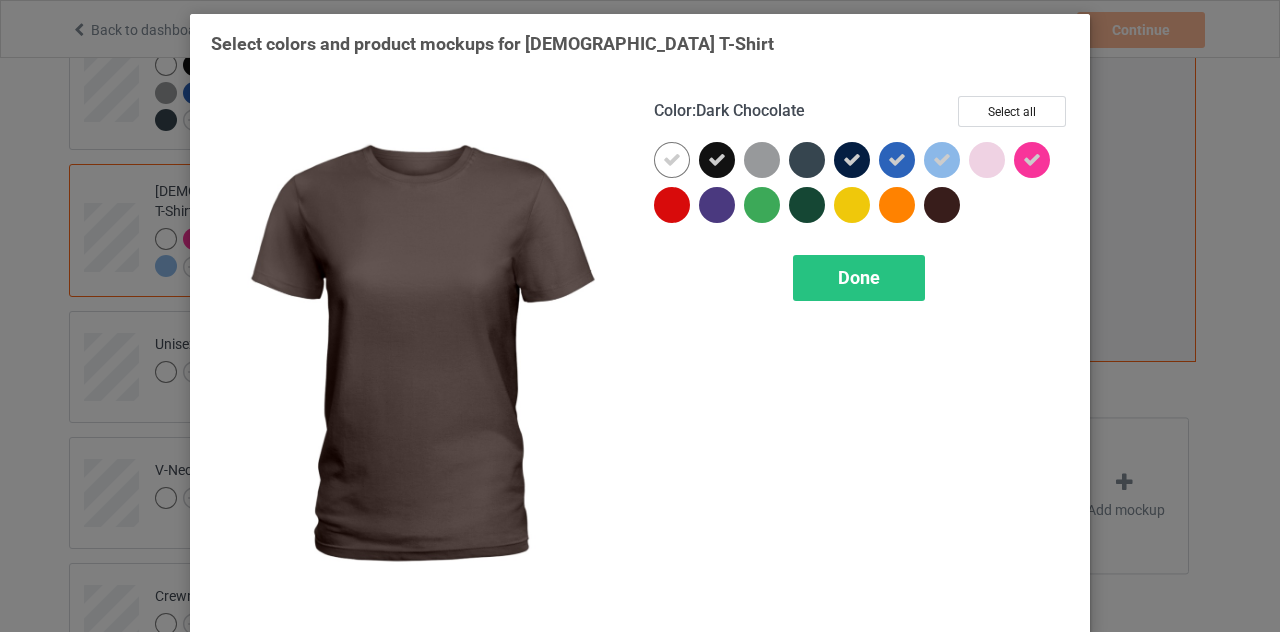 click at bounding box center (942, 205) 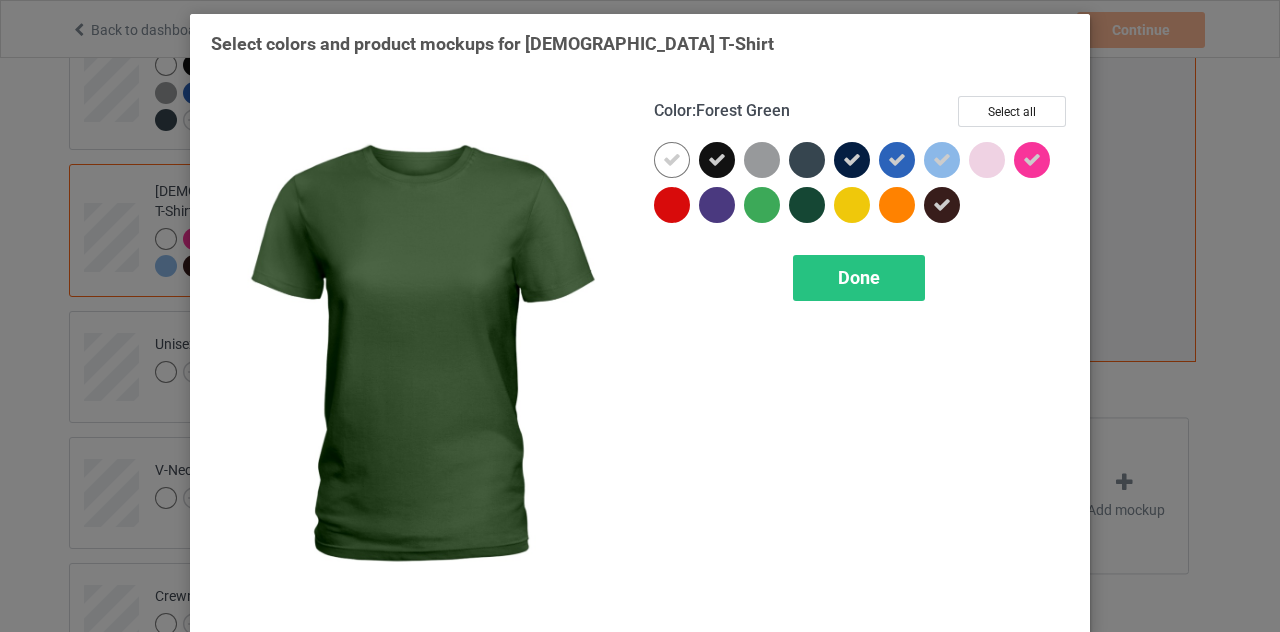 drag, startPoint x: 804, startPoint y: 206, endPoint x: 790, endPoint y: 208, distance: 14.142136 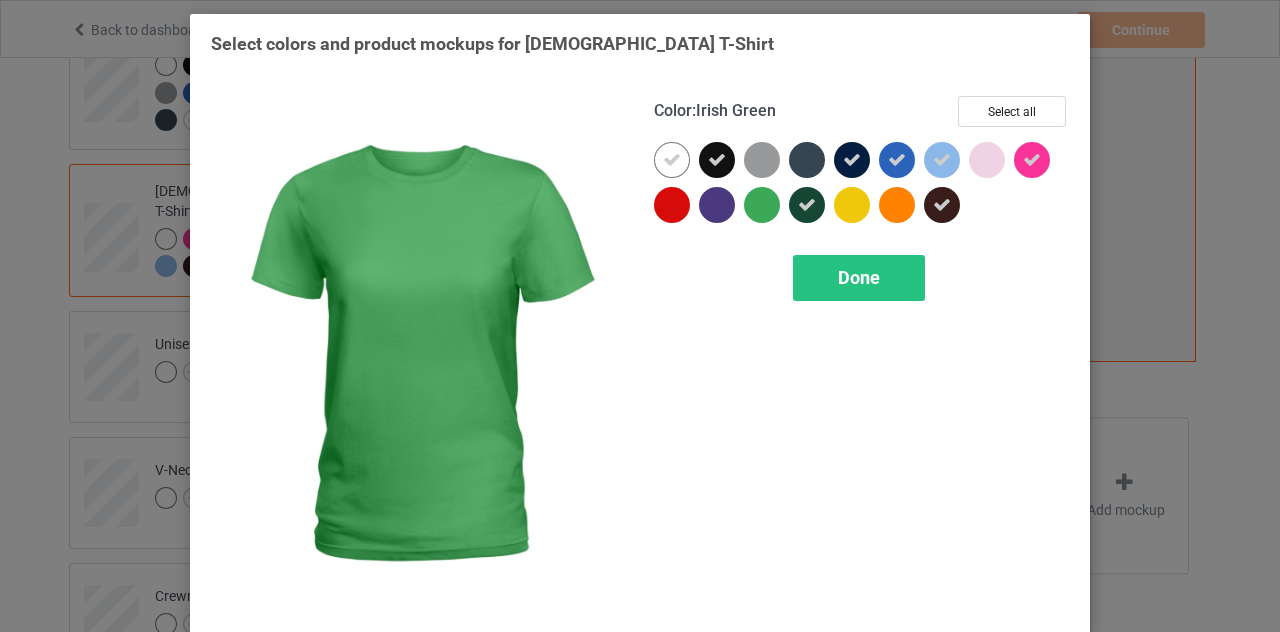 click at bounding box center (762, 205) 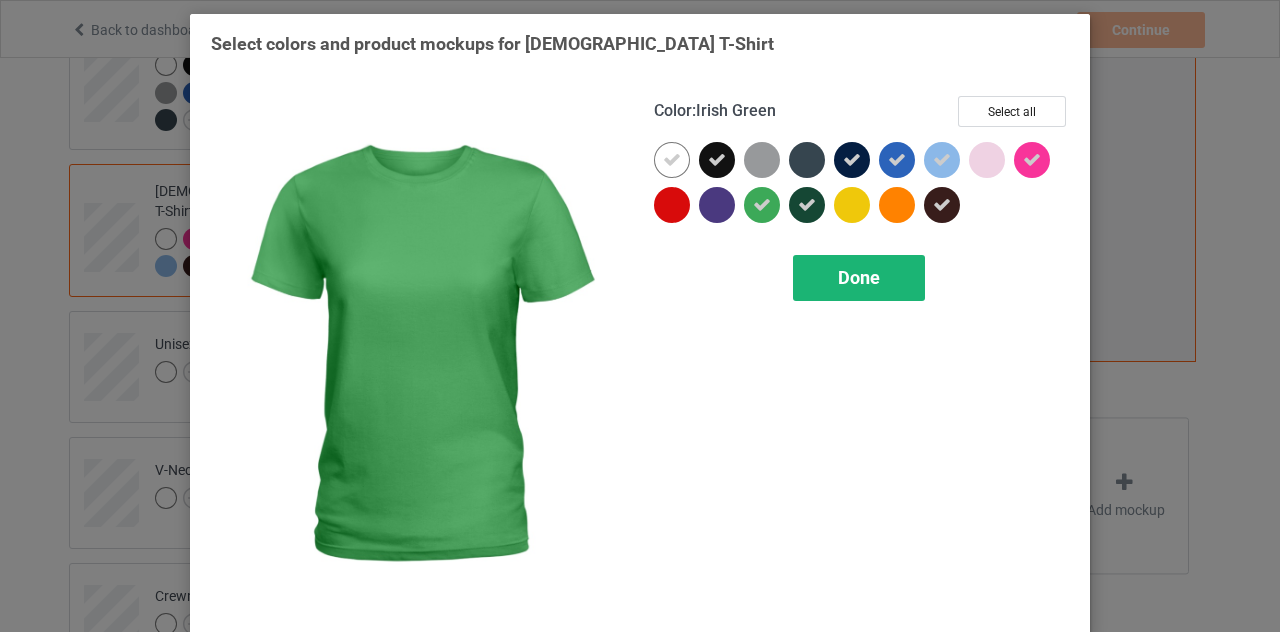 click on "Done" at bounding box center (859, 278) 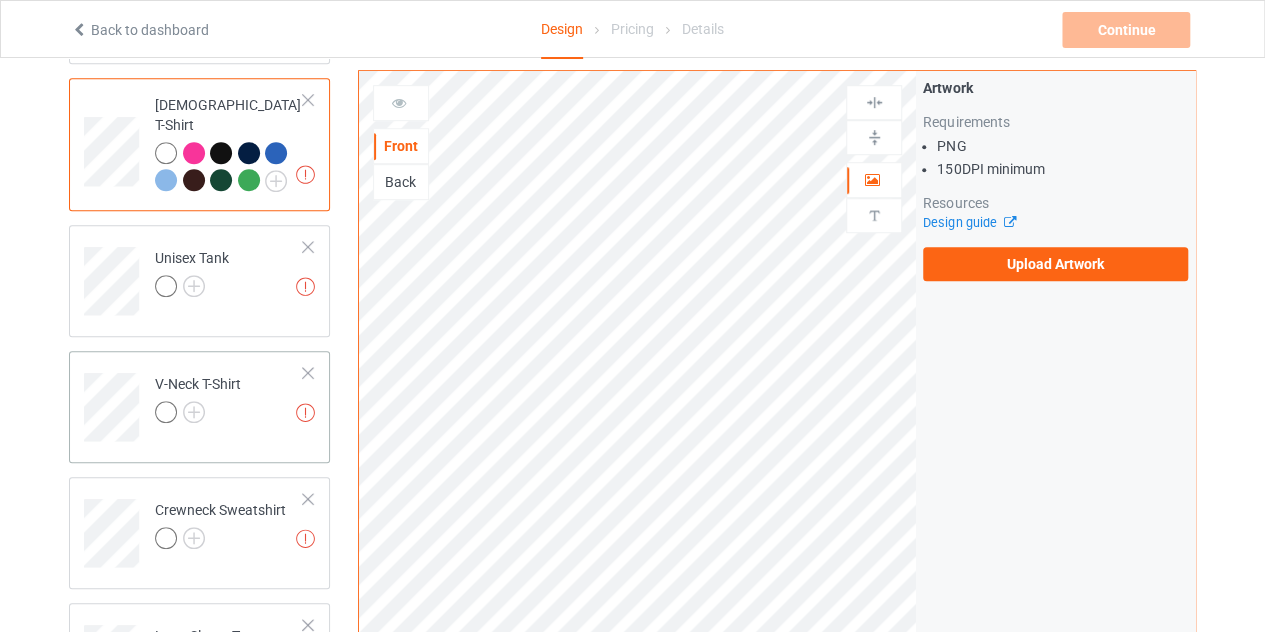 scroll, scrollTop: 700, scrollLeft: 0, axis: vertical 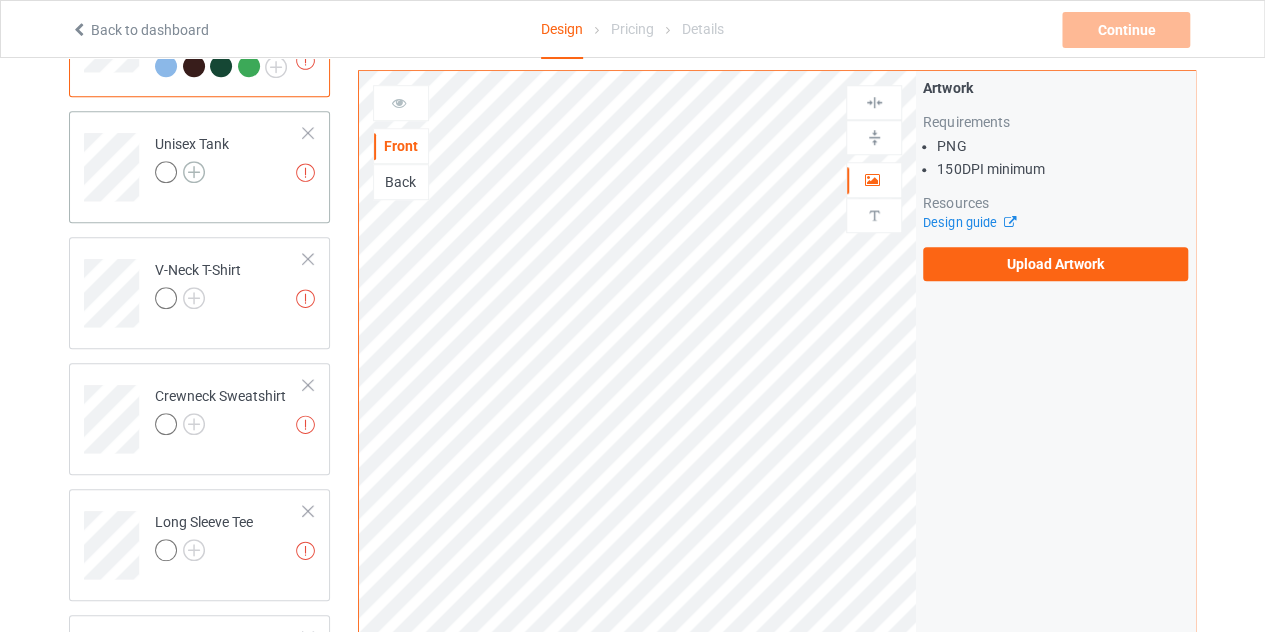 click at bounding box center [194, 172] 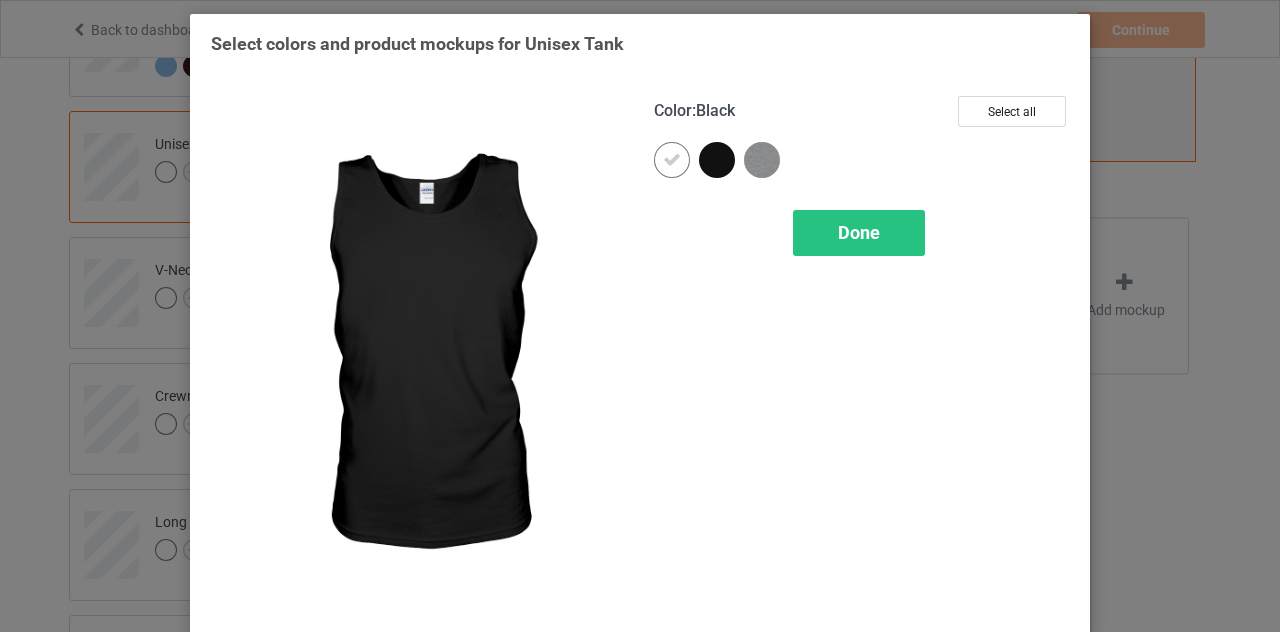 drag, startPoint x: 704, startPoint y: 159, endPoint x: 804, endPoint y: 204, distance: 109.65856 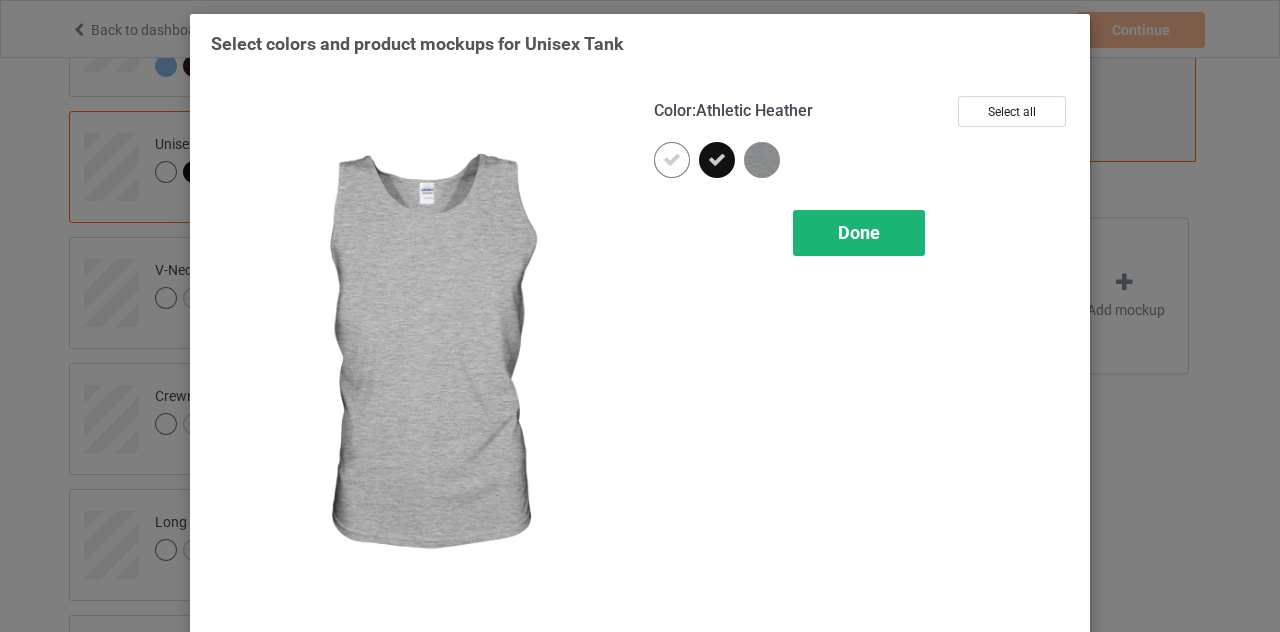 click on "Done" at bounding box center [859, 232] 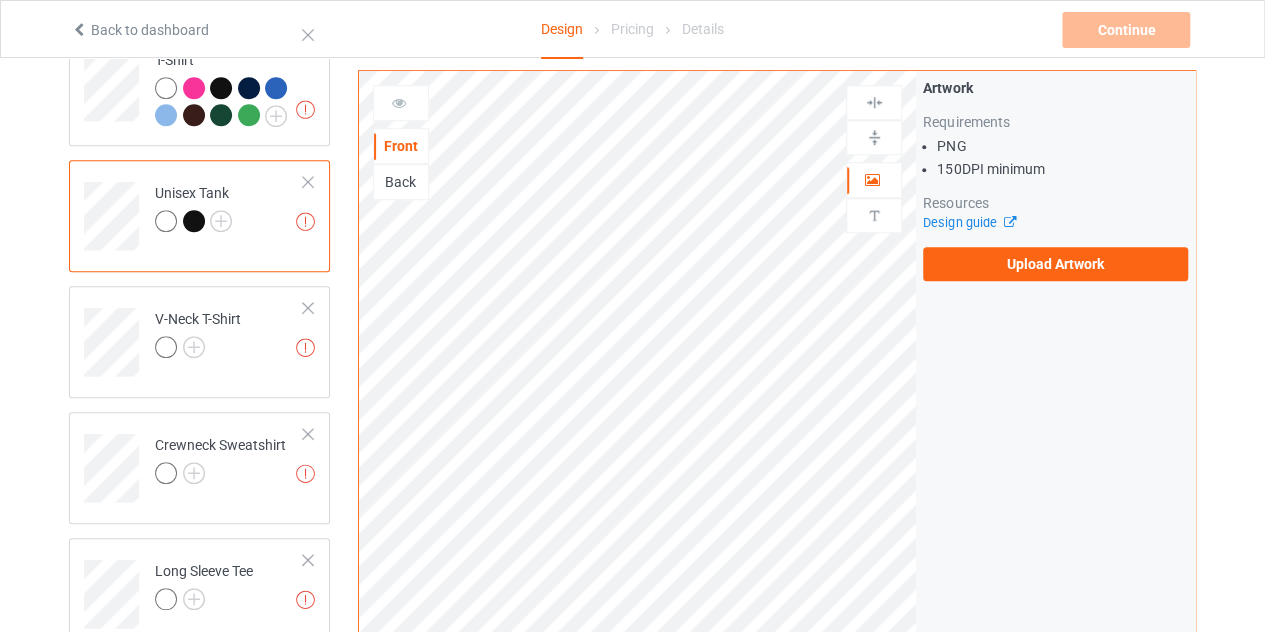 scroll, scrollTop: 612, scrollLeft: 0, axis: vertical 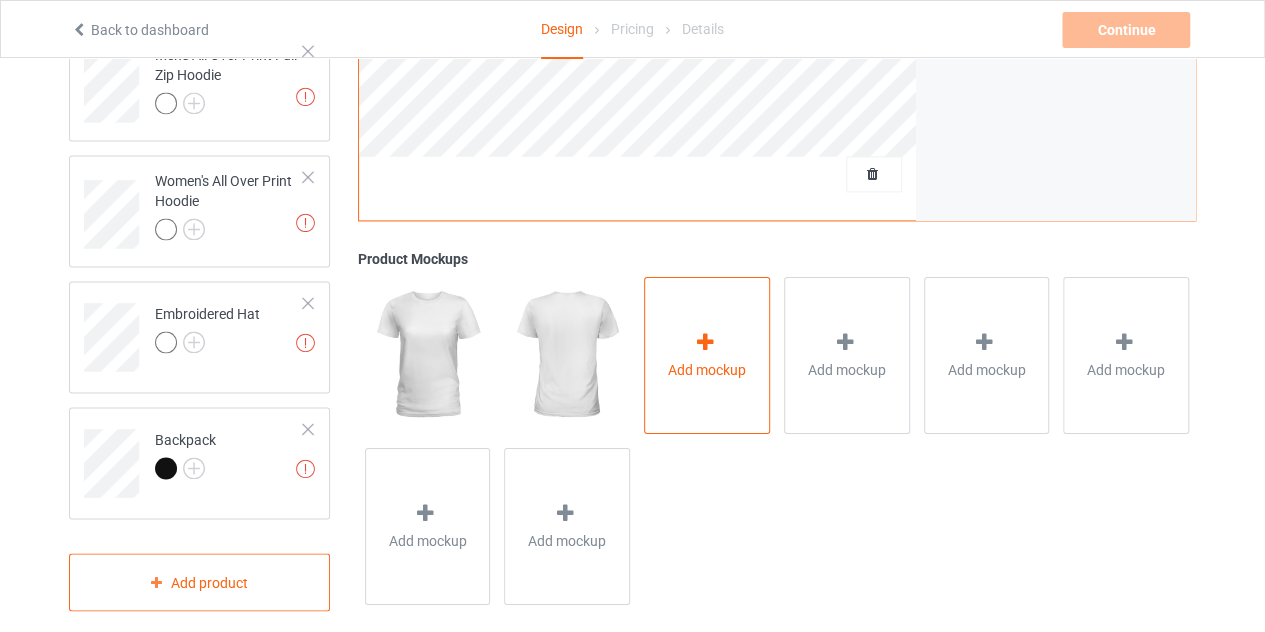 click on "Add mockup" at bounding box center [707, 369] 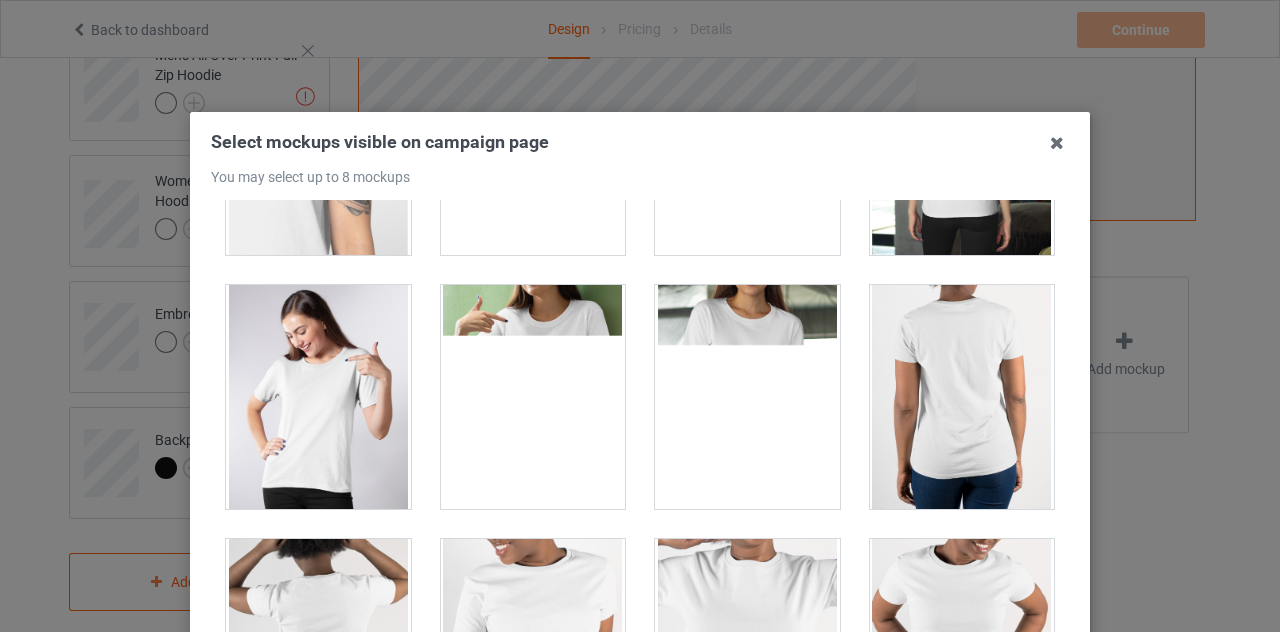 scroll, scrollTop: 1200, scrollLeft: 0, axis: vertical 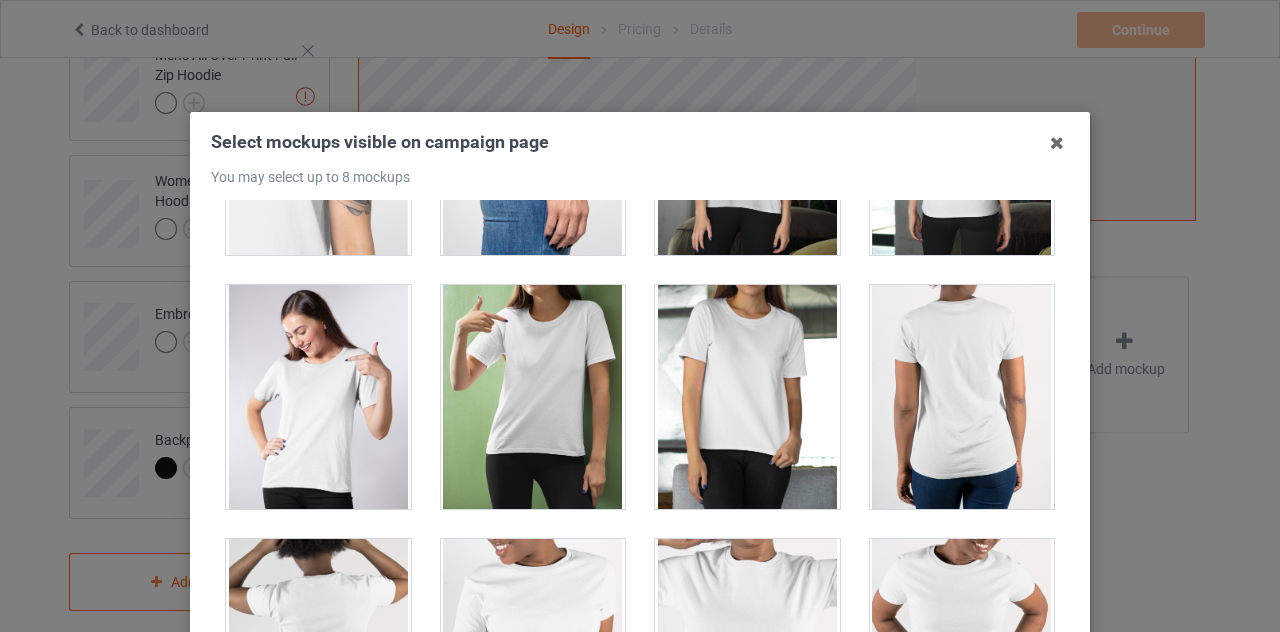 click at bounding box center [747, 397] 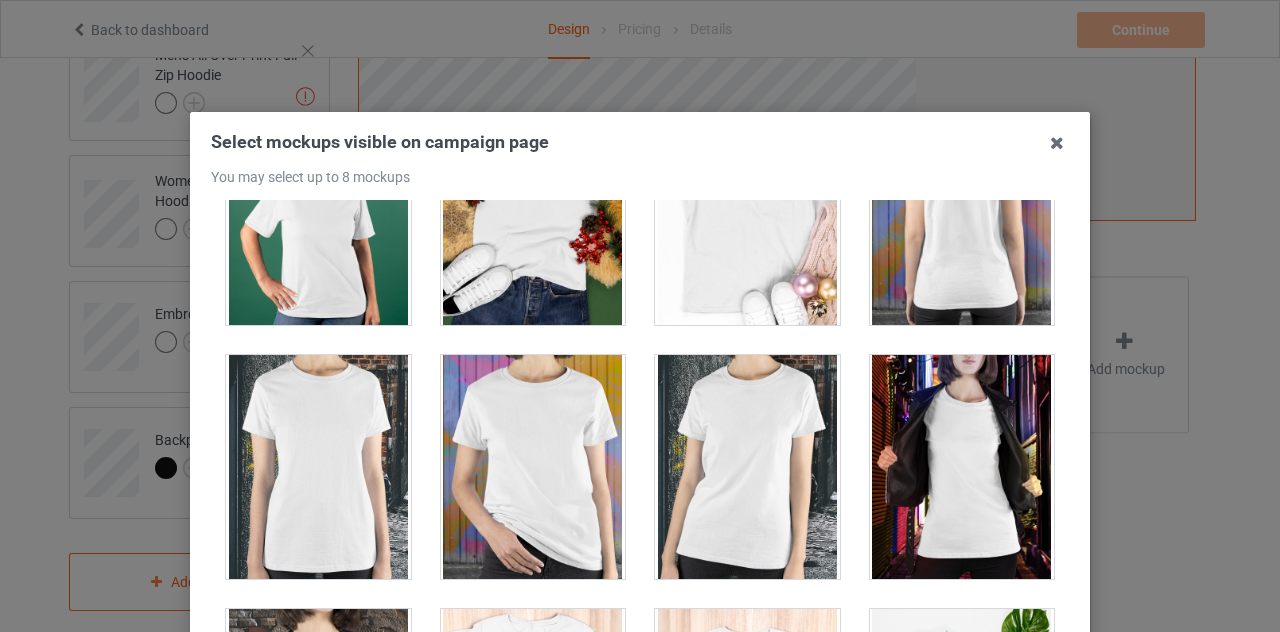 scroll, scrollTop: 2500, scrollLeft: 0, axis: vertical 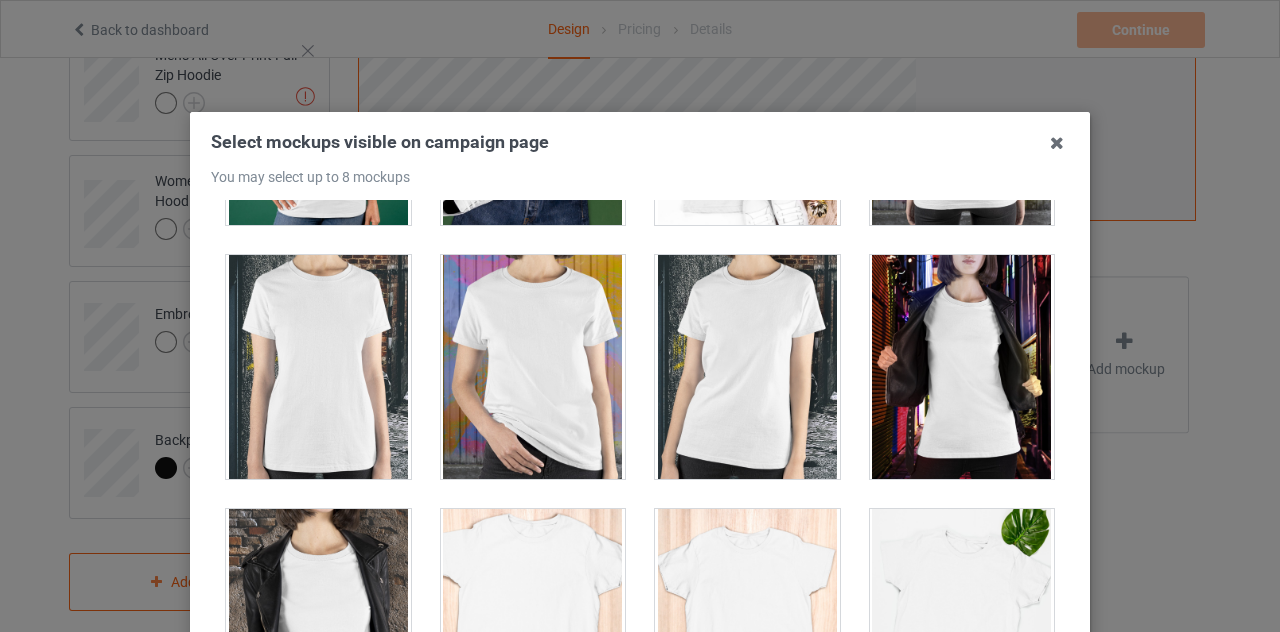 click at bounding box center (747, 367) 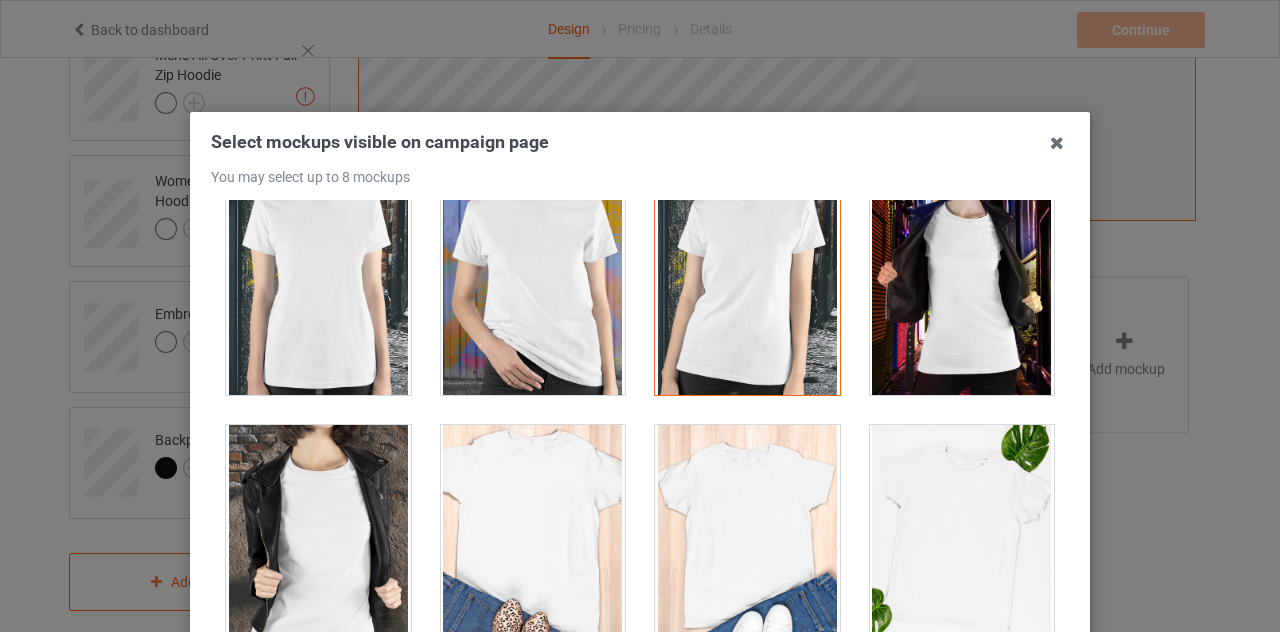 scroll, scrollTop: 2700, scrollLeft: 0, axis: vertical 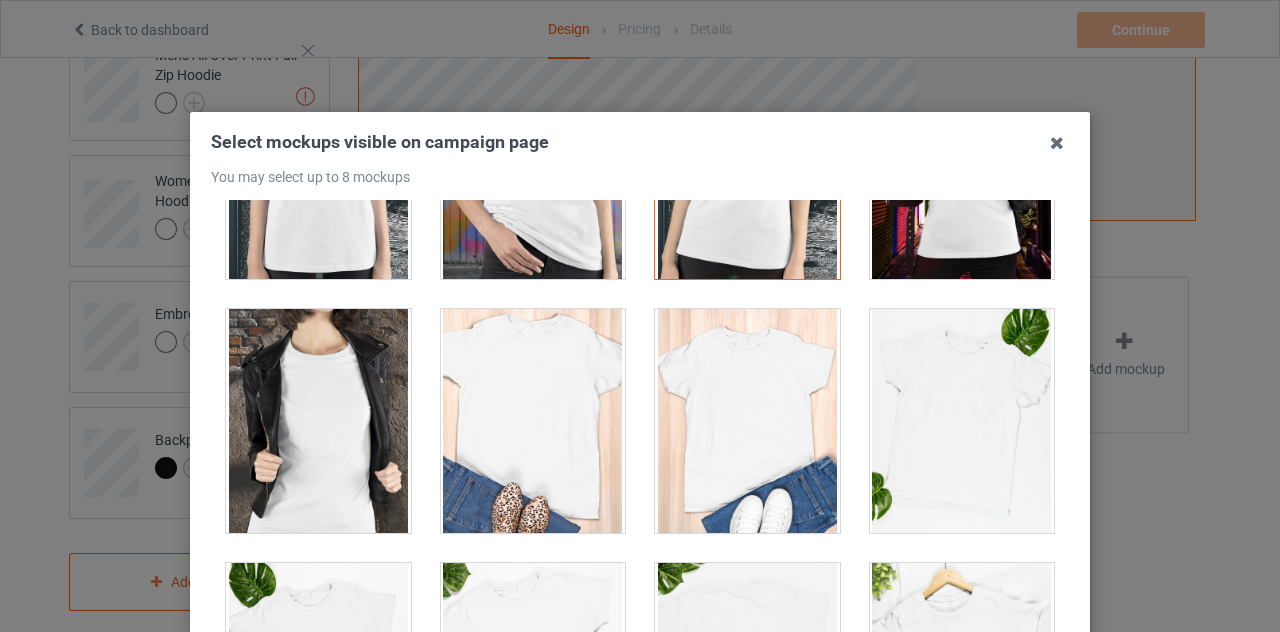 click at bounding box center (747, 421) 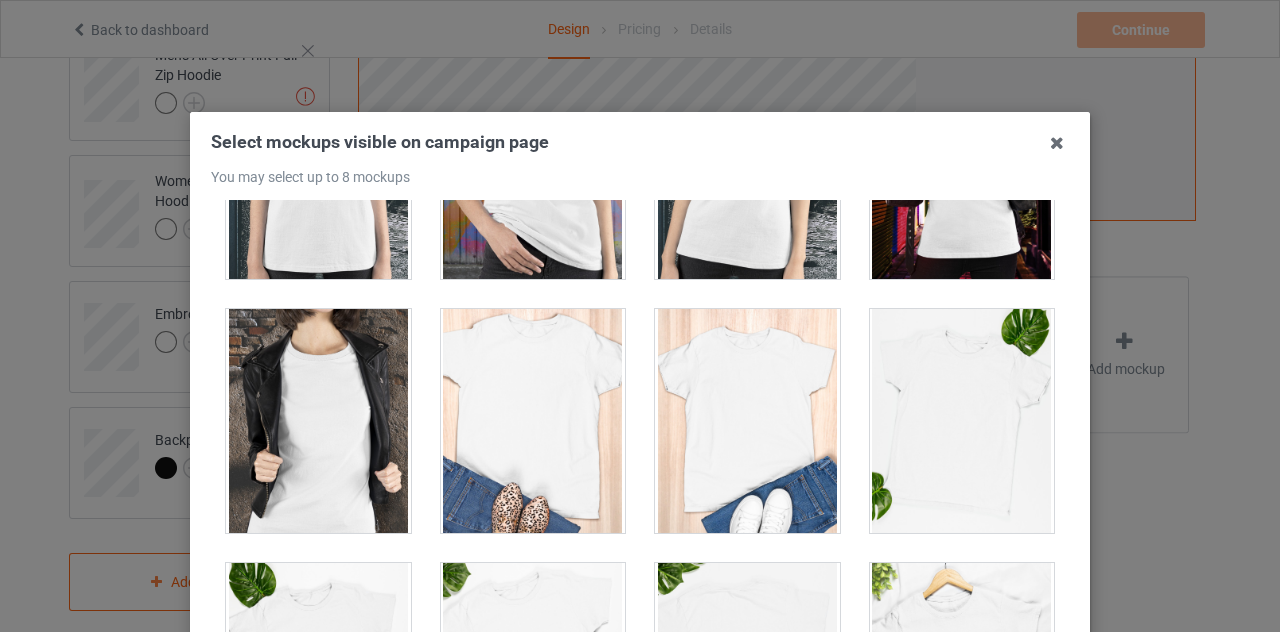 click at bounding box center (747, 421) 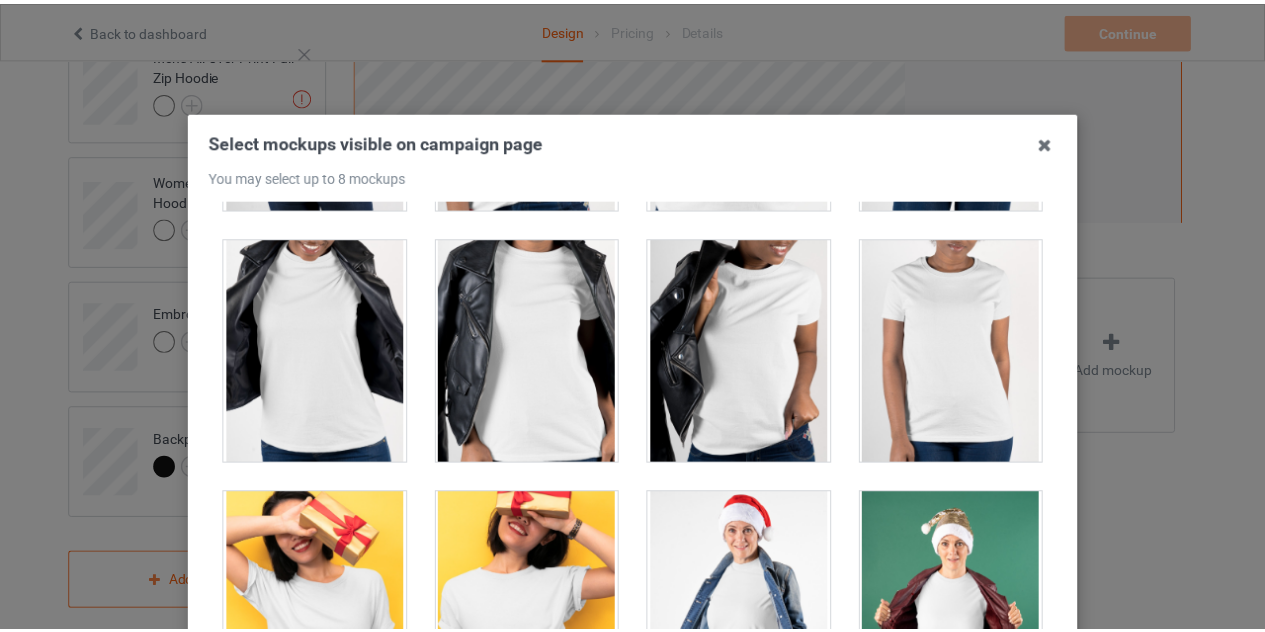 scroll, scrollTop: 1900, scrollLeft: 0, axis: vertical 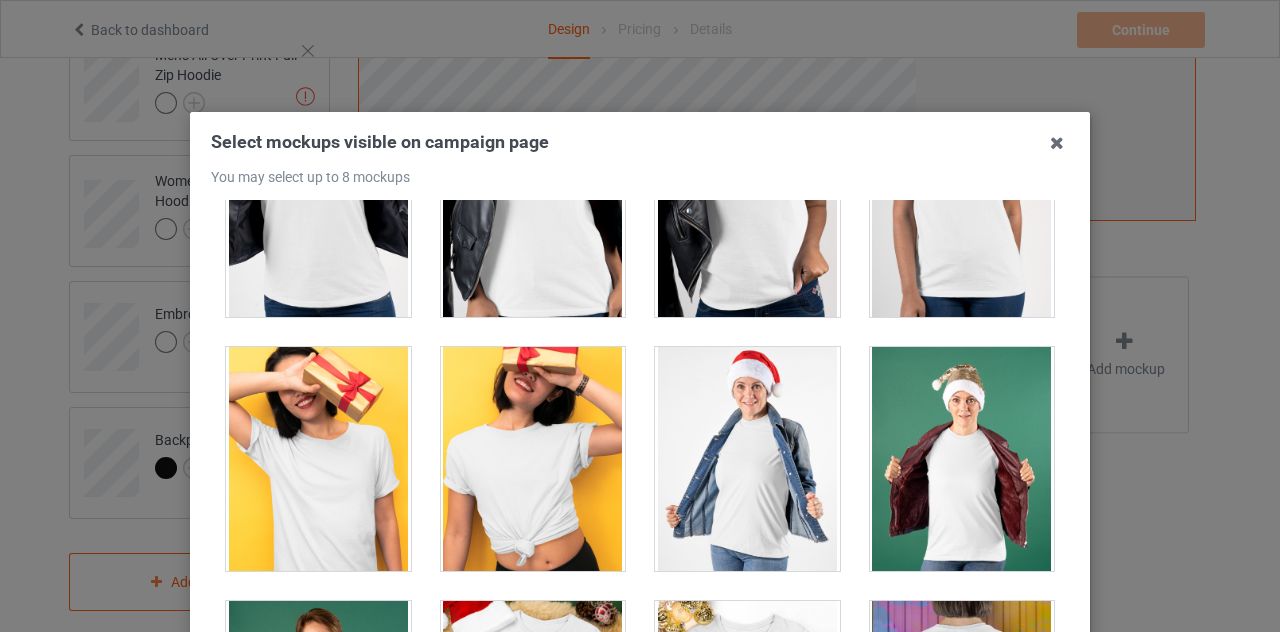 drag, startPoint x: 333, startPoint y: 482, endPoint x: 384, endPoint y: 465, distance: 53.75872 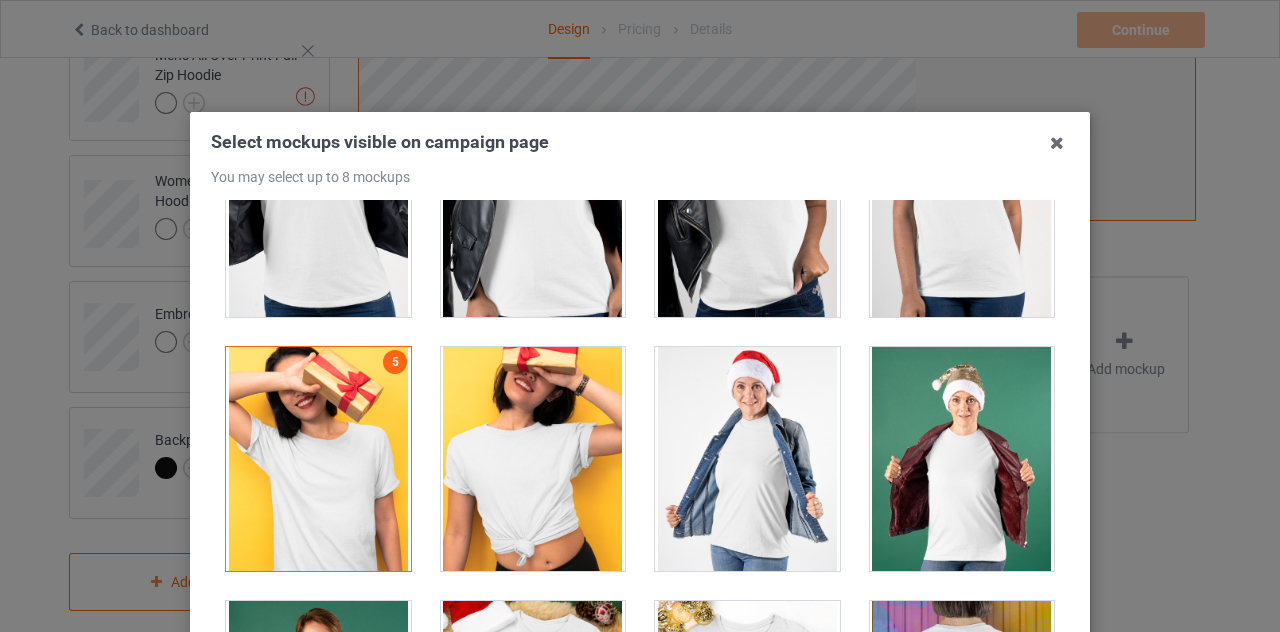 drag, startPoint x: 1236, startPoint y: 443, endPoint x: 1160, endPoint y: 363, distance: 110.34492 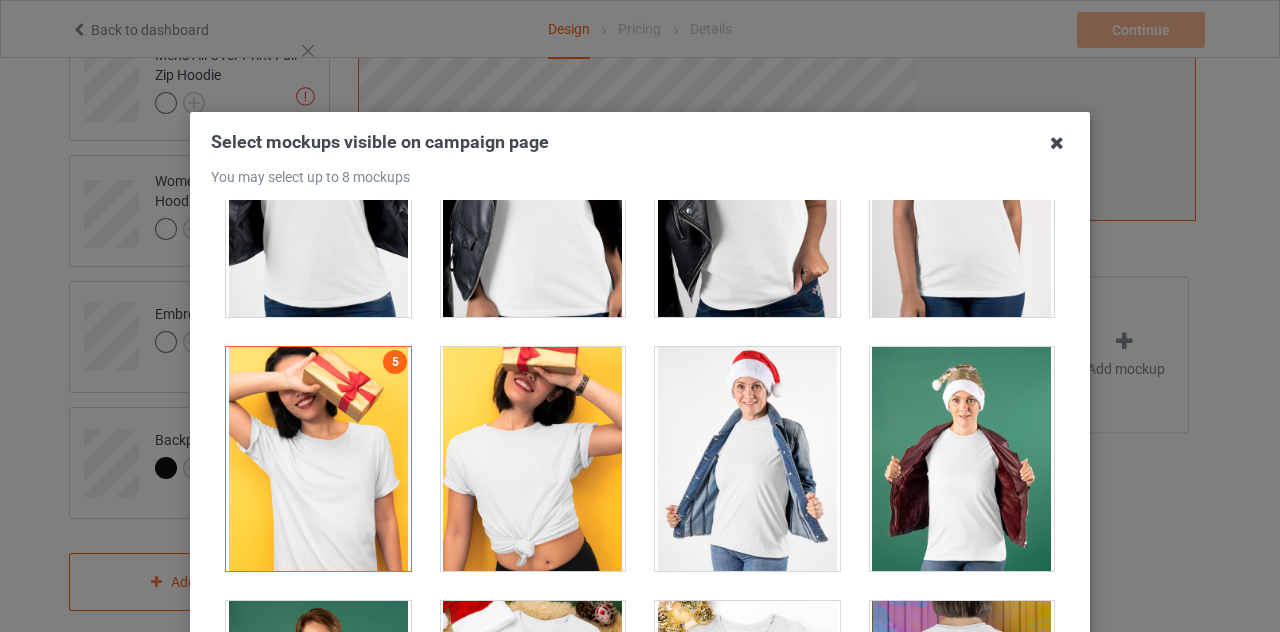 click at bounding box center [1057, 143] 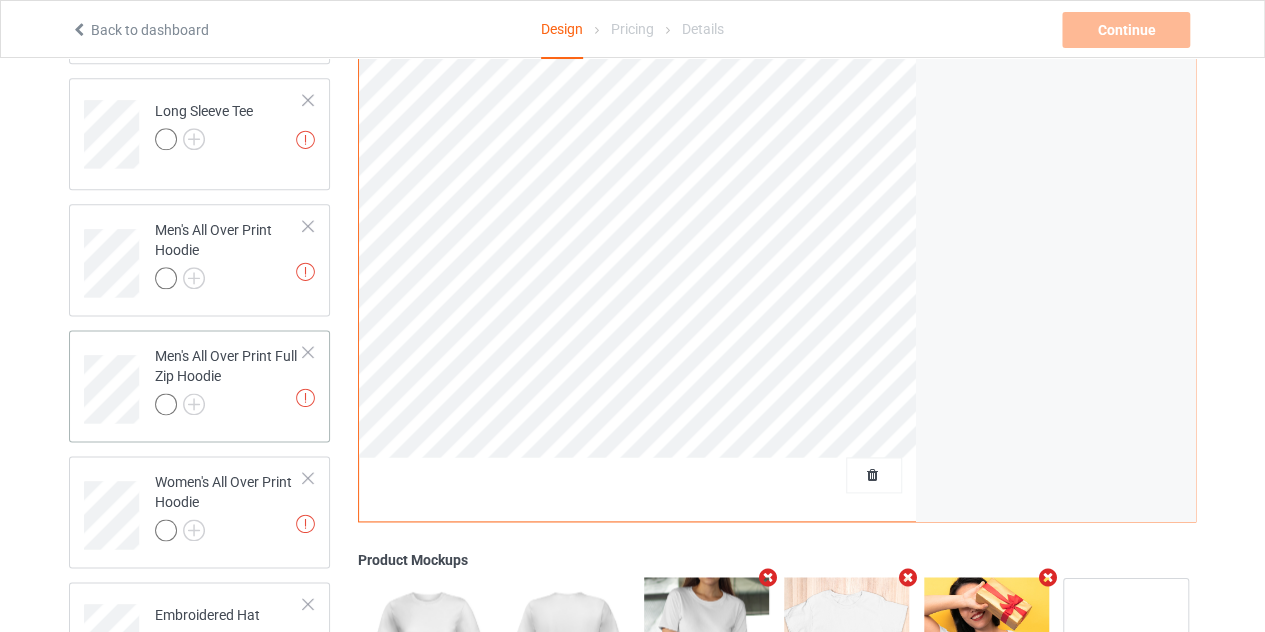 scroll, scrollTop: 1112, scrollLeft: 0, axis: vertical 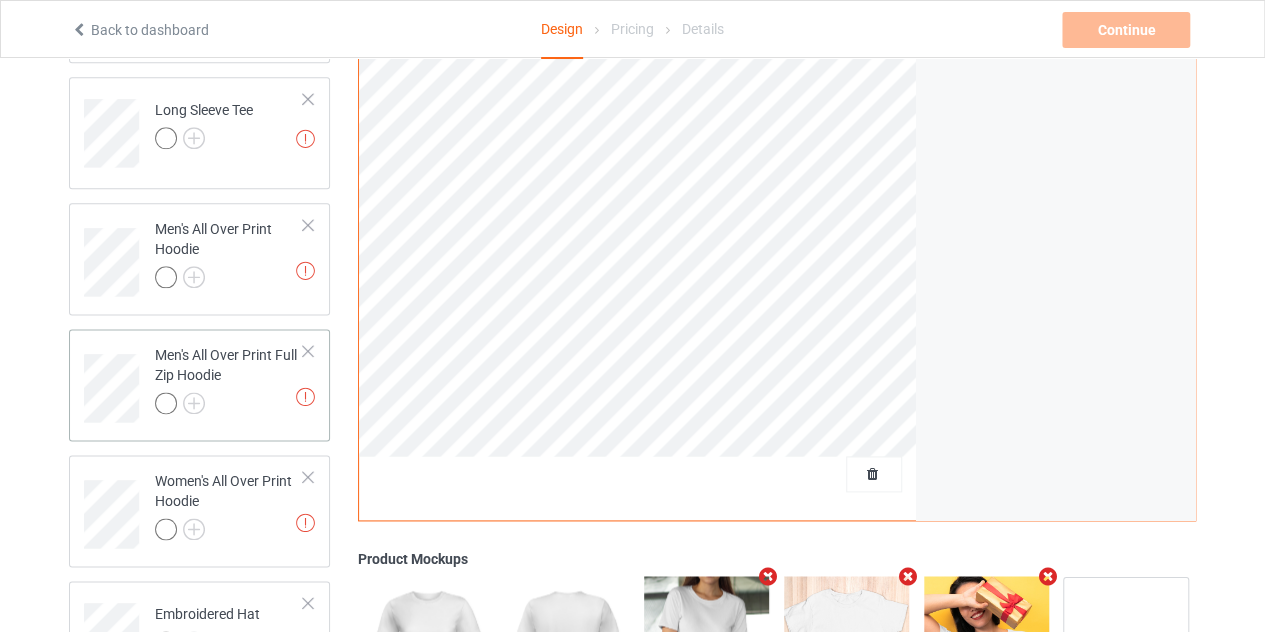 click at bounding box center (308, 351) 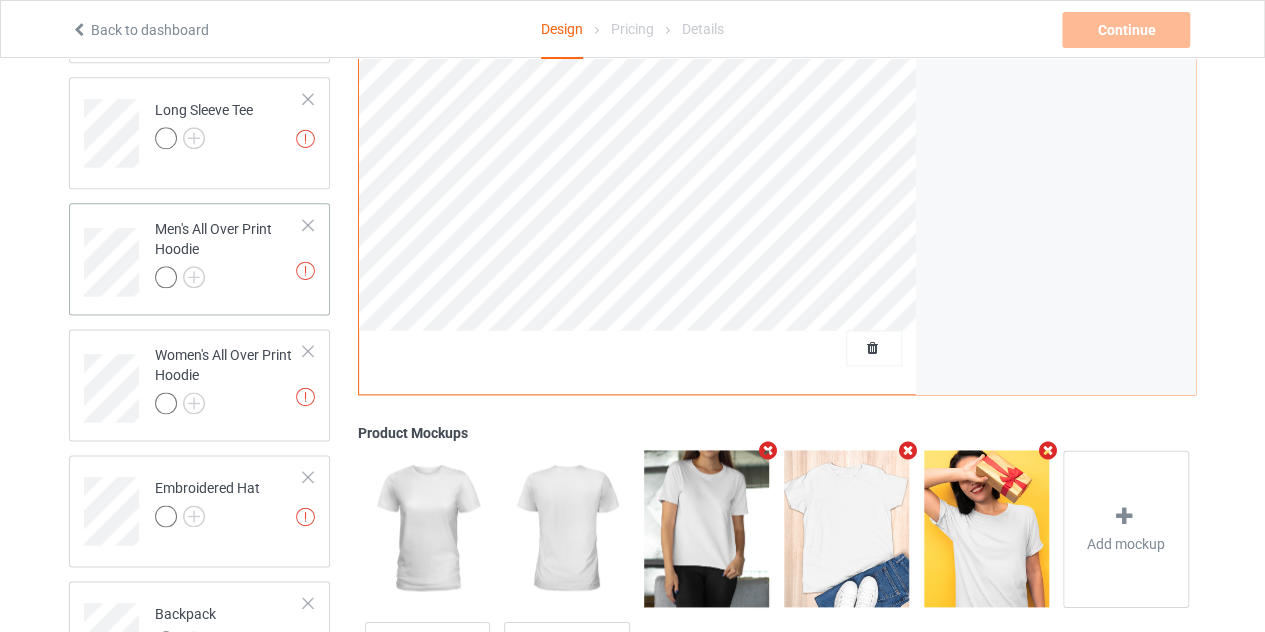 click at bounding box center [308, 225] 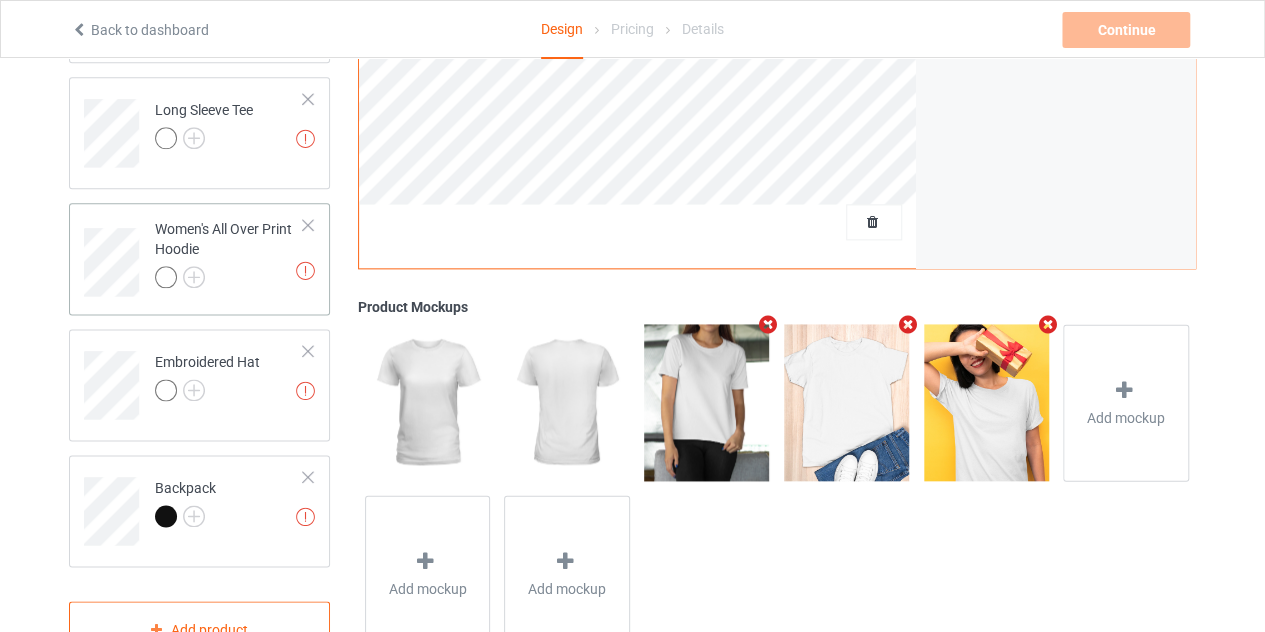 click at bounding box center [308, 225] 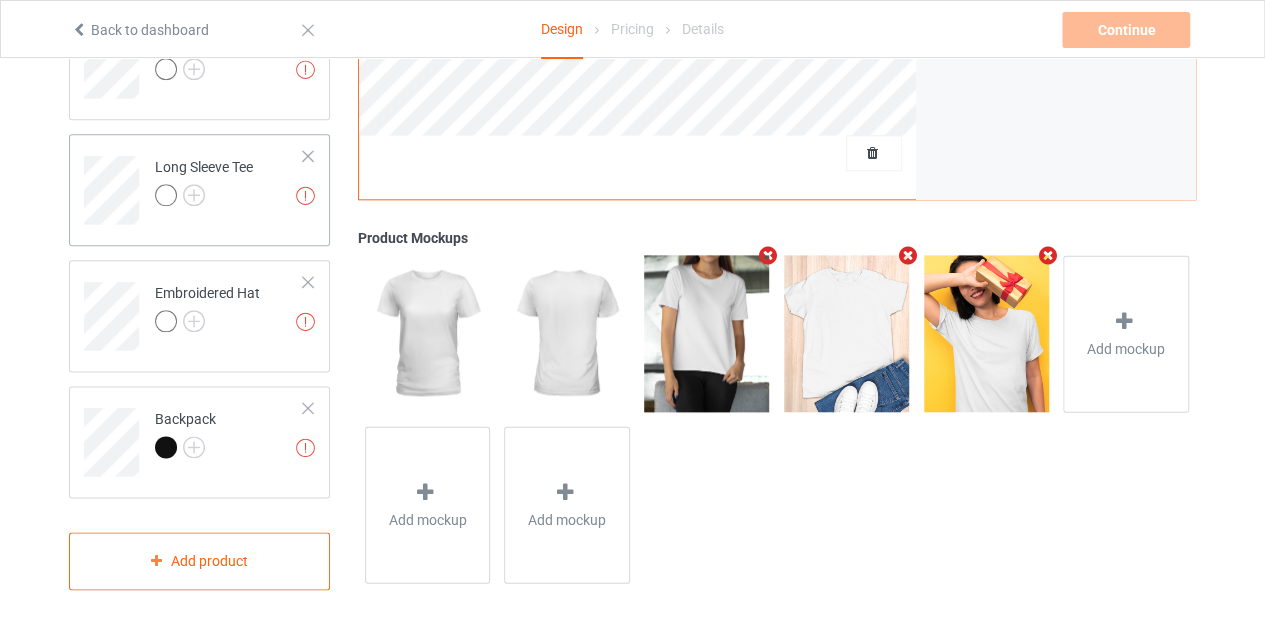 scroll, scrollTop: 1034, scrollLeft: 0, axis: vertical 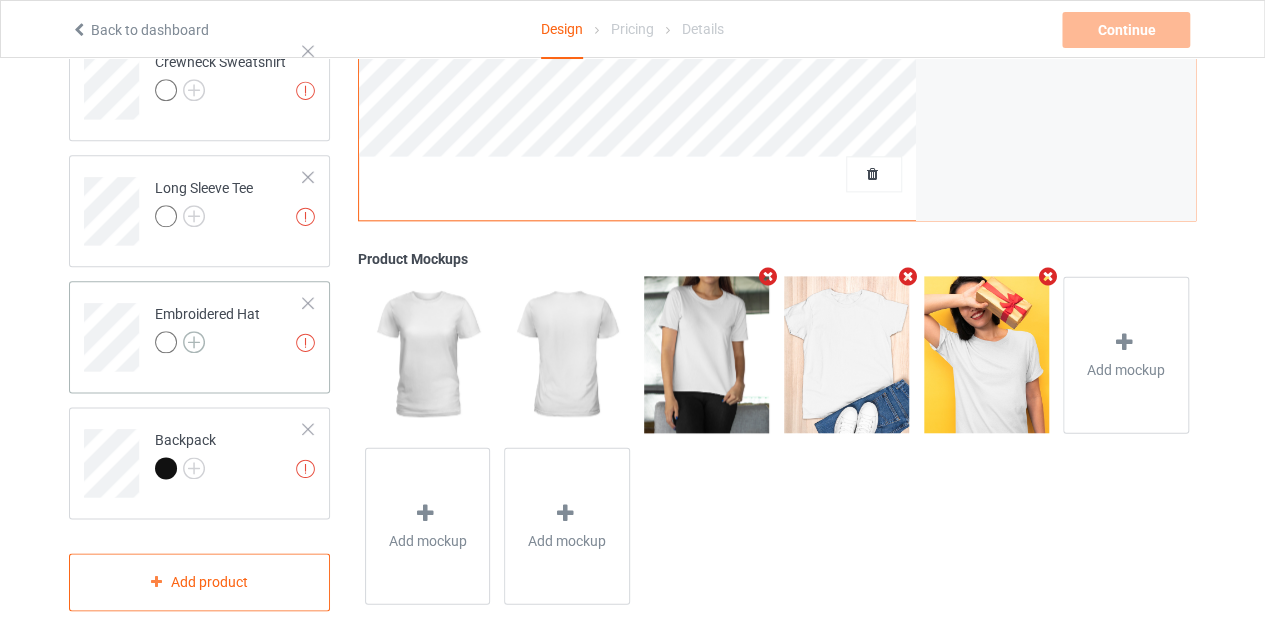 click at bounding box center [194, 342] 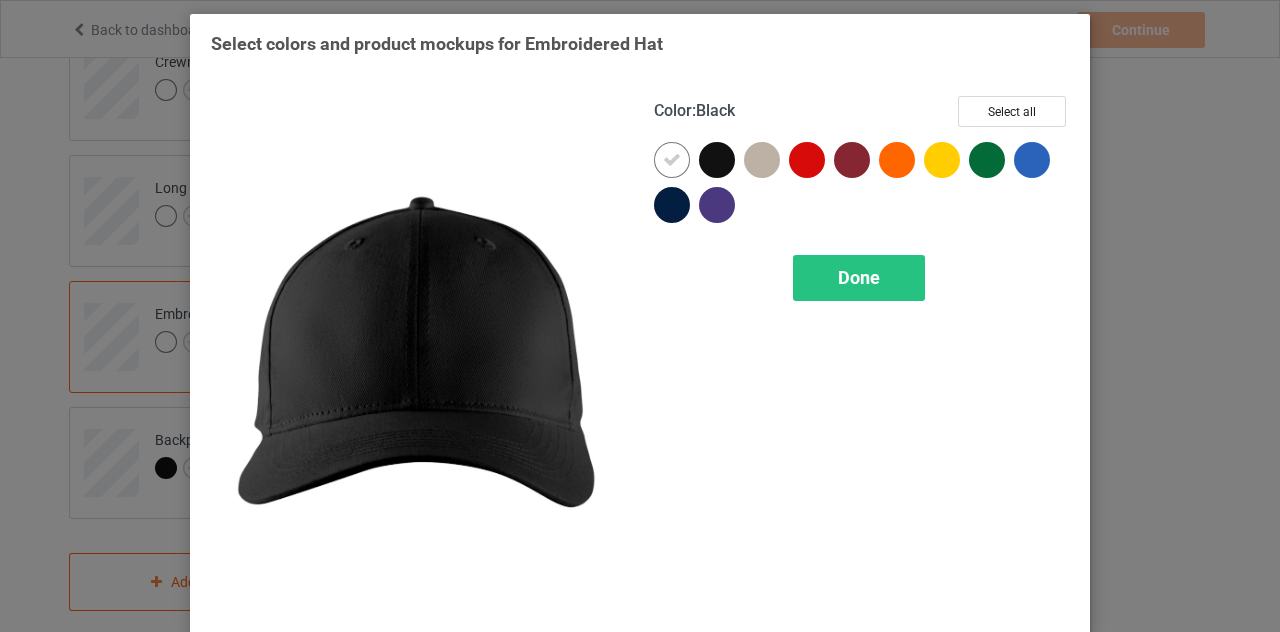 click at bounding box center [717, 160] 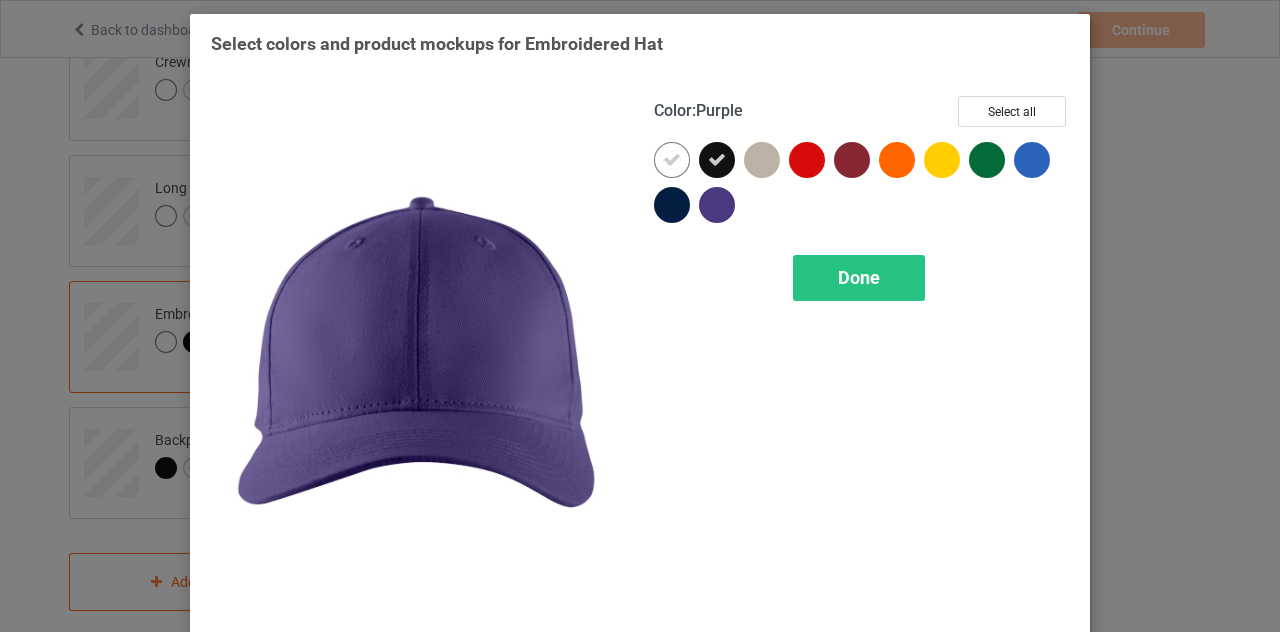 drag, startPoint x: 714, startPoint y: 211, endPoint x: 644, endPoint y: 201, distance: 70.71068 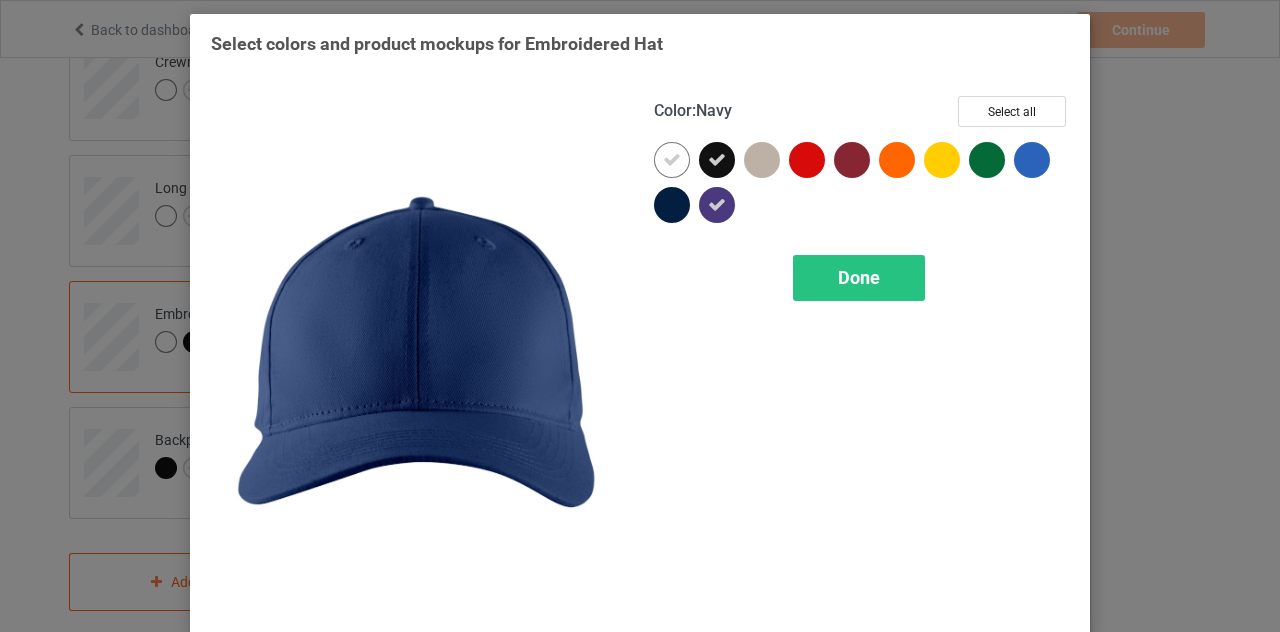 click at bounding box center [672, 205] 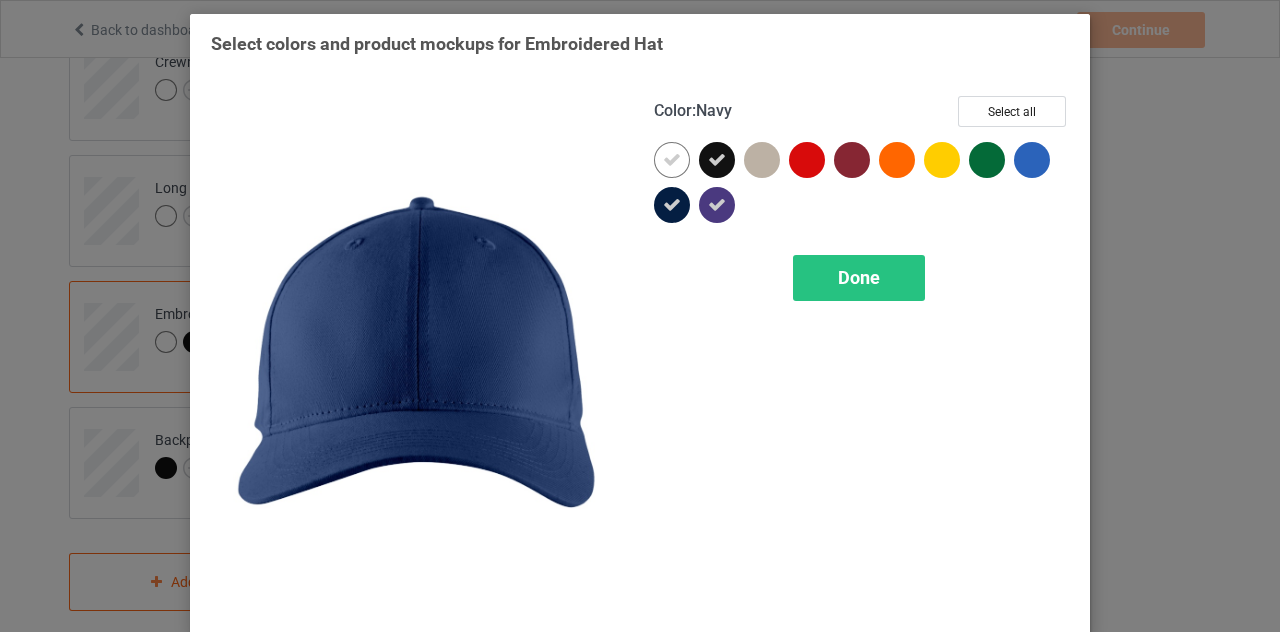 click at bounding box center (672, 160) 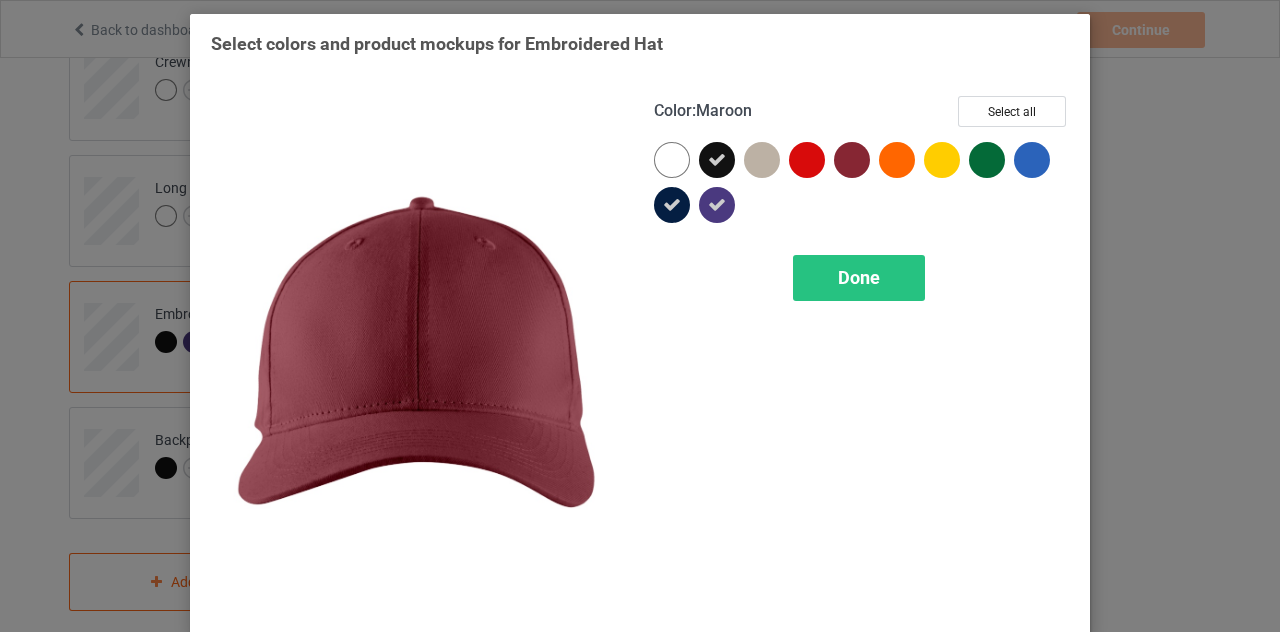click at bounding box center (852, 160) 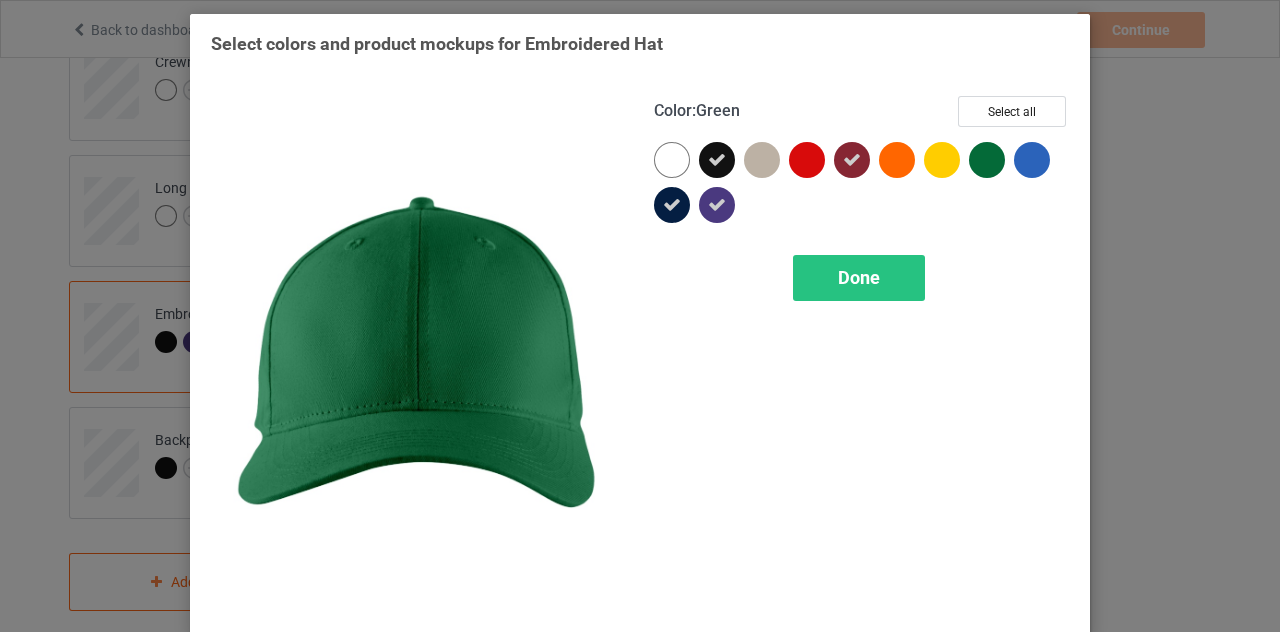 click at bounding box center (987, 160) 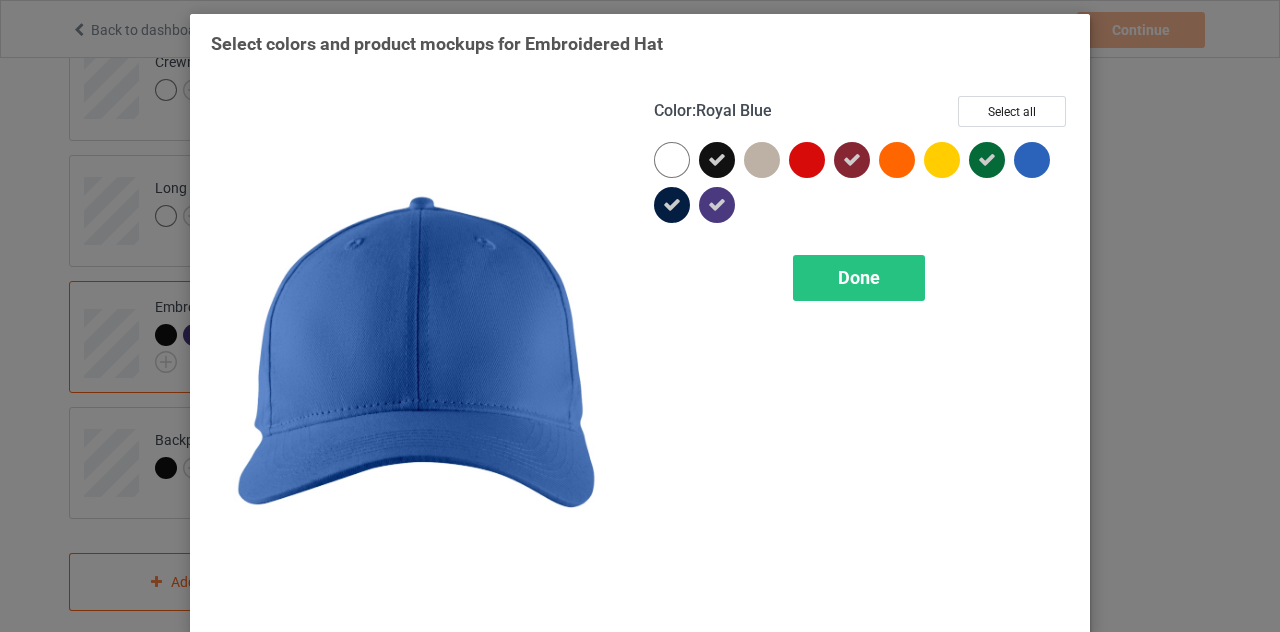 click at bounding box center (1032, 160) 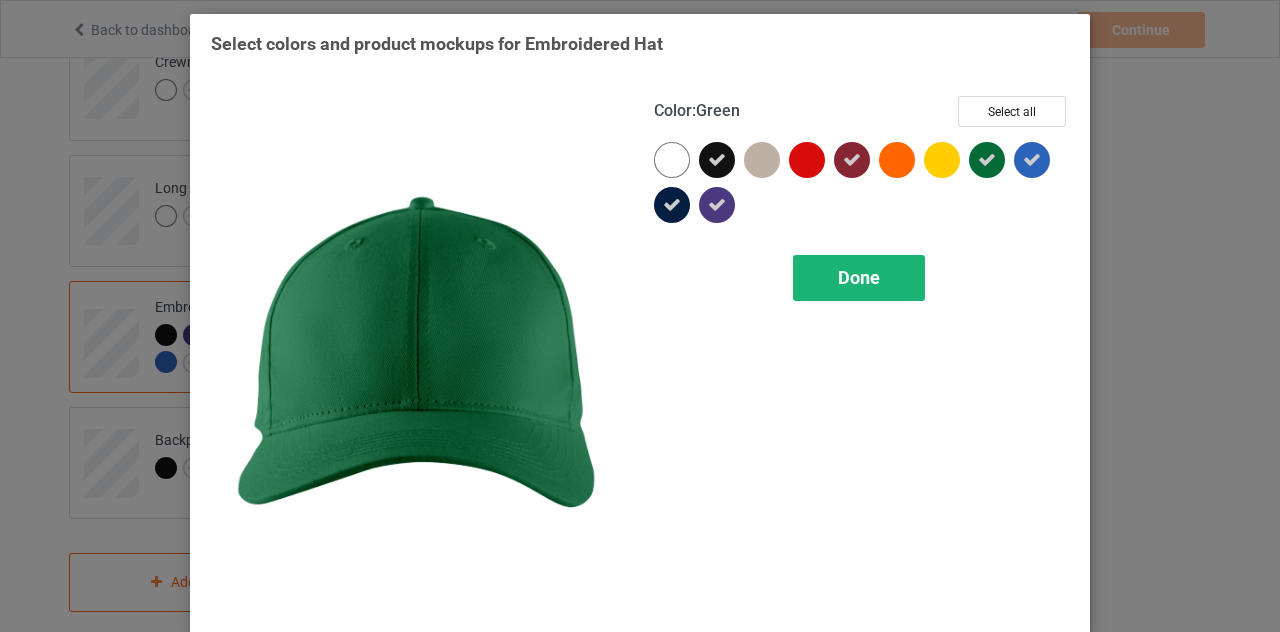click on "Done" at bounding box center (859, 277) 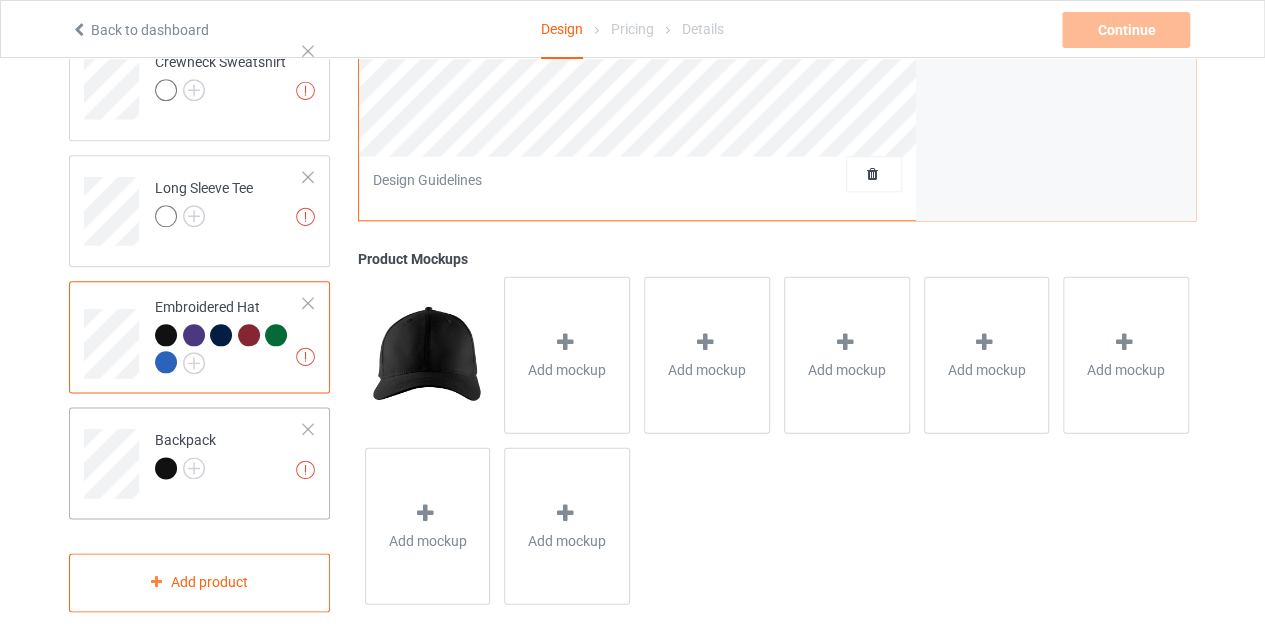 click at bounding box center [185, 471] 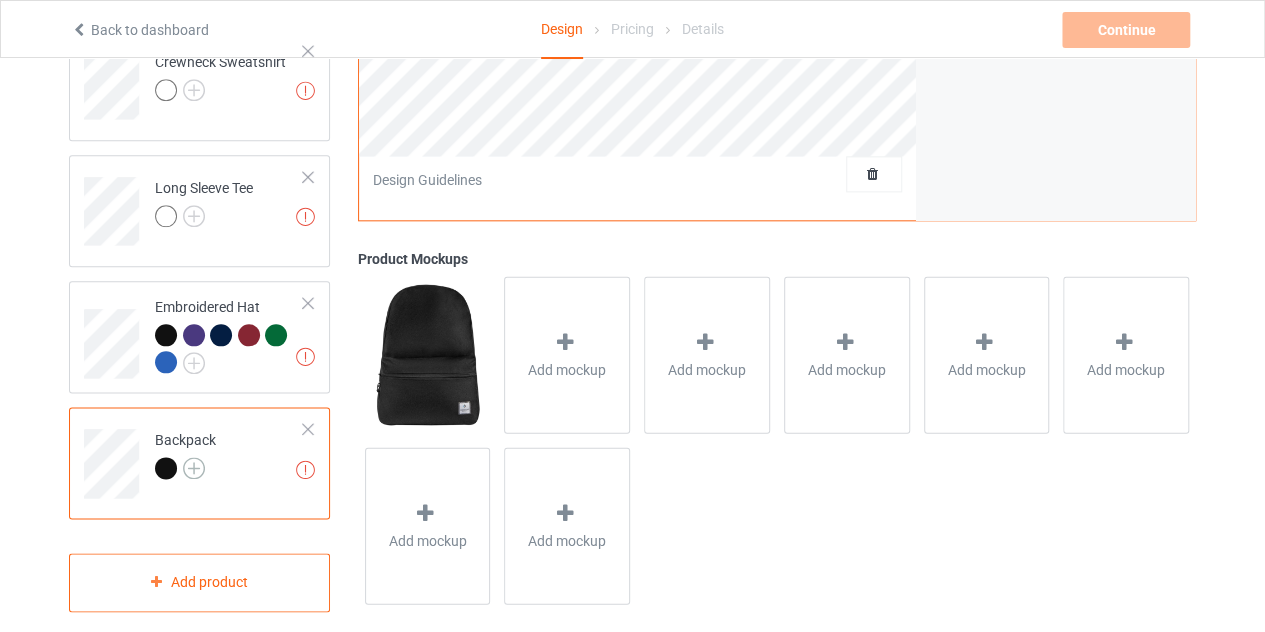 click at bounding box center [194, 468] 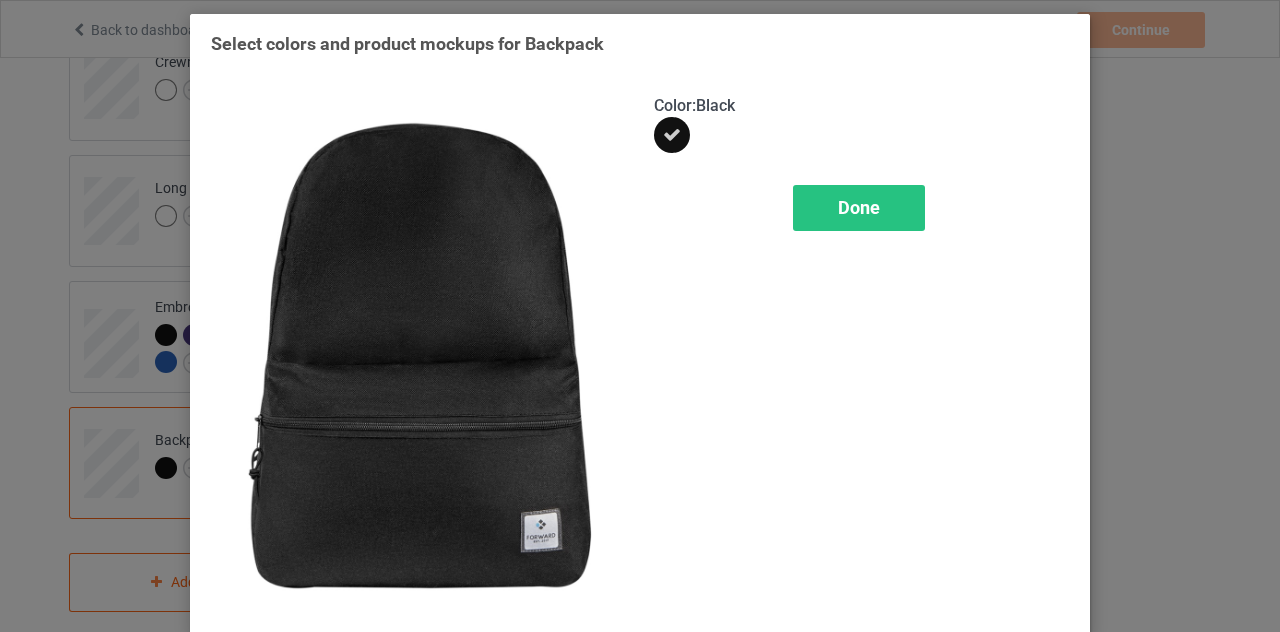 click on "Done" at bounding box center [859, 208] 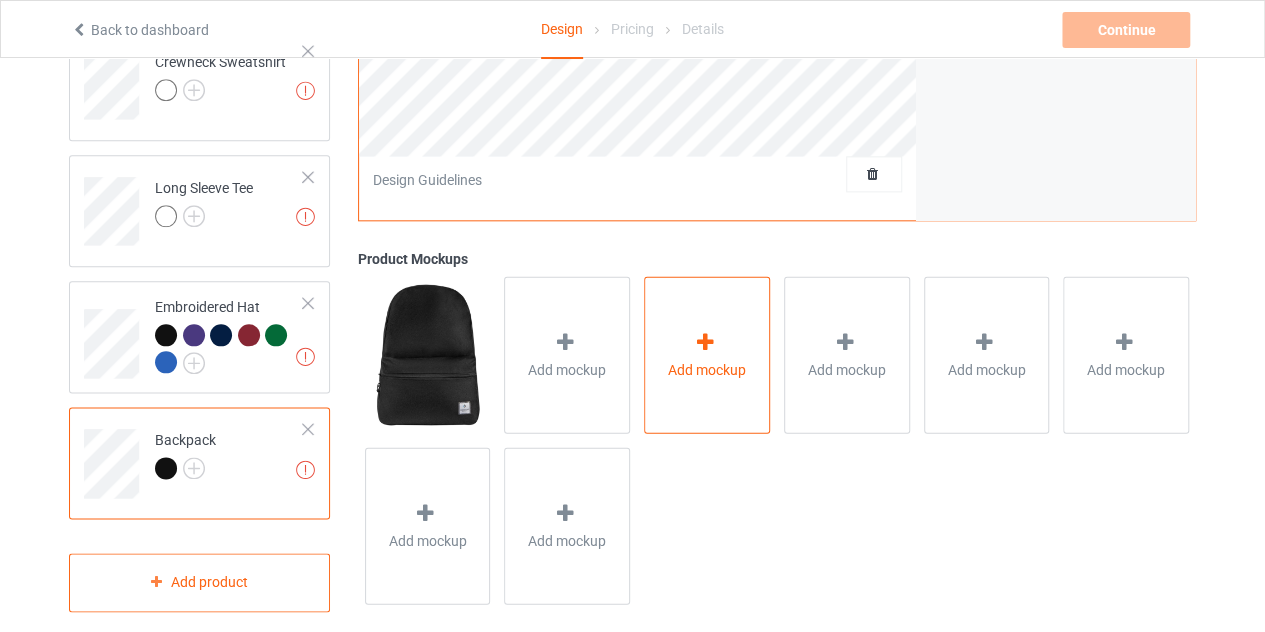 click on "Add mockup" at bounding box center [707, 354] 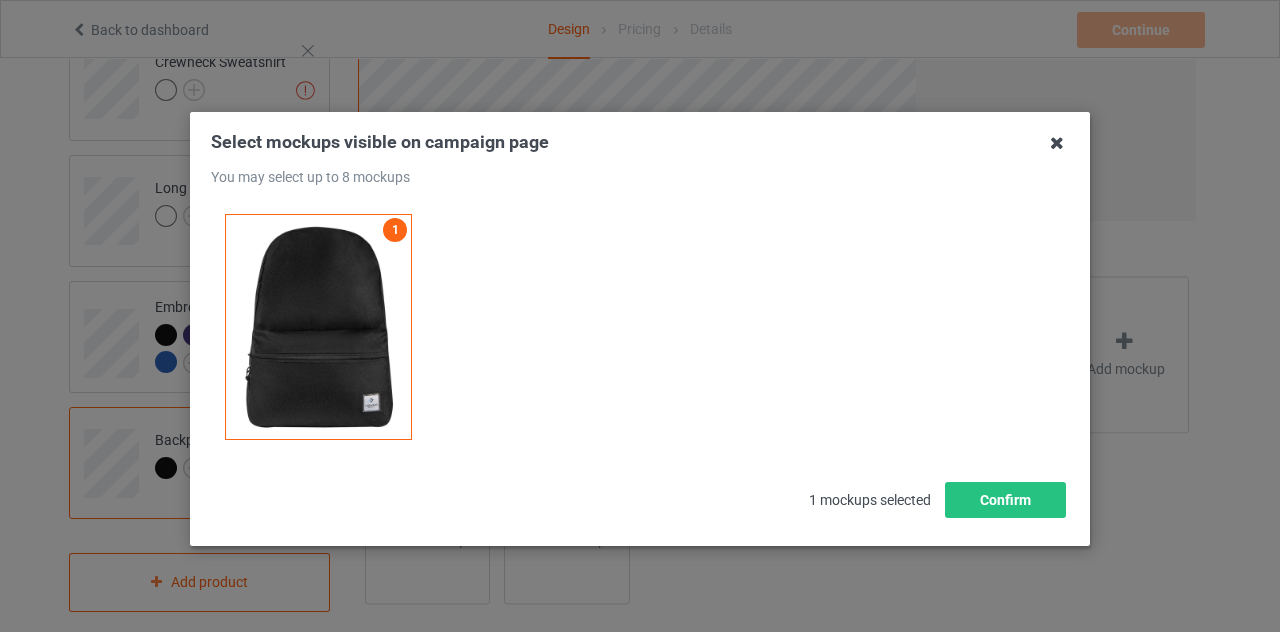 click at bounding box center [1057, 143] 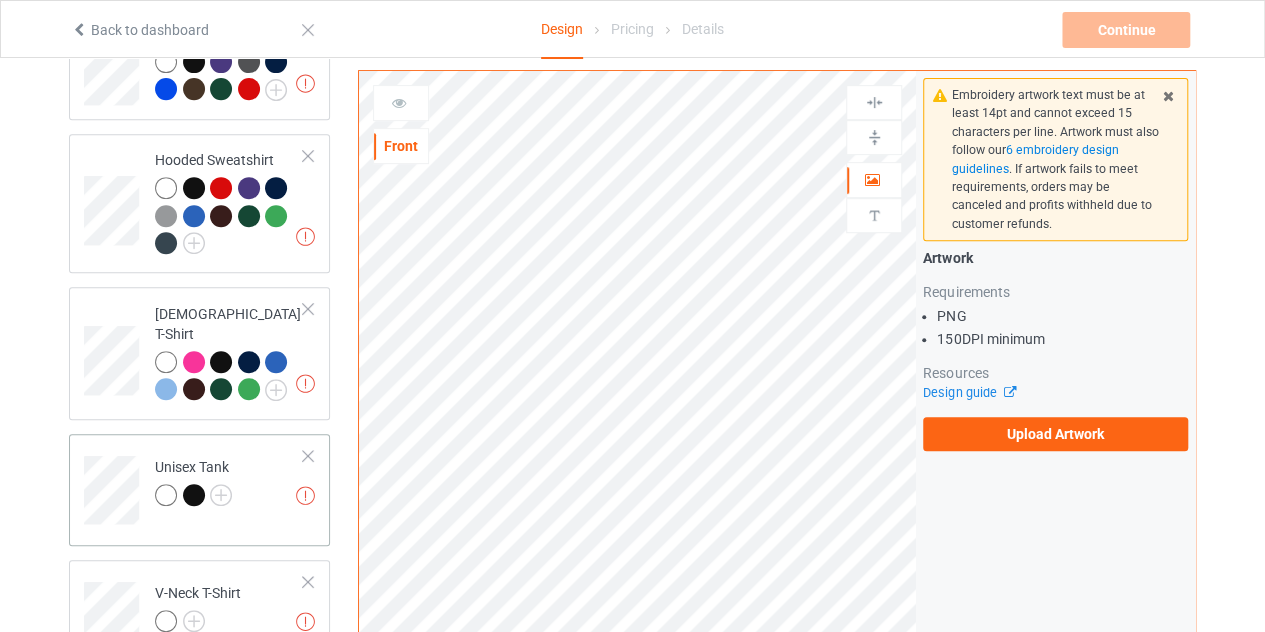 scroll, scrollTop: 434, scrollLeft: 0, axis: vertical 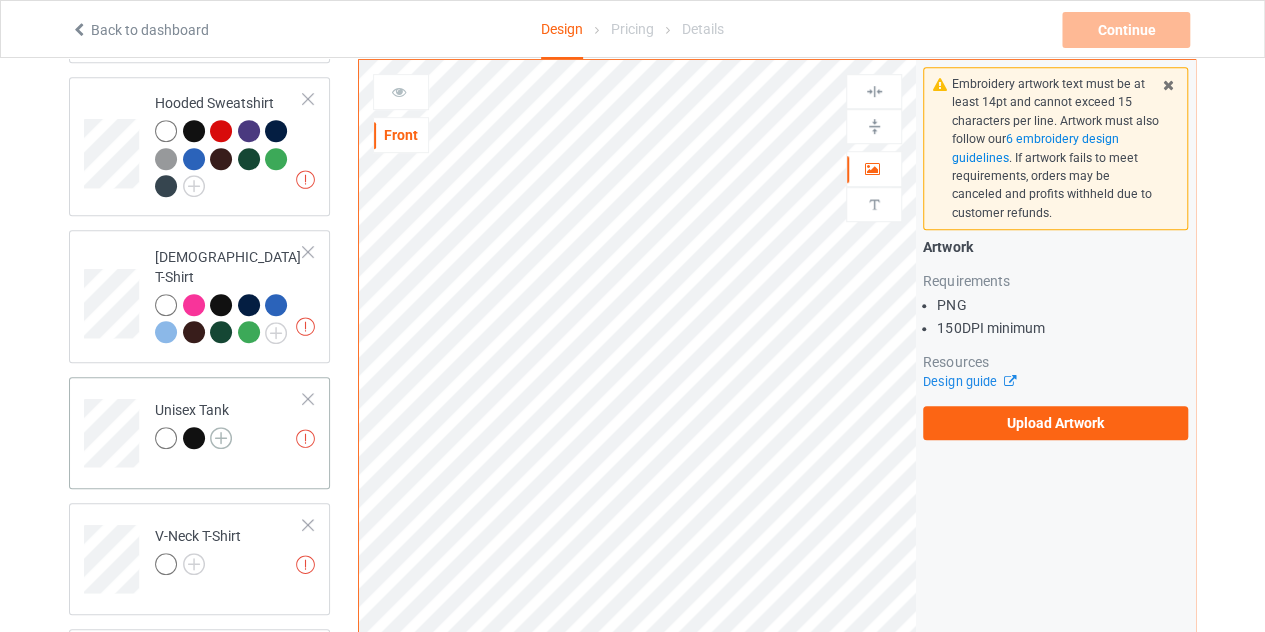 click at bounding box center [221, 438] 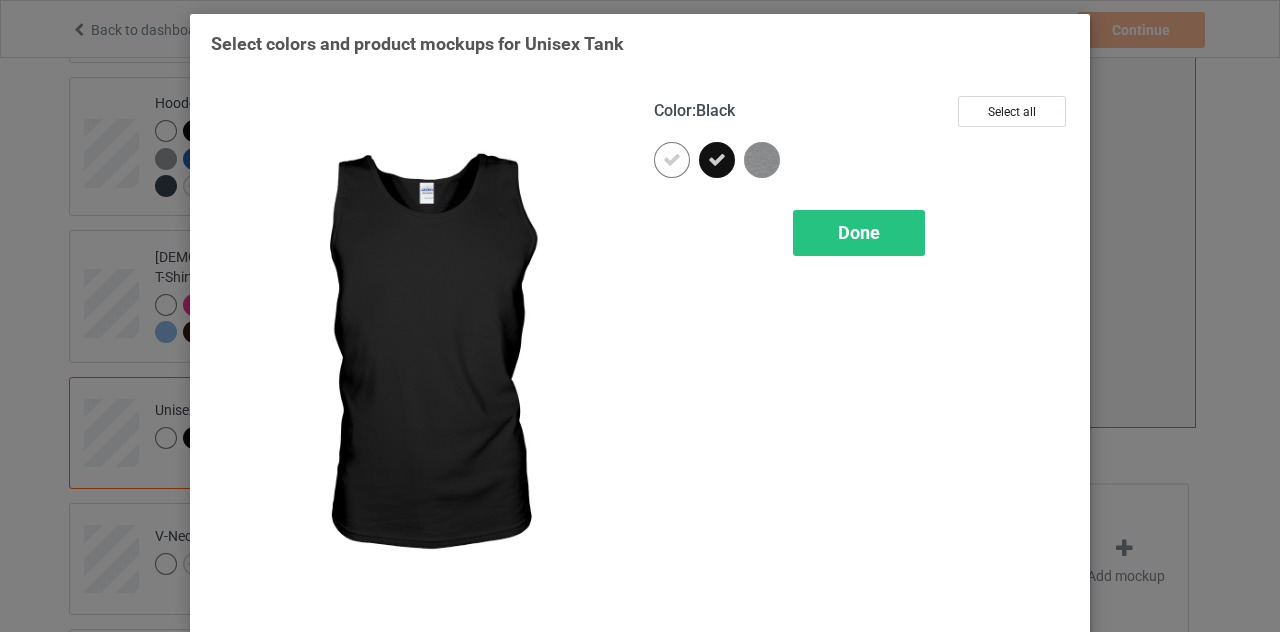 click on "Select colors and product mockups for Unisex Tank Color :  Black Select all Done" at bounding box center (640, 316) 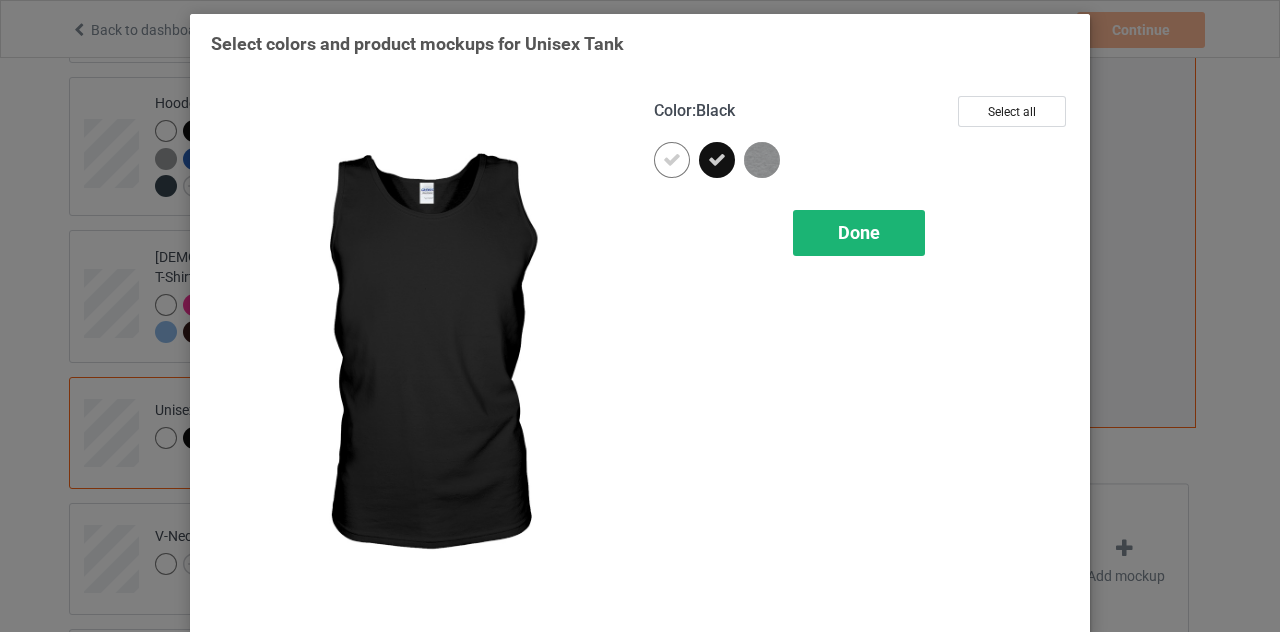 click on "Done" at bounding box center [859, 233] 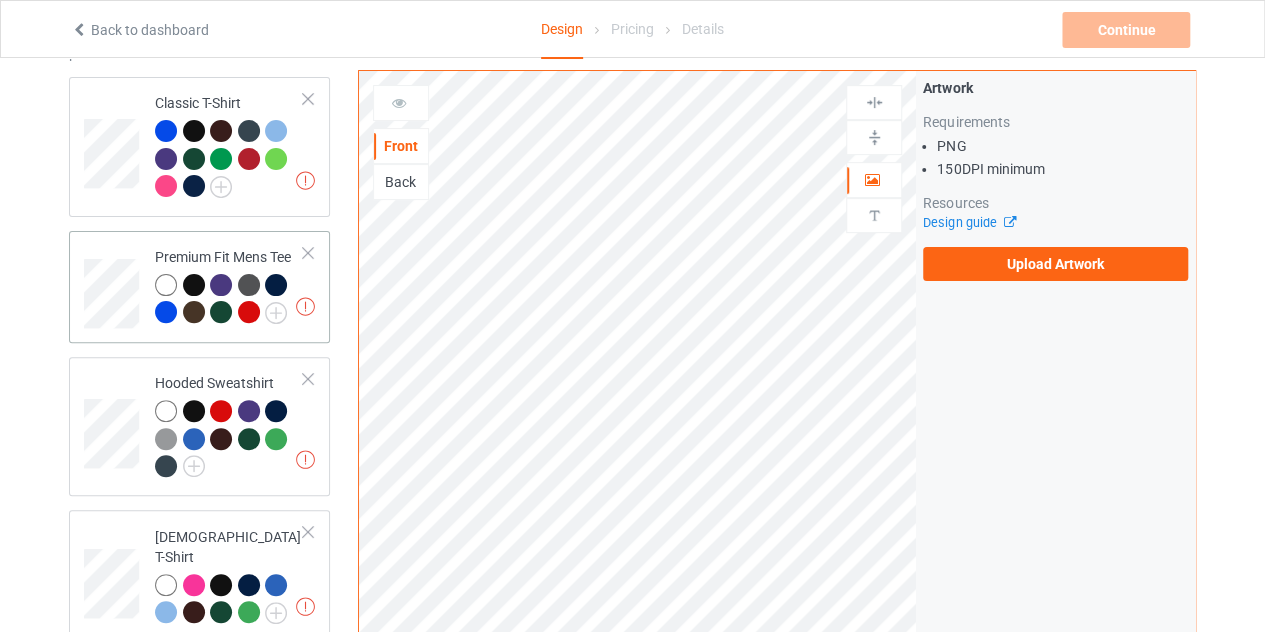 scroll, scrollTop: 134, scrollLeft: 0, axis: vertical 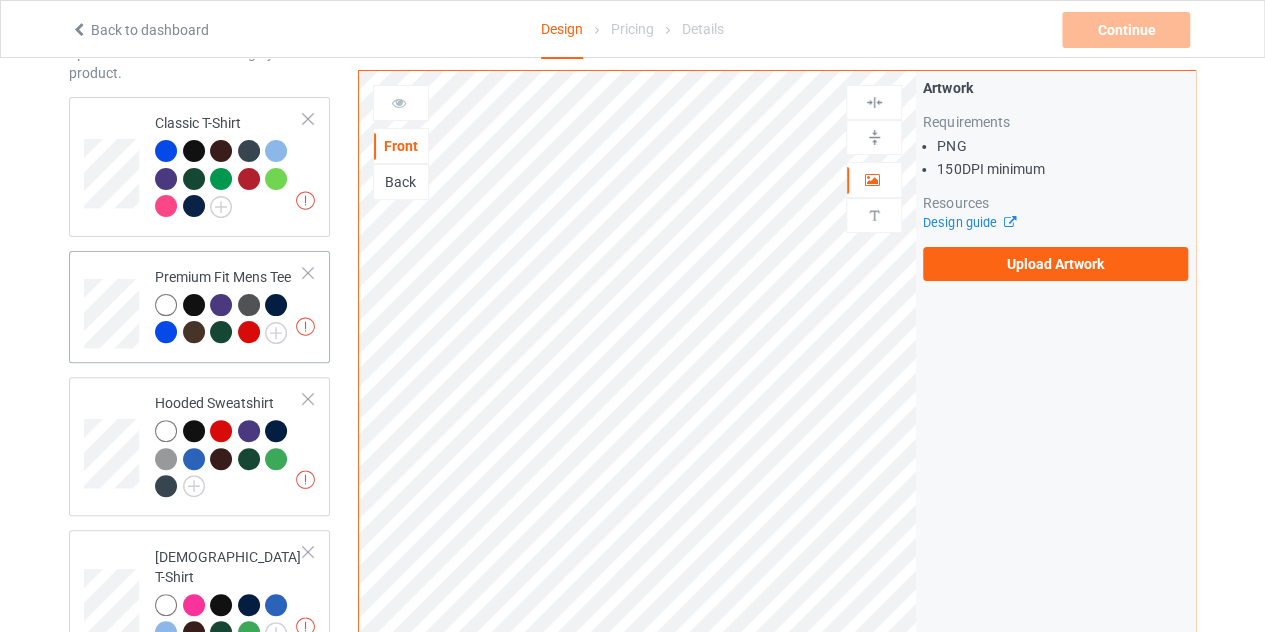 click at bounding box center [114, 307] 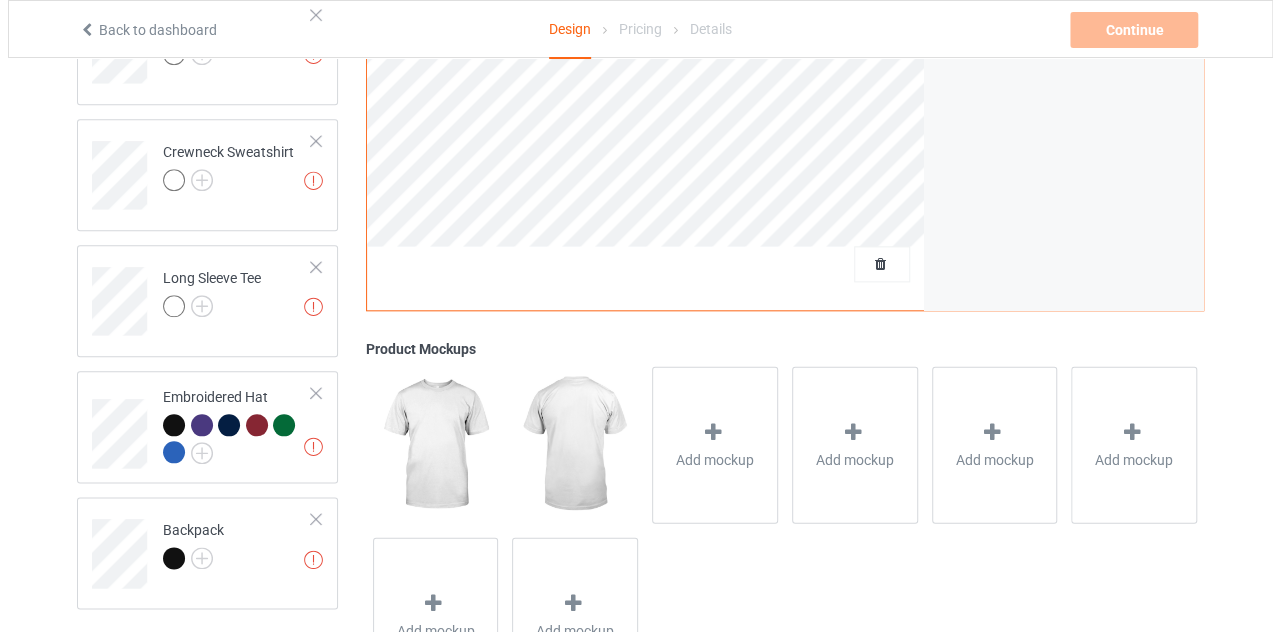 scroll, scrollTop: 1034, scrollLeft: 0, axis: vertical 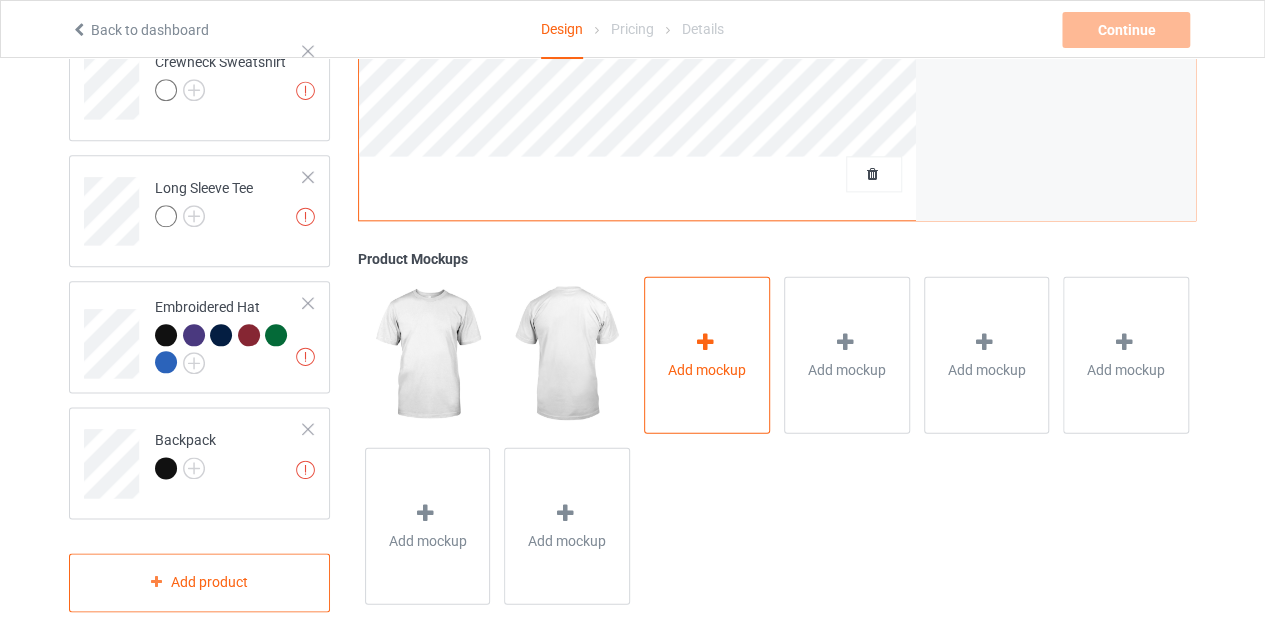 click at bounding box center (705, 341) 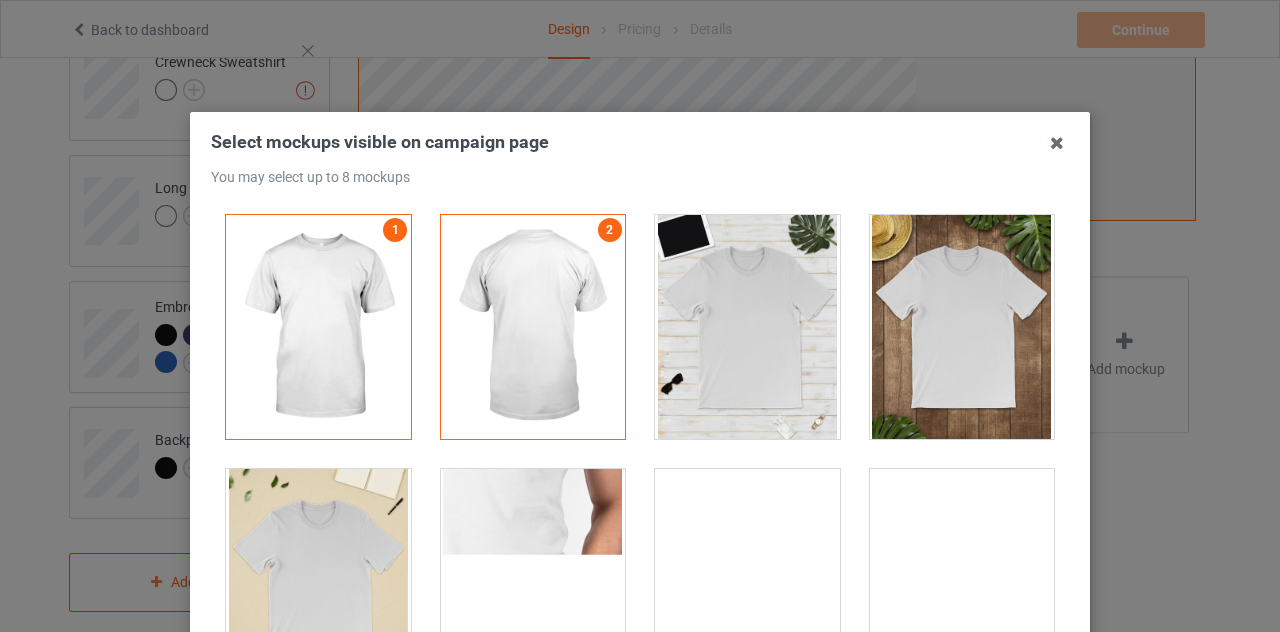 scroll, scrollTop: 500, scrollLeft: 0, axis: vertical 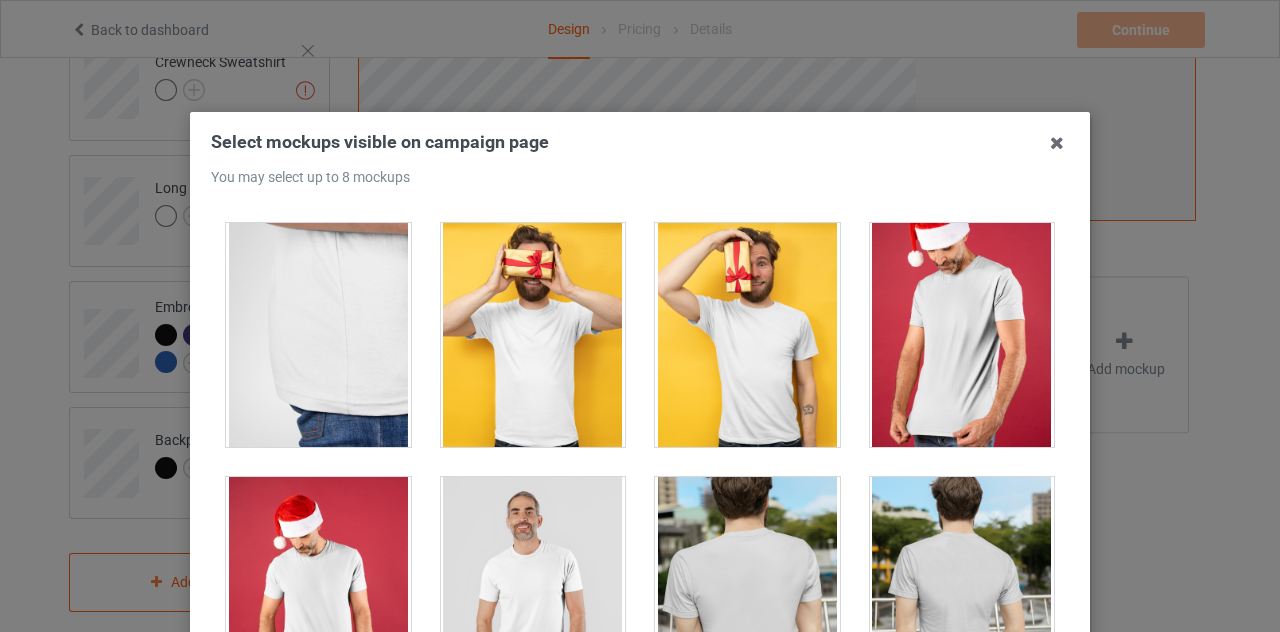 click at bounding box center (747, 335) 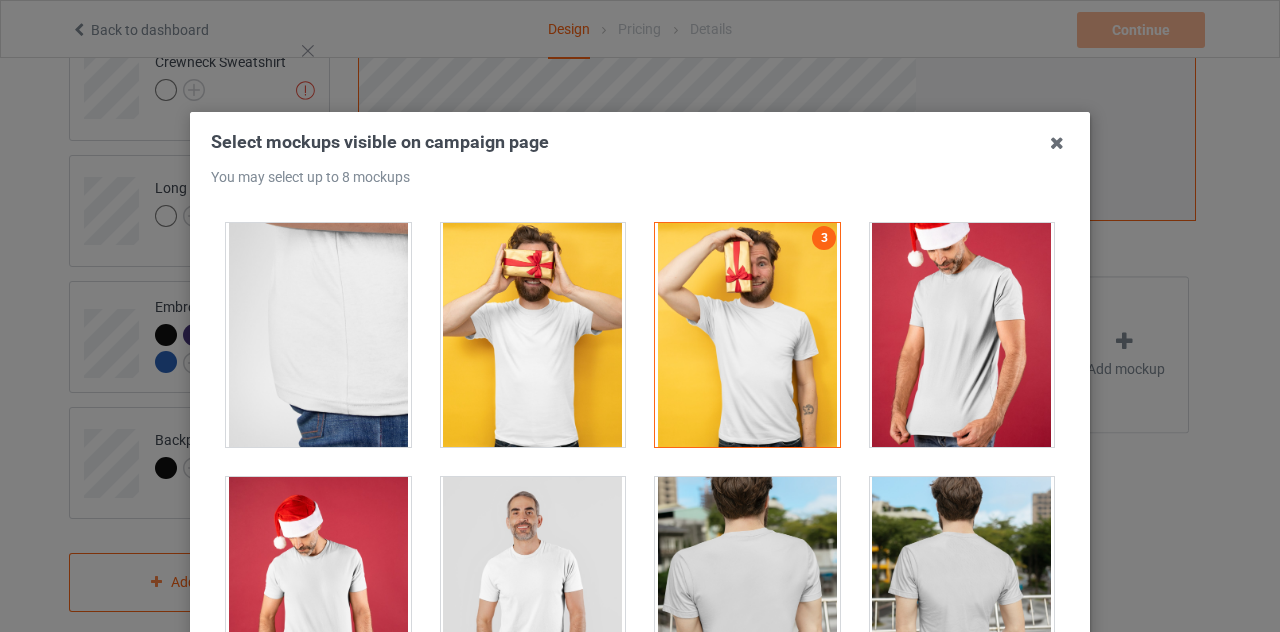 click at bounding box center (533, 335) 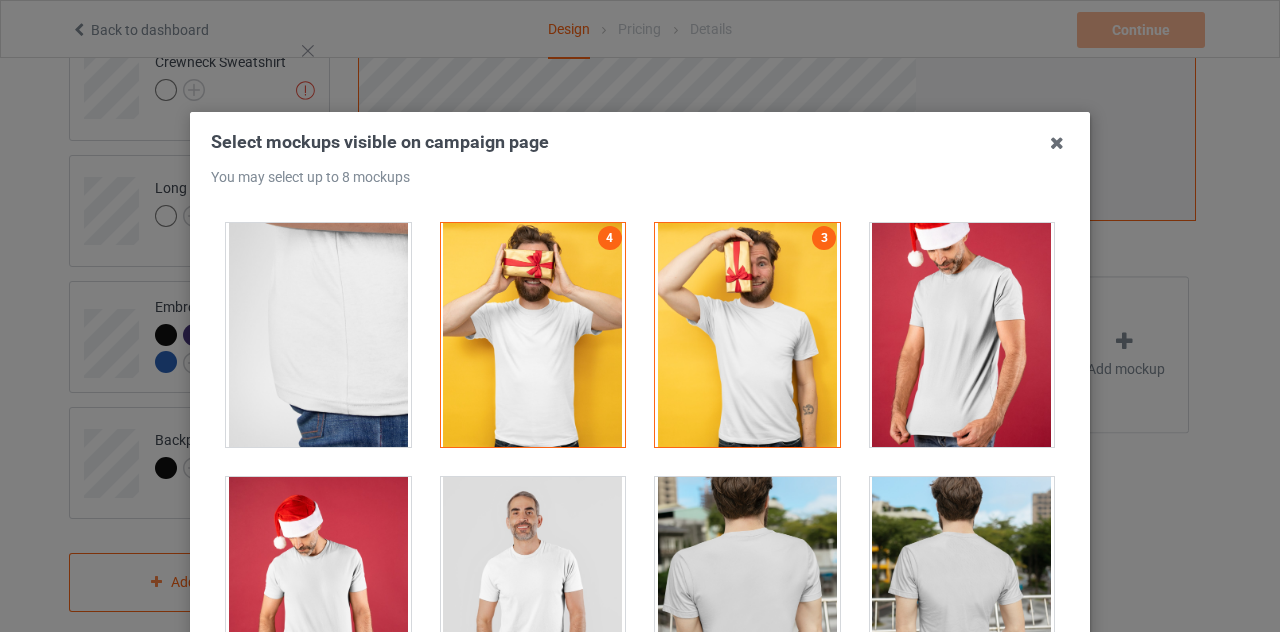 click at bounding box center [962, 335] 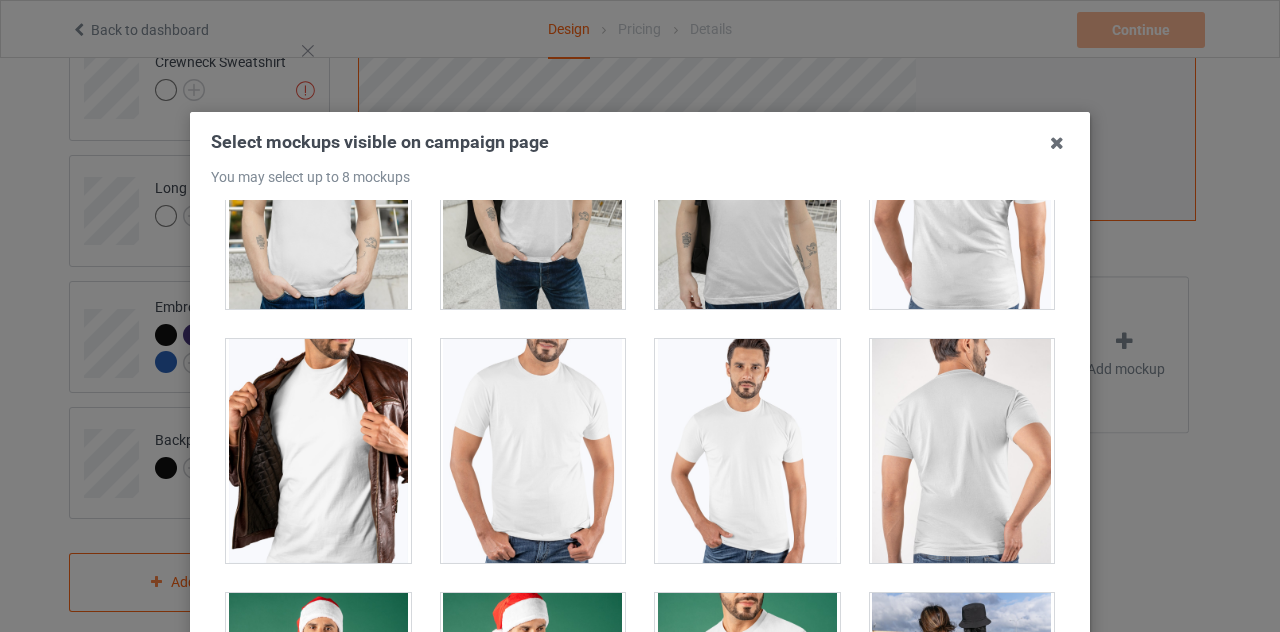 scroll, scrollTop: 1400, scrollLeft: 0, axis: vertical 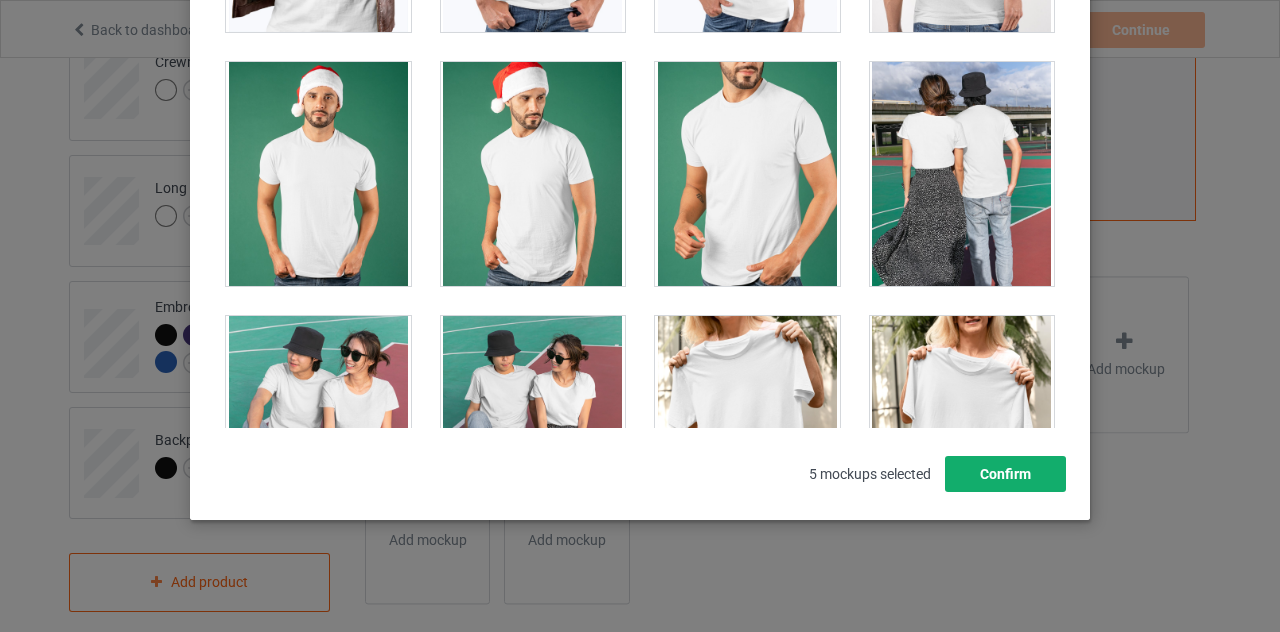 click on "Confirm" at bounding box center (1005, 474) 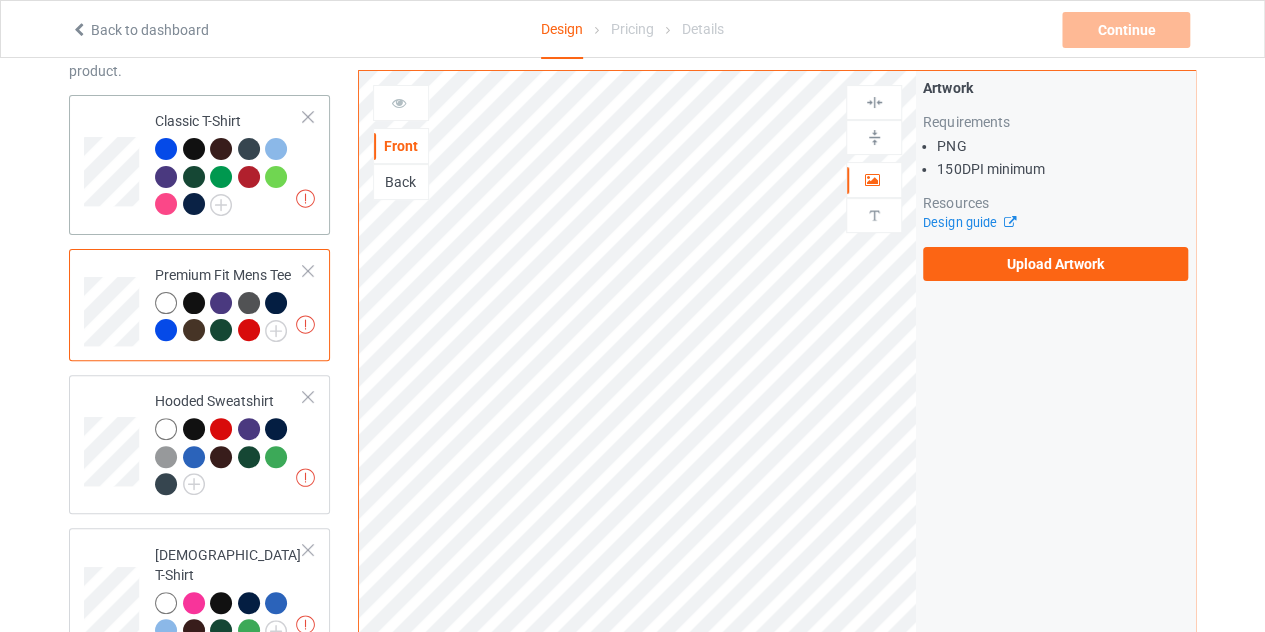 scroll, scrollTop: 0, scrollLeft: 0, axis: both 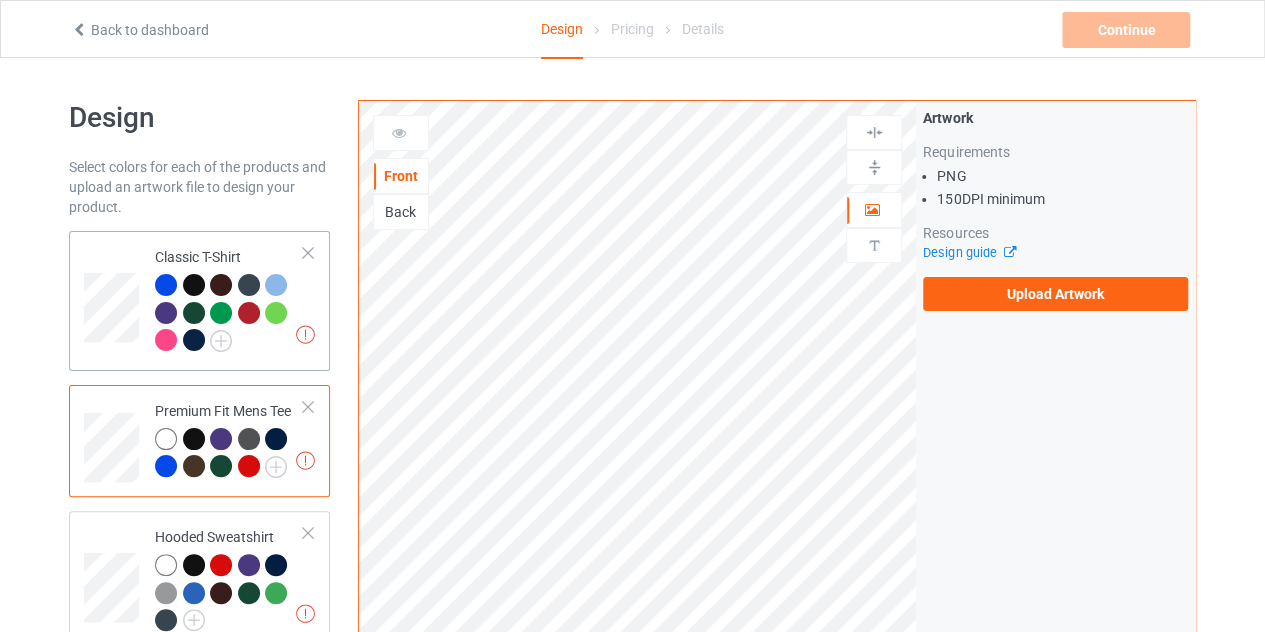 click at bounding box center (114, 301) 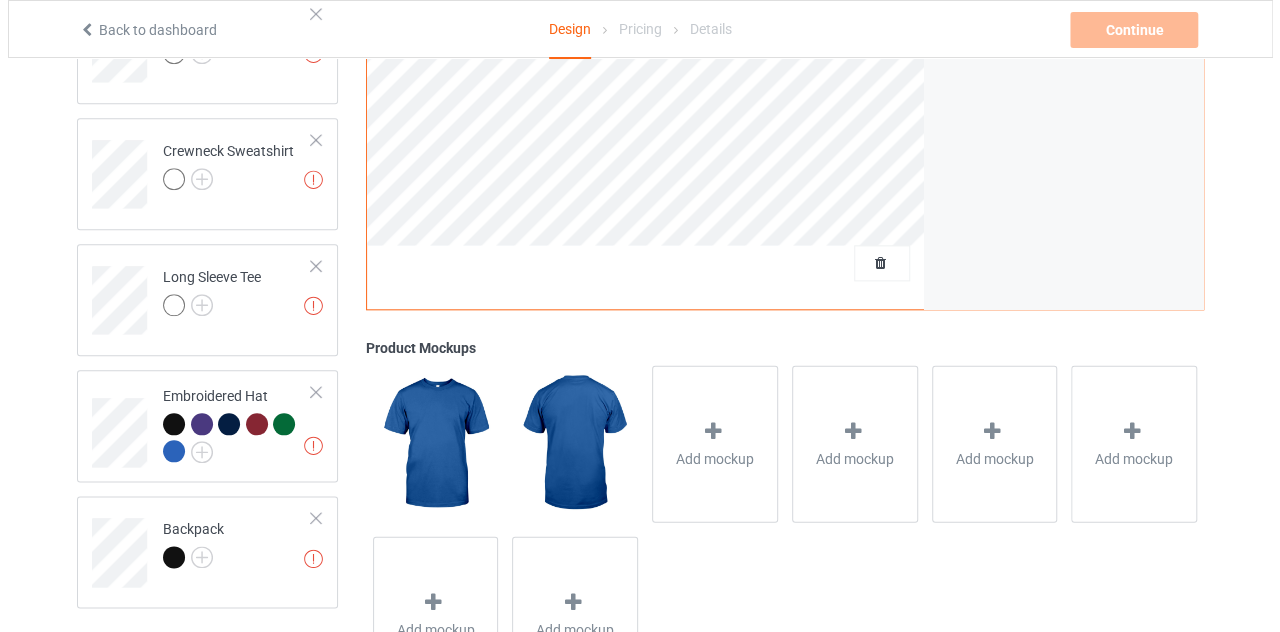 scroll, scrollTop: 1034, scrollLeft: 0, axis: vertical 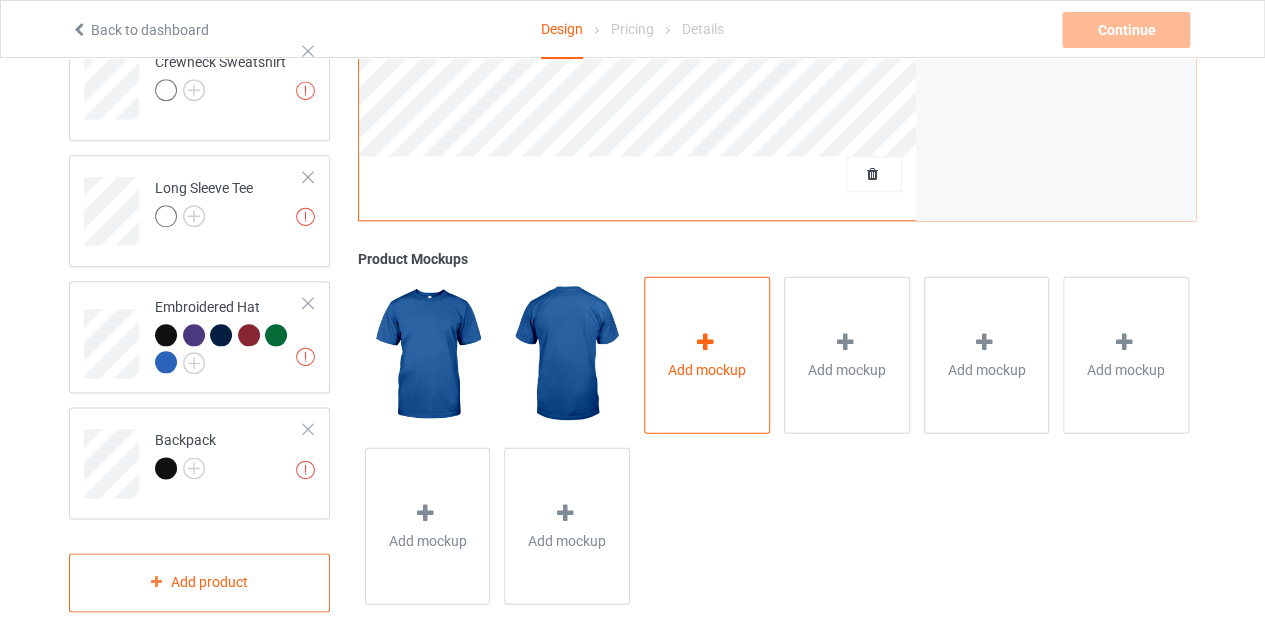 click on "Add mockup" at bounding box center (707, 354) 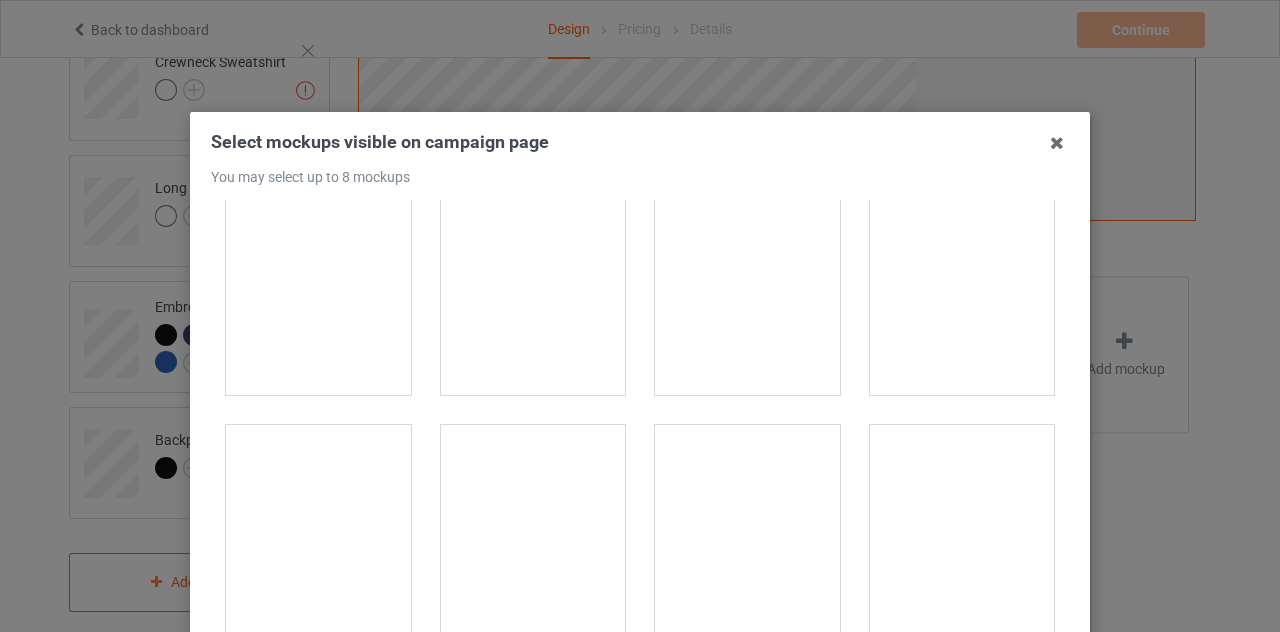 scroll, scrollTop: 2300, scrollLeft: 0, axis: vertical 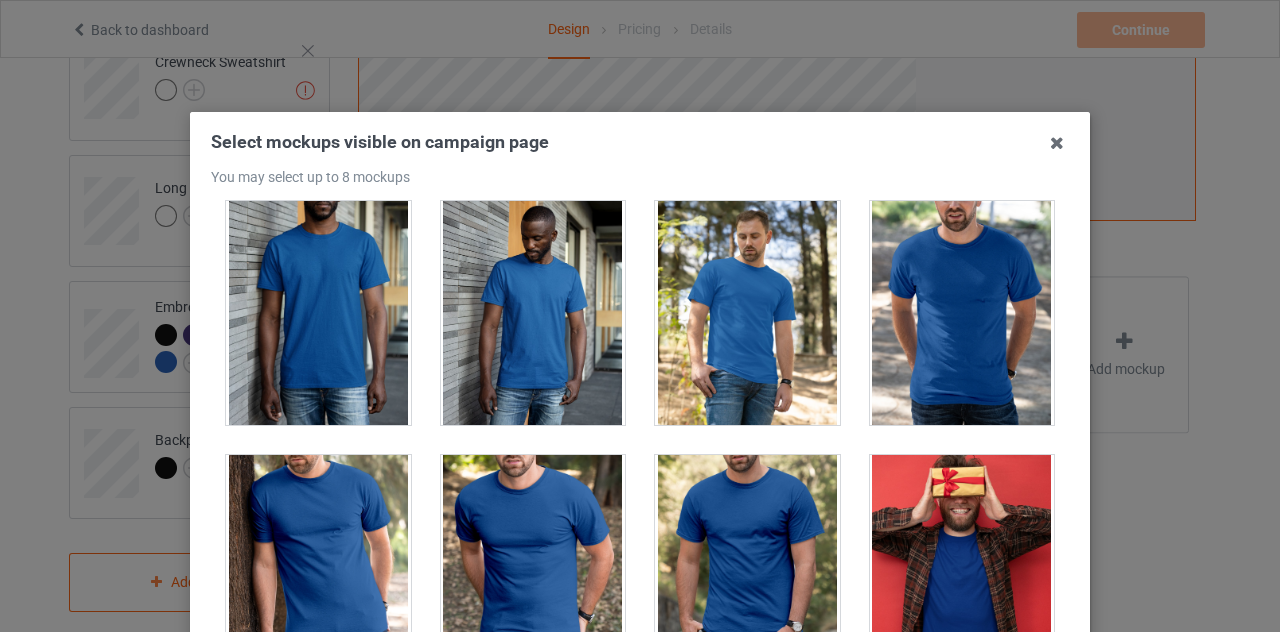 drag, startPoint x: 945, startPoint y: 299, endPoint x: 919, endPoint y: 308, distance: 27.513634 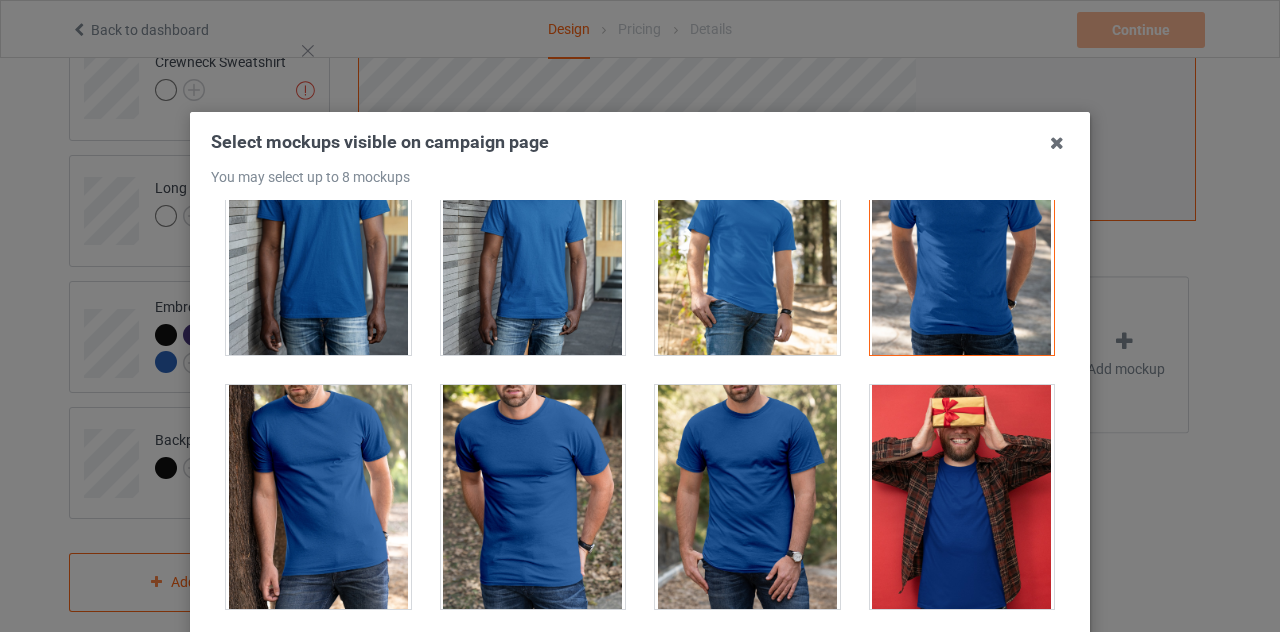 scroll, scrollTop: 2400, scrollLeft: 0, axis: vertical 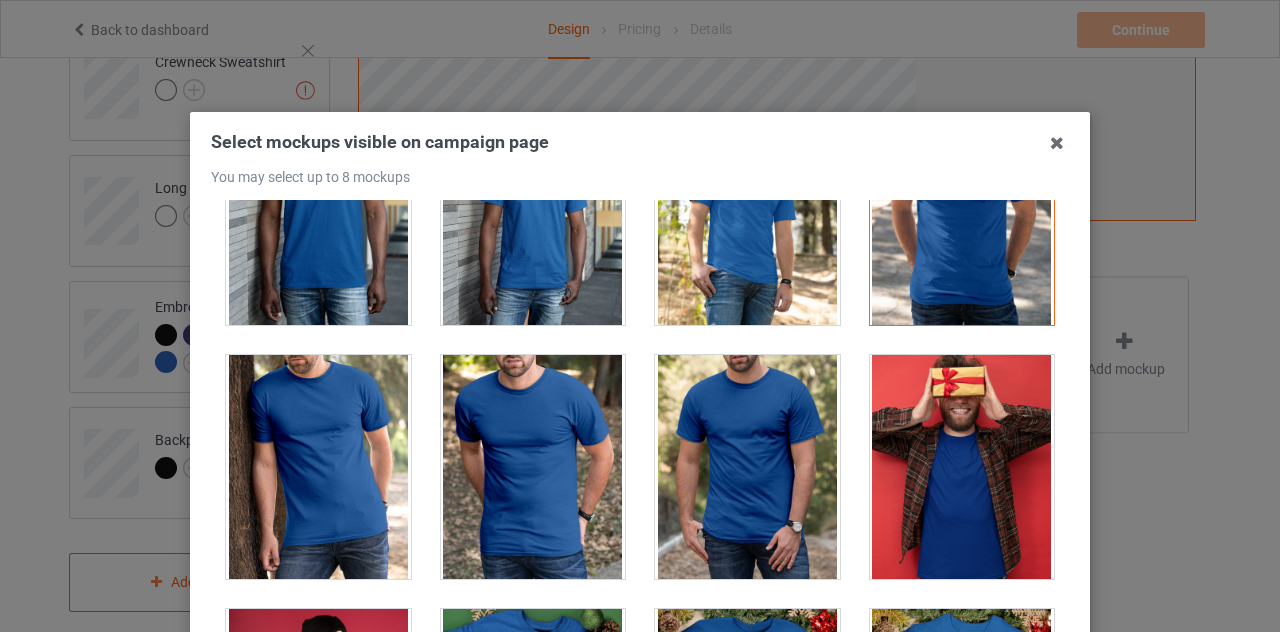 click at bounding box center (747, 467) 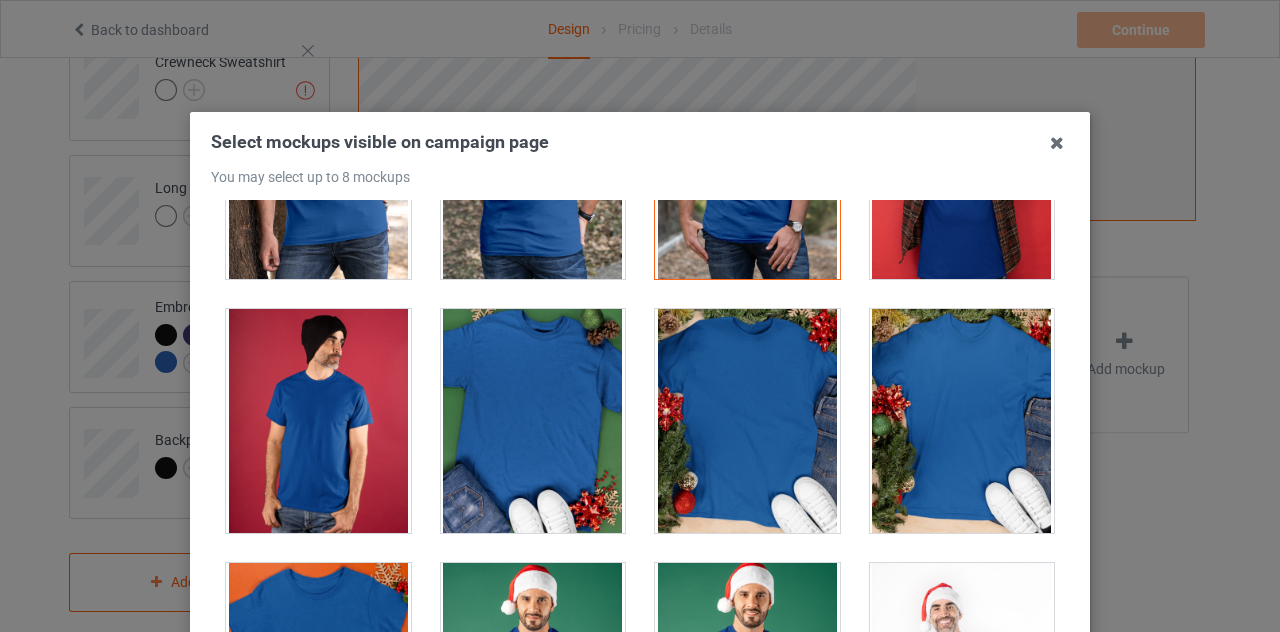 scroll, scrollTop: 3000, scrollLeft: 0, axis: vertical 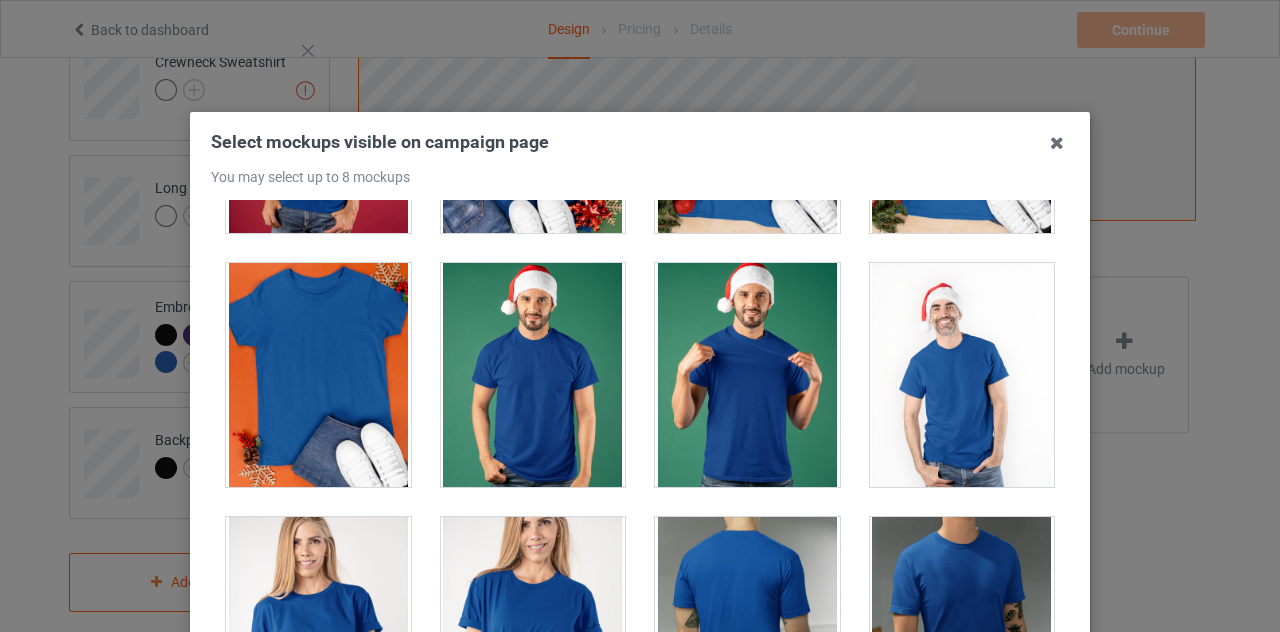 click at bounding box center (533, 375) 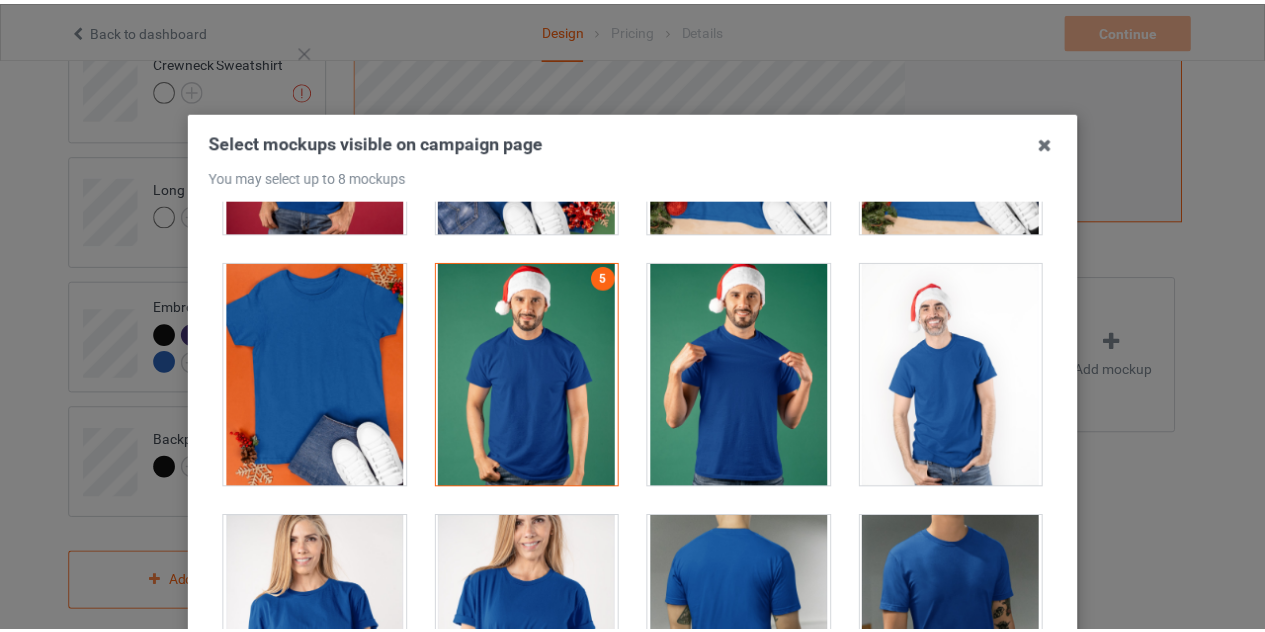 scroll, scrollTop: 277, scrollLeft: 0, axis: vertical 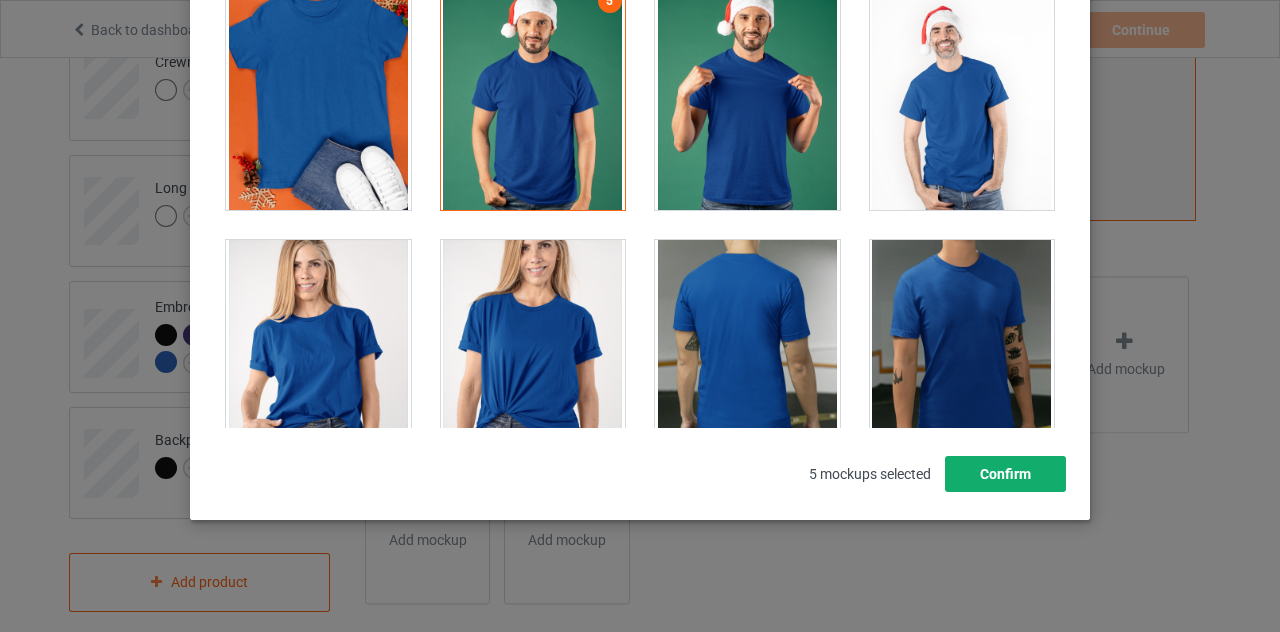 click on "Confirm" at bounding box center (1005, 474) 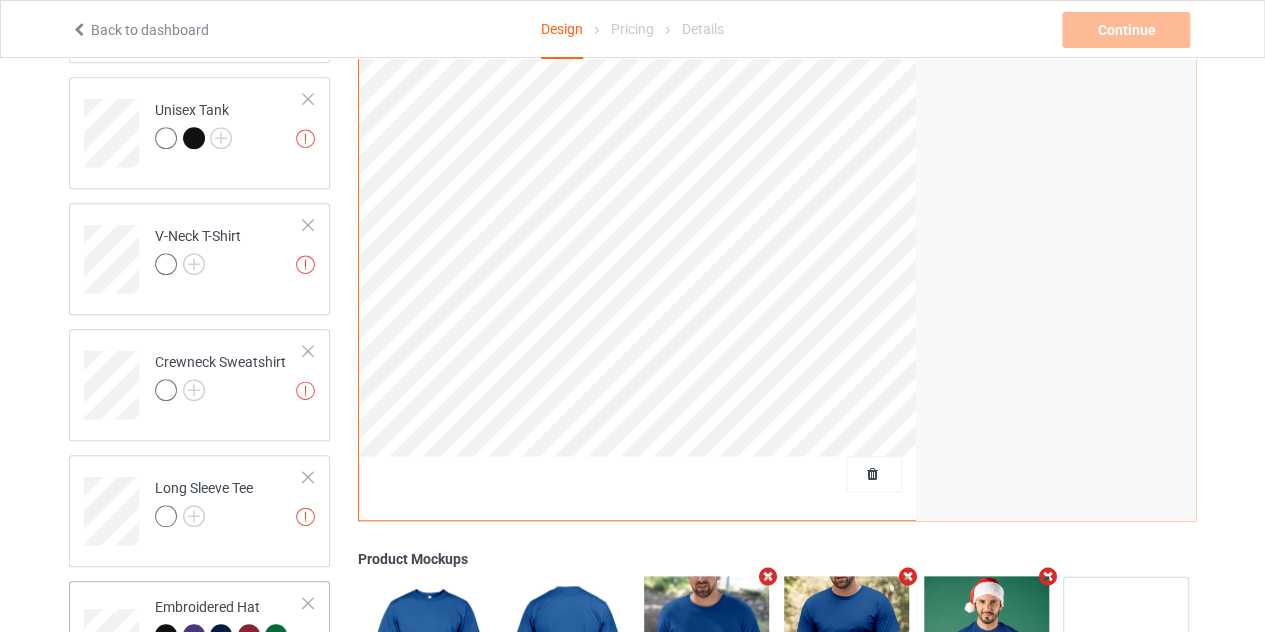 scroll, scrollTop: 234, scrollLeft: 0, axis: vertical 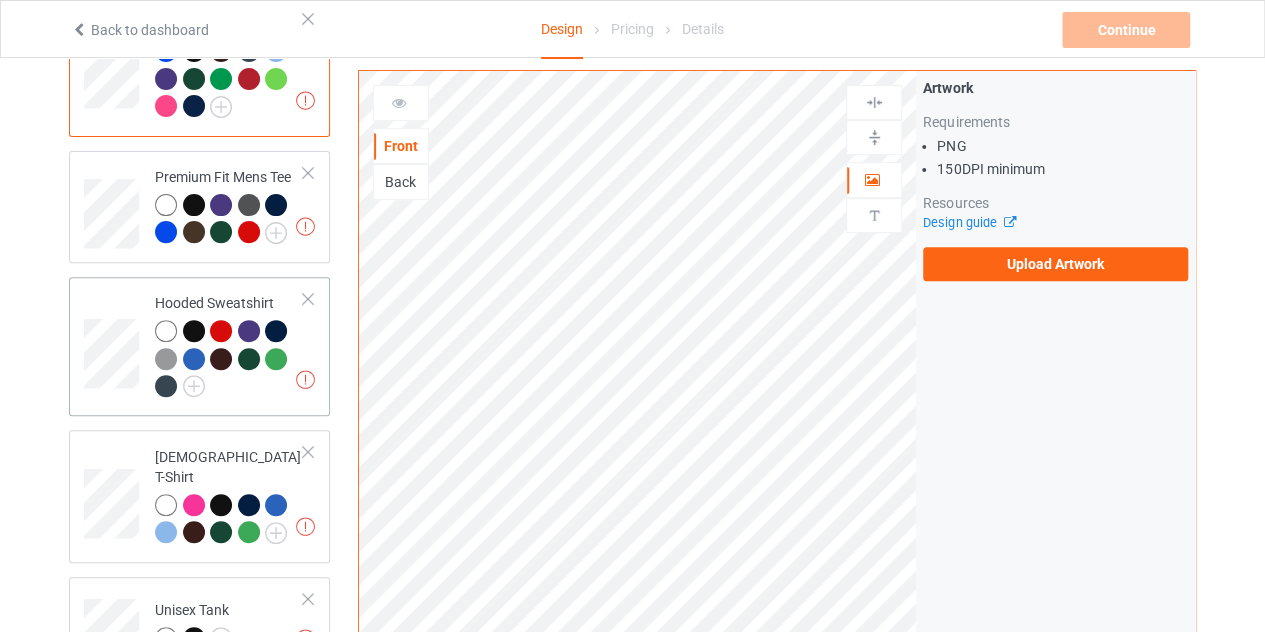 click on "Hooded Sweatshirt" at bounding box center [229, 344] 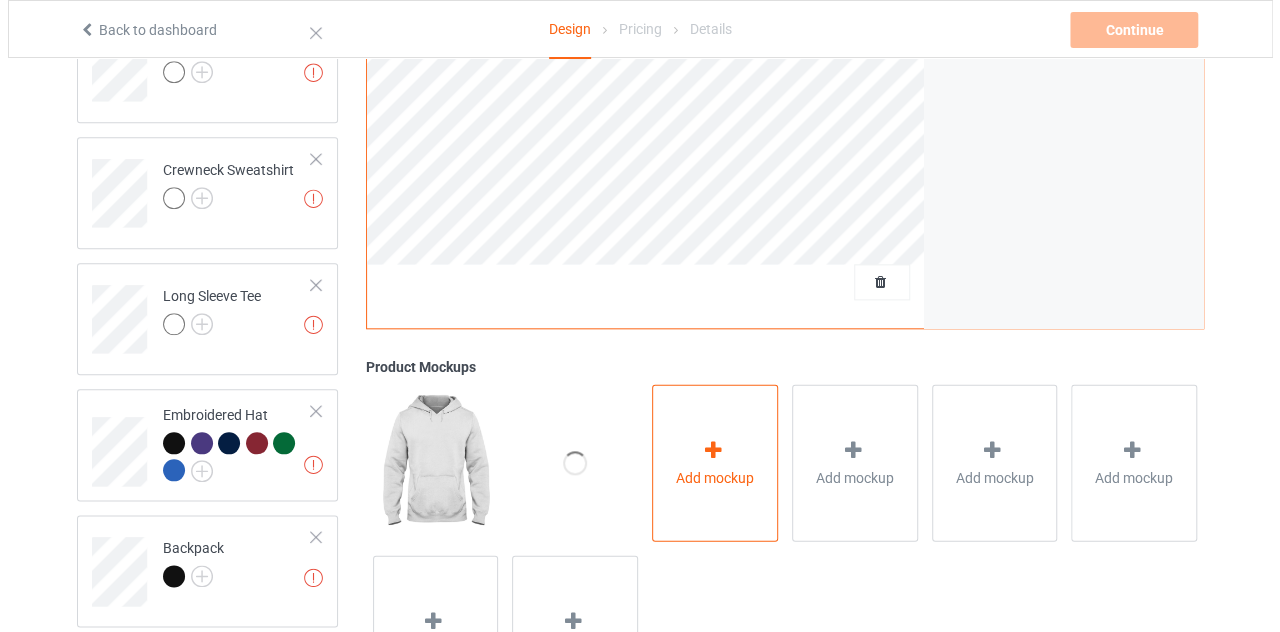 scroll, scrollTop: 934, scrollLeft: 0, axis: vertical 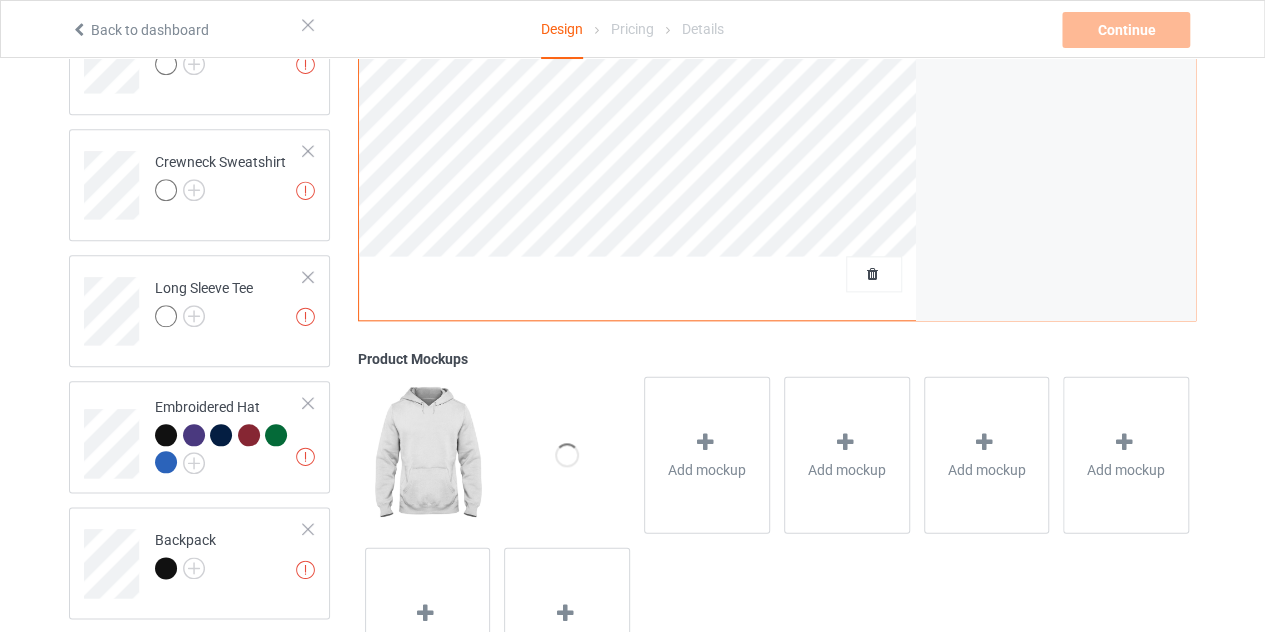 click at bounding box center (567, 454) 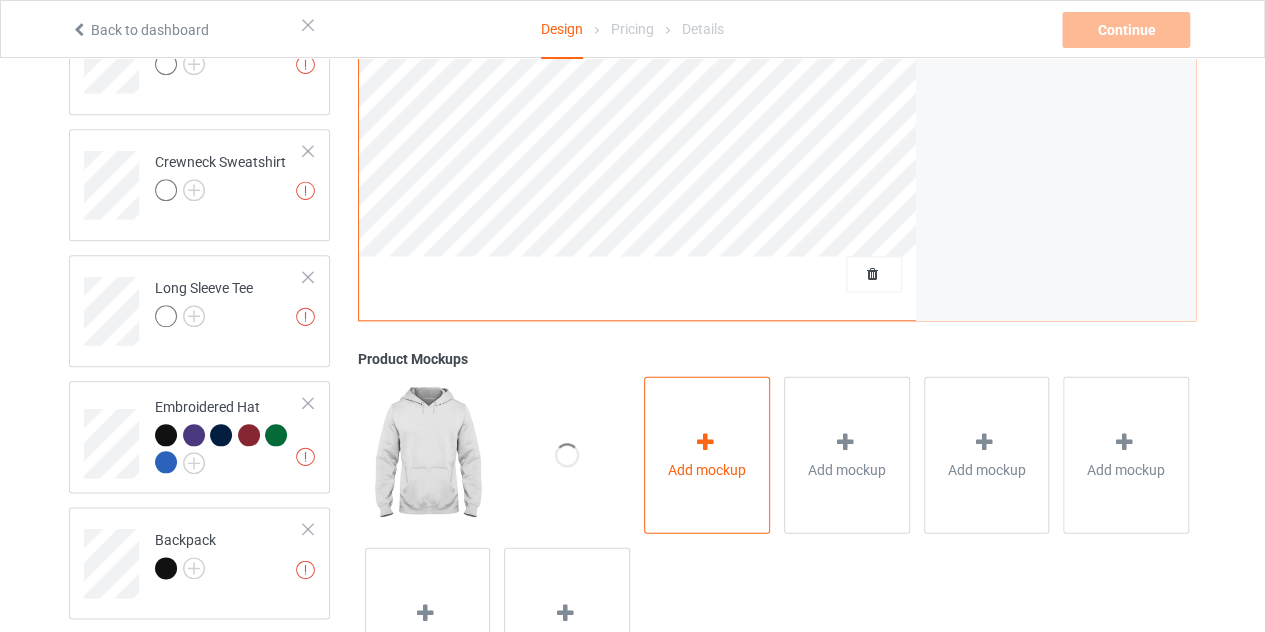 click on "Add mockup" at bounding box center [707, 454] 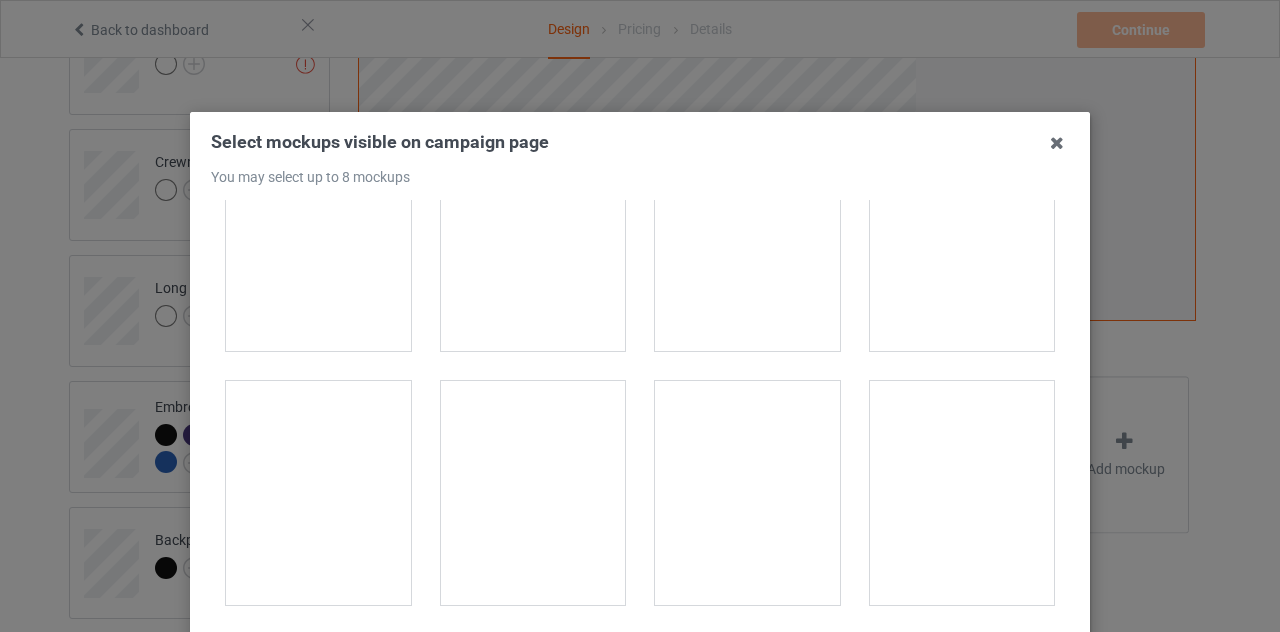 scroll, scrollTop: 700, scrollLeft: 0, axis: vertical 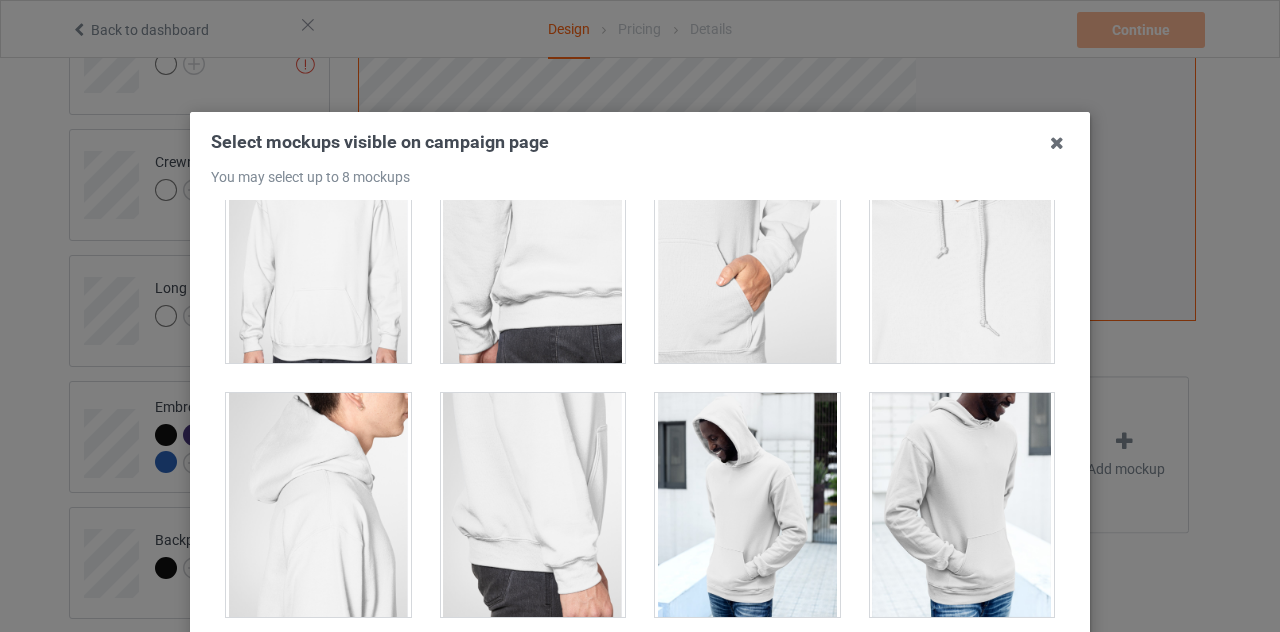 click at bounding box center [533, 251] 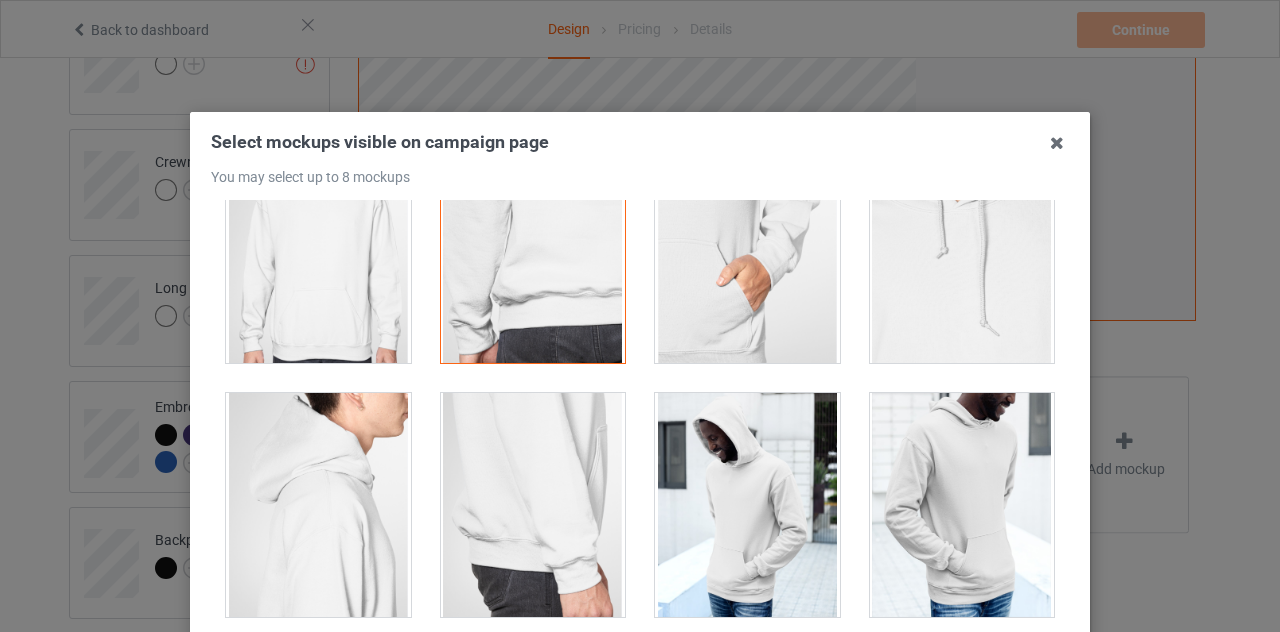 click at bounding box center (747, 251) 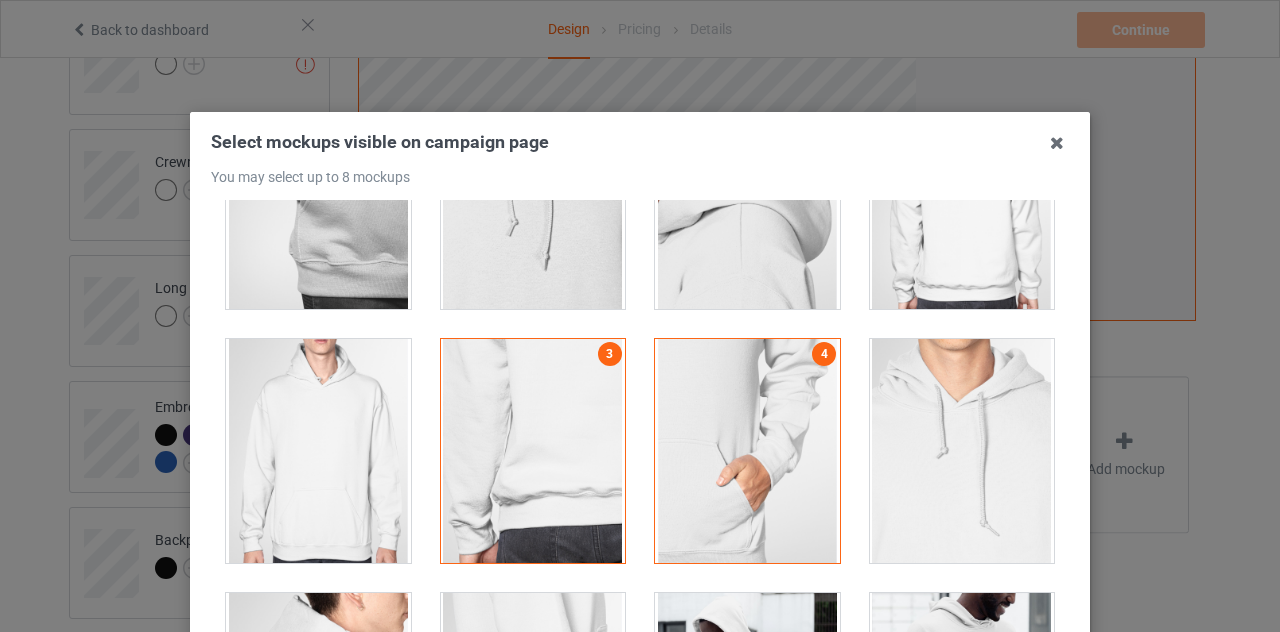 click at bounding box center (962, 451) 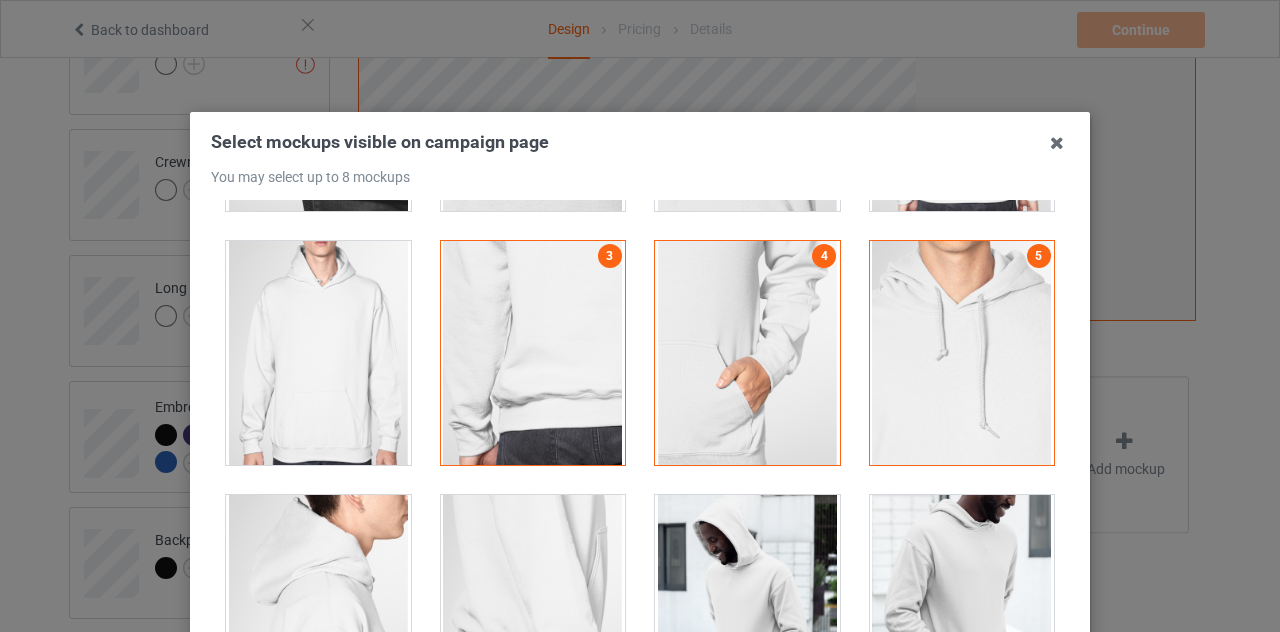 scroll, scrollTop: 1700, scrollLeft: 0, axis: vertical 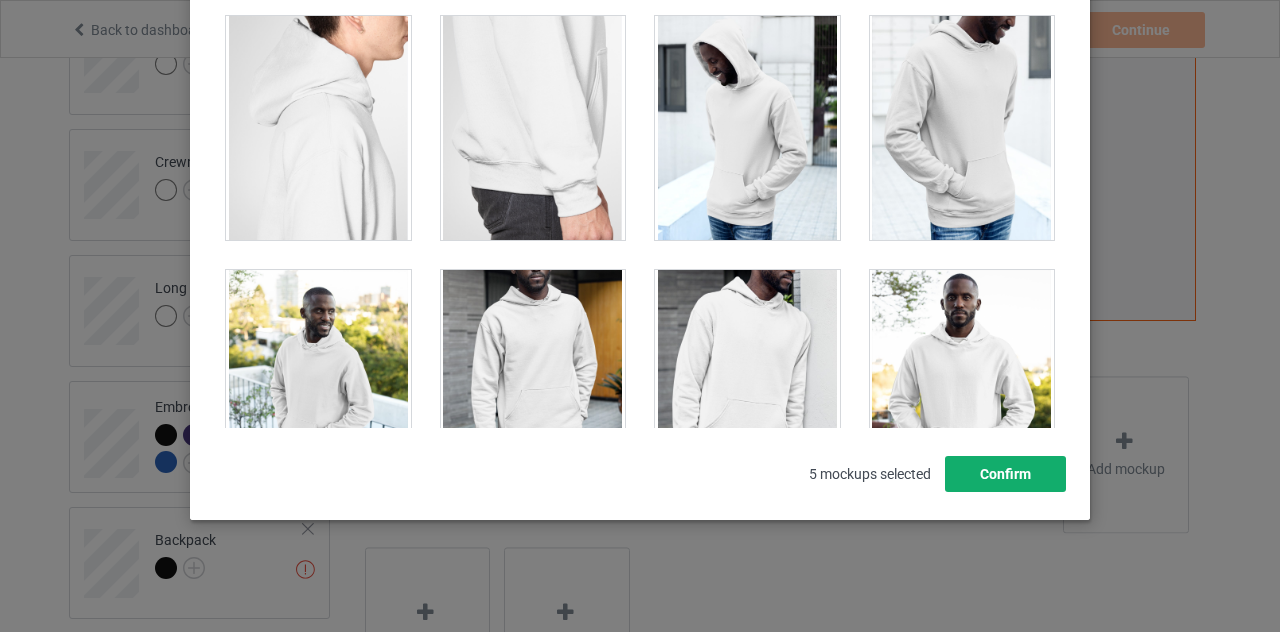 click on "Confirm" at bounding box center [1005, 474] 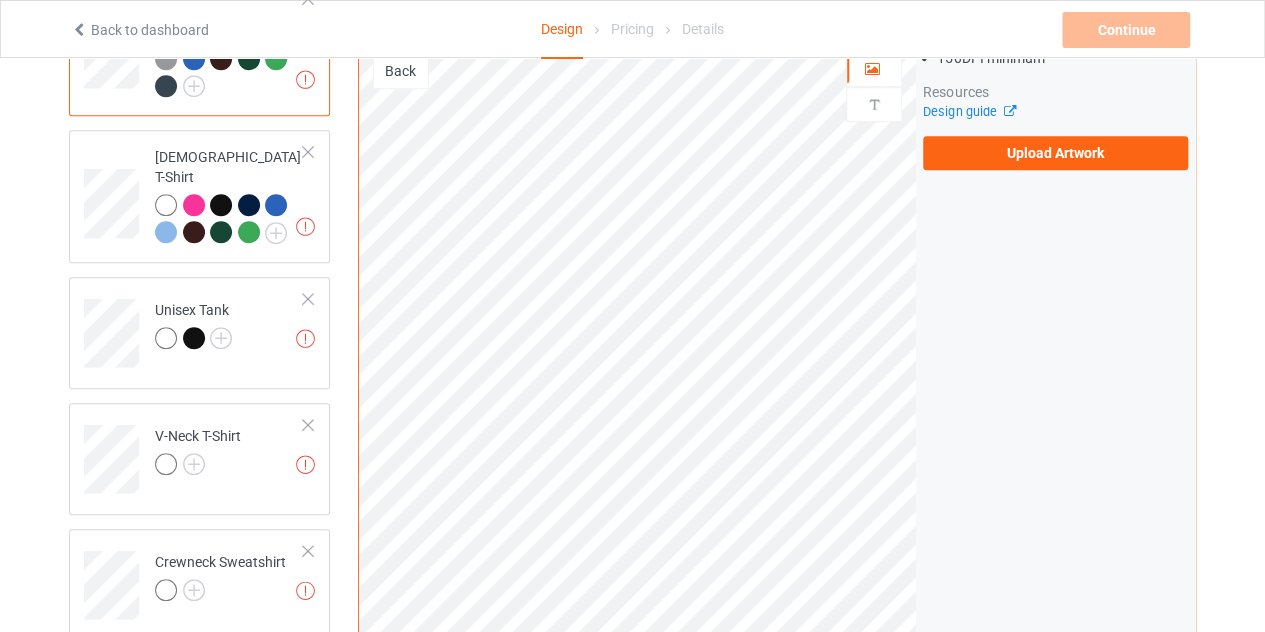 scroll, scrollTop: 434, scrollLeft: 0, axis: vertical 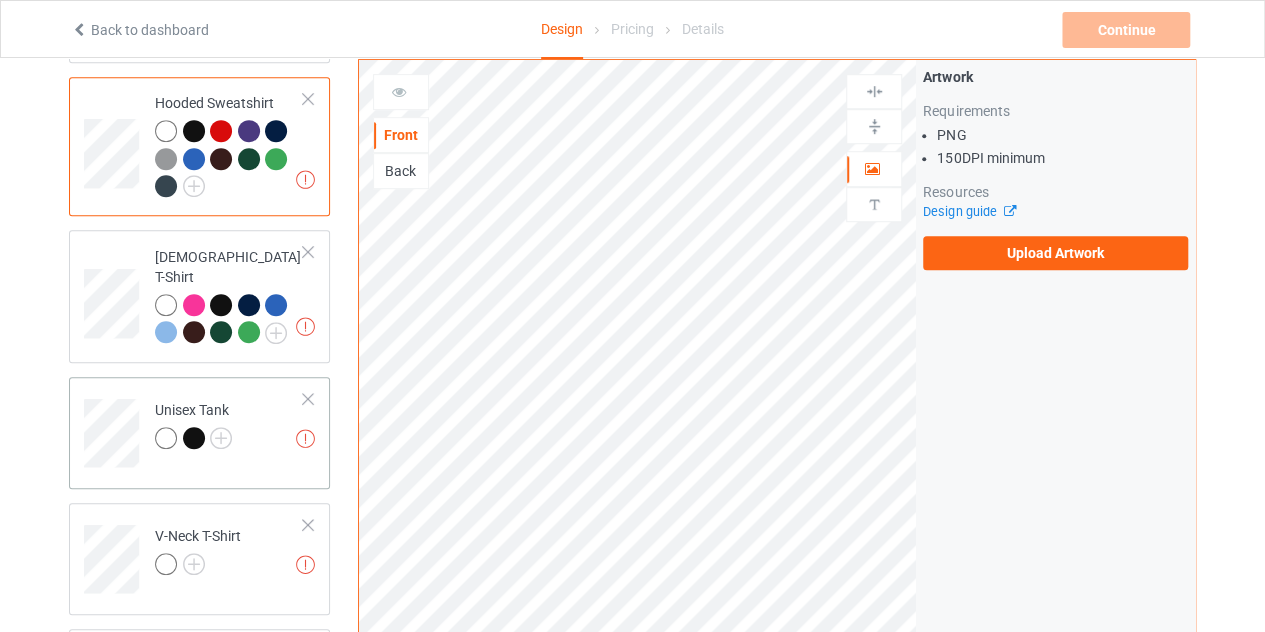 drag, startPoint x: 263, startPoint y: 395, endPoint x: 277, endPoint y: 395, distance: 14 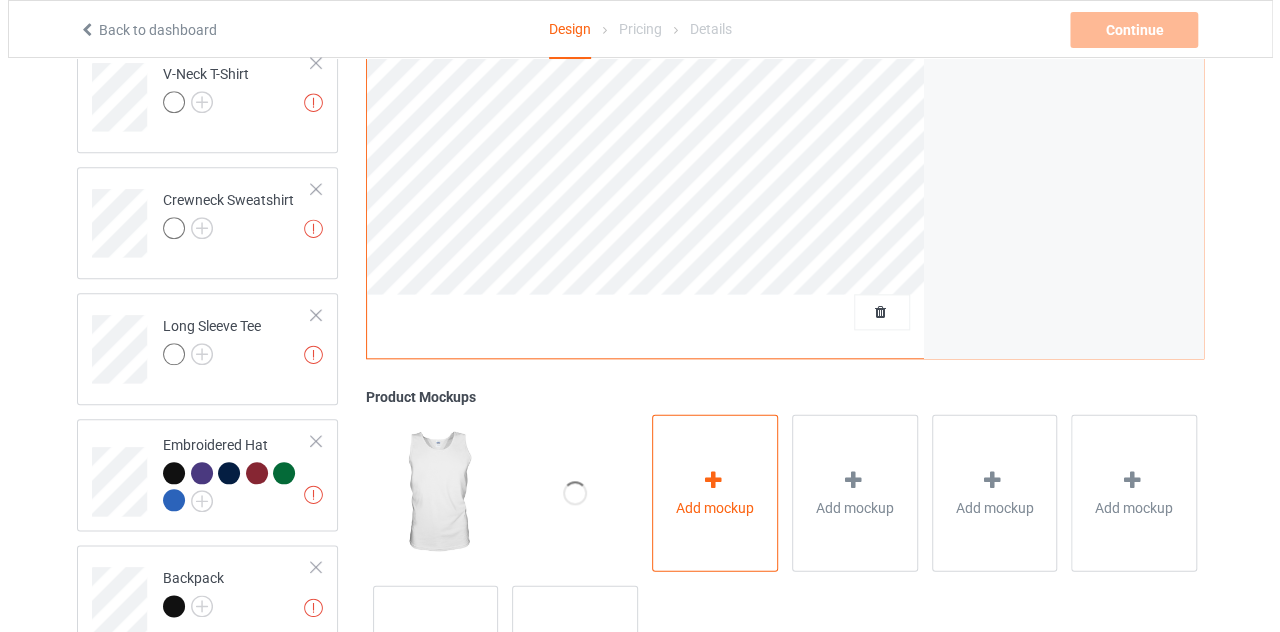 scroll, scrollTop: 934, scrollLeft: 0, axis: vertical 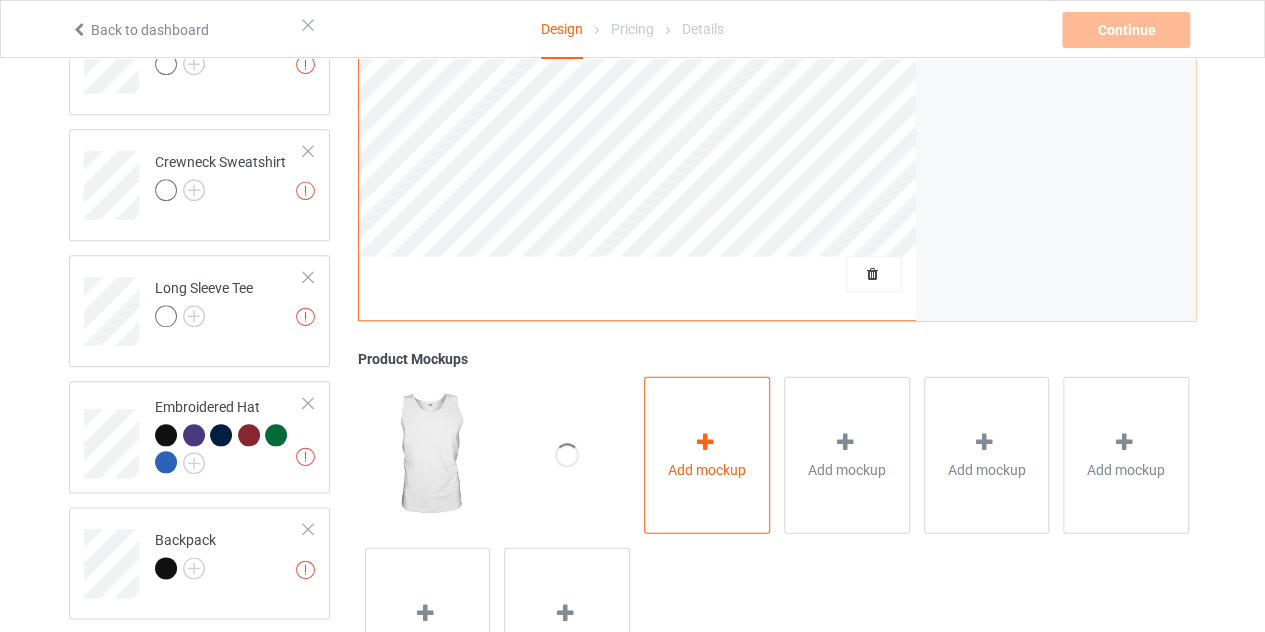 click on "Add mockup" at bounding box center [707, 454] 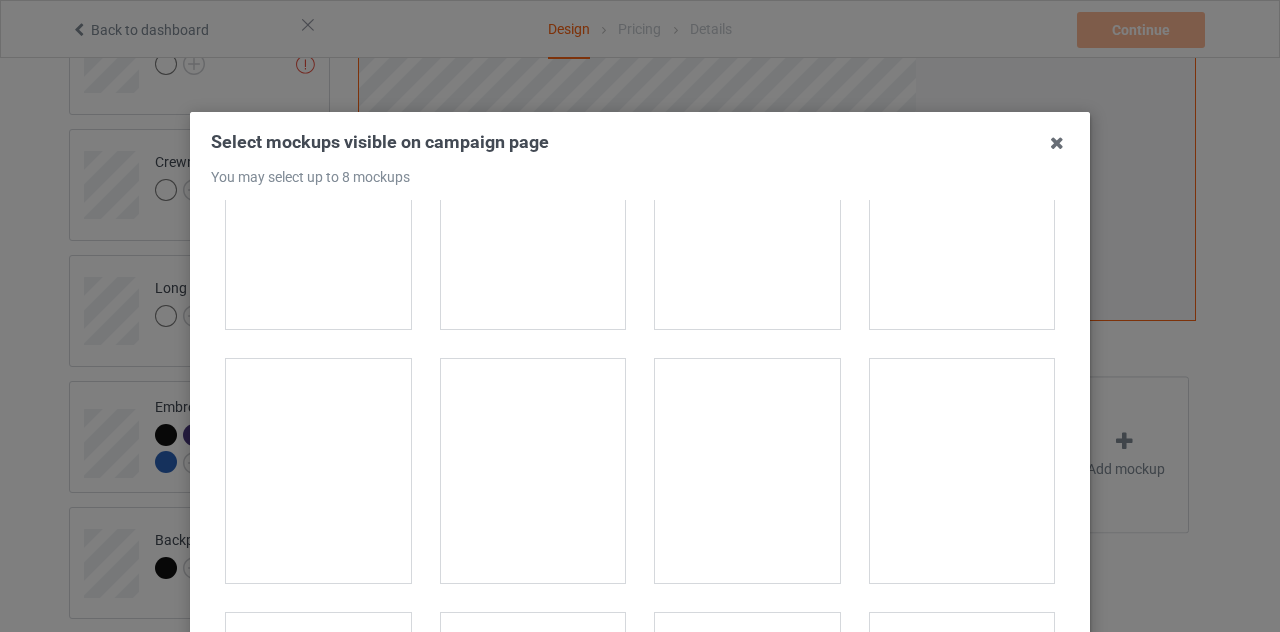 scroll, scrollTop: 1200, scrollLeft: 0, axis: vertical 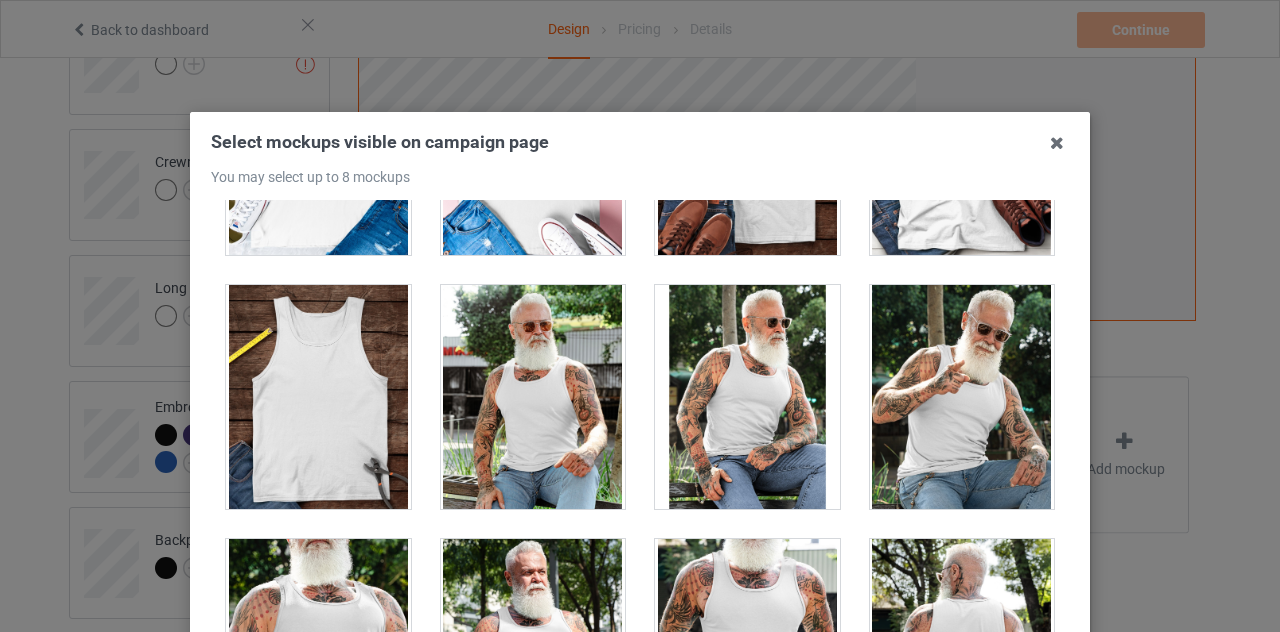 drag, startPoint x: 552, startPoint y: 409, endPoint x: 724, endPoint y: 385, distance: 173.66635 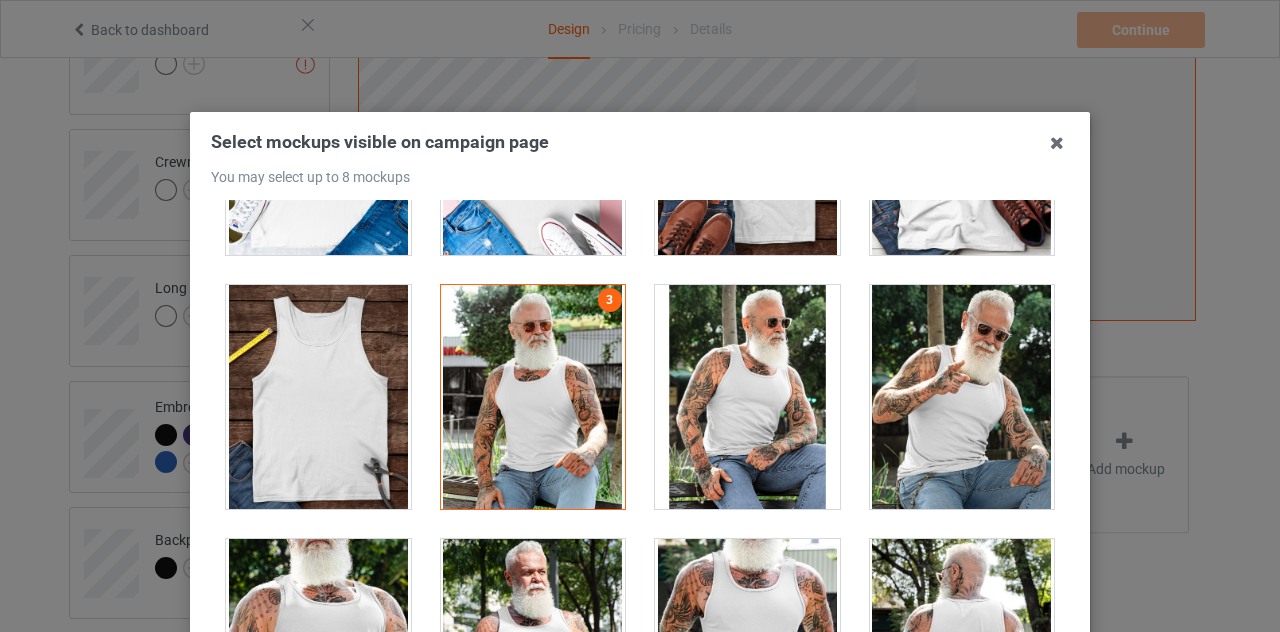 click at bounding box center (747, 397) 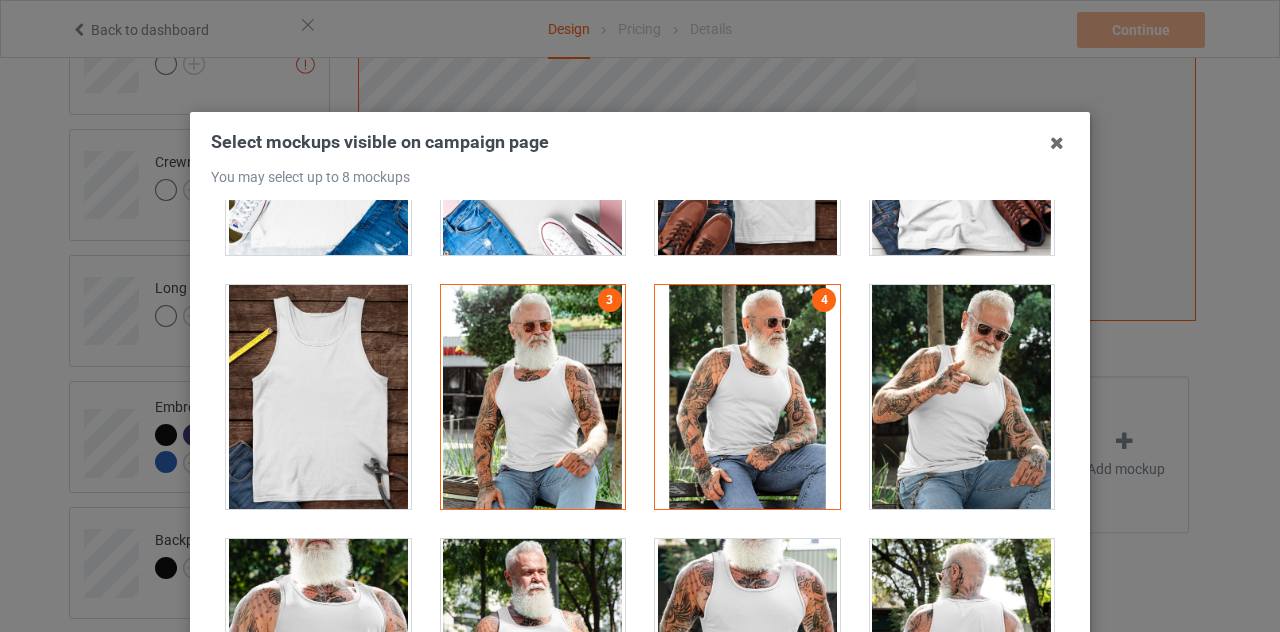 click on "4" at bounding box center (747, 397) 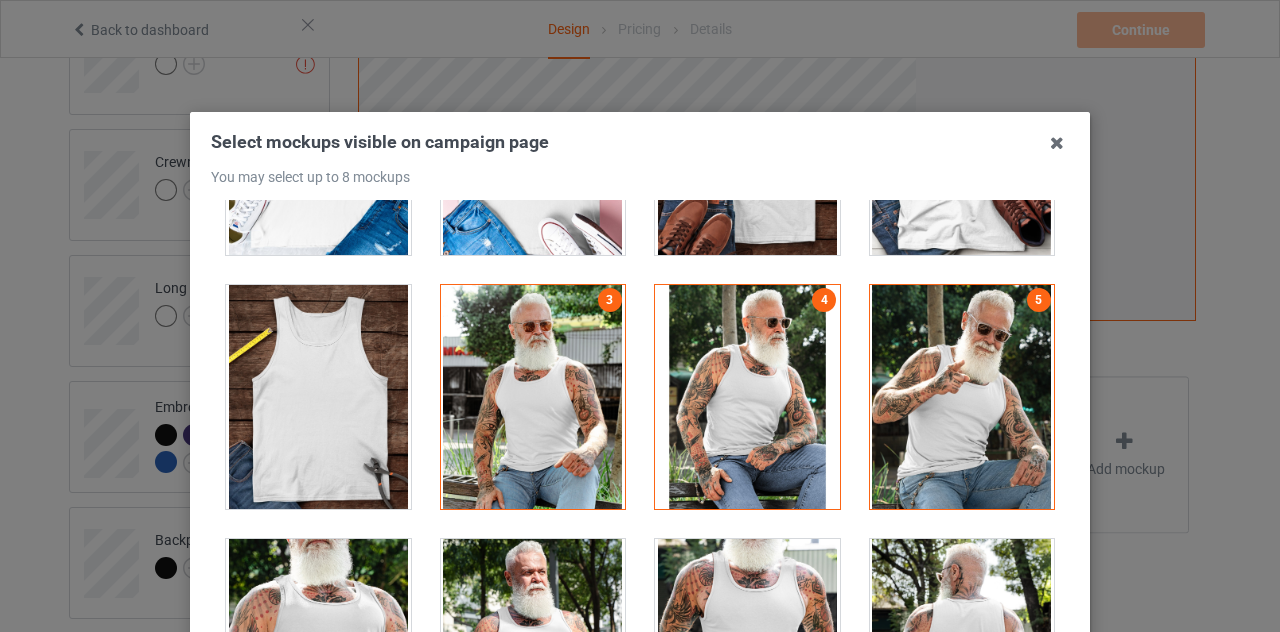 click on "Select mockups visible on campaign page You may select up to 8 mockups 1 2 3 4 5 5 mockups selected Confirm" at bounding box center (640, 316) 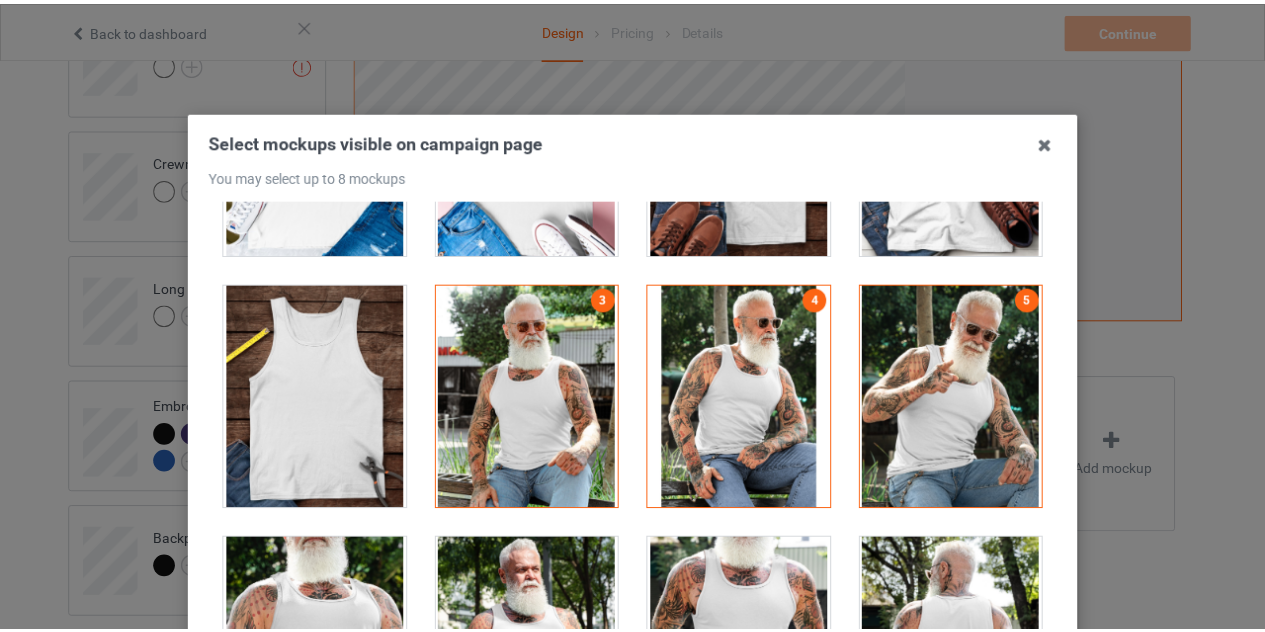 scroll, scrollTop: 277, scrollLeft: 0, axis: vertical 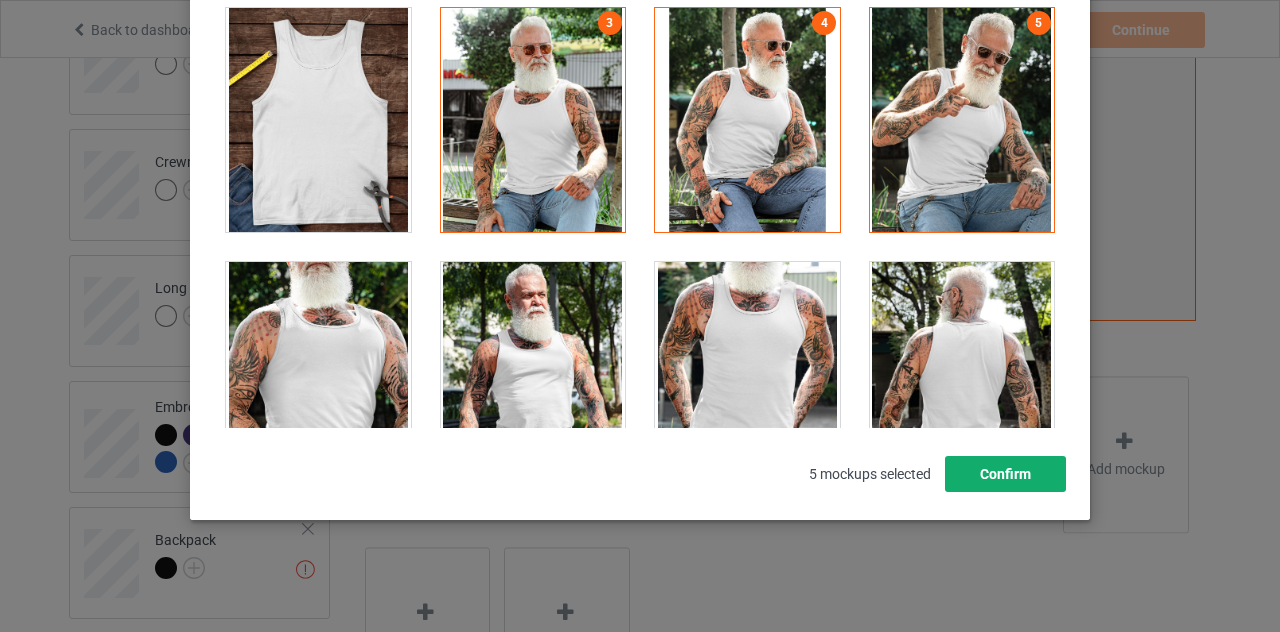 click on "Confirm" at bounding box center [1005, 474] 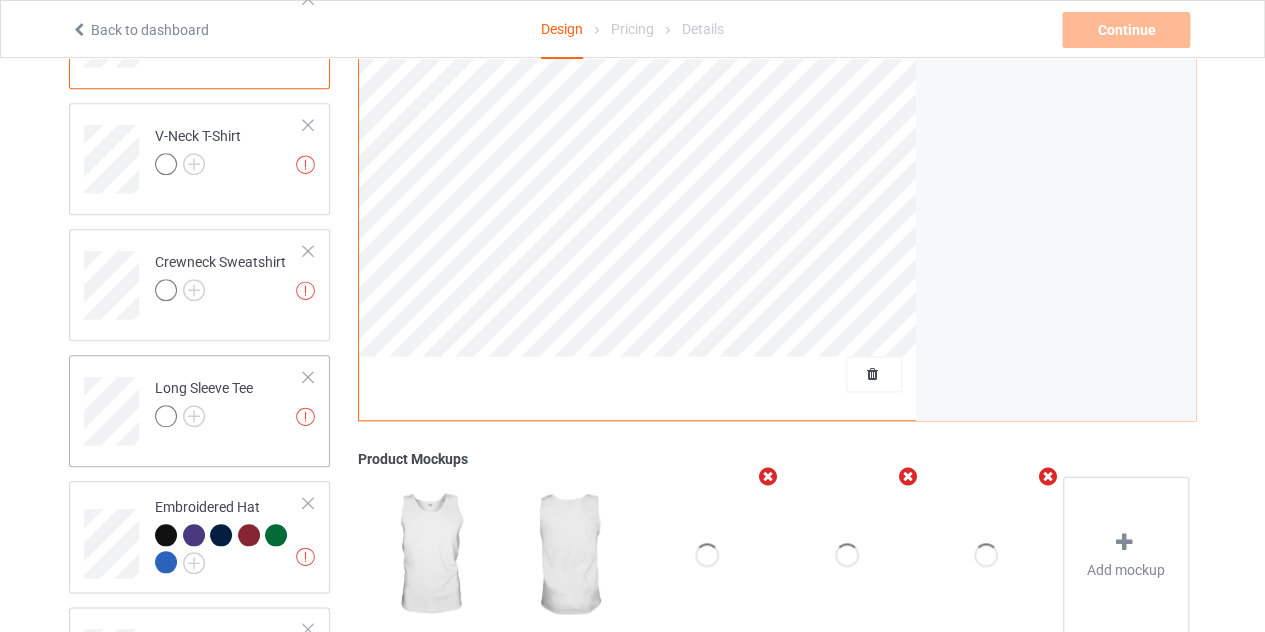 scroll, scrollTop: 934, scrollLeft: 0, axis: vertical 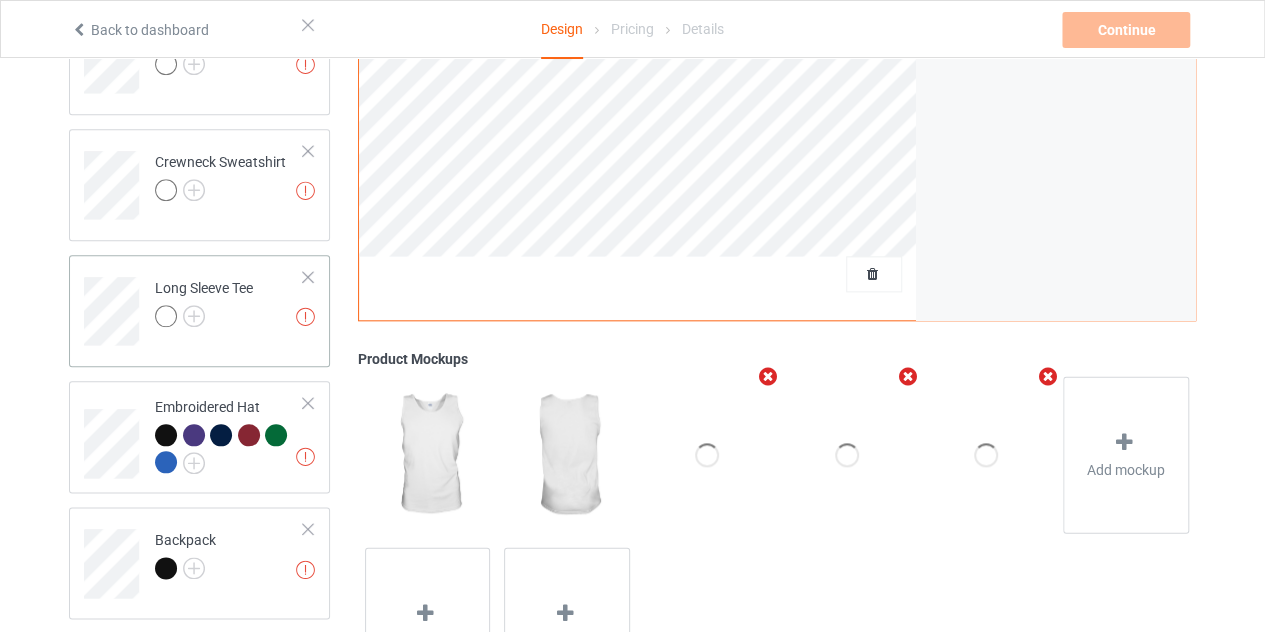 click on "Missing artworks Long Sleeve Tee" at bounding box center [229, 304] 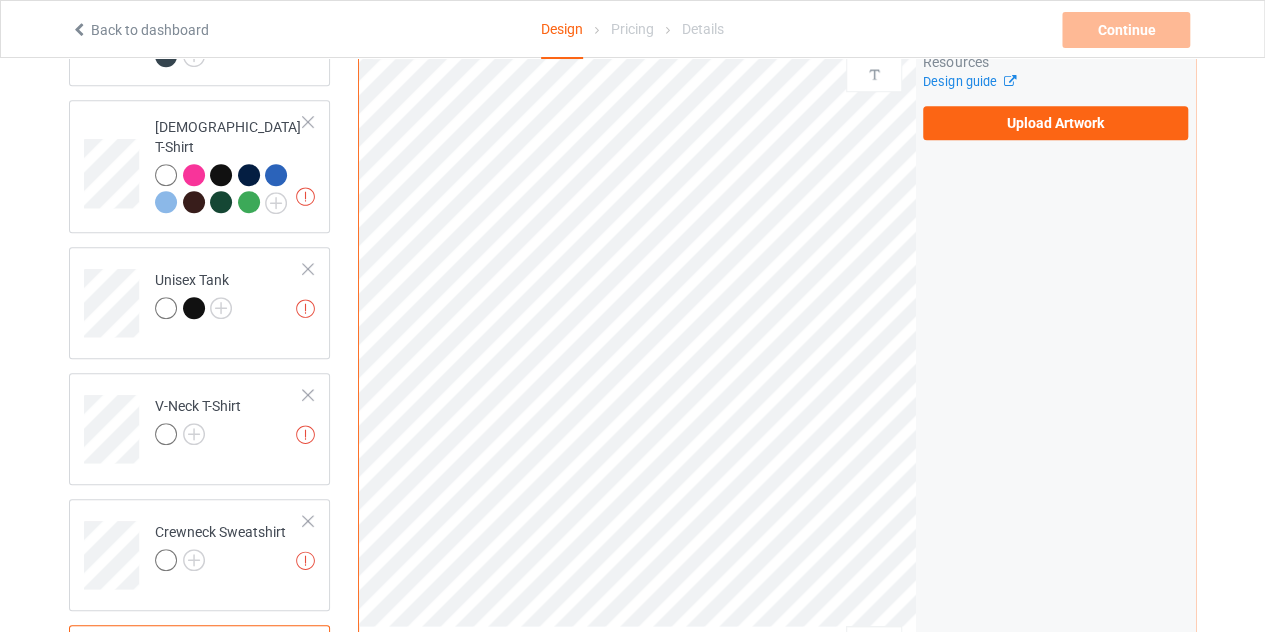scroll, scrollTop: 634, scrollLeft: 0, axis: vertical 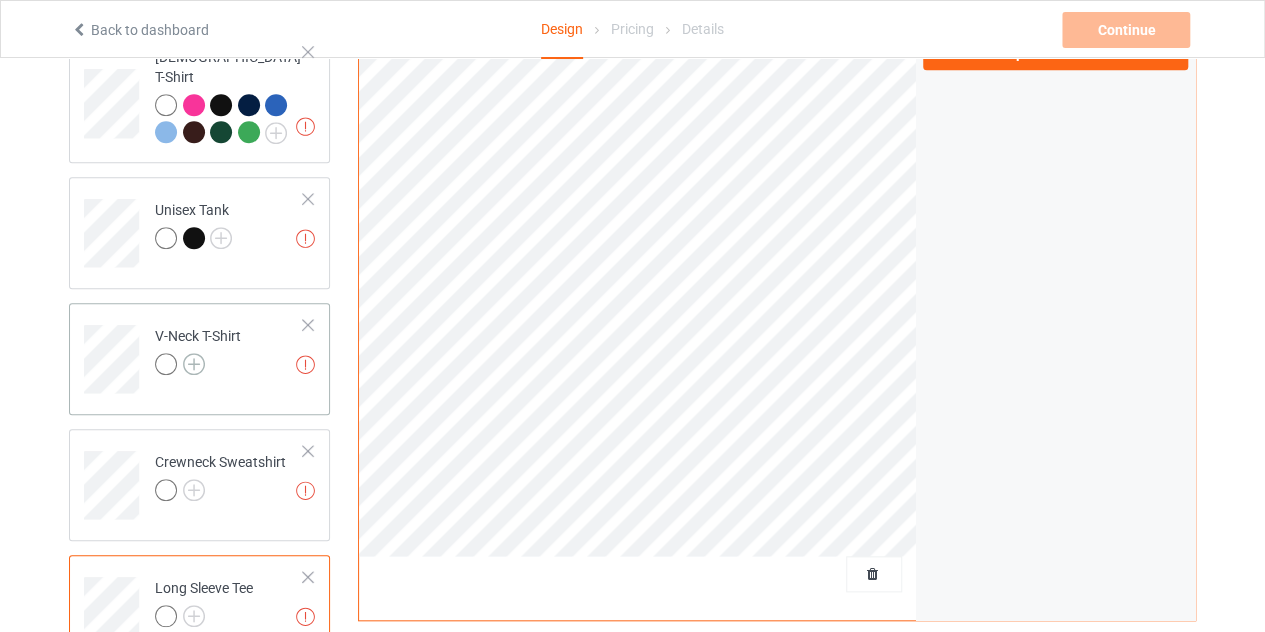 click at bounding box center (194, 364) 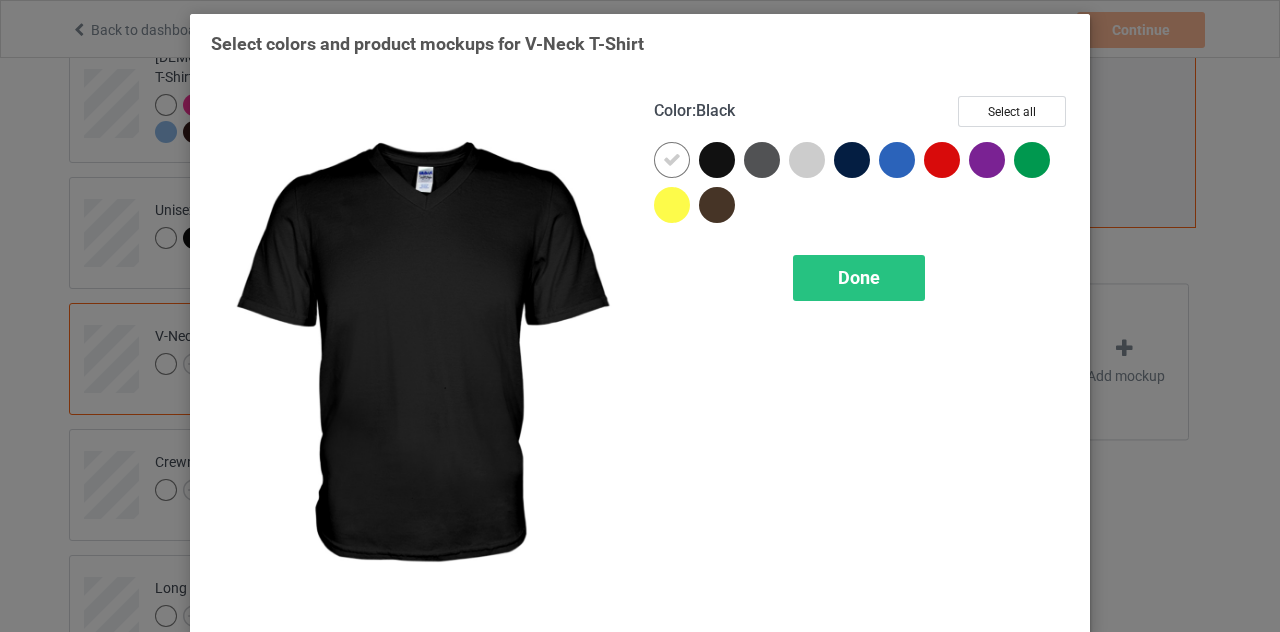 click at bounding box center (717, 160) 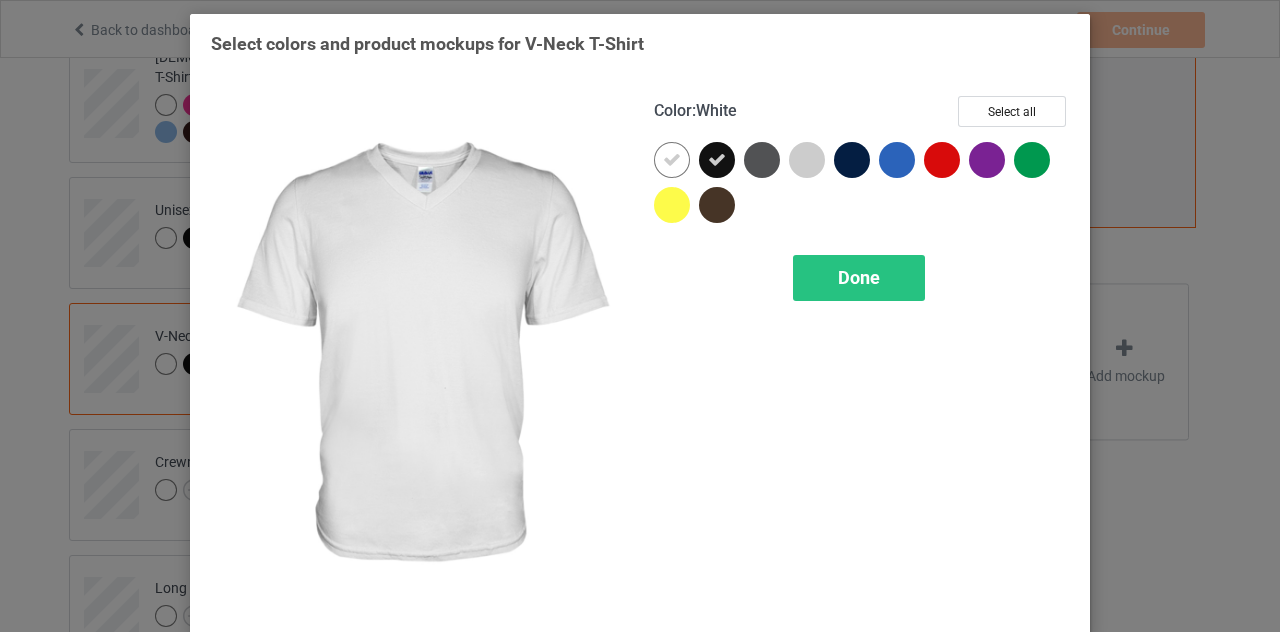 click at bounding box center (672, 160) 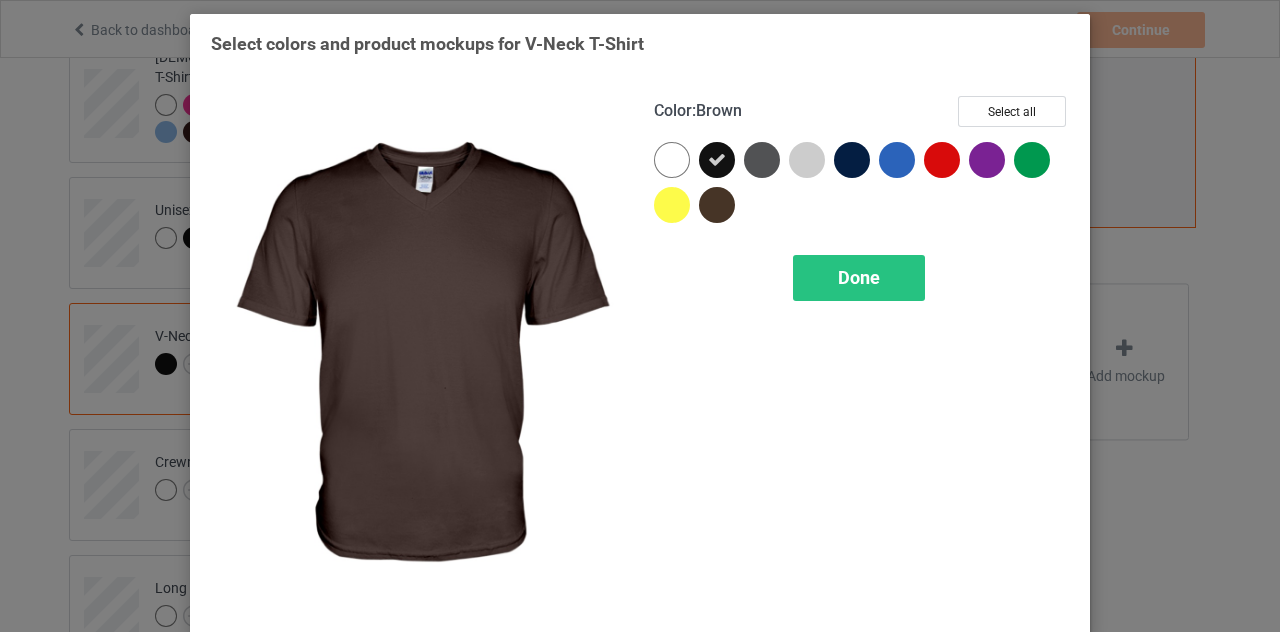 click at bounding box center [717, 205] 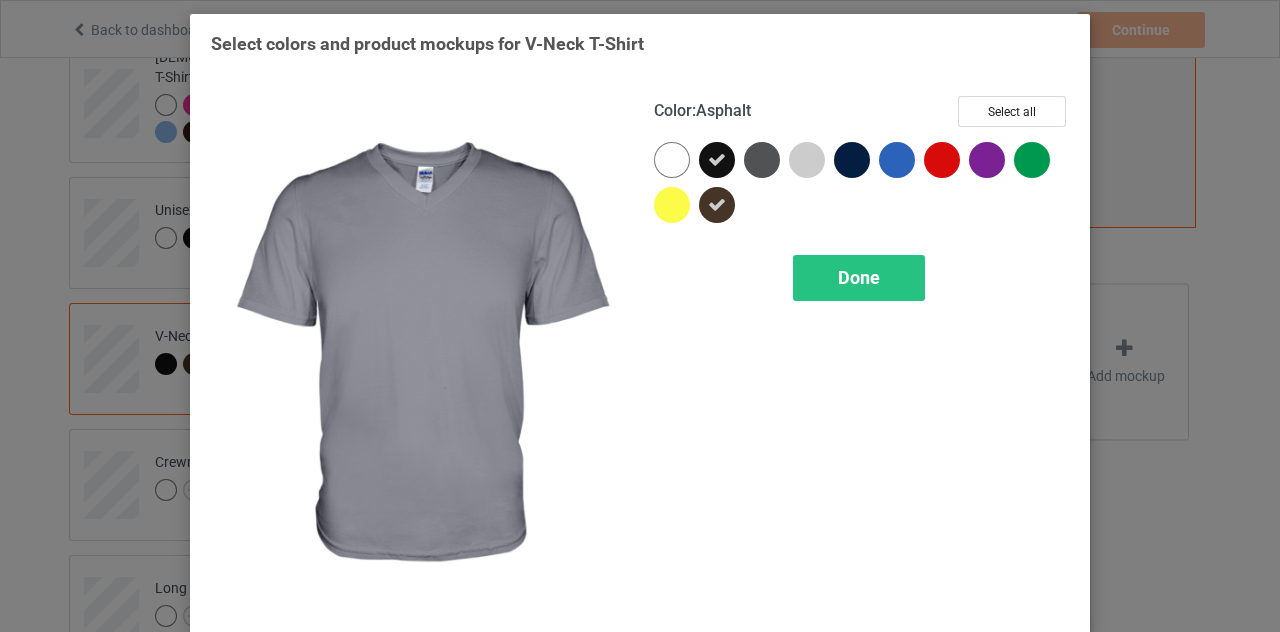 click at bounding box center (762, 160) 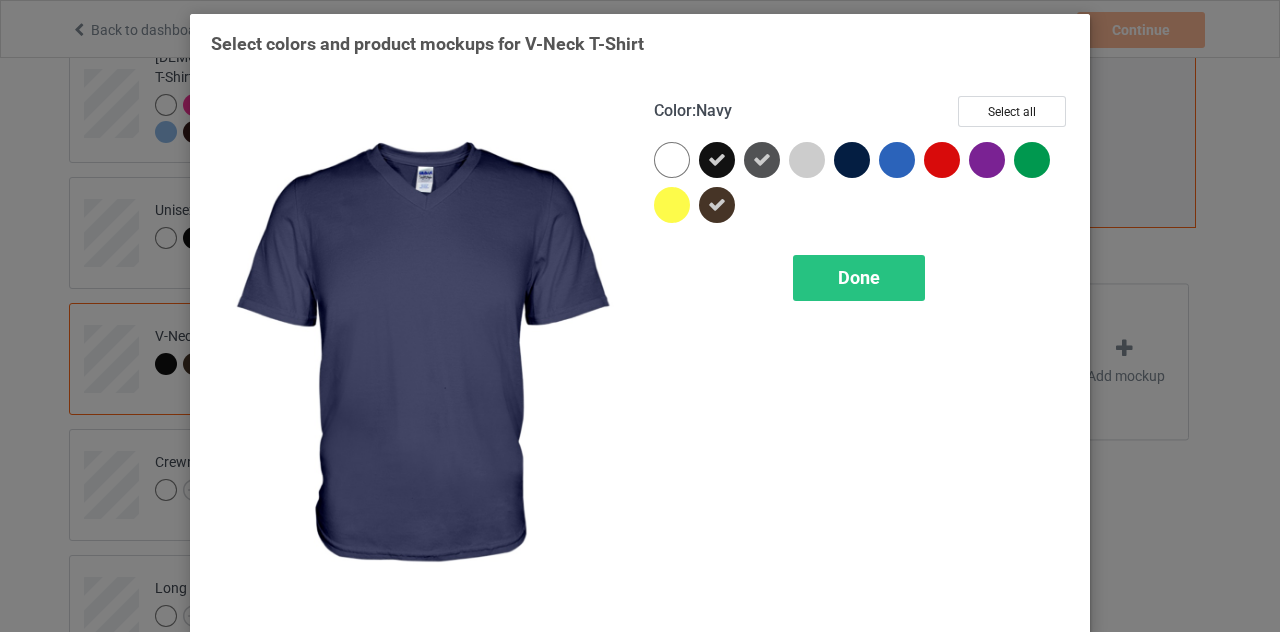 click at bounding box center (852, 160) 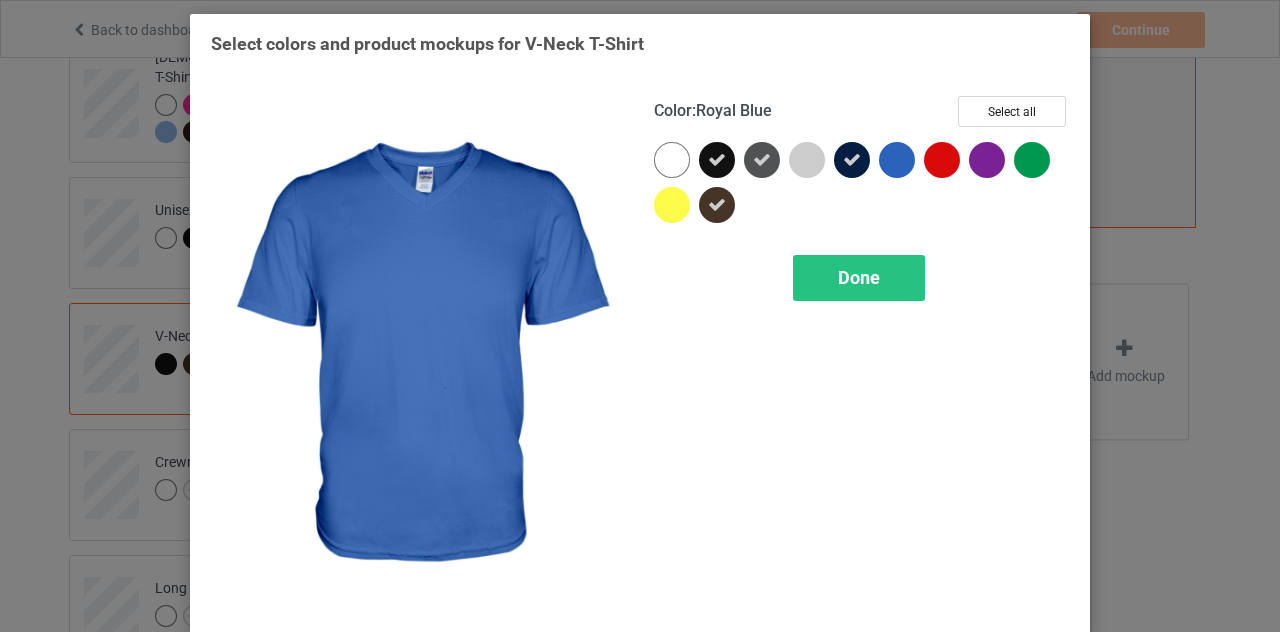 drag, startPoint x: 899, startPoint y: 160, endPoint x: 966, endPoint y: 161, distance: 67.00746 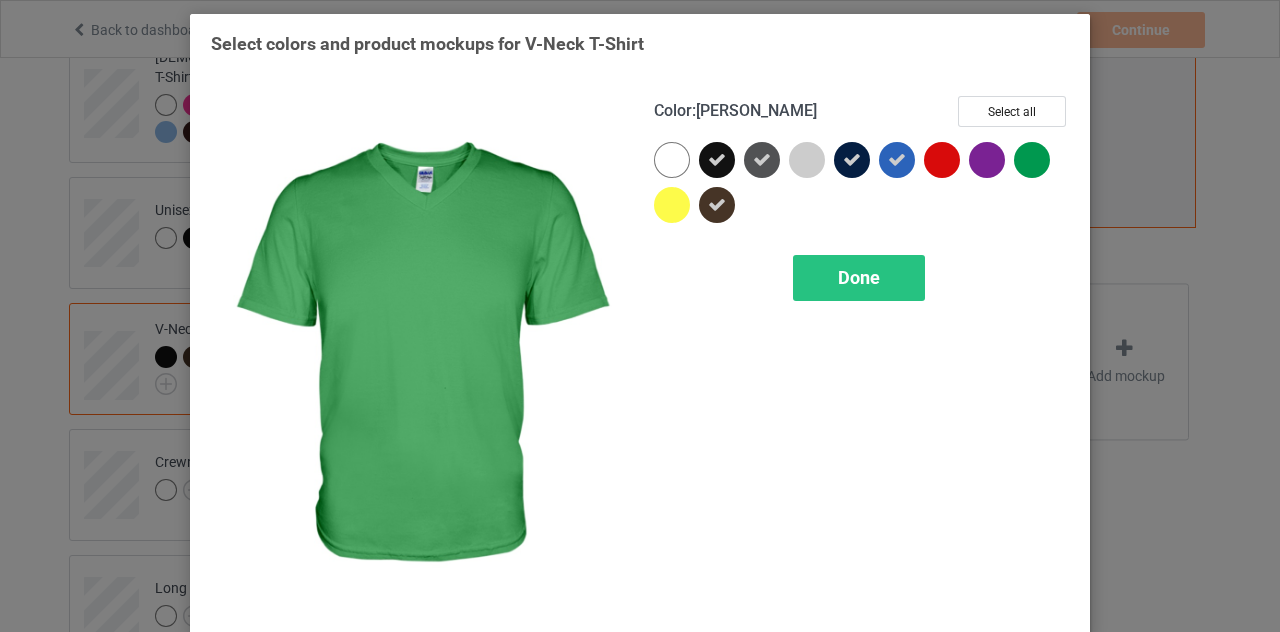click at bounding box center (1032, 160) 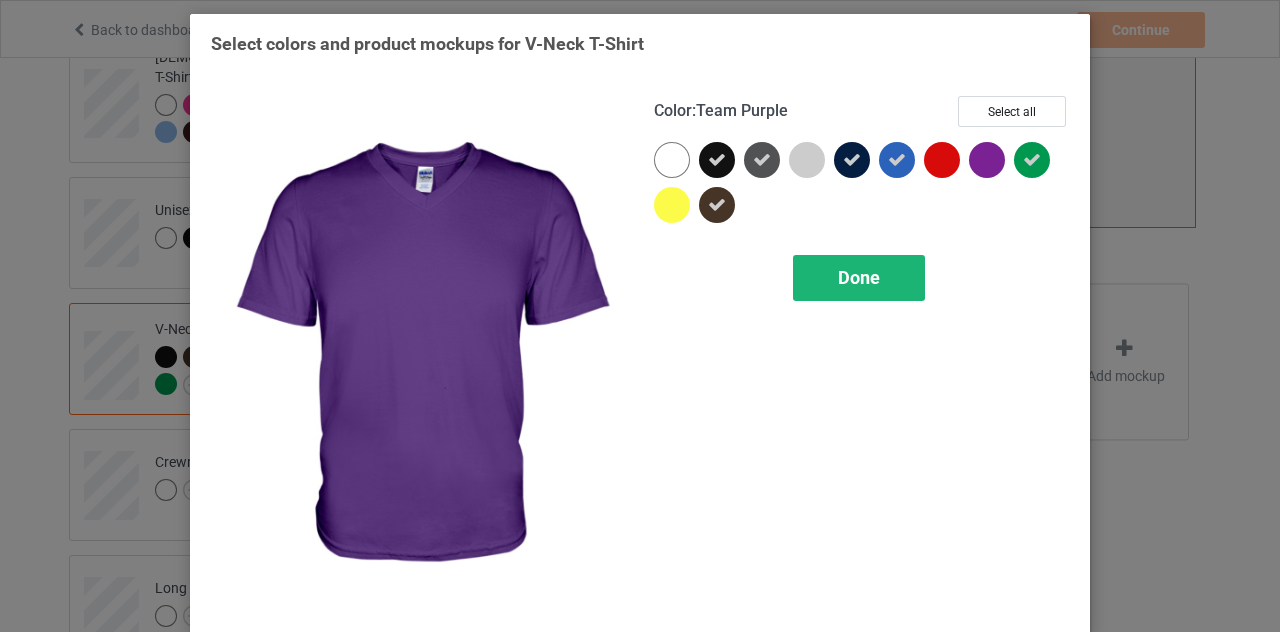 click on "Done" at bounding box center [859, 278] 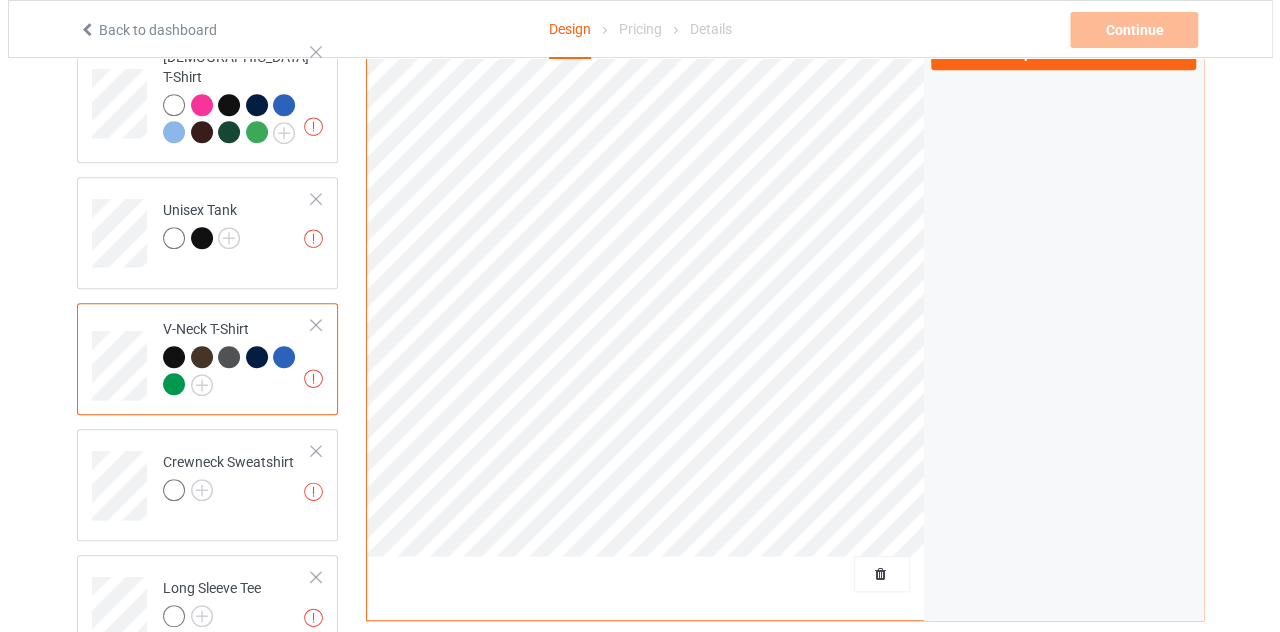 scroll, scrollTop: 934, scrollLeft: 0, axis: vertical 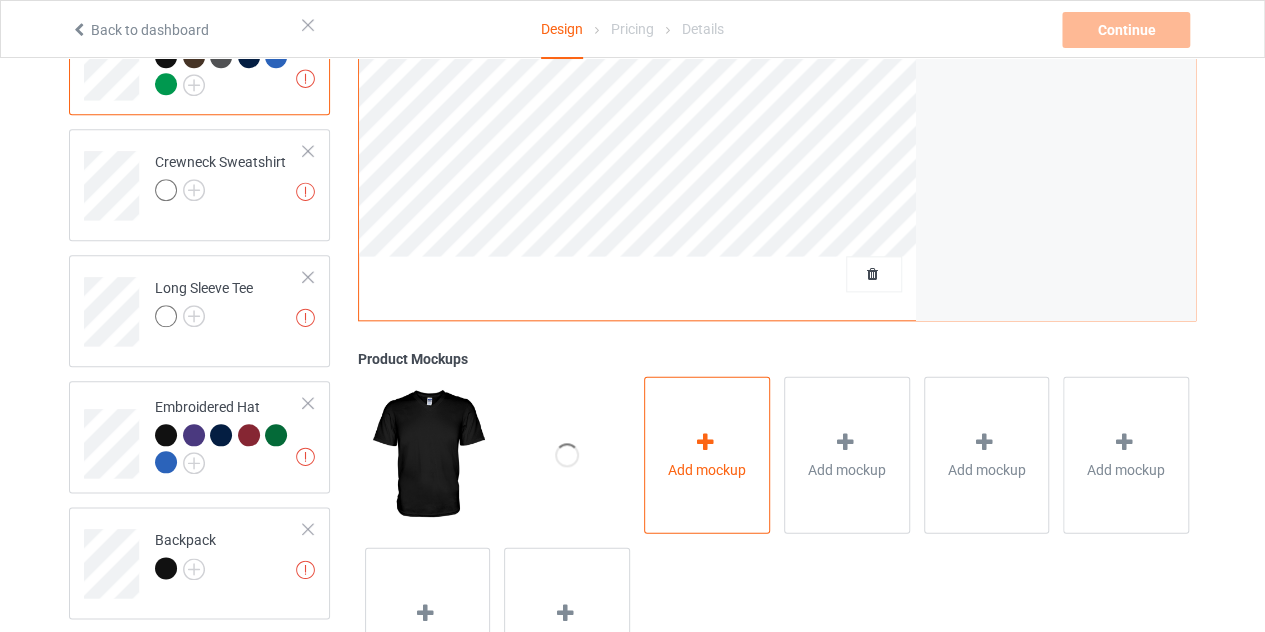 click on "Add mockup" at bounding box center (707, 454) 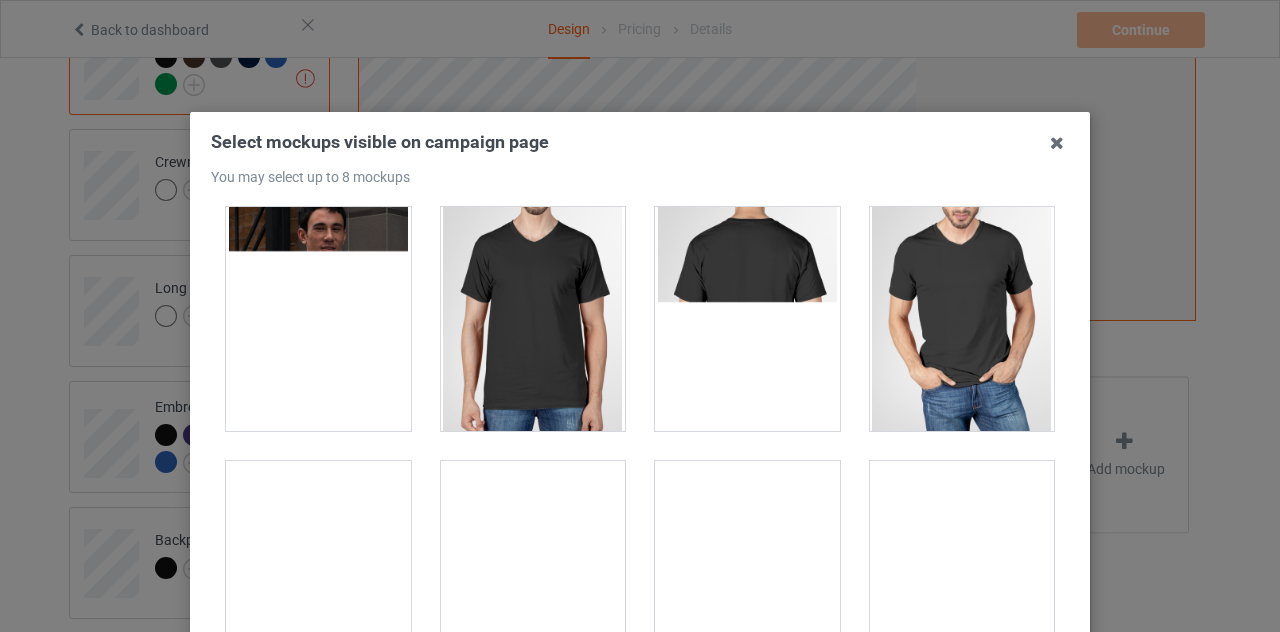 scroll, scrollTop: 600, scrollLeft: 0, axis: vertical 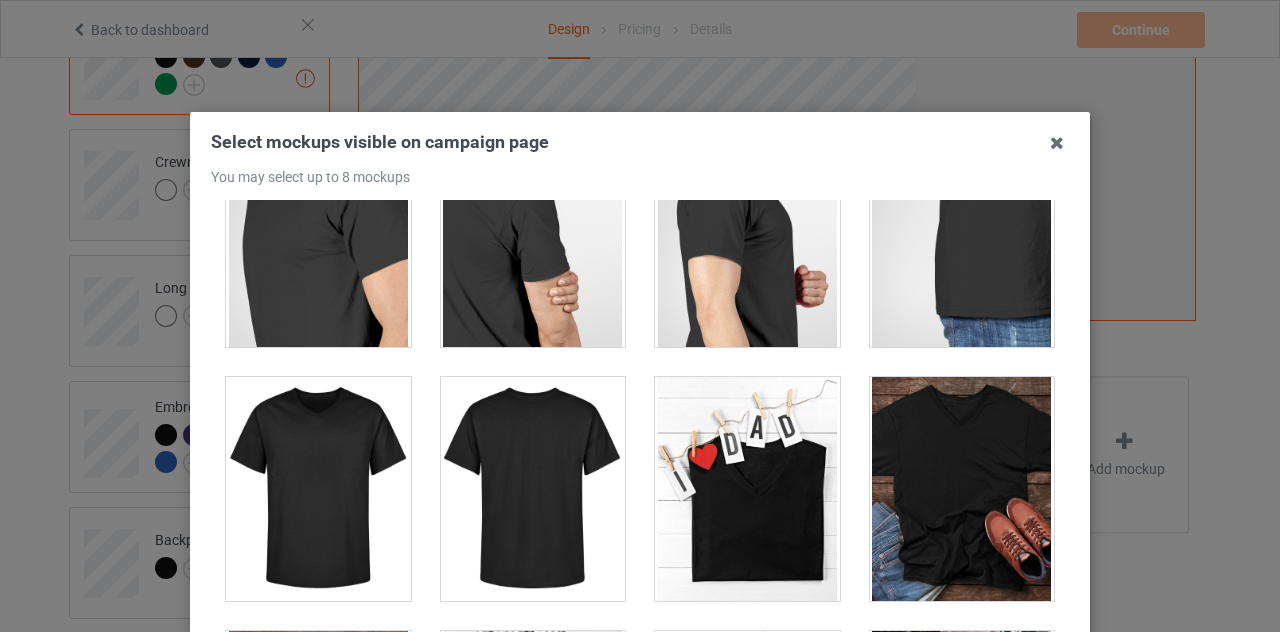 click at bounding box center (533, 235) 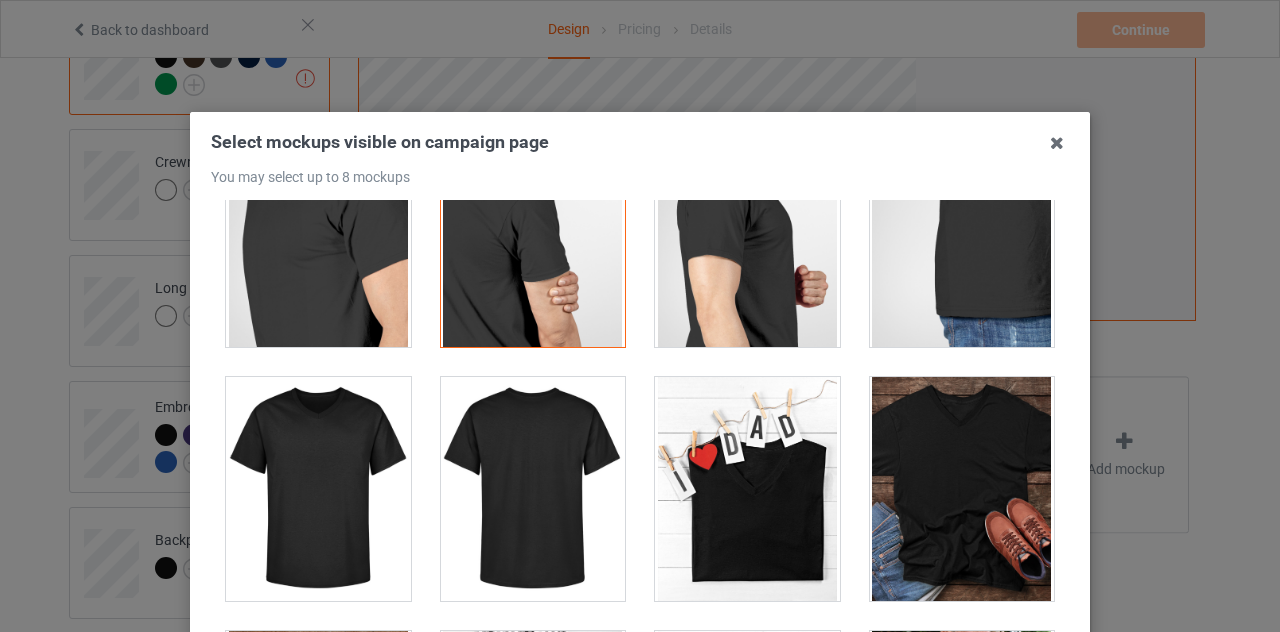 click at bounding box center (747, 235) 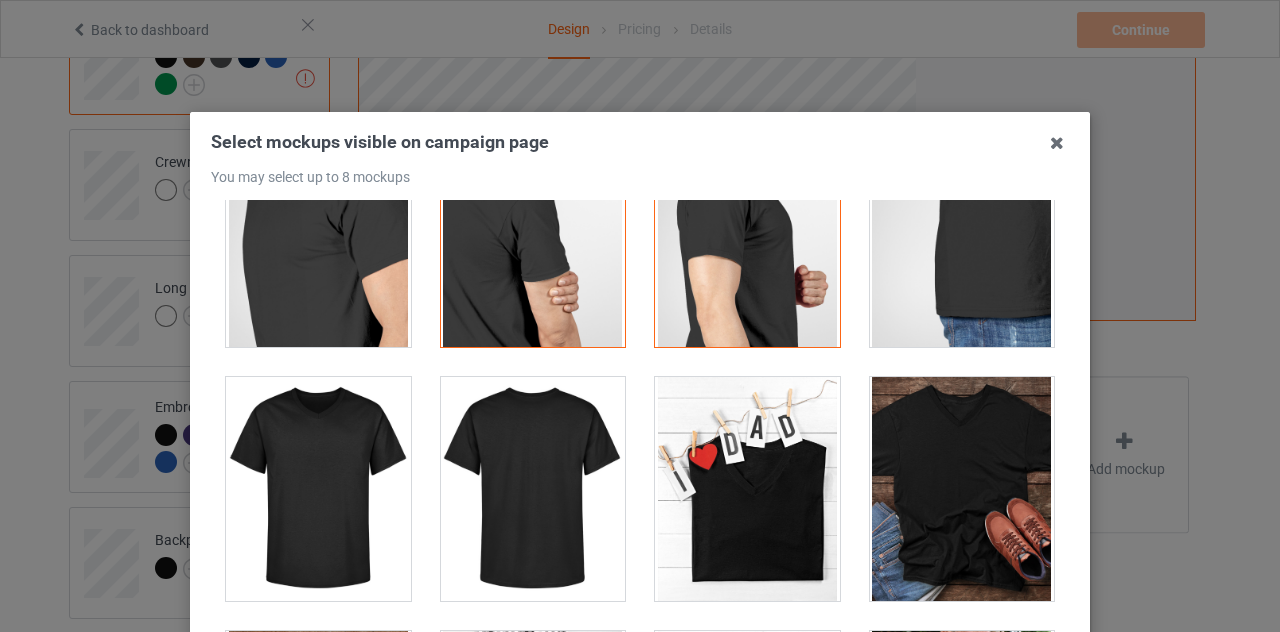 drag, startPoint x: 744, startPoint y: 471, endPoint x: 584, endPoint y: 455, distance: 160.798 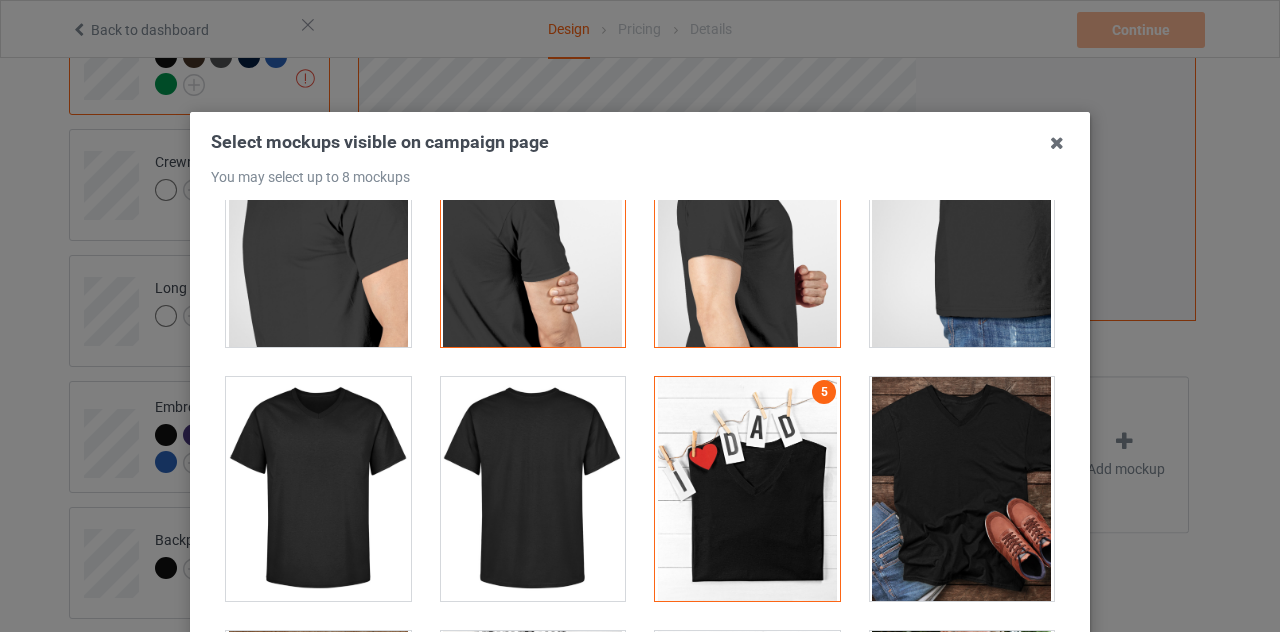 click at bounding box center [533, 489] 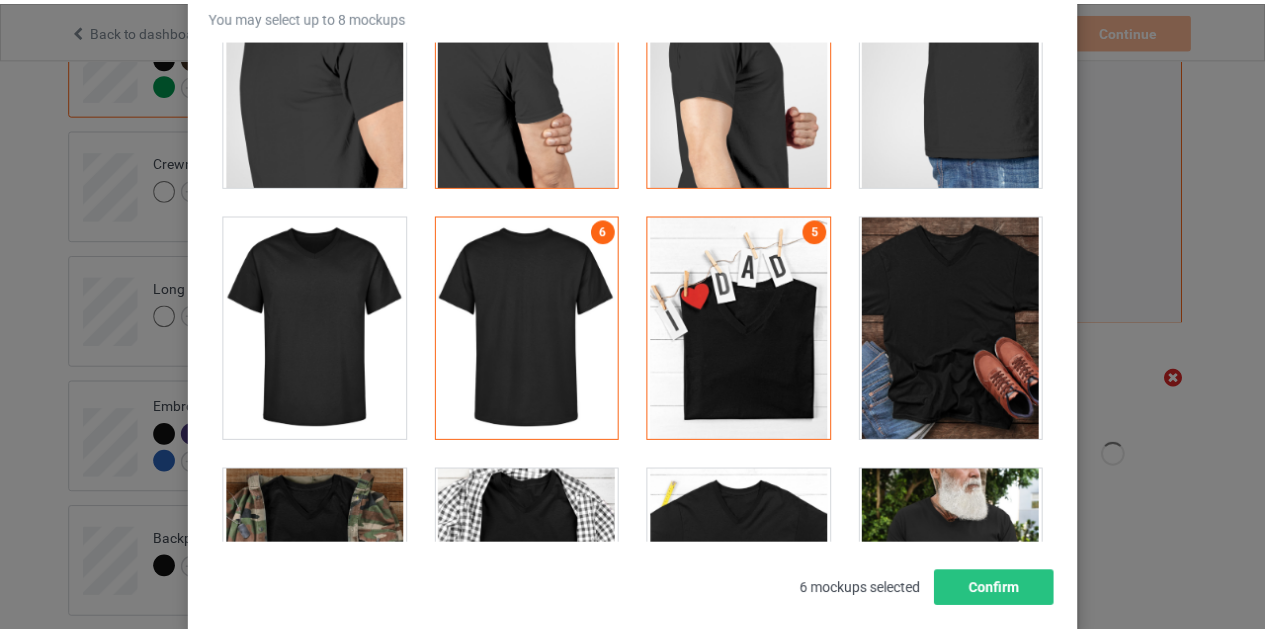 scroll, scrollTop: 277, scrollLeft: 0, axis: vertical 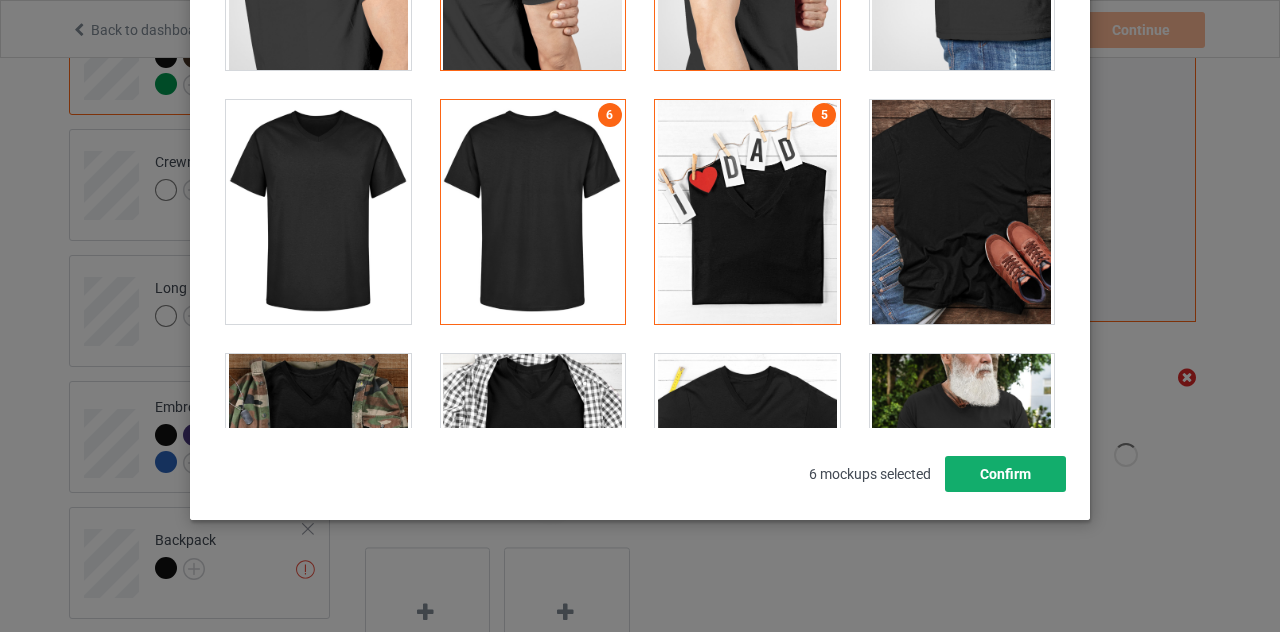 drag, startPoint x: 1041, startPoint y: 485, endPoint x: 1056, endPoint y: 488, distance: 15.297058 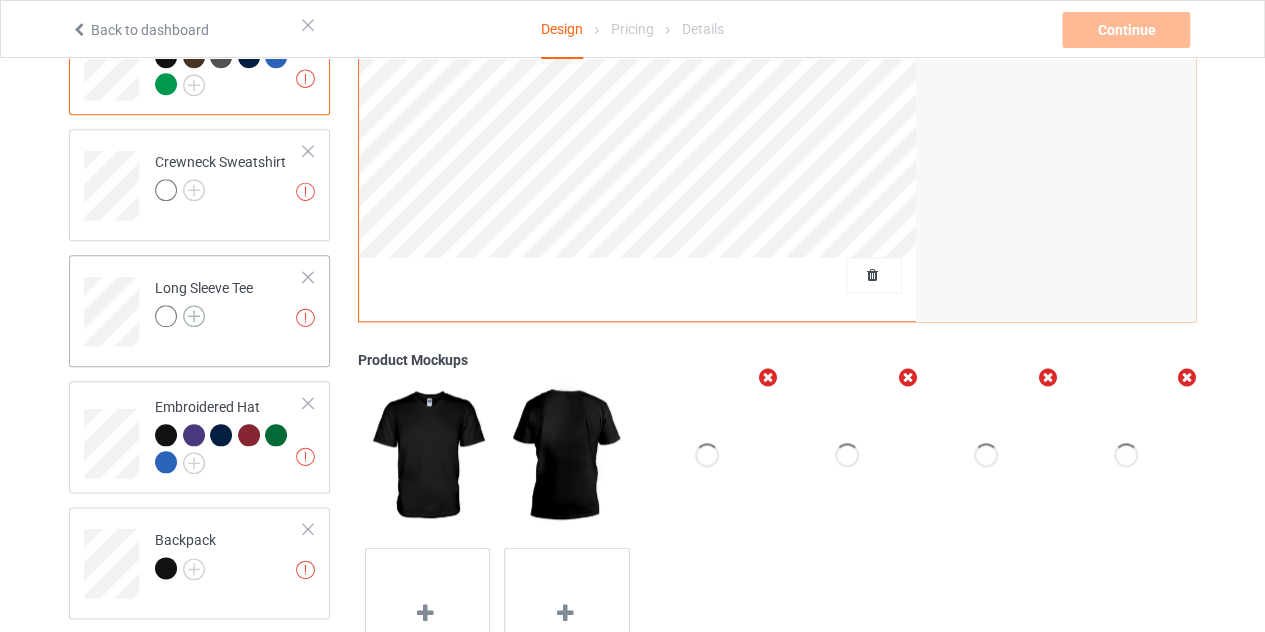 click at bounding box center (194, 316) 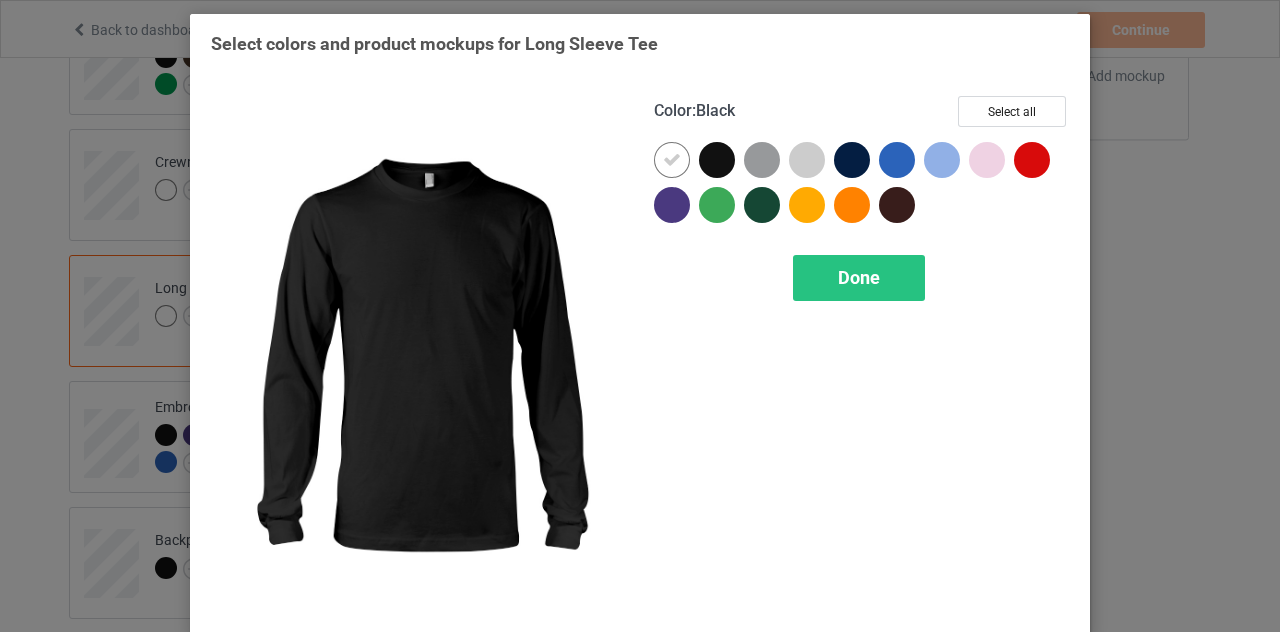 drag, startPoint x: 701, startPoint y: 157, endPoint x: 670, endPoint y: 157, distance: 31 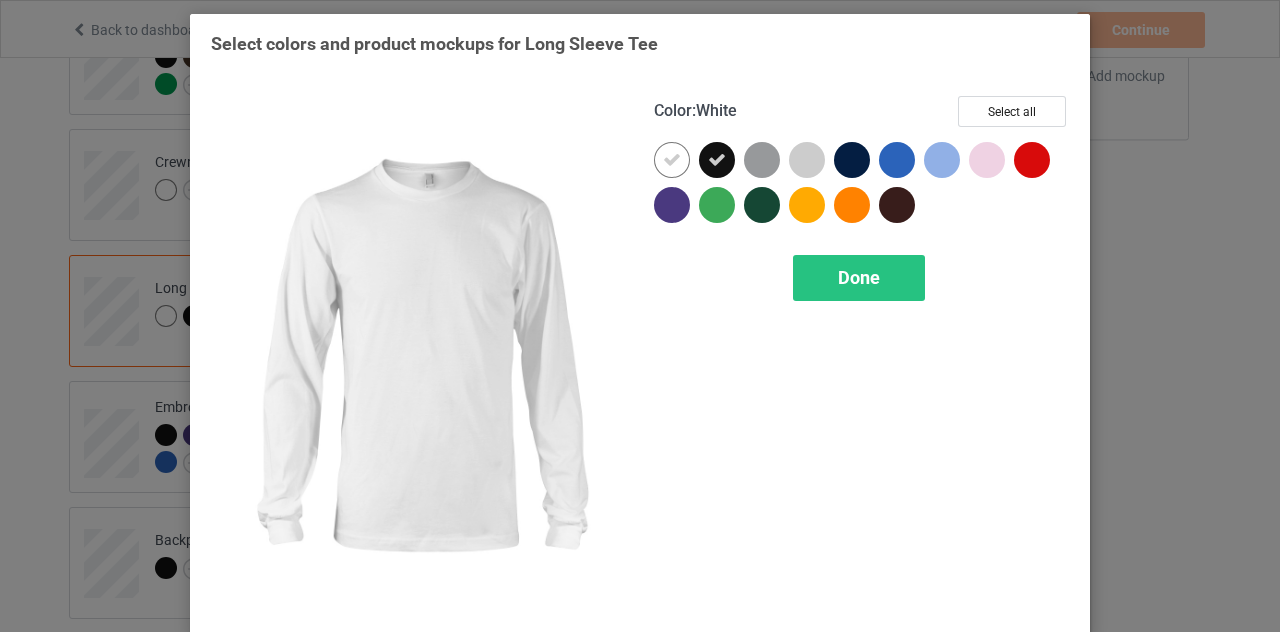 click at bounding box center (672, 160) 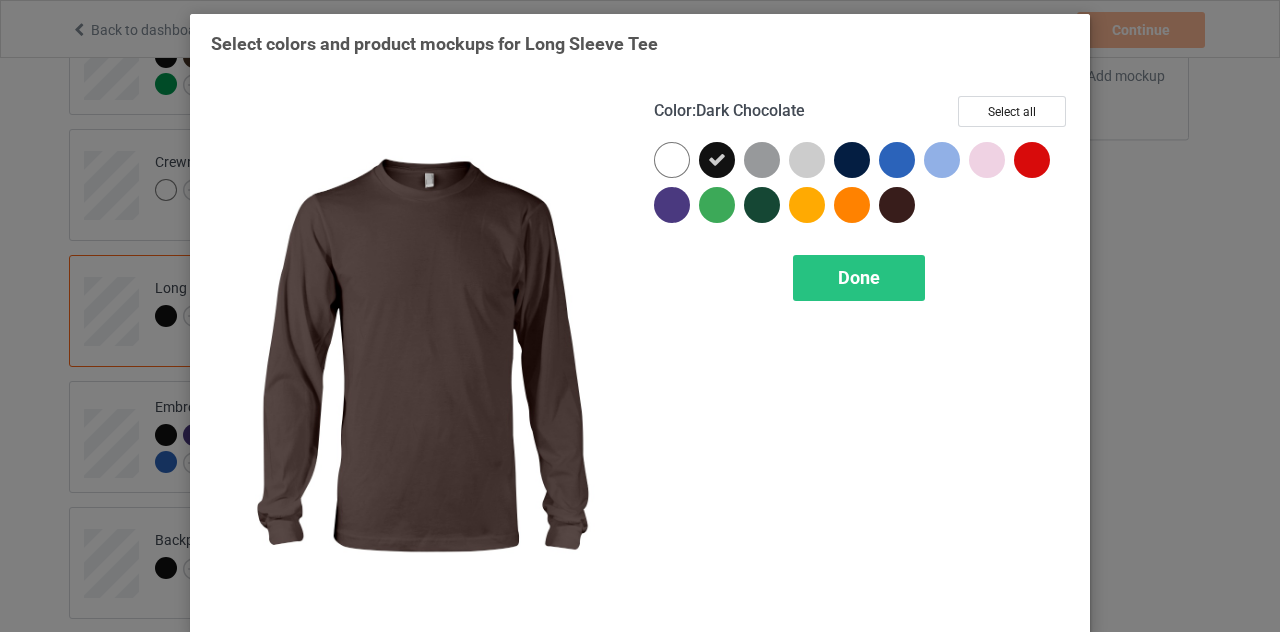 drag, startPoint x: 886, startPoint y: 201, endPoint x: 843, endPoint y: 176, distance: 49.73932 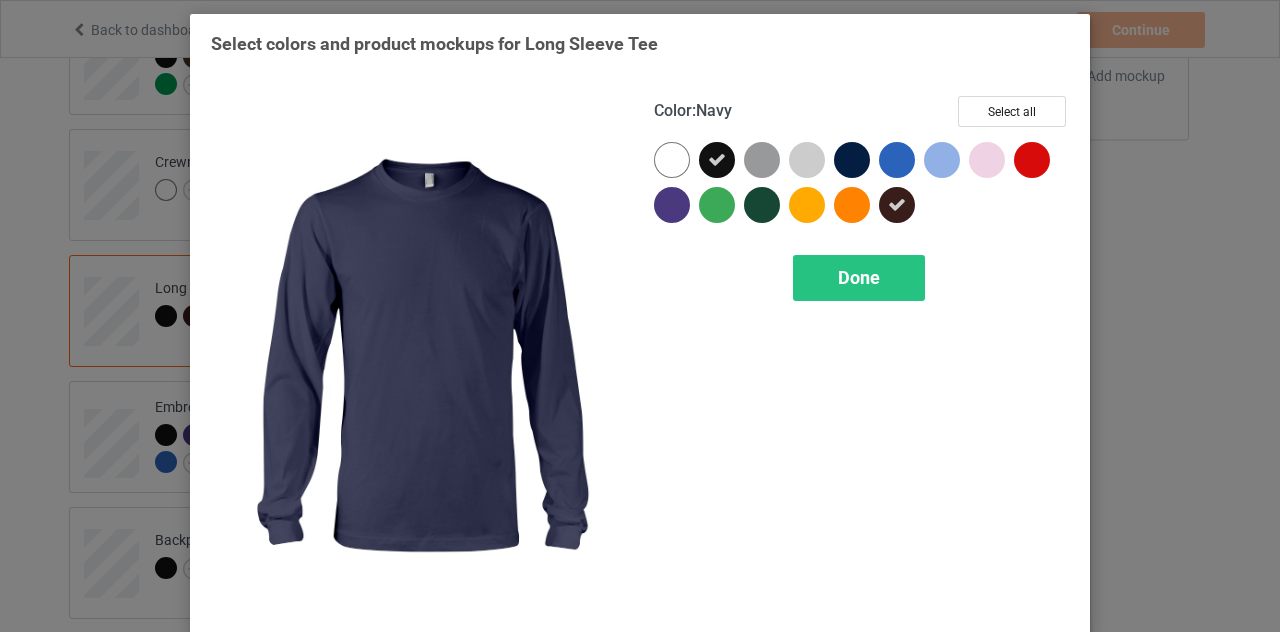 drag, startPoint x: 844, startPoint y: 161, endPoint x: 859, endPoint y: 161, distance: 15 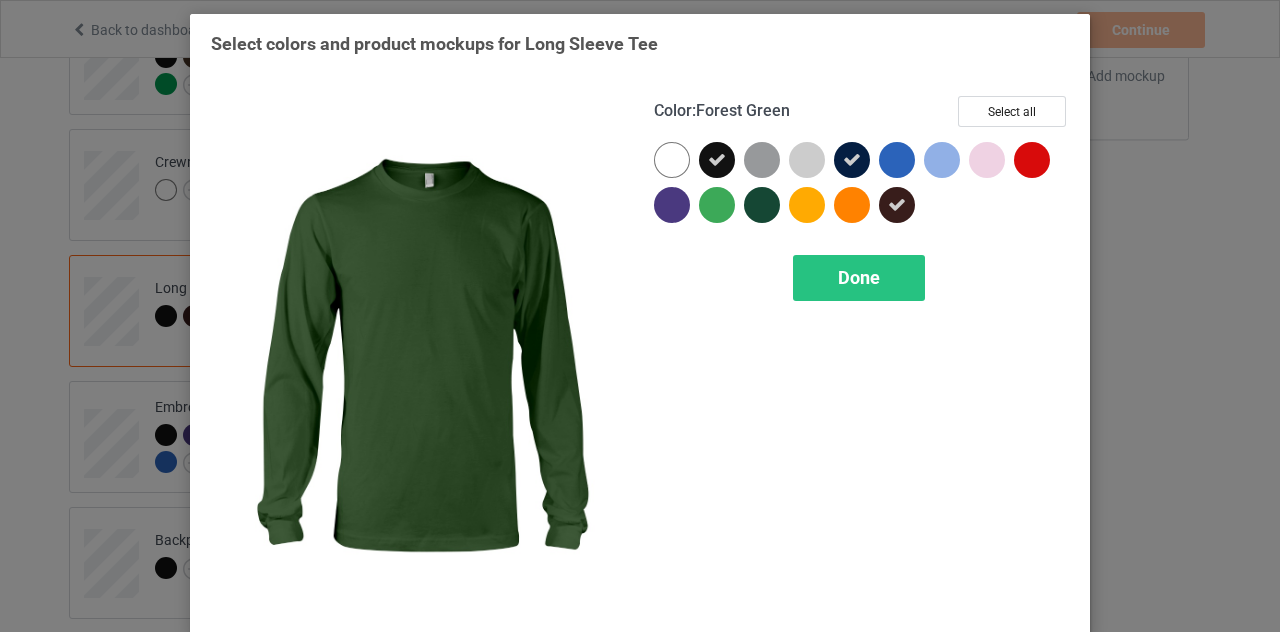 click at bounding box center (762, 205) 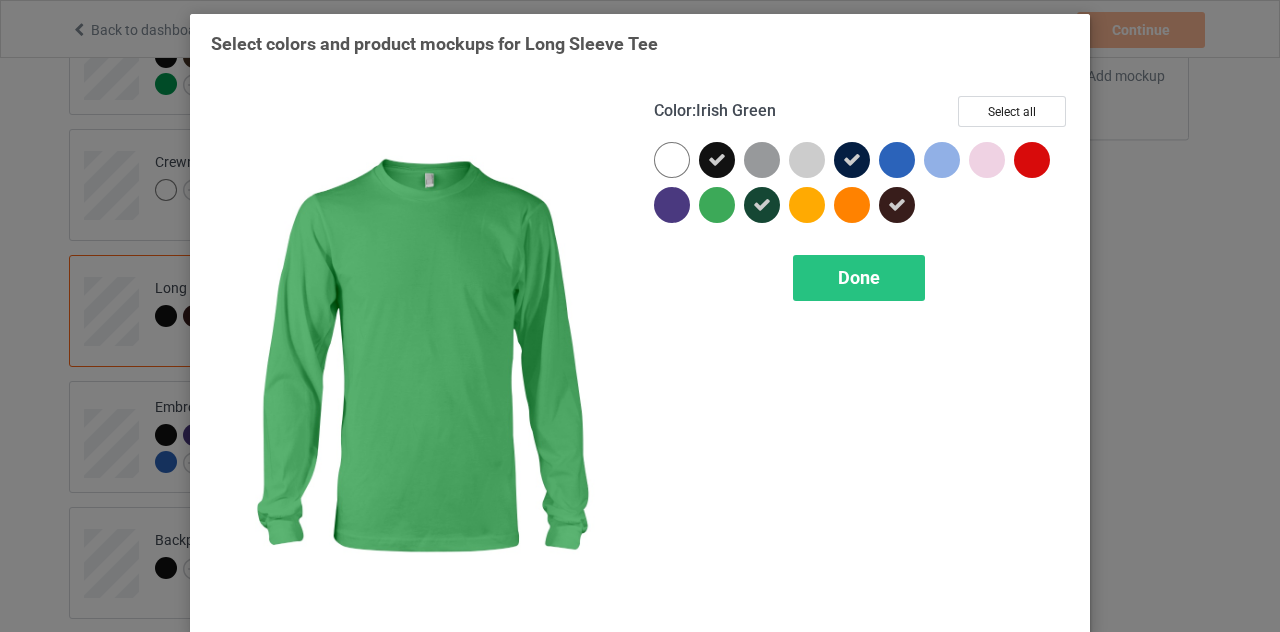 drag, startPoint x: 718, startPoint y: 214, endPoint x: 672, endPoint y: 205, distance: 46.872166 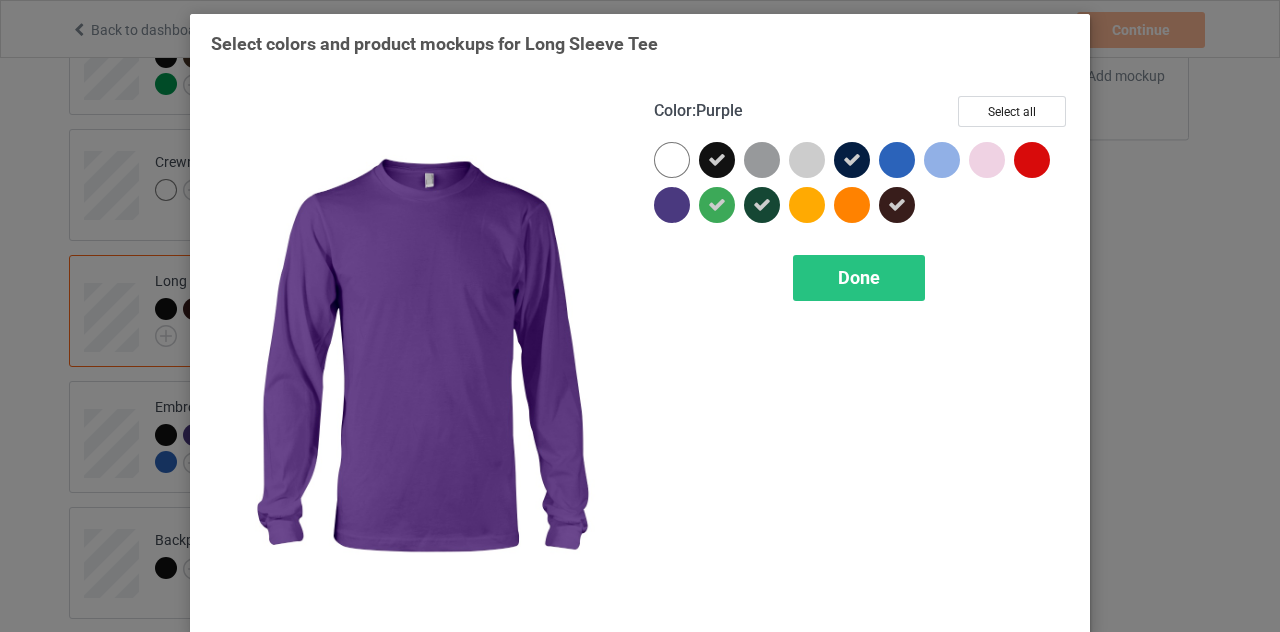 drag, startPoint x: 666, startPoint y: 204, endPoint x: 877, endPoint y: 187, distance: 211.68373 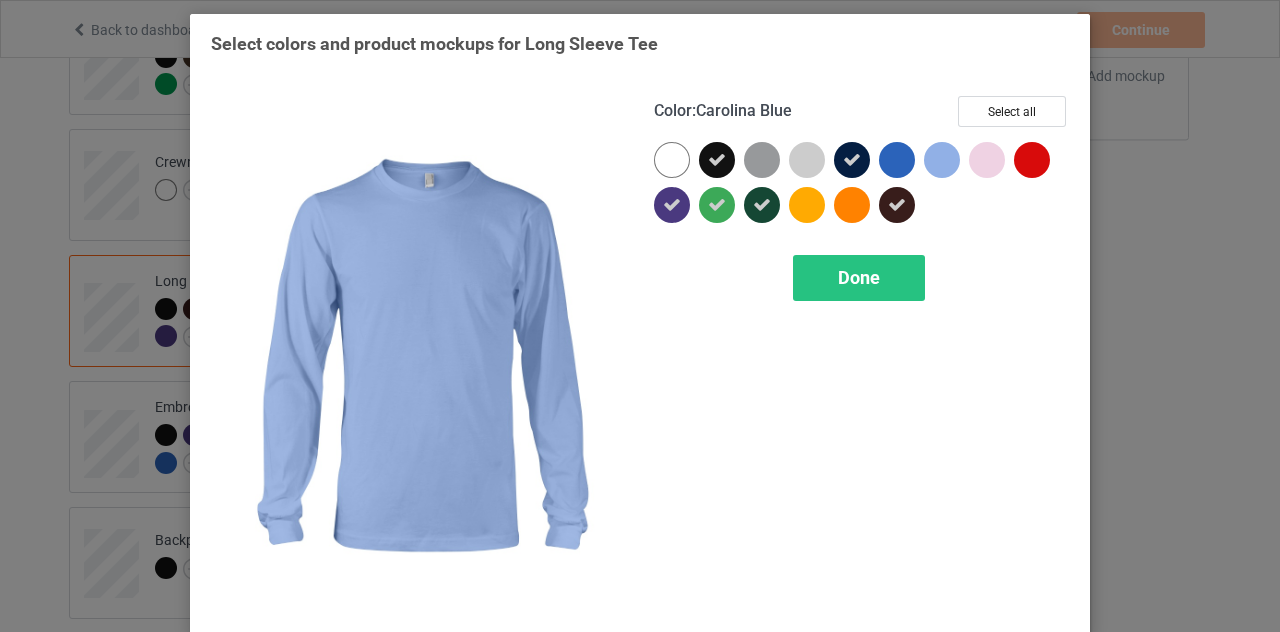 click at bounding box center [942, 160] 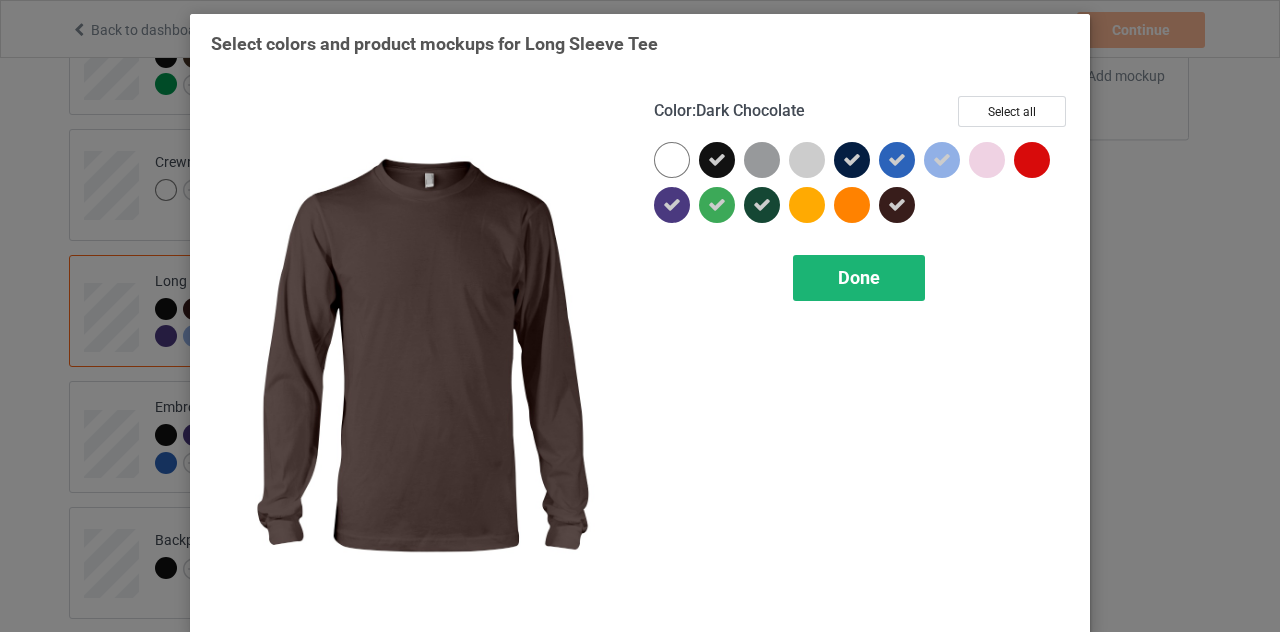click on "Done" at bounding box center [859, 278] 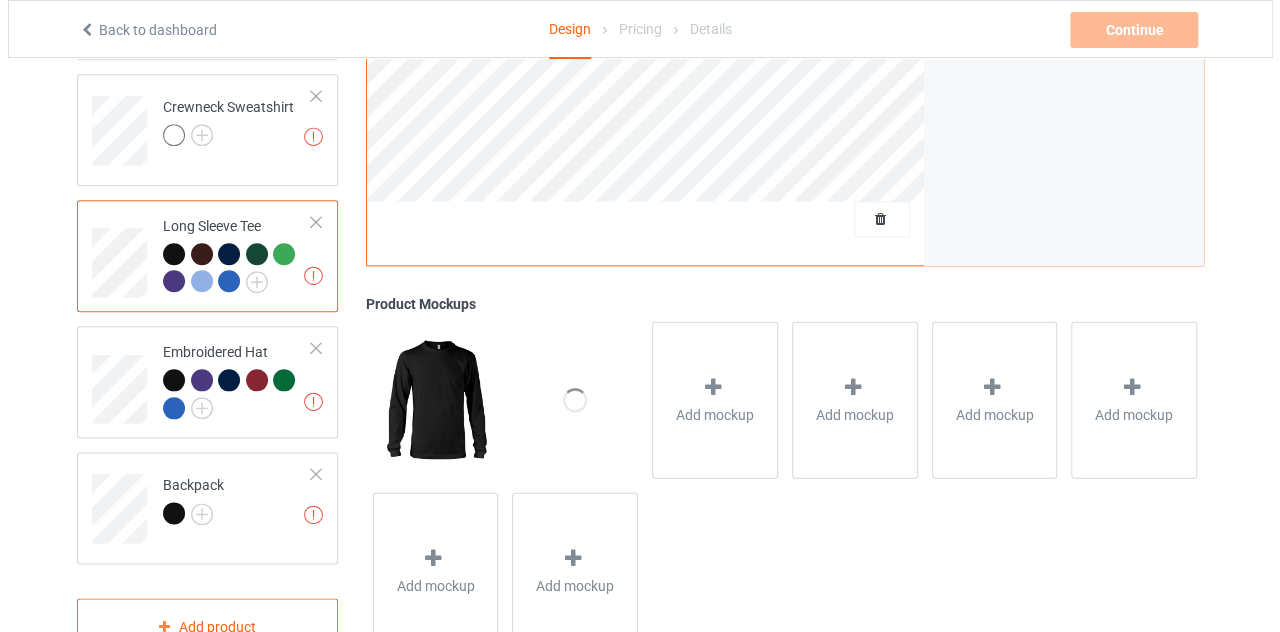 scroll, scrollTop: 1034, scrollLeft: 0, axis: vertical 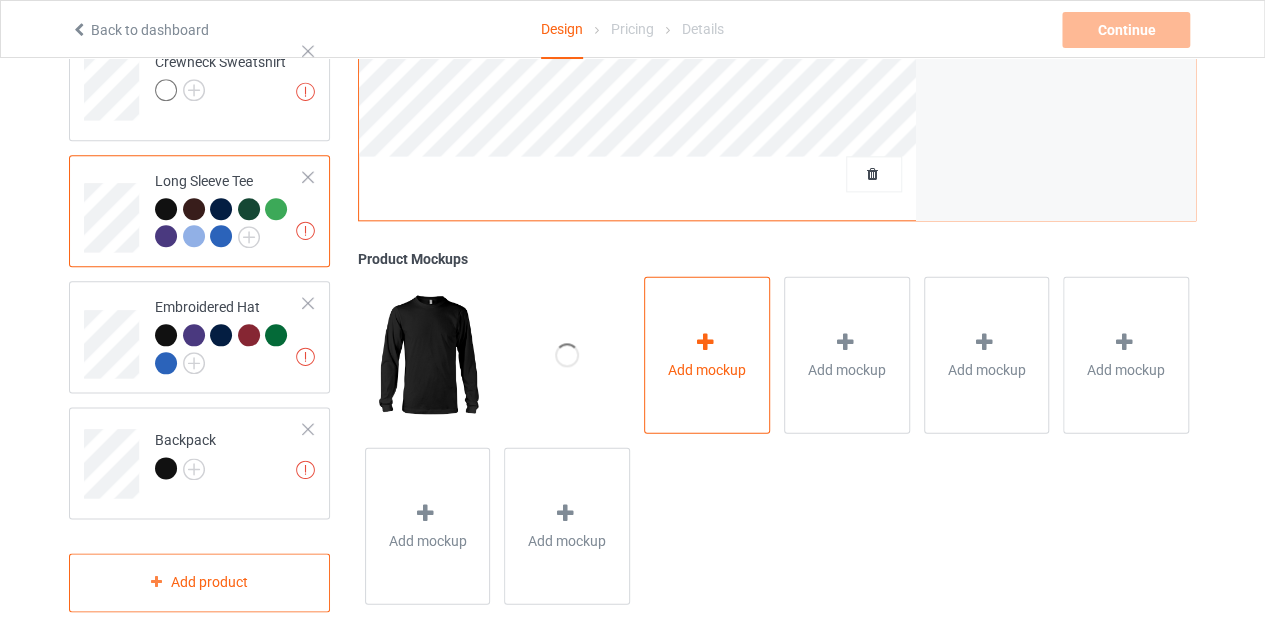 click on "Add mockup" at bounding box center [707, 355] 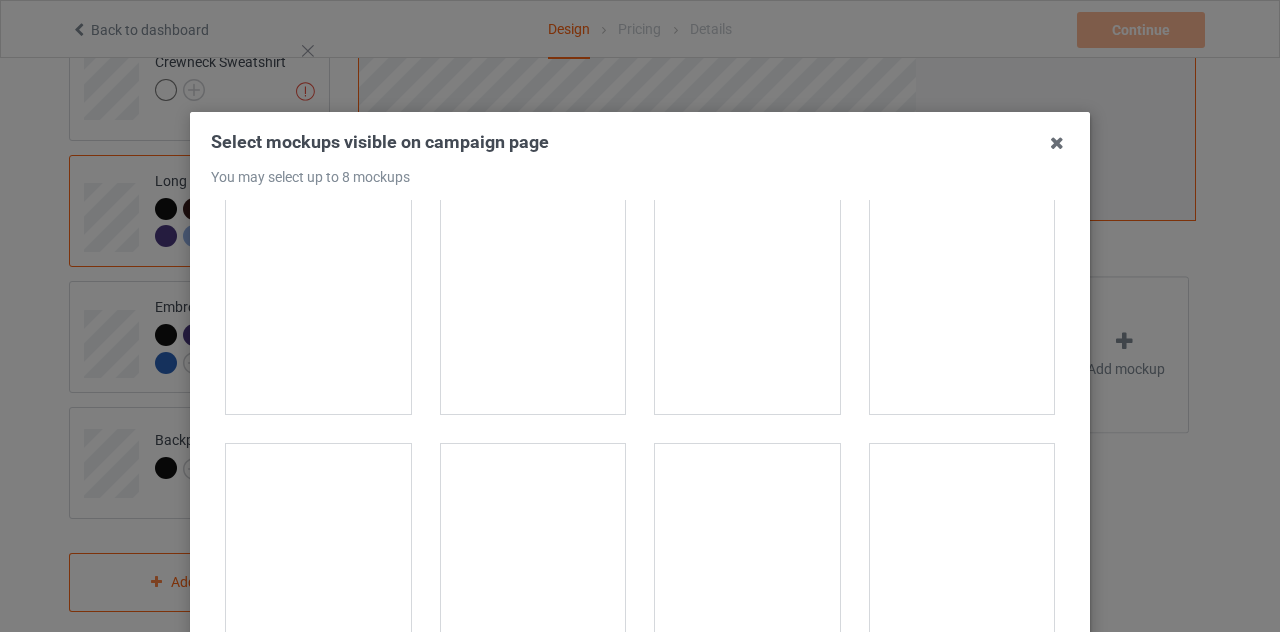 scroll, scrollTop: 1200, scrollLeft: 0, axis: vertical 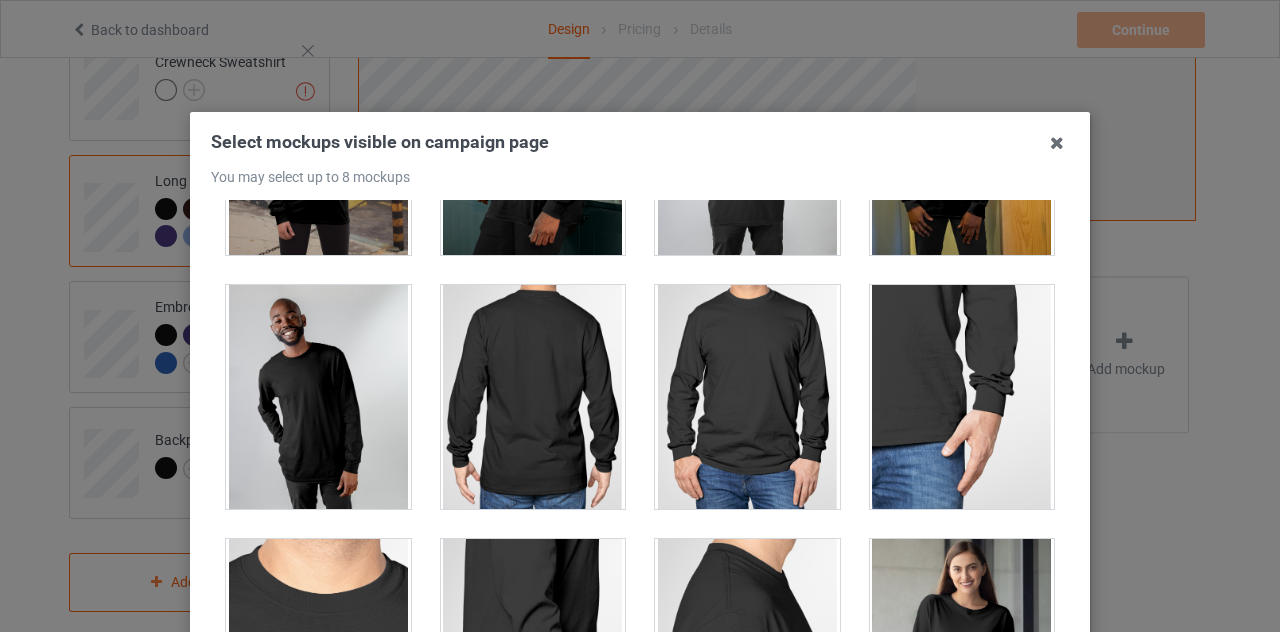 drag, startPoint x: 523, startPoint y: 442, endPoint x: 684, endPoint y: 459, distance: 161.89503 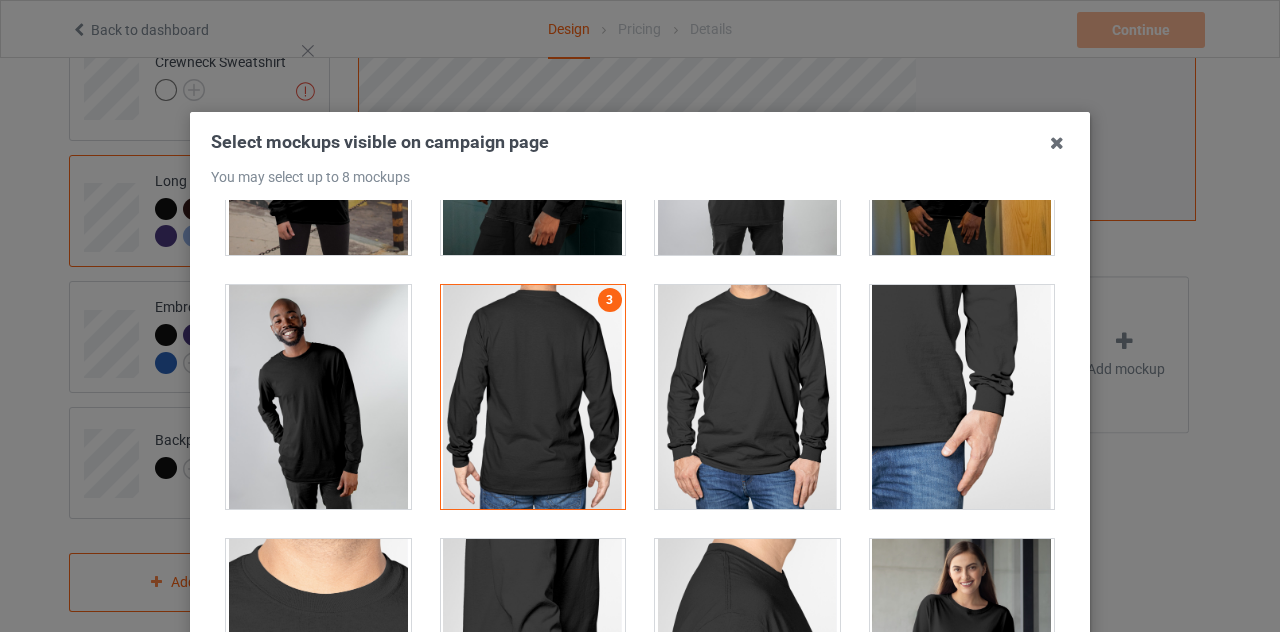 click at bounding box center (747, 397) 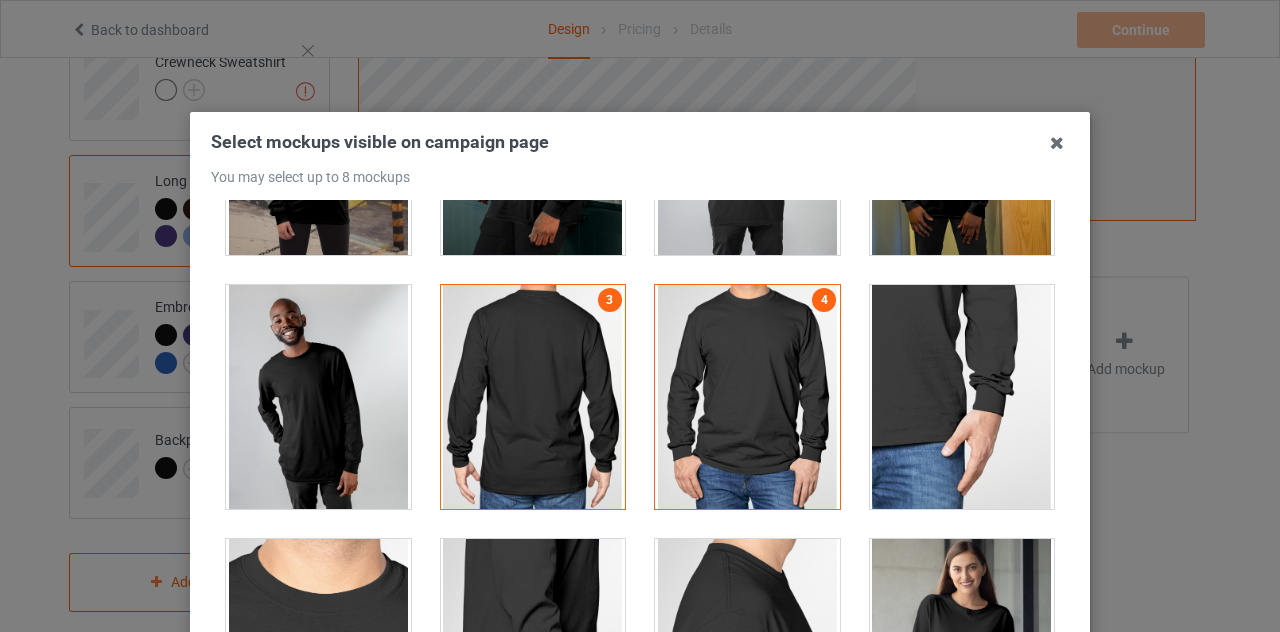 click at bounding box center (962, 397) 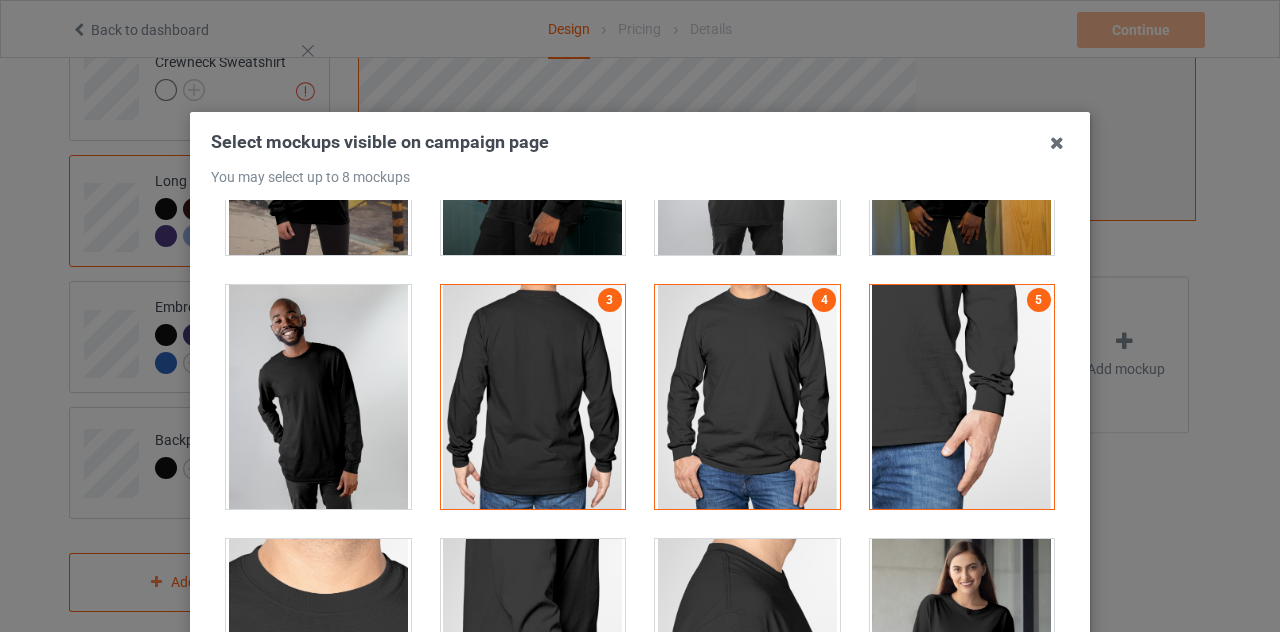 click on "Select mockups visible on campaign page You may select up to 8 mockups 1 2 3 4 5 5 mockups selected Confirm" at bounding box center (640, 316) 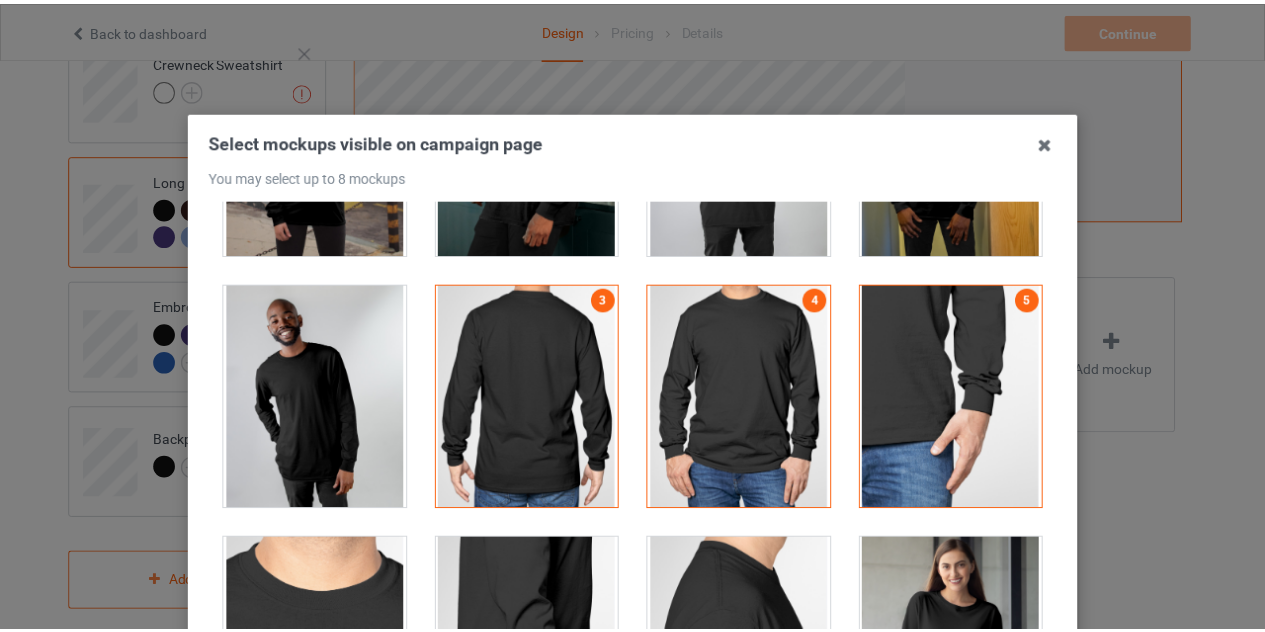 scroll, scrollTop: 277, scrollLeft: 0, axis: vertical 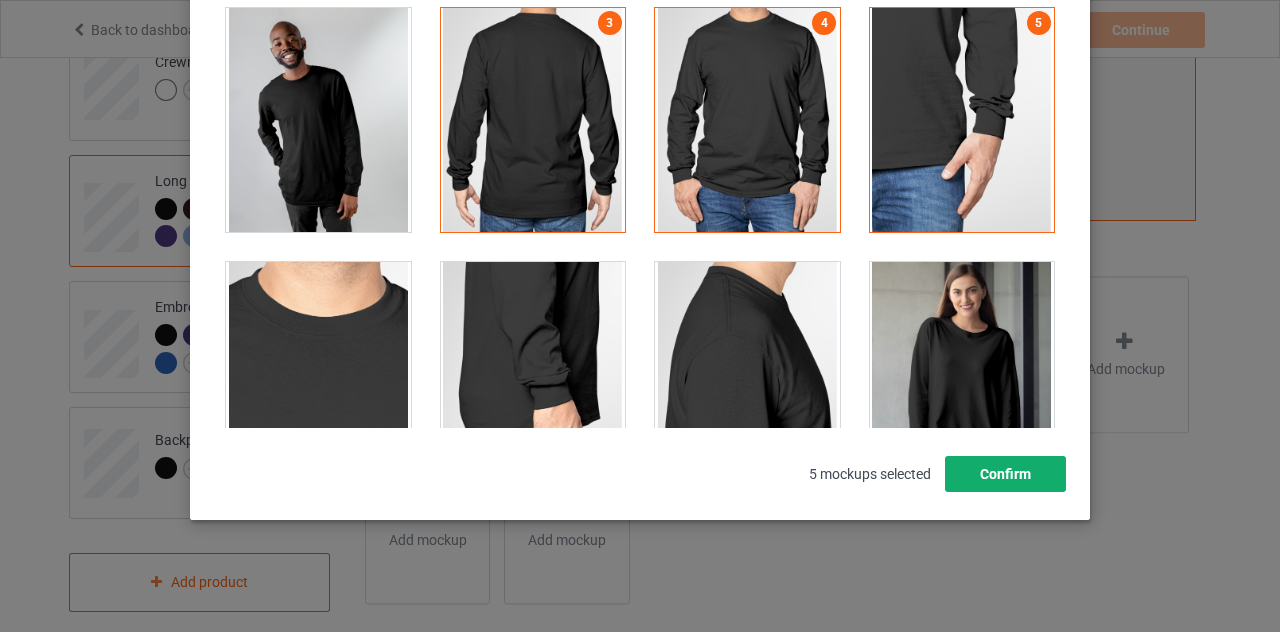 click on "Confirm" at bounding box center [1005, 474] 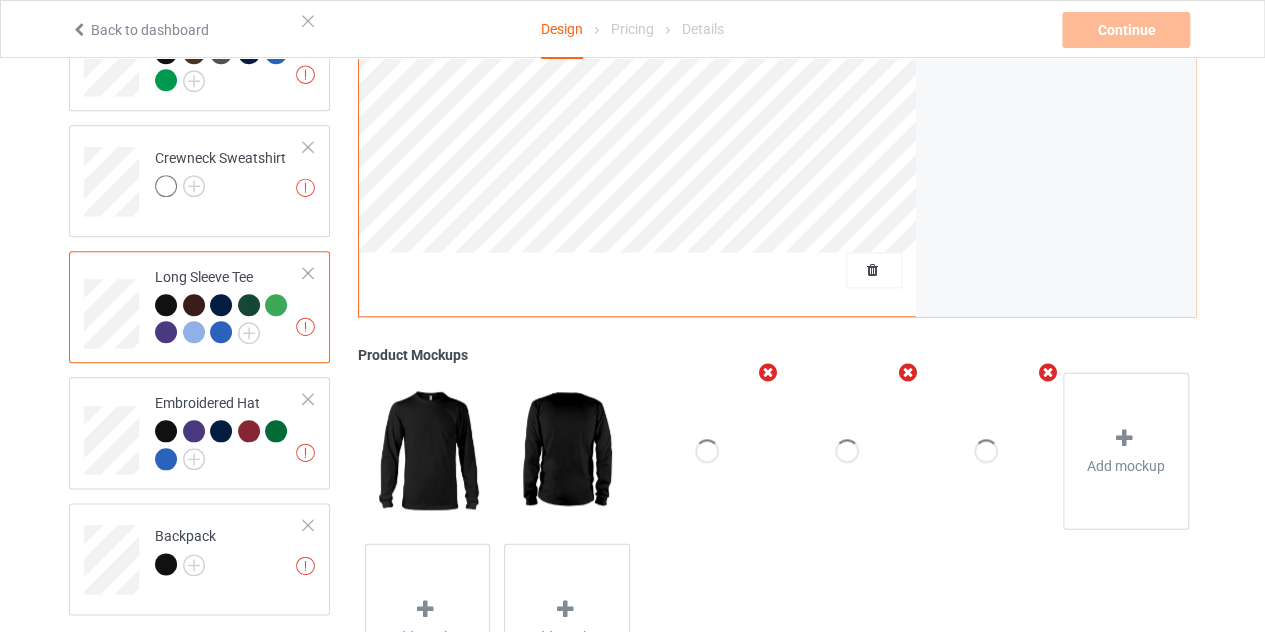 scroll, scrollTop: 934, scrollLeft: 0, axis: vertical 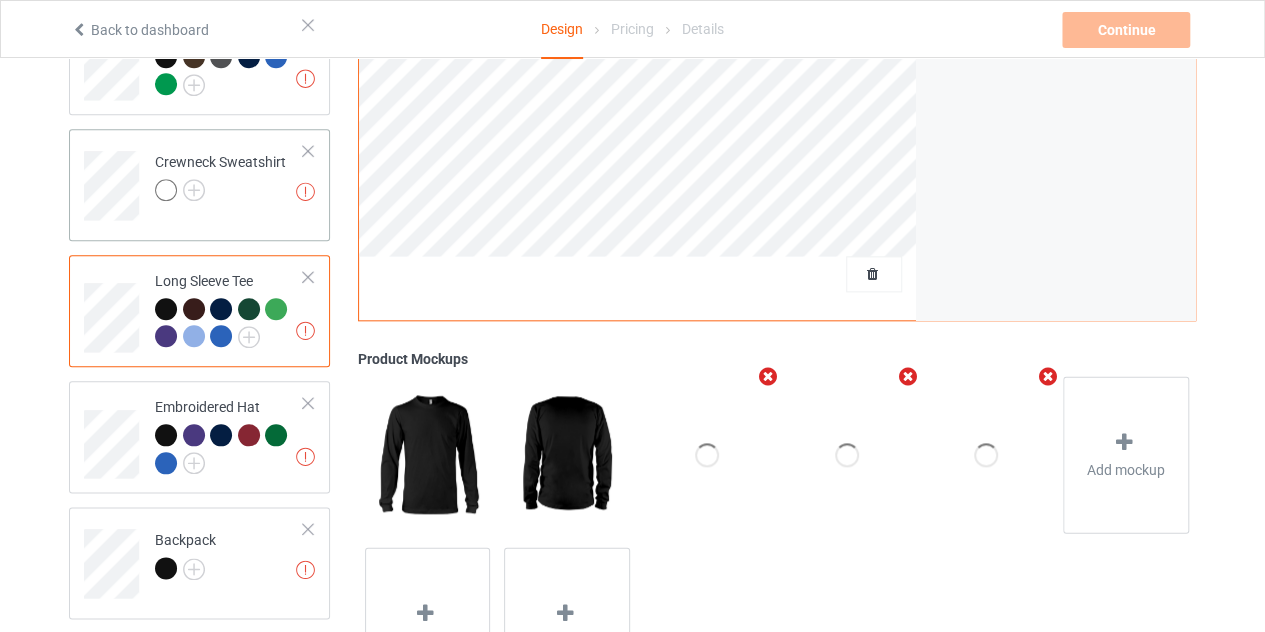 click on "Missing artworks Crewneck Sweatshirt" at bounding box center [229, 178] 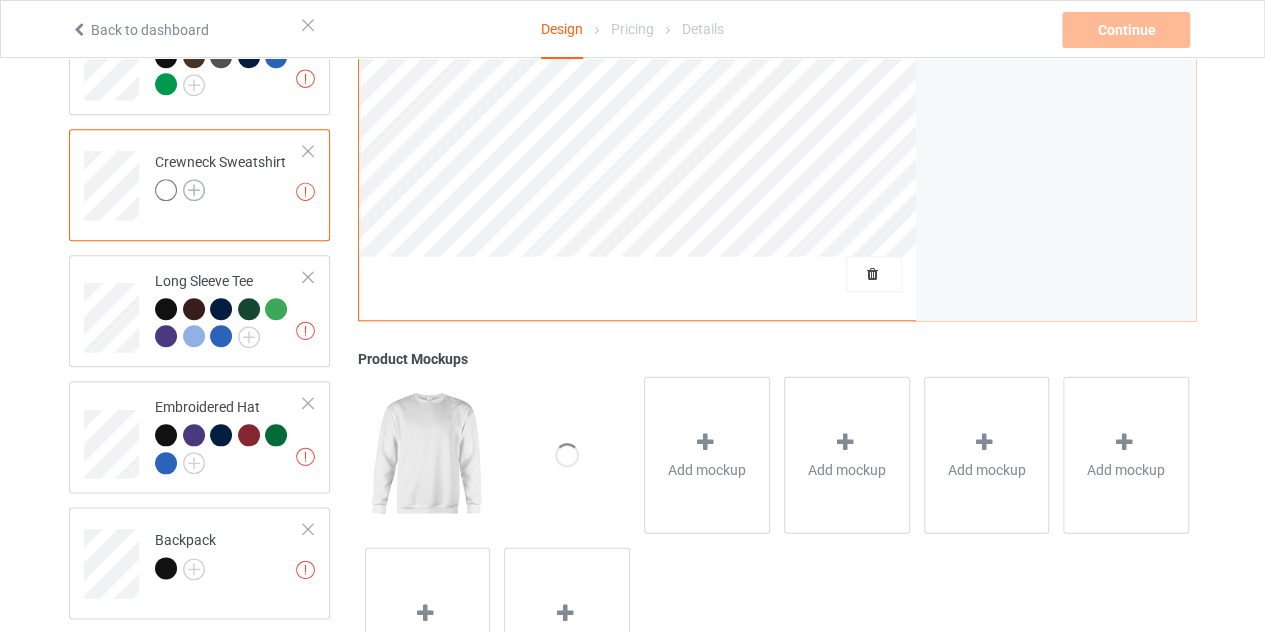 click at bounding box center (194, 190) 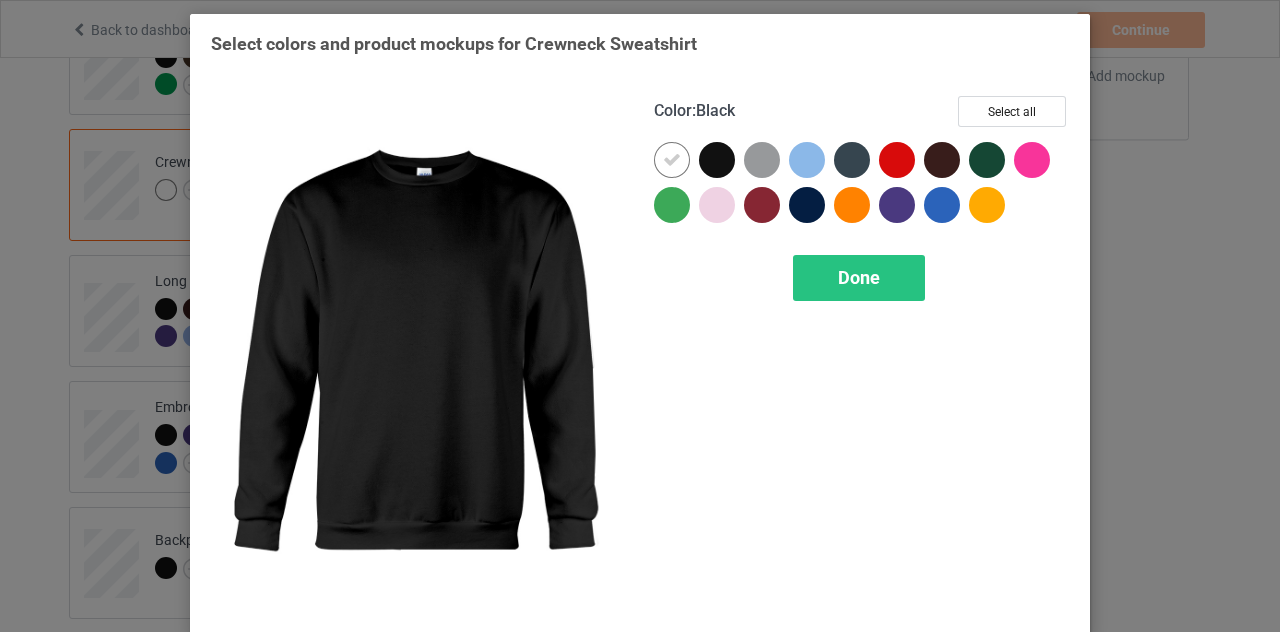 drag, startPoint x: 716, startPoint y: 155, endPoint x: 647, endPoint y: 159, distance: 69.115845 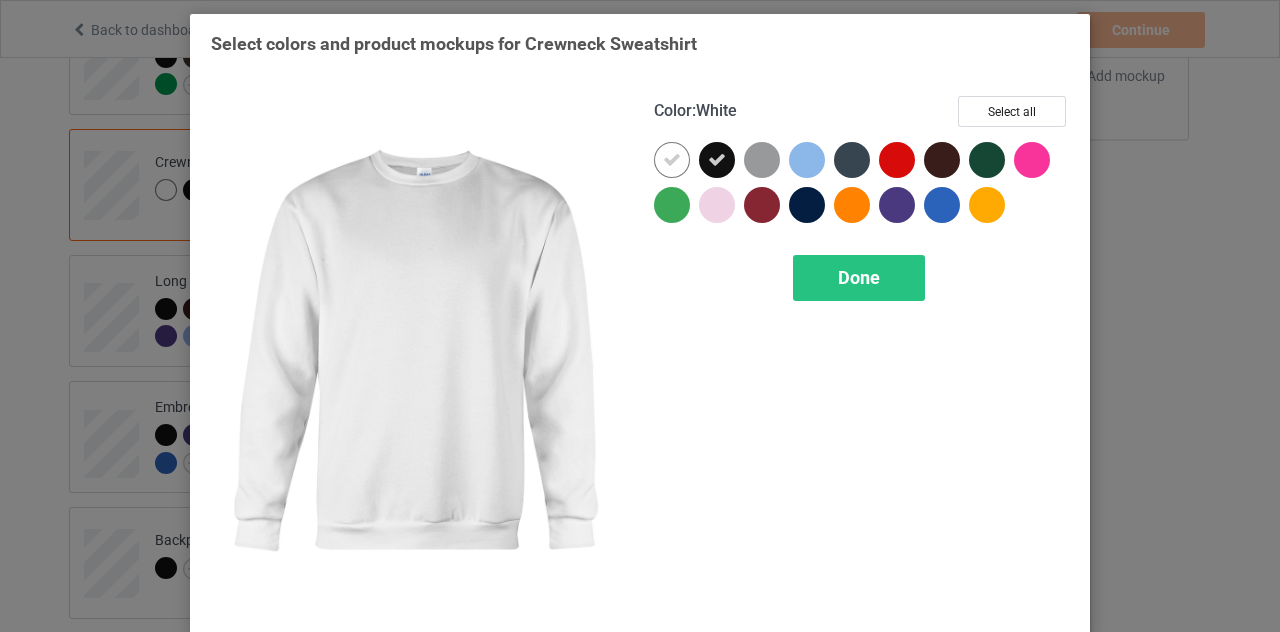 click at bounding box center (672, 160) 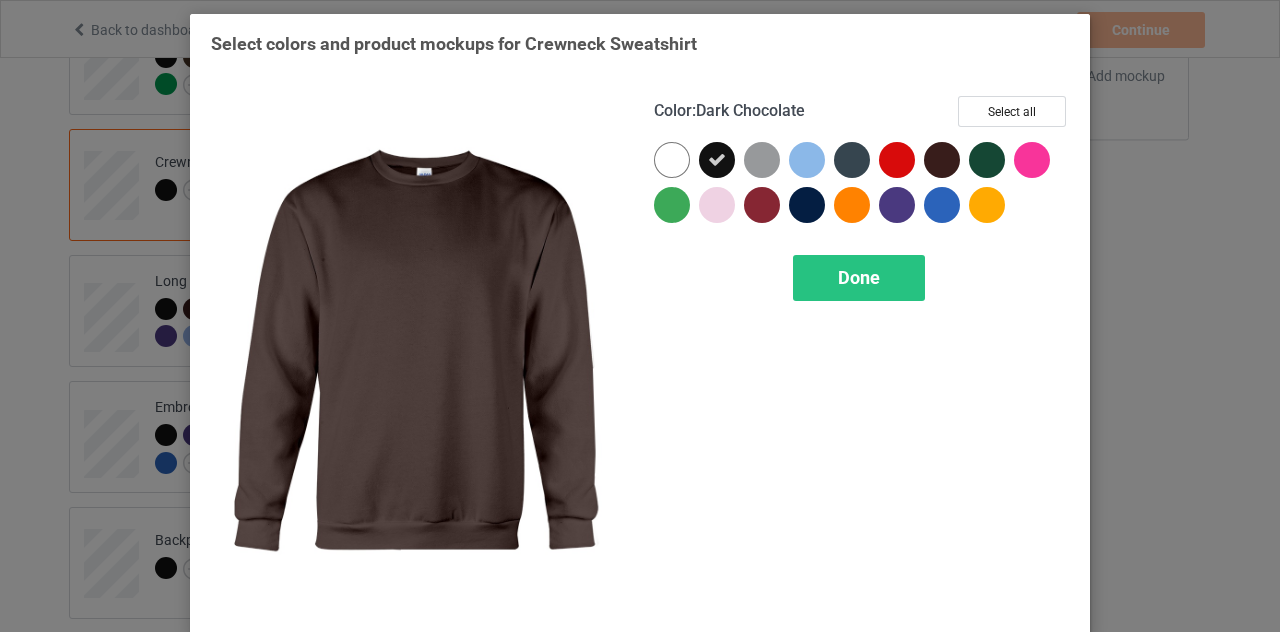 drag, startPoint x: 938, startPoint y: 163, endPoint x: 881, endPoint y: 167, distance: 57.14018 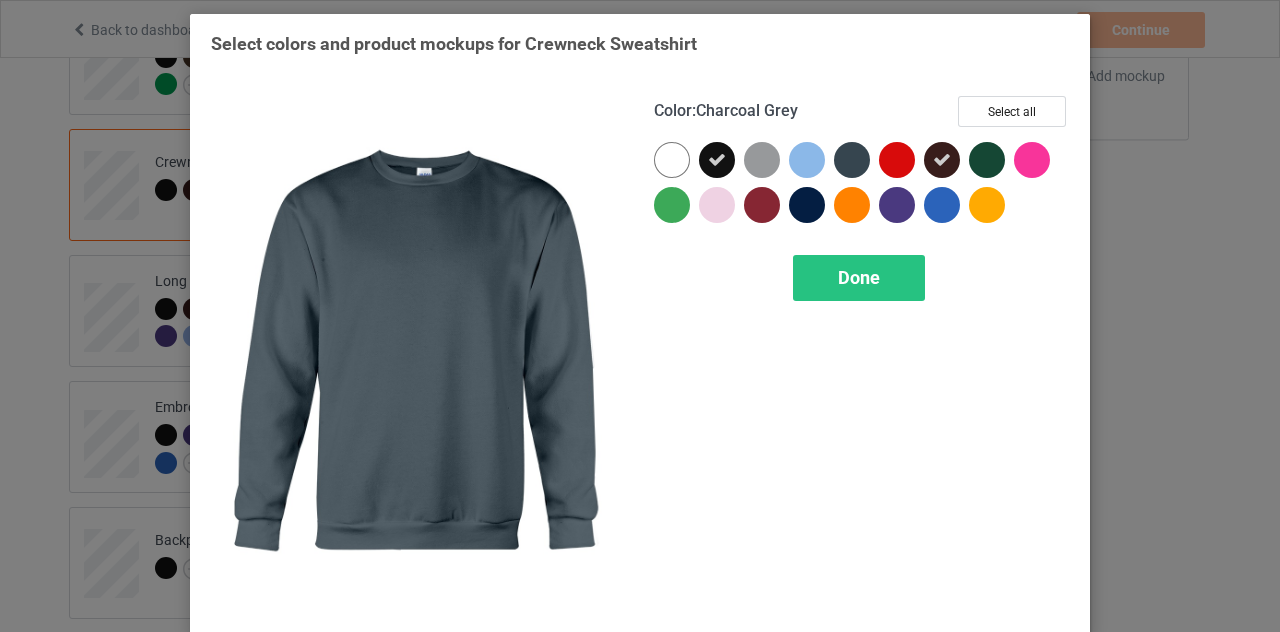 click at bounding box center (852, 160) 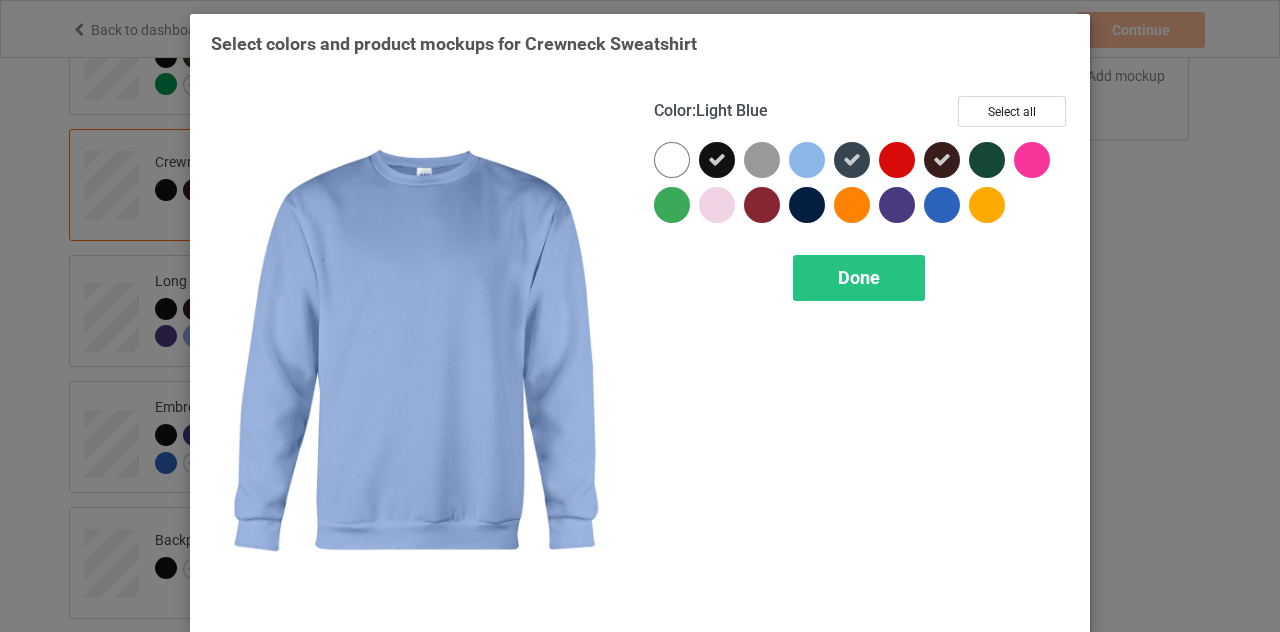 click at bounding box center (807, 160) 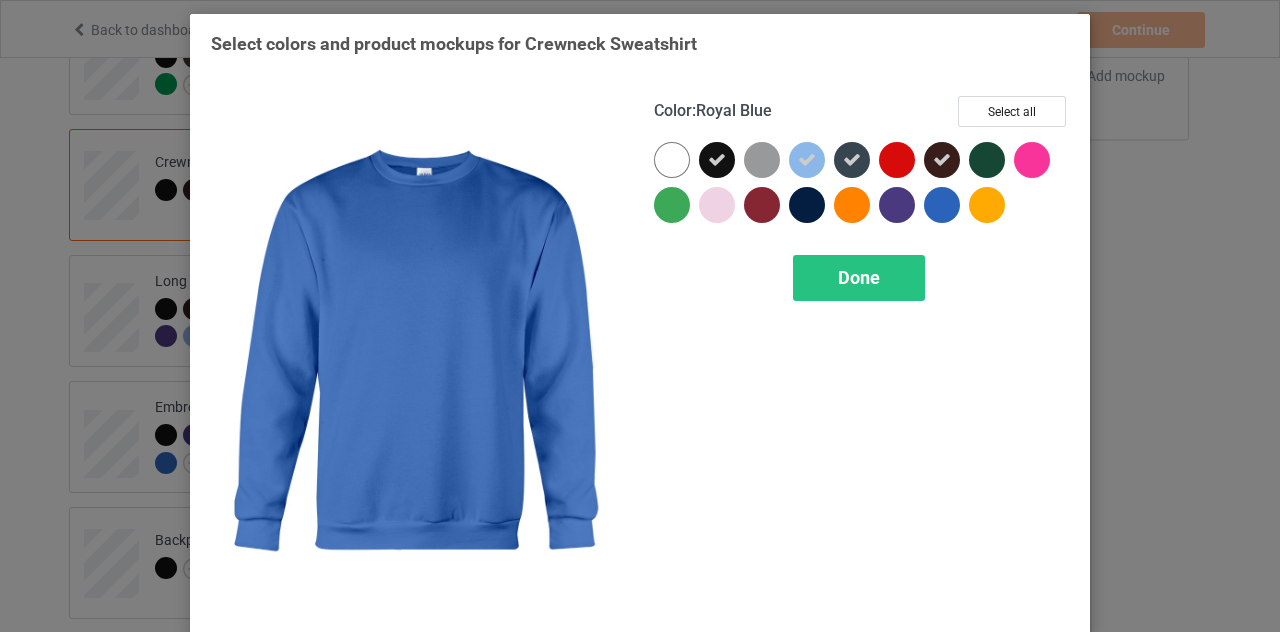 drag, startPoint x: 934, startPoint y: 205, endPoint x: 910, endPoint y: 206, distance: 24.020824 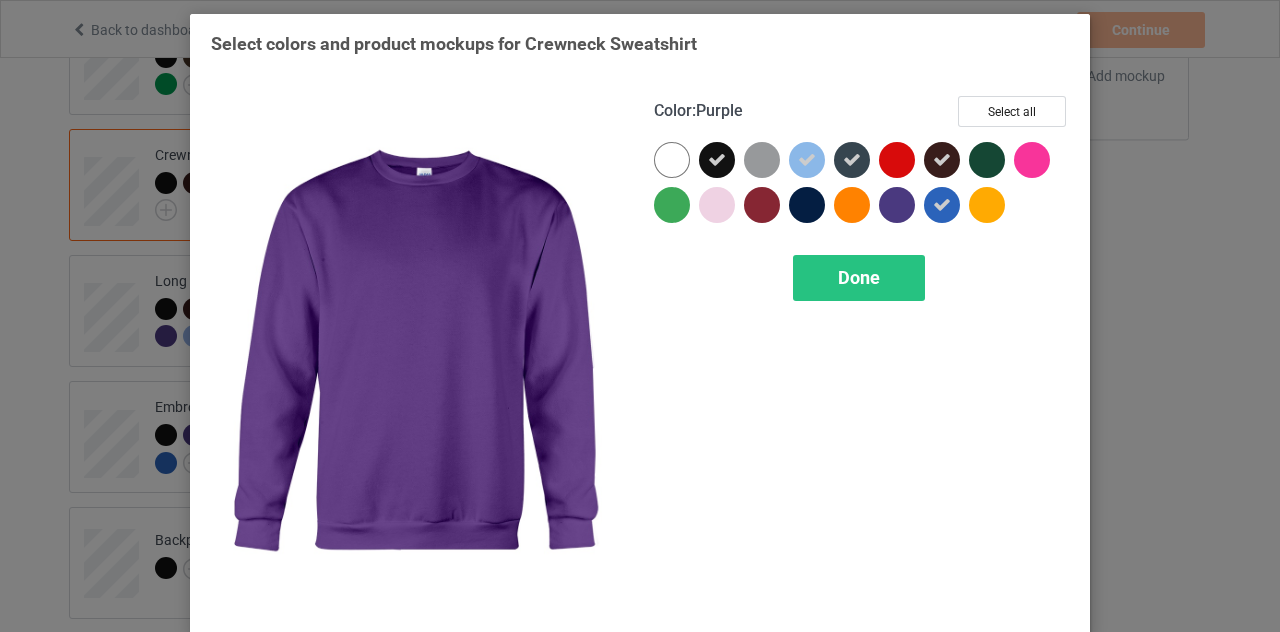 click at bounding box center (897, 205) 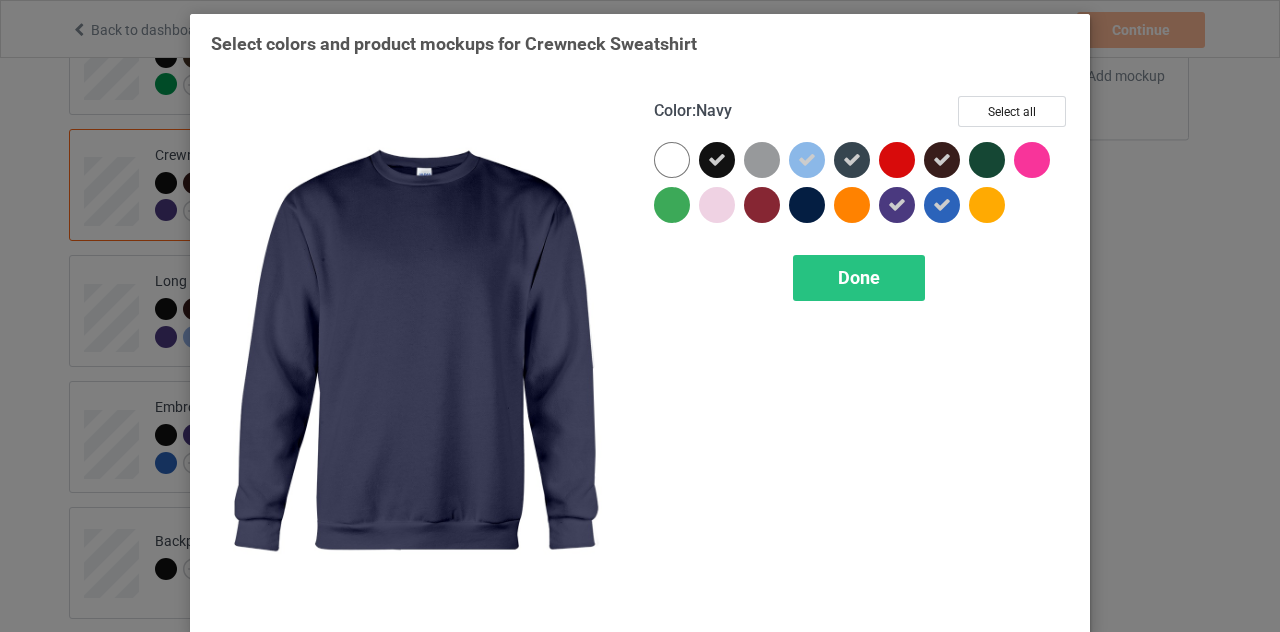 drag, startPoint x: 798, startPoint y: 209, endPoint x: 874, endPoint y: 187, distance: 79.12016 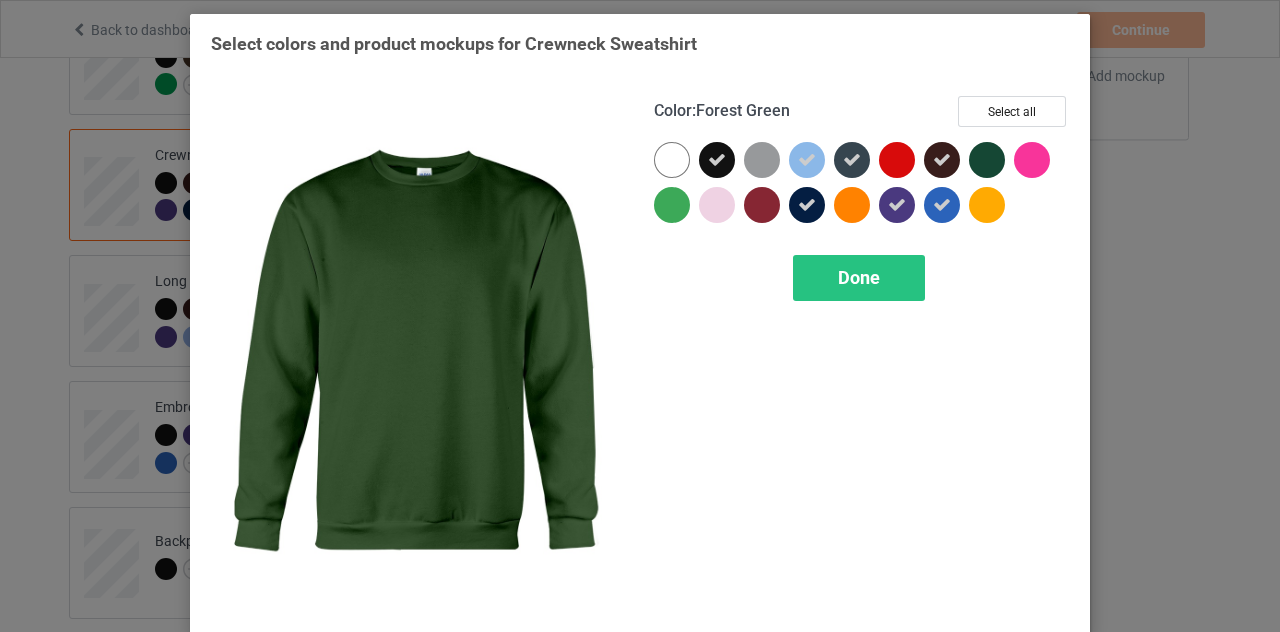 click at bounding box center [991, 164] 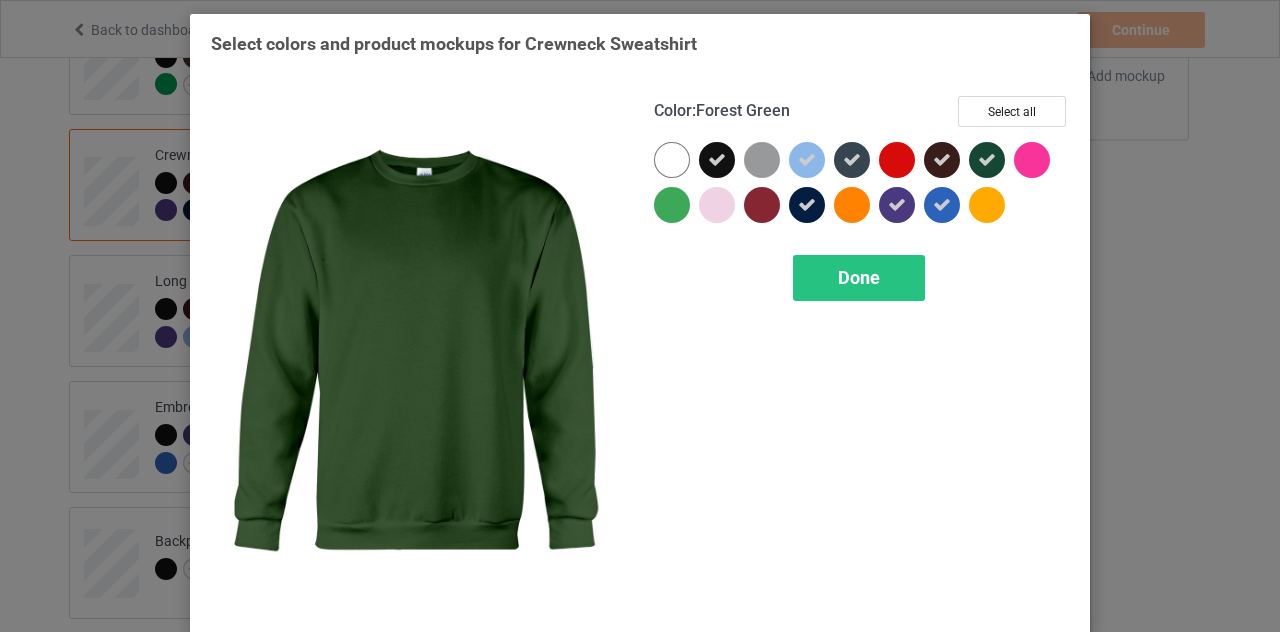 click at bounding box center [987, 160] 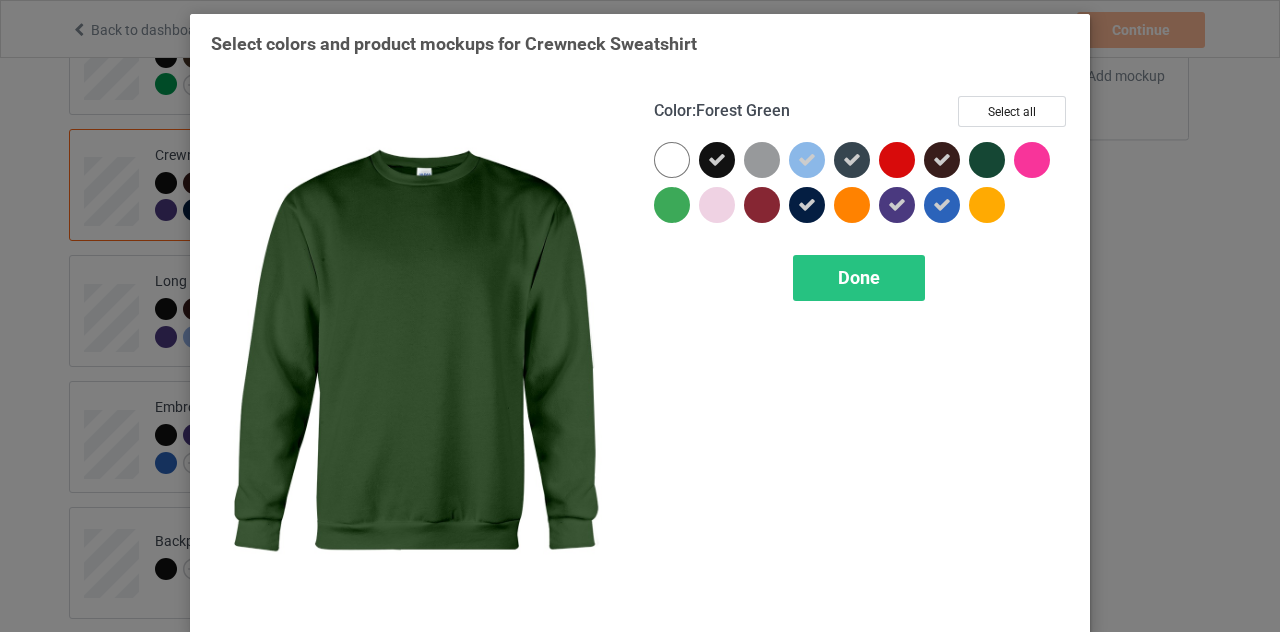 drag, startPoint x: 994, startPoint y: 150, endPoint x: 994, endPoint y: 169, distance: 19 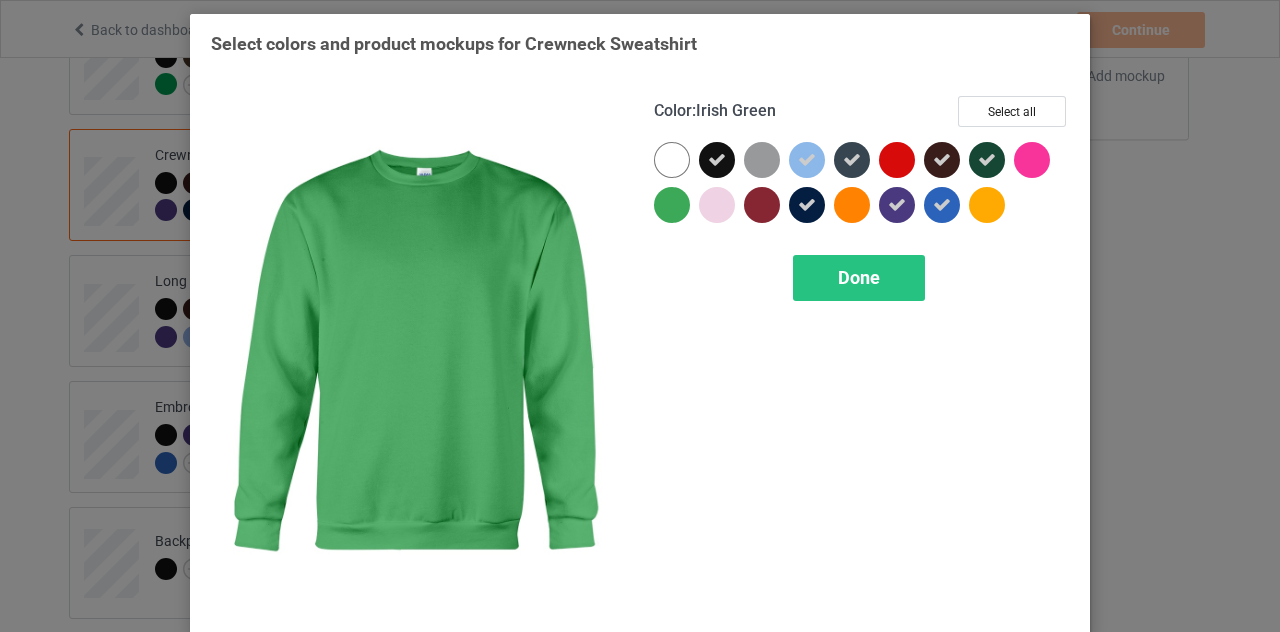 click at bounding box center [676, 209] 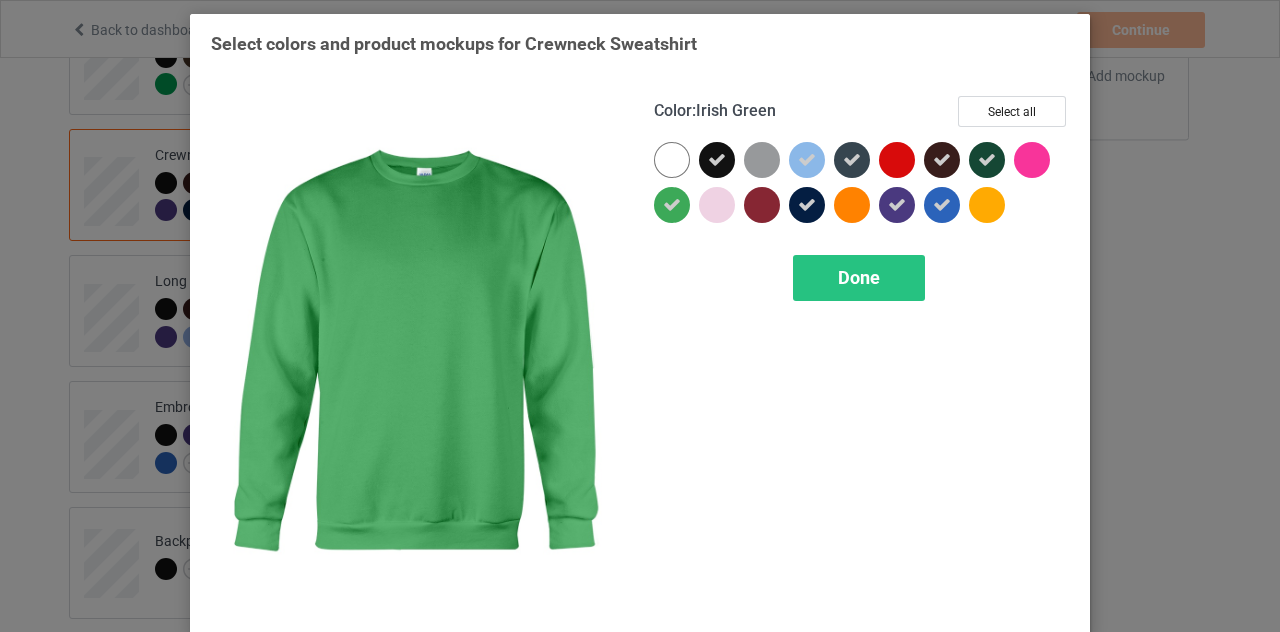 click at bounding box center [672, 205] 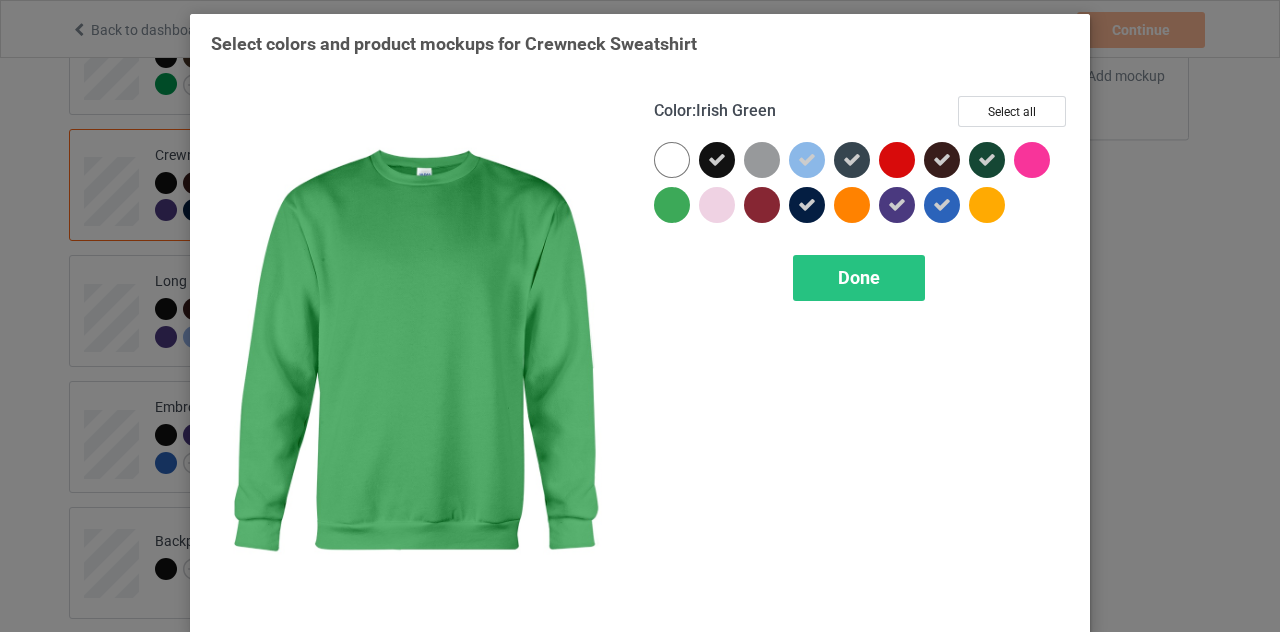 drag, startPoint x: 667, startPoint y: 209, endPoint x: 752, endPoint y: 240, distance: 90.47652 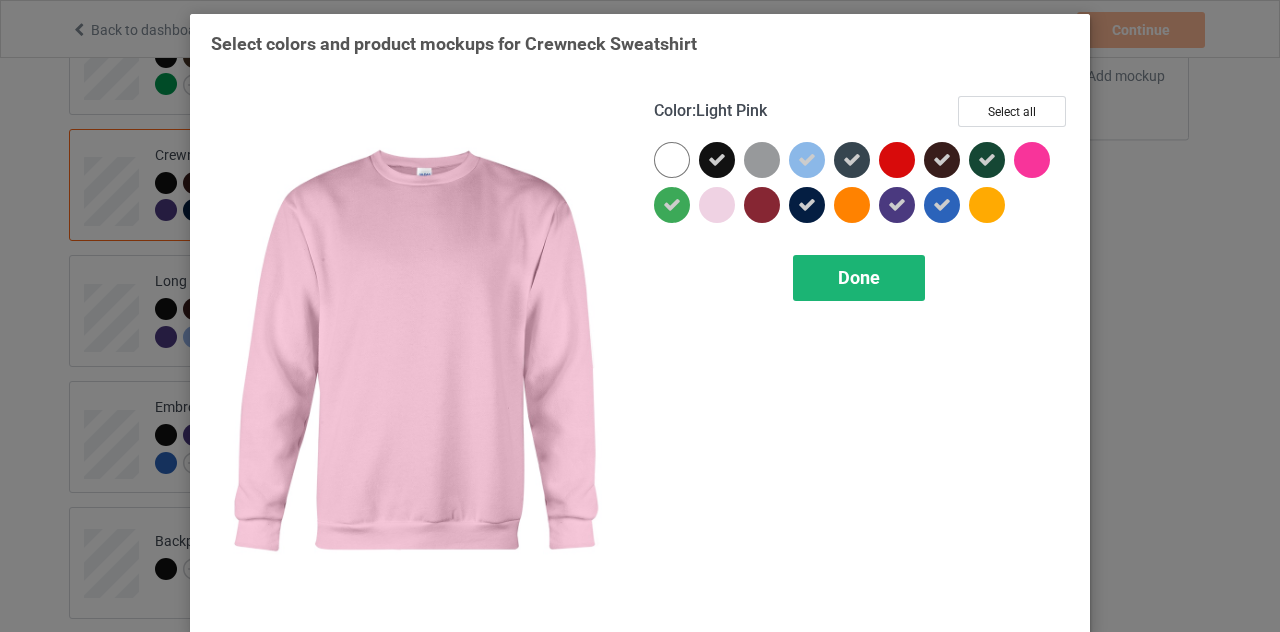 click on "Done" at bounding box center [859, 278] 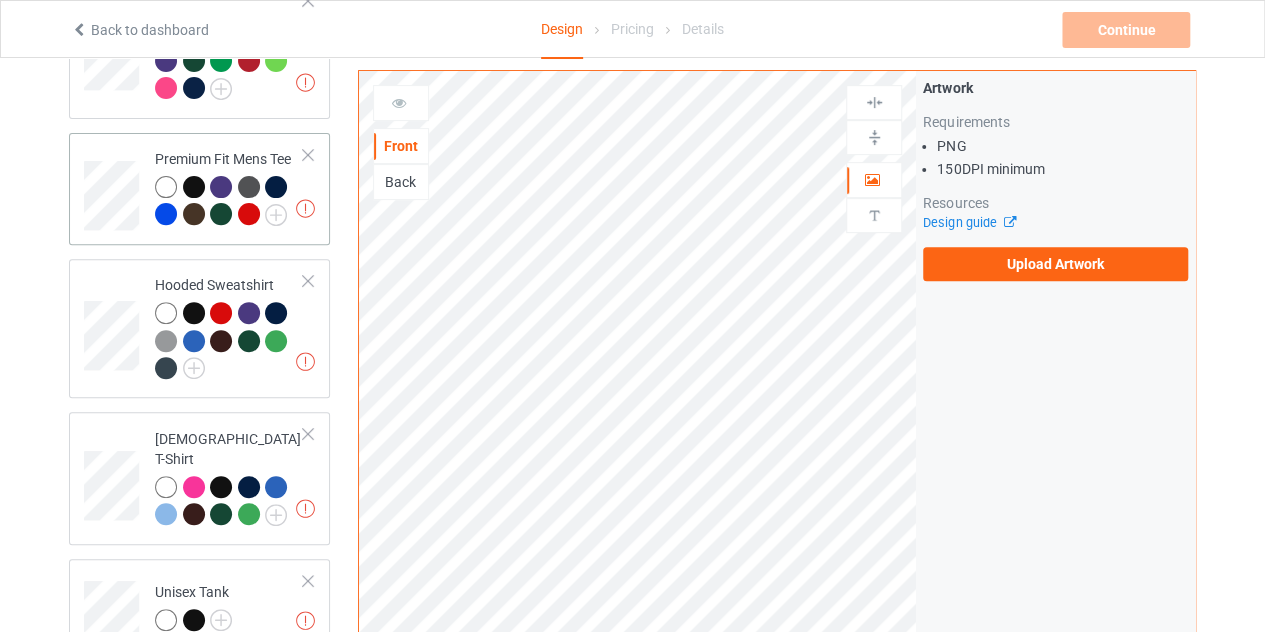 scroll, scrollTop: 200, scrollLeft: 0, axis: vertical 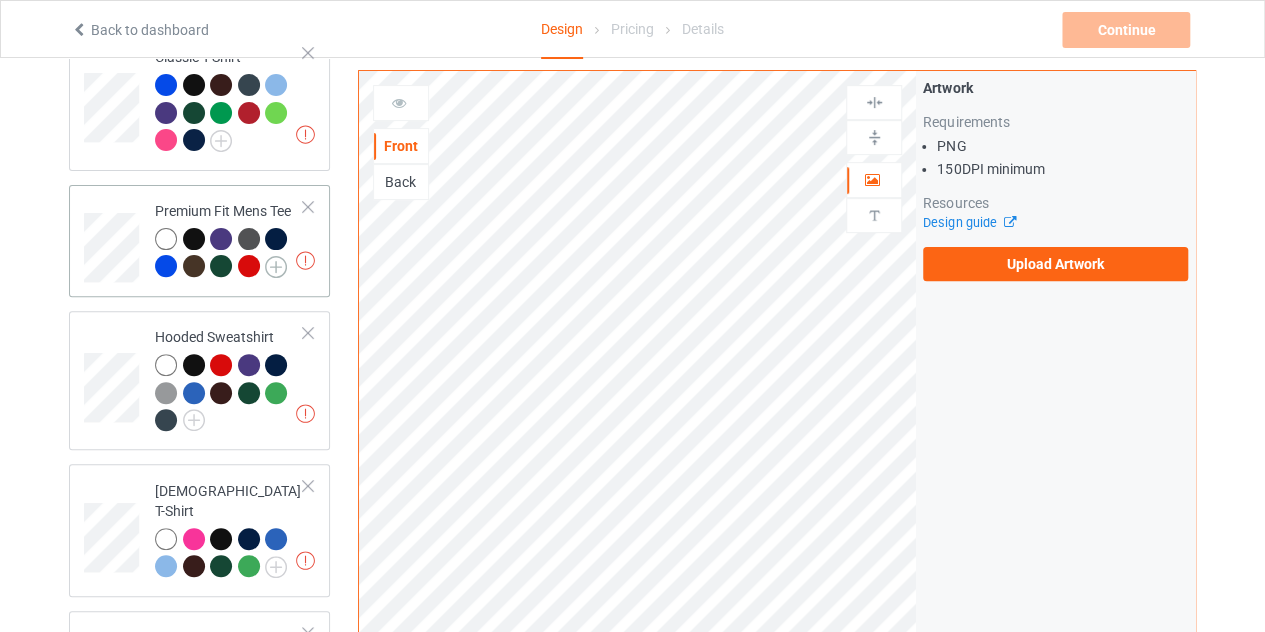 click at bounding box center [276, 267] 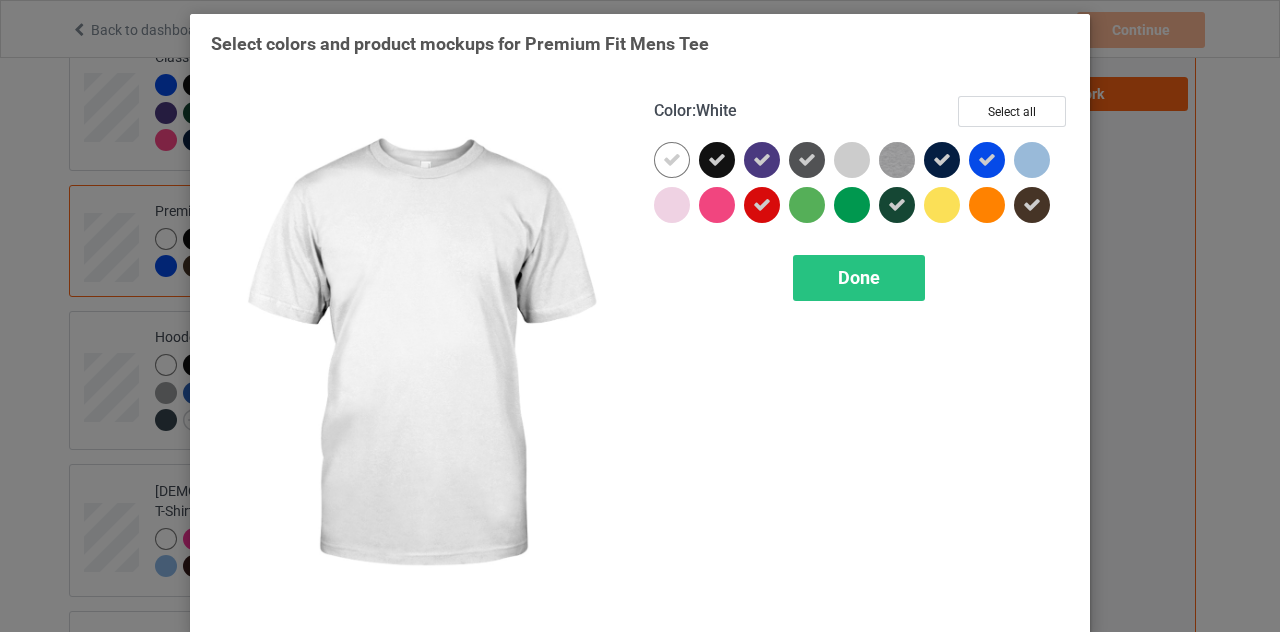 click at bounding box center [672, 160] 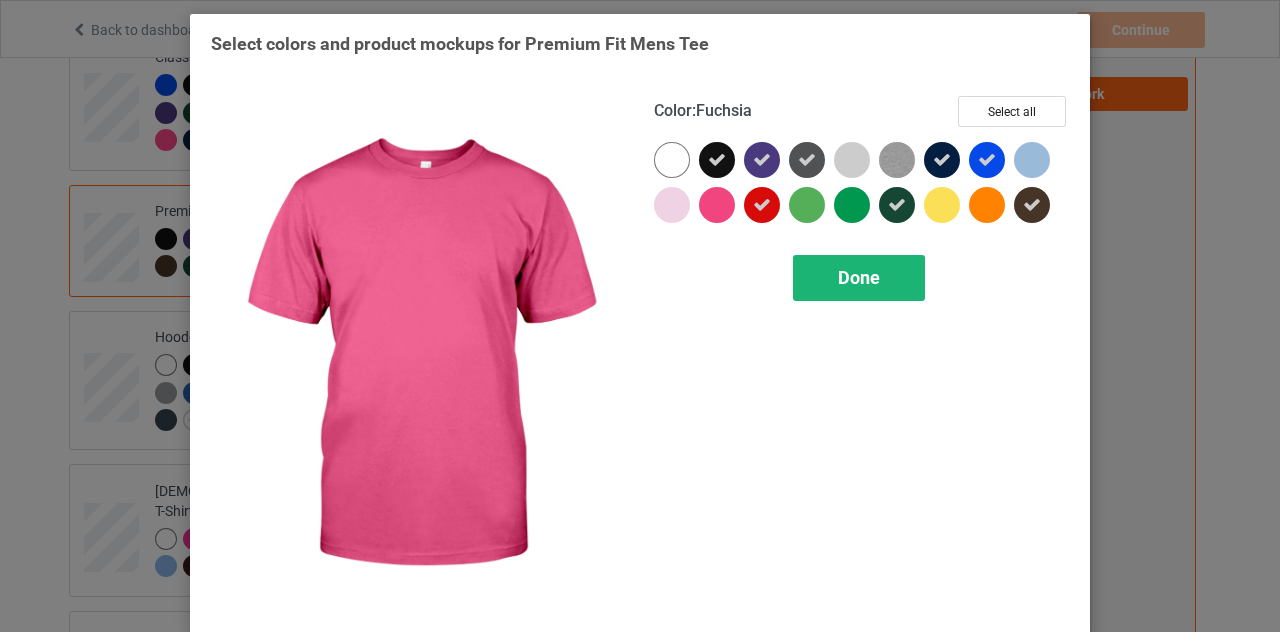 click on "Done" at bounding box center [859, 277] 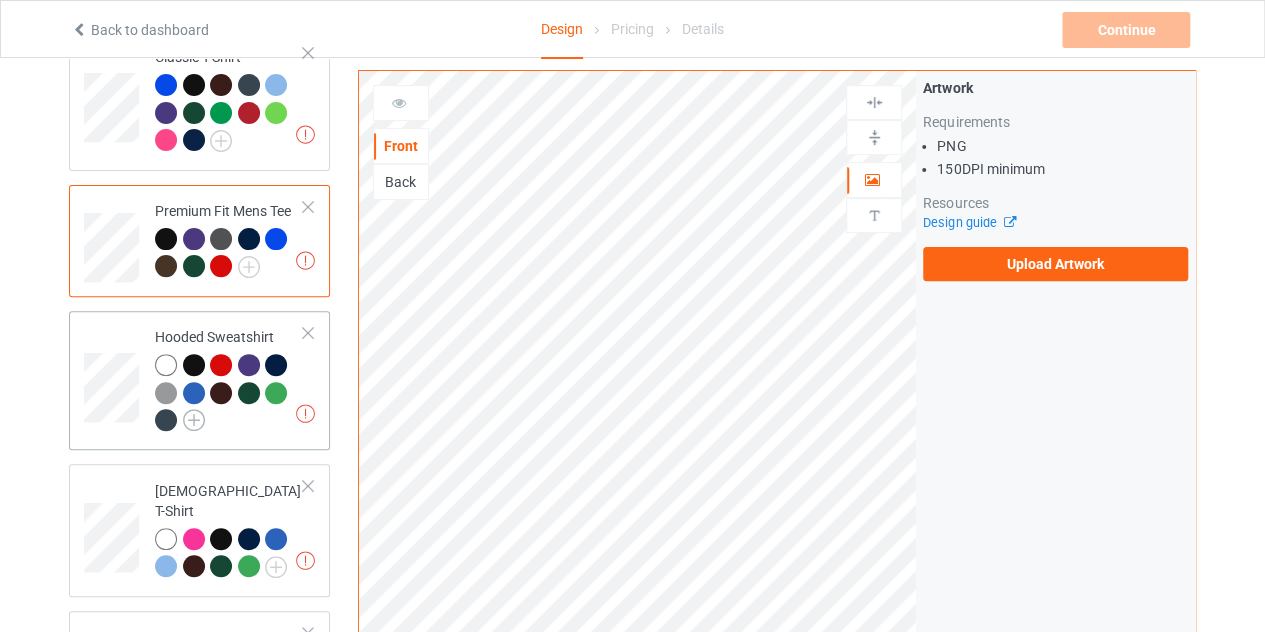 click at bounding box center (194, 420) 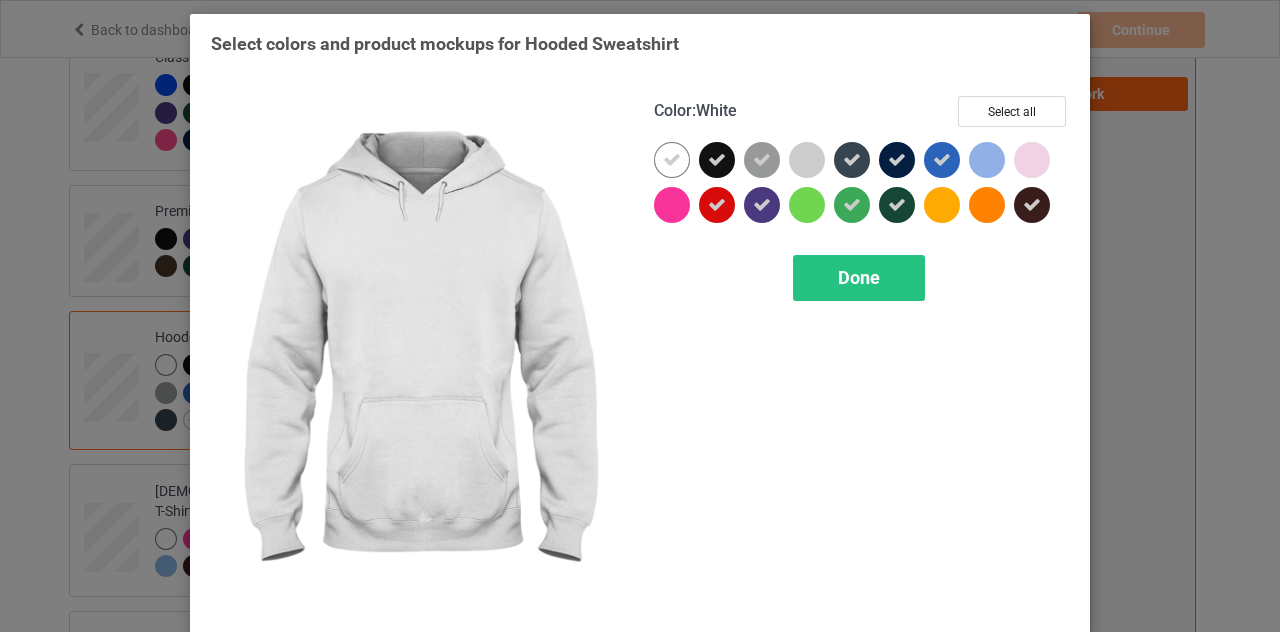 click at bounding box center [672, 160] 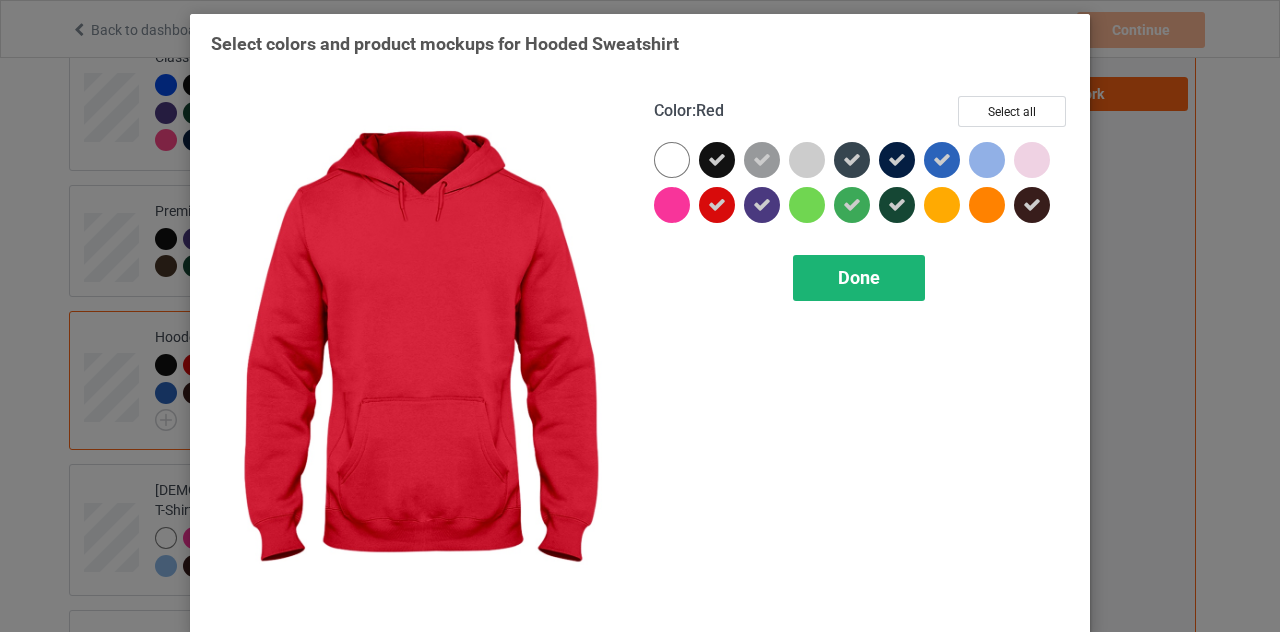 click on "Done" at bounding box center (859, 277) 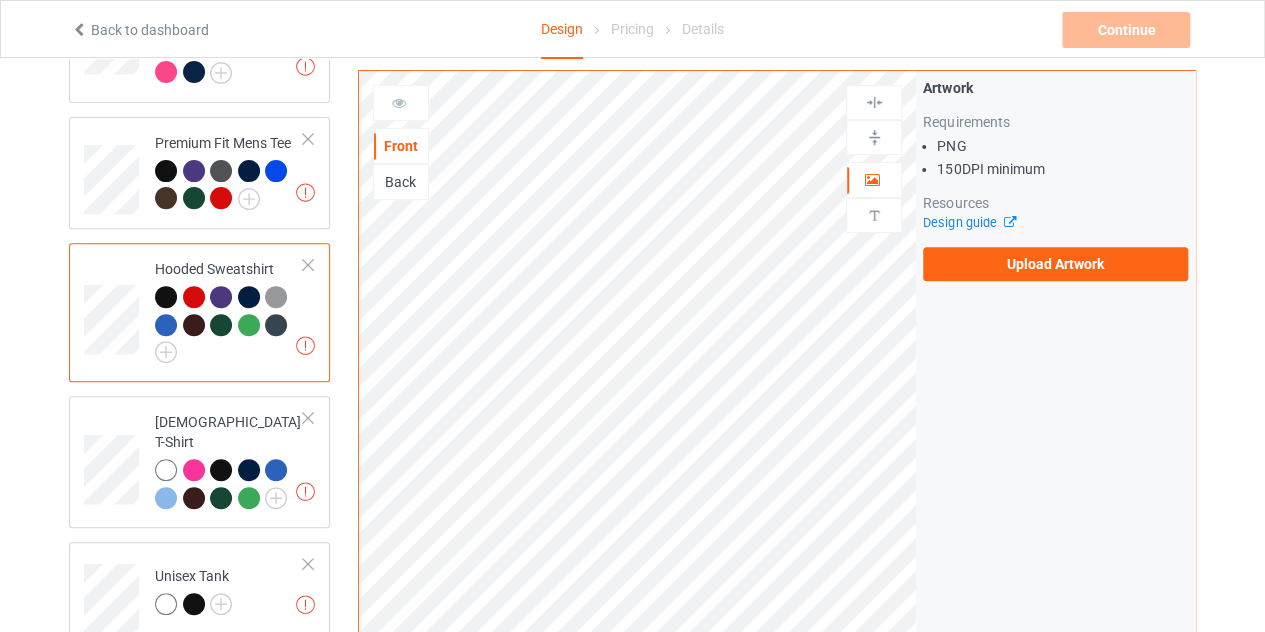 scroll, scrollTop: 300, scrollLeft: 0, axis: vertical 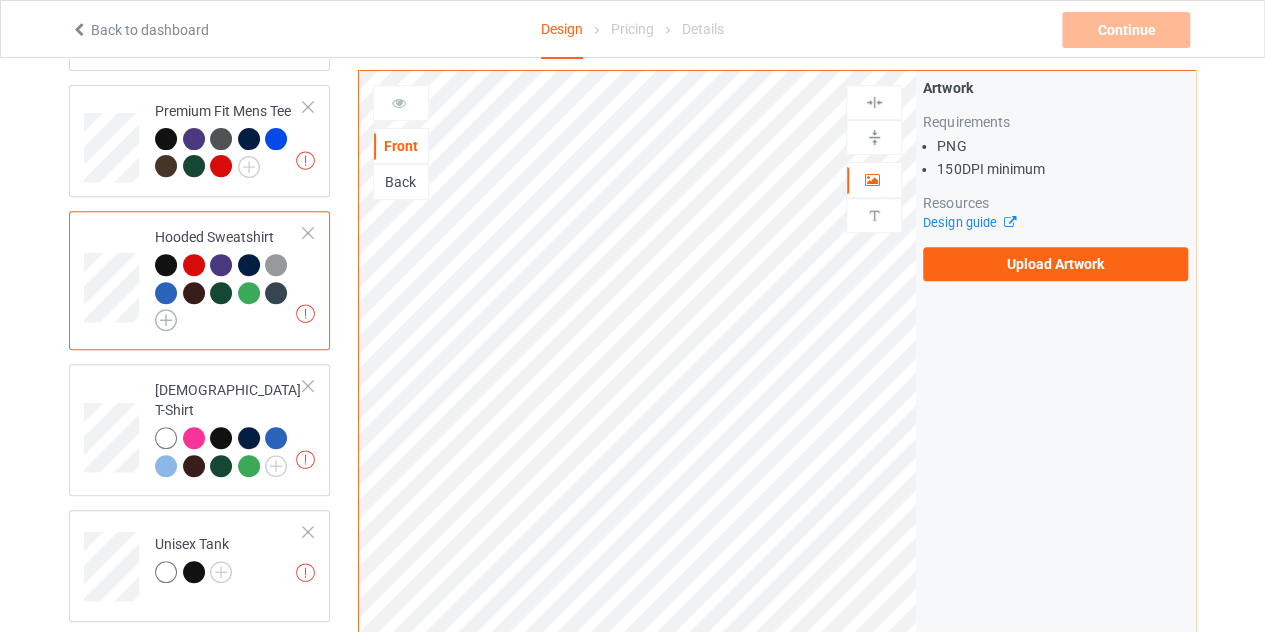 click at bounding box center (166, 320) 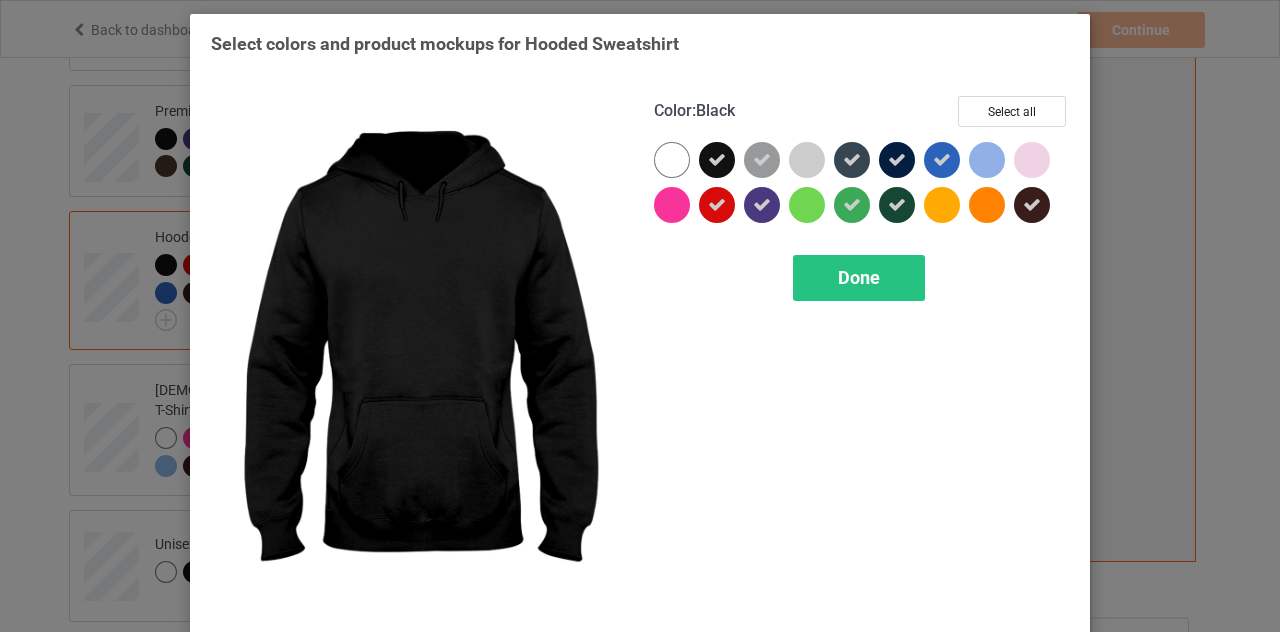 click at bounding box center (717, 160) 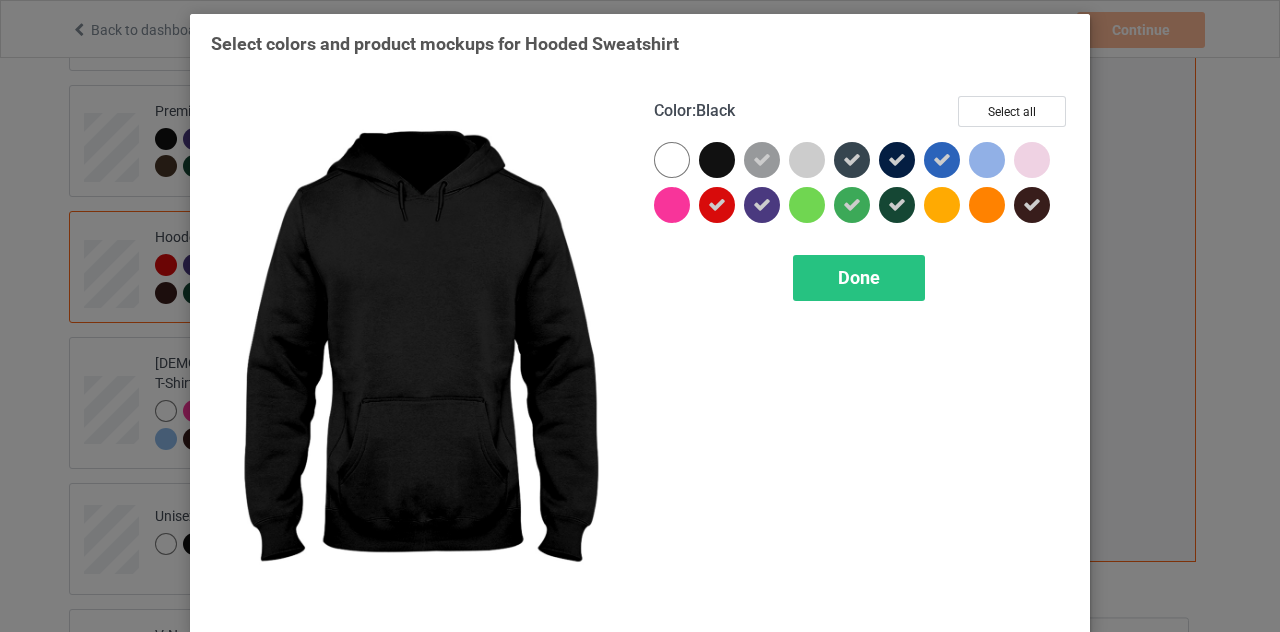 click at bounding box center (717, 160) 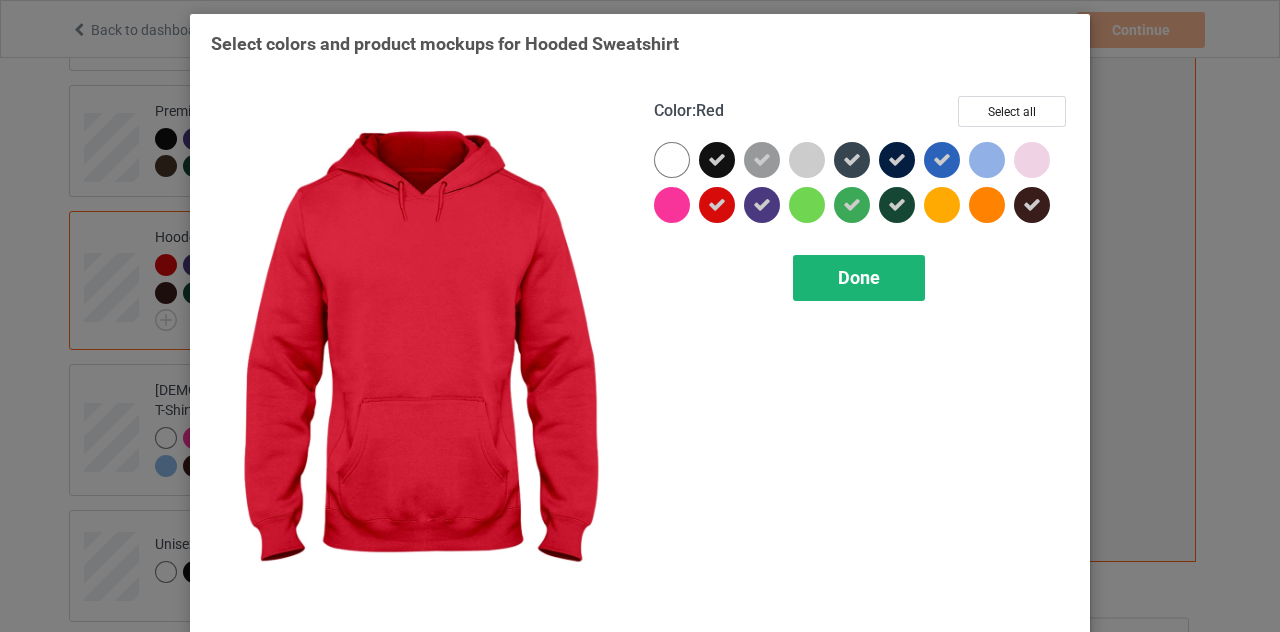 click on "Done" at bounding box center (859, 277) 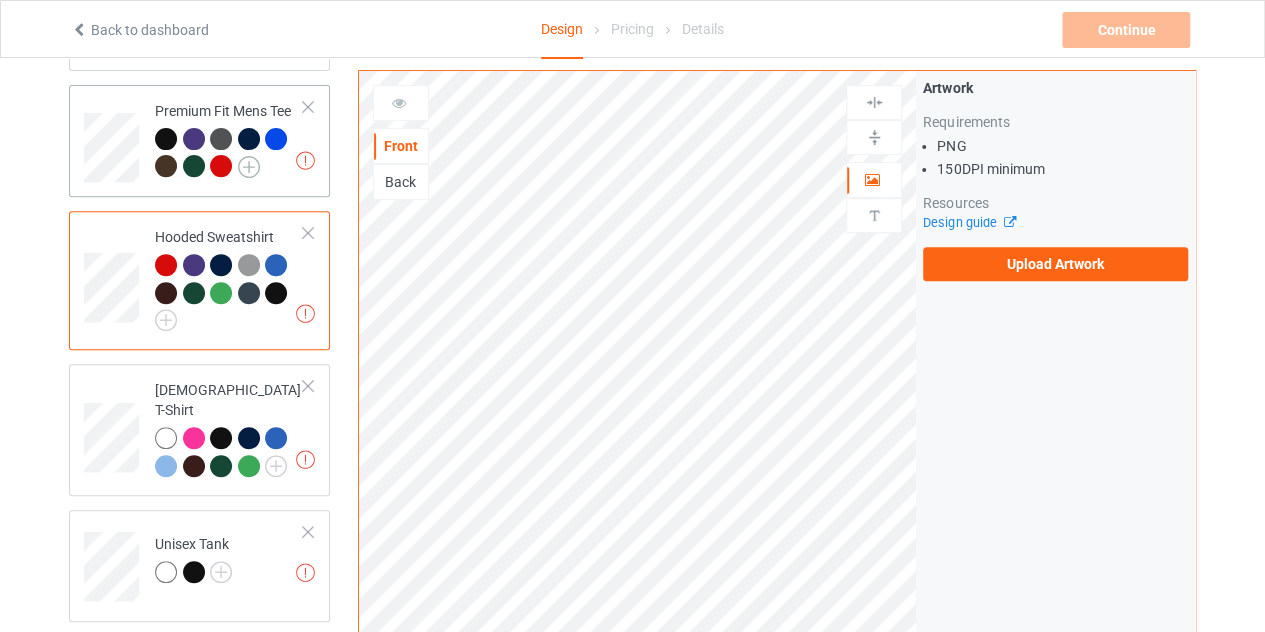 click at bounding box center [249, 167] 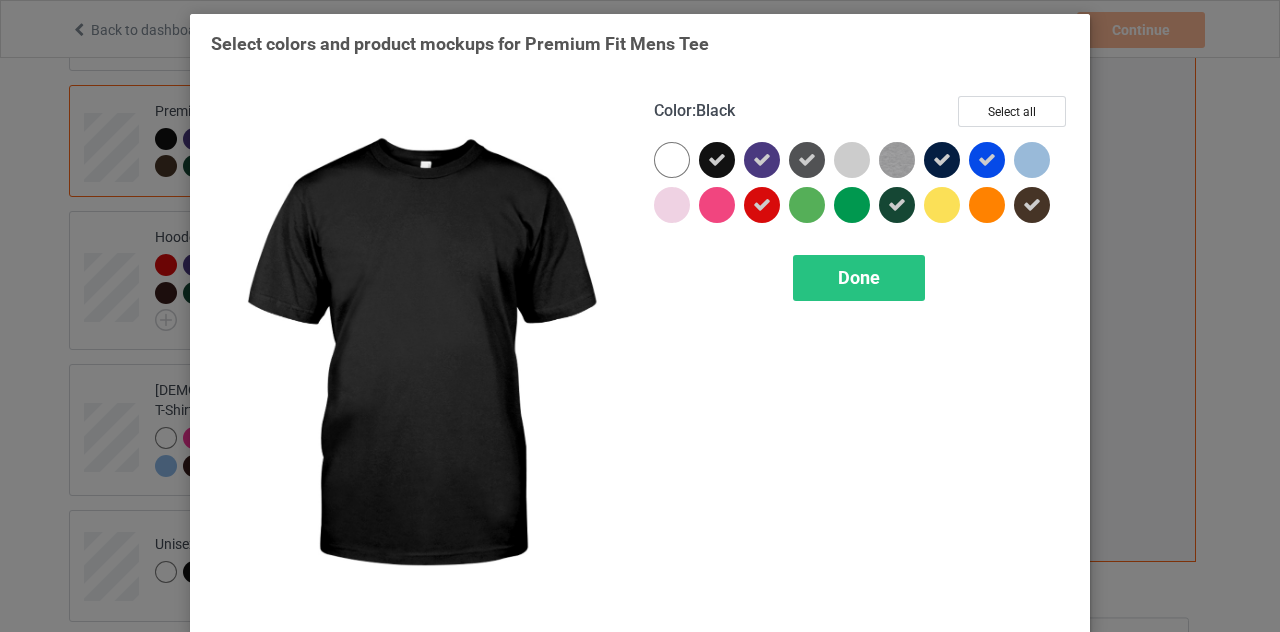 click at bounding box center [717, 160] 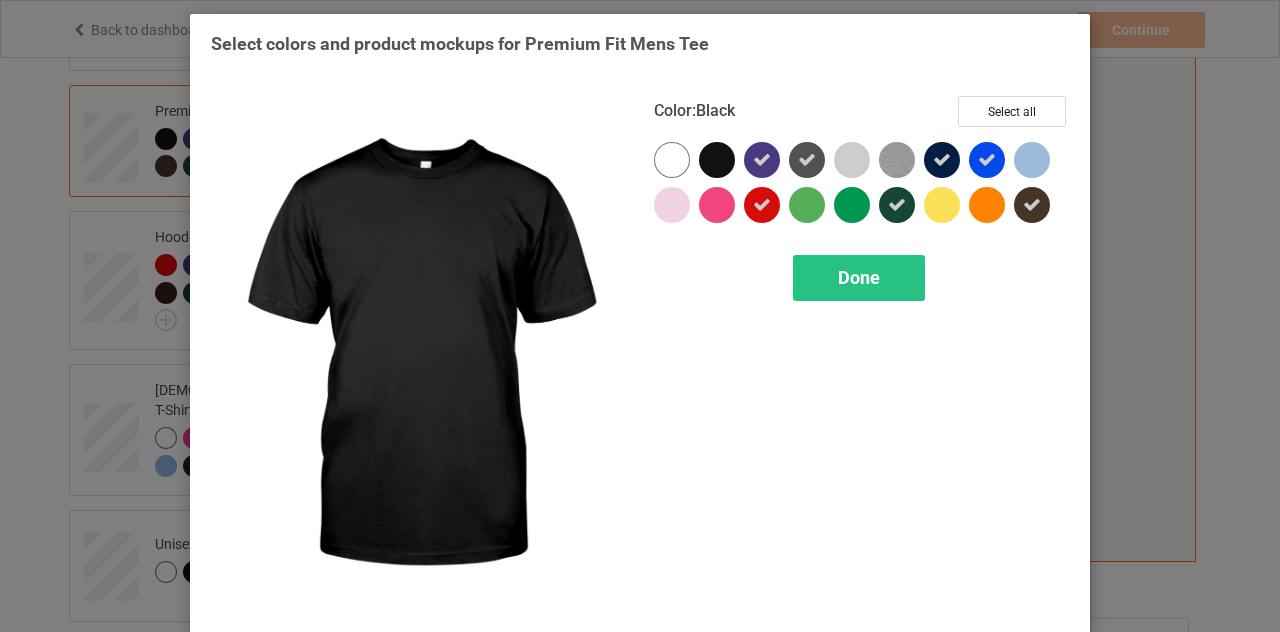 click at bounding box center [717, 160] 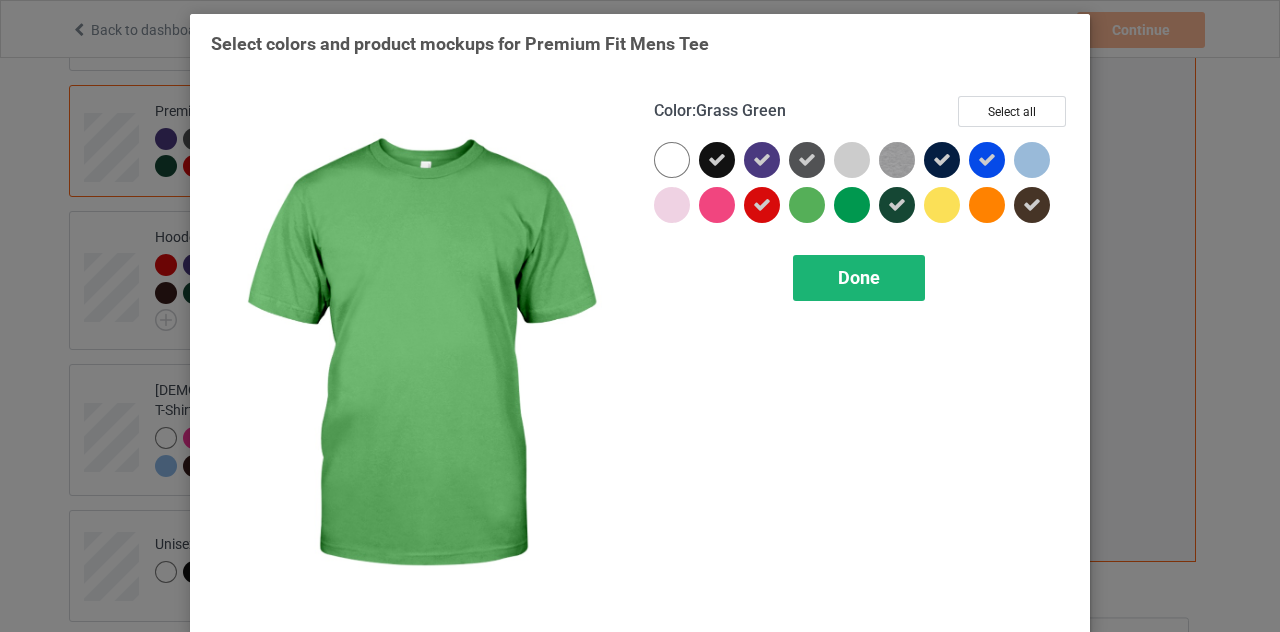 click on "Done" at bounding box center [859, 277] 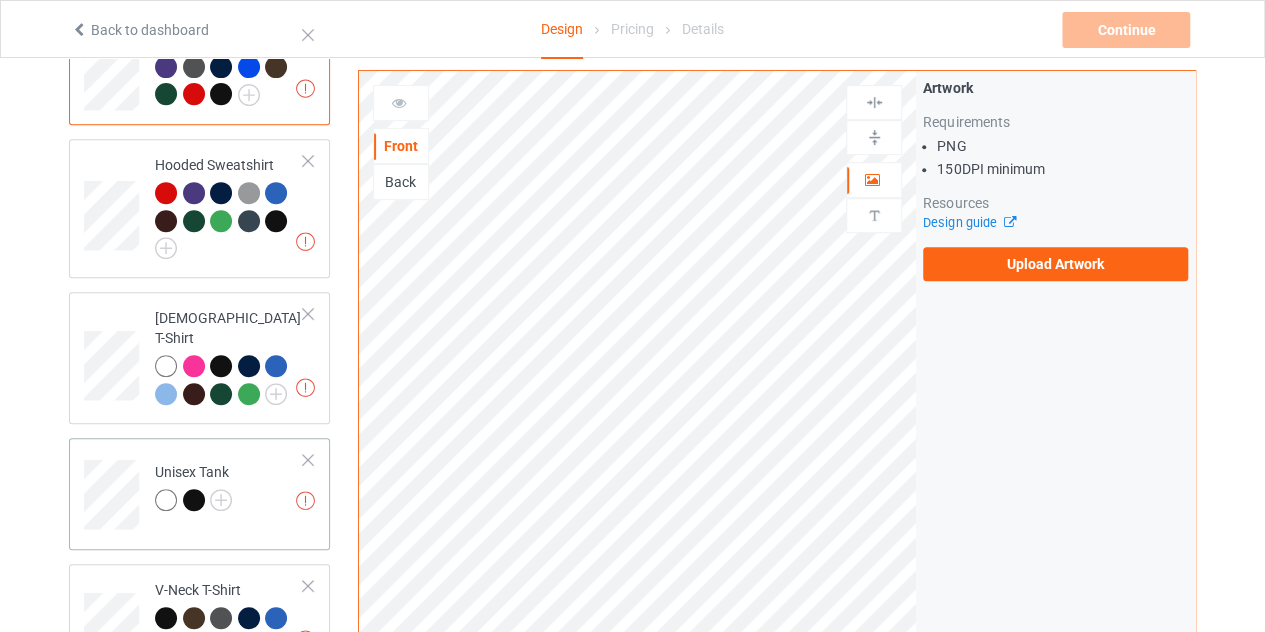 scroll, scrollTop: 500, scrollLeft: 0, axis: vertical 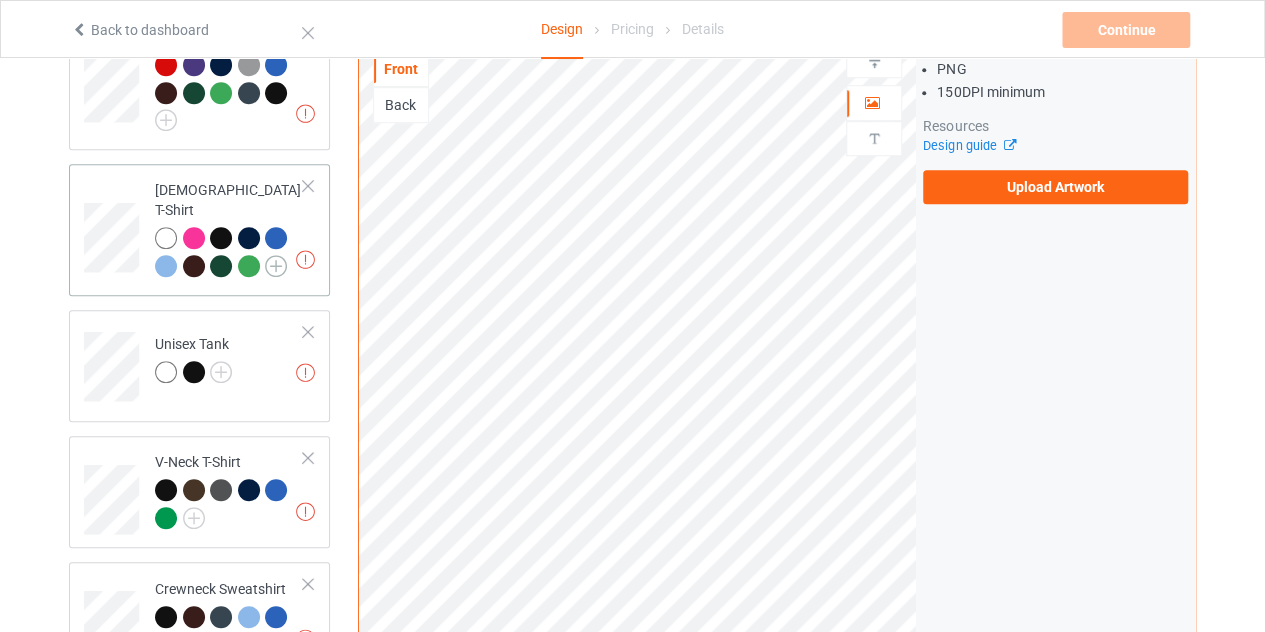 click at bounding box center [276, 266] 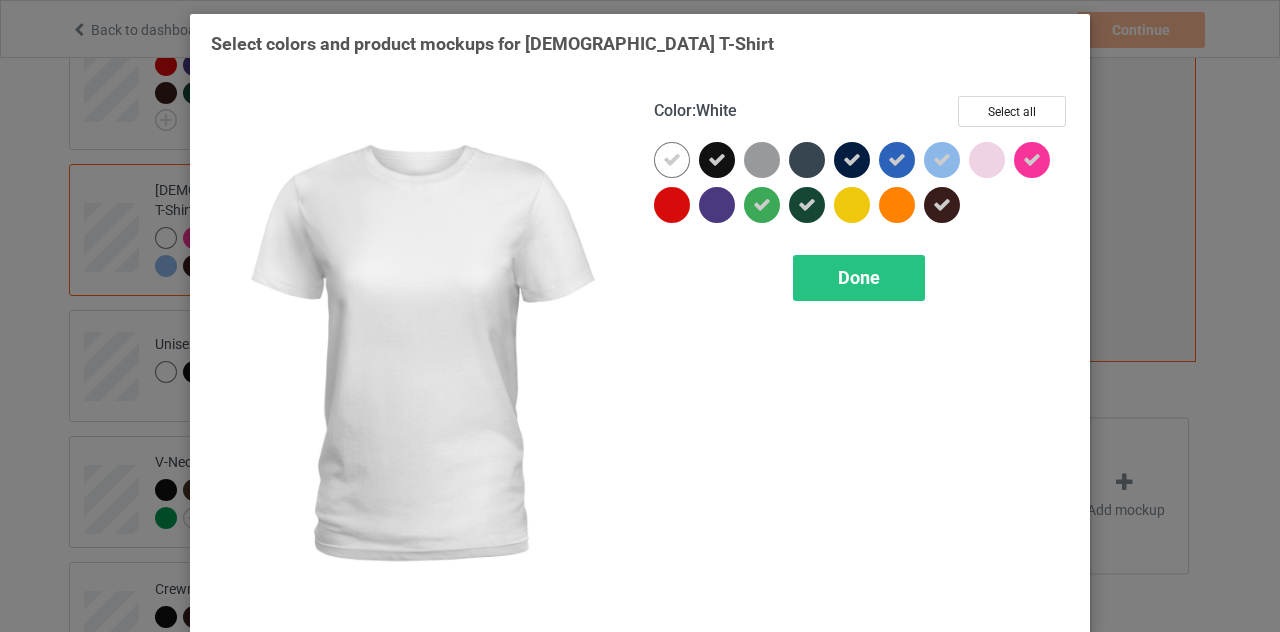 click at bounding box center [672, 160] 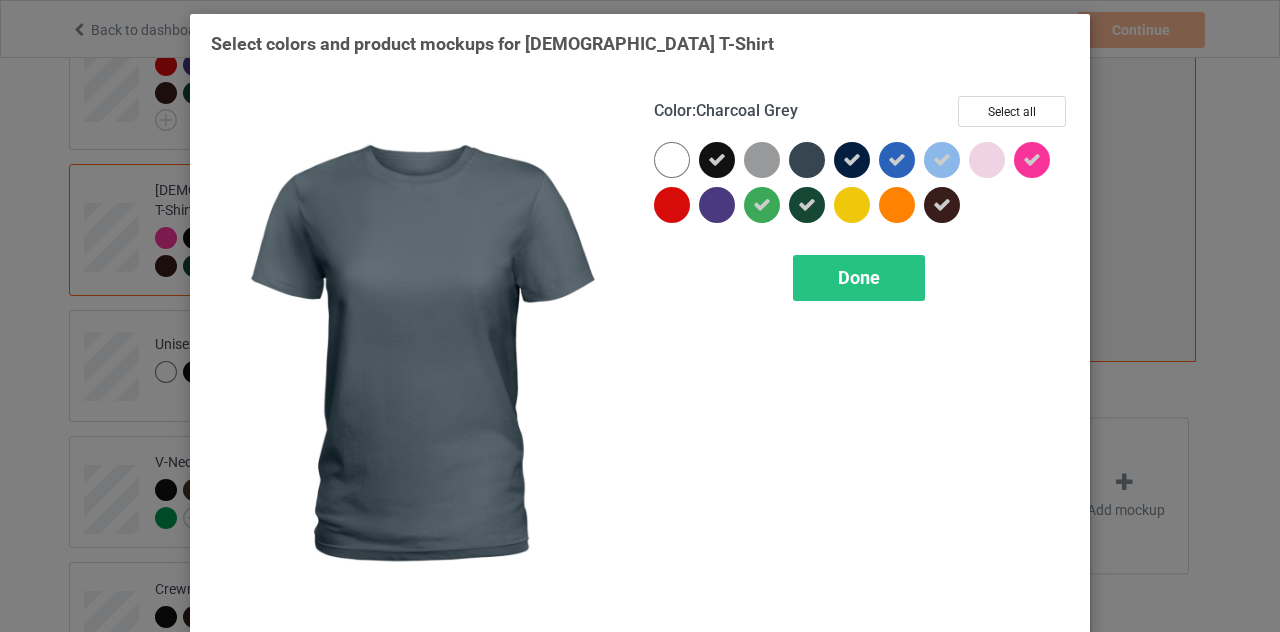click at bounding box center [807, 160] 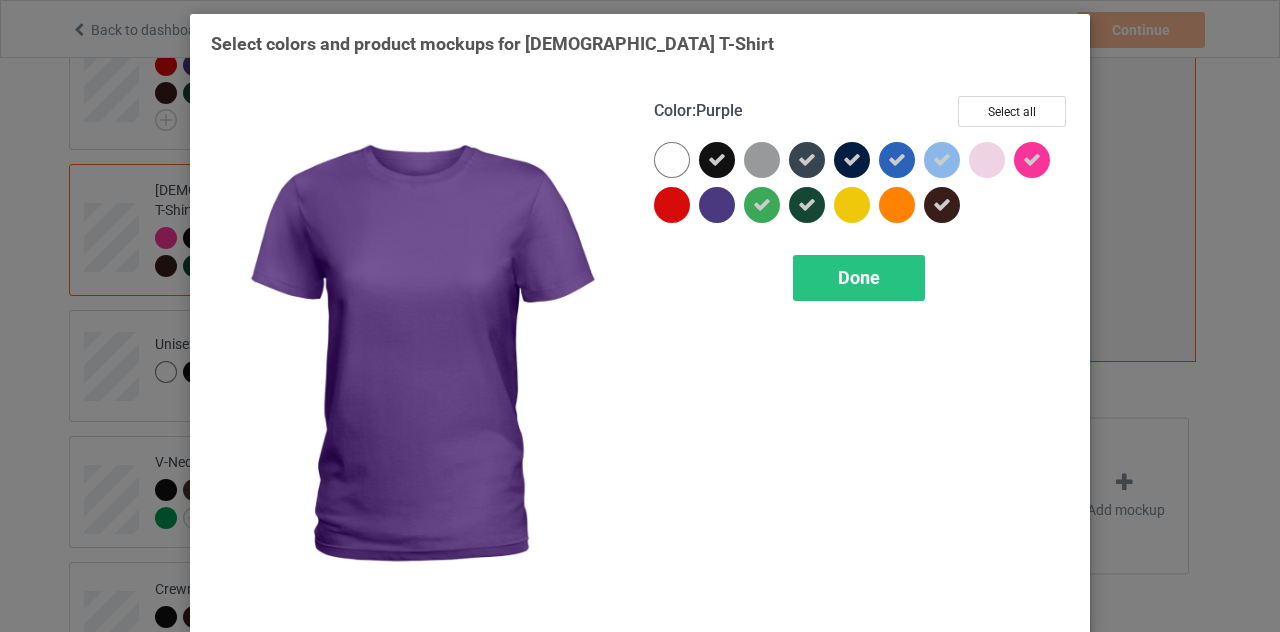 click at bounding box center (717, 205) 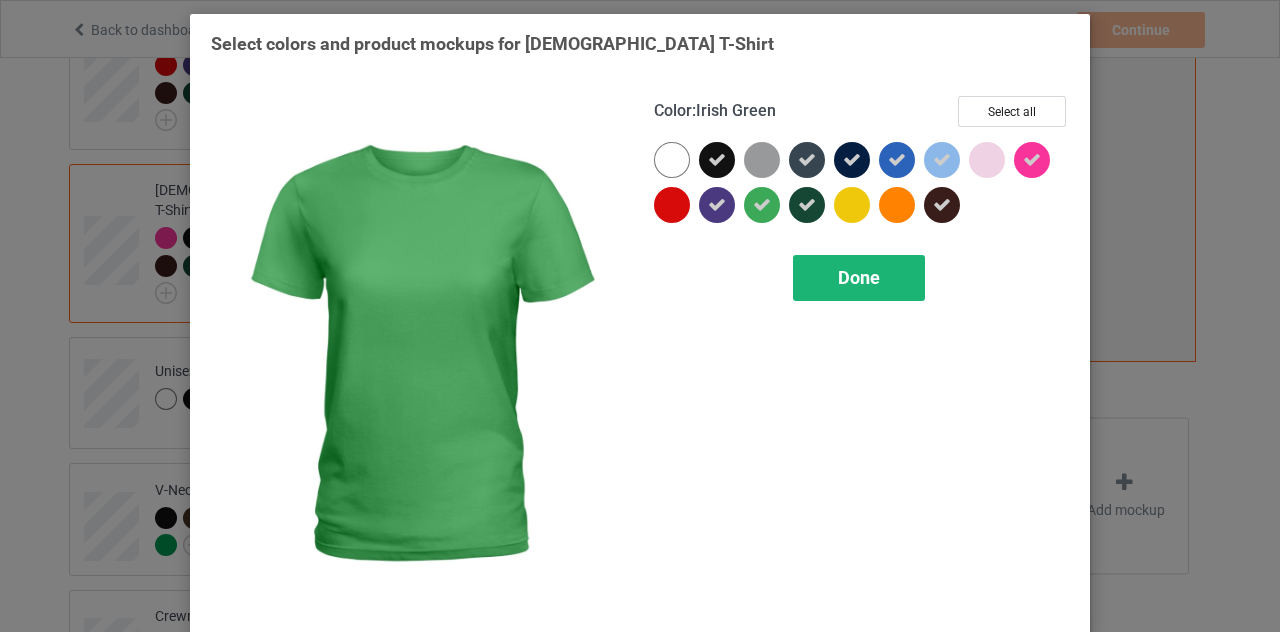 click on "Done" at bounding box center (859, 278) 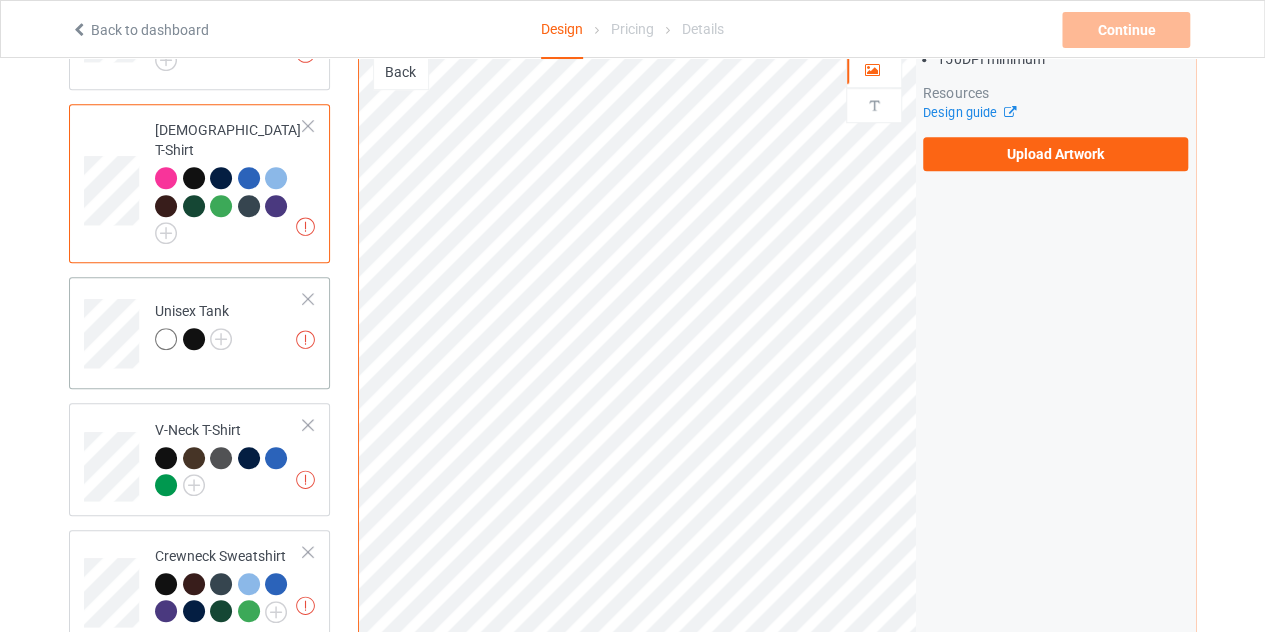 scroll, scrollTop: 600, scrollLeft: 0, axis: vertical 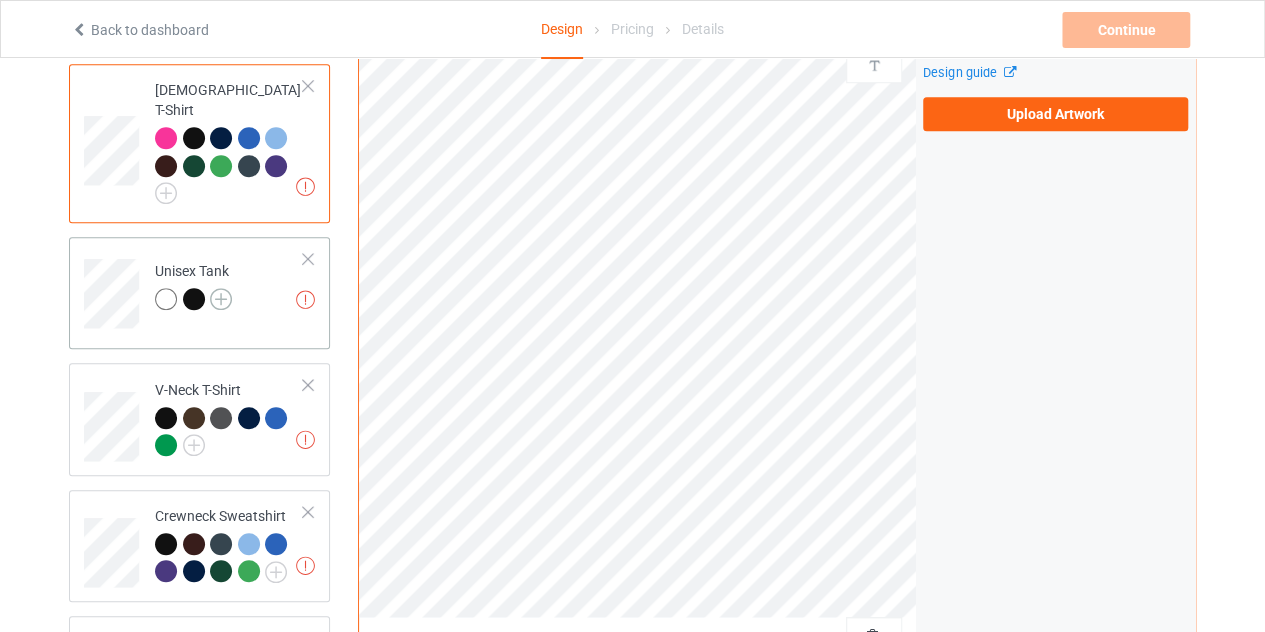click at bounding box center (221, 299) 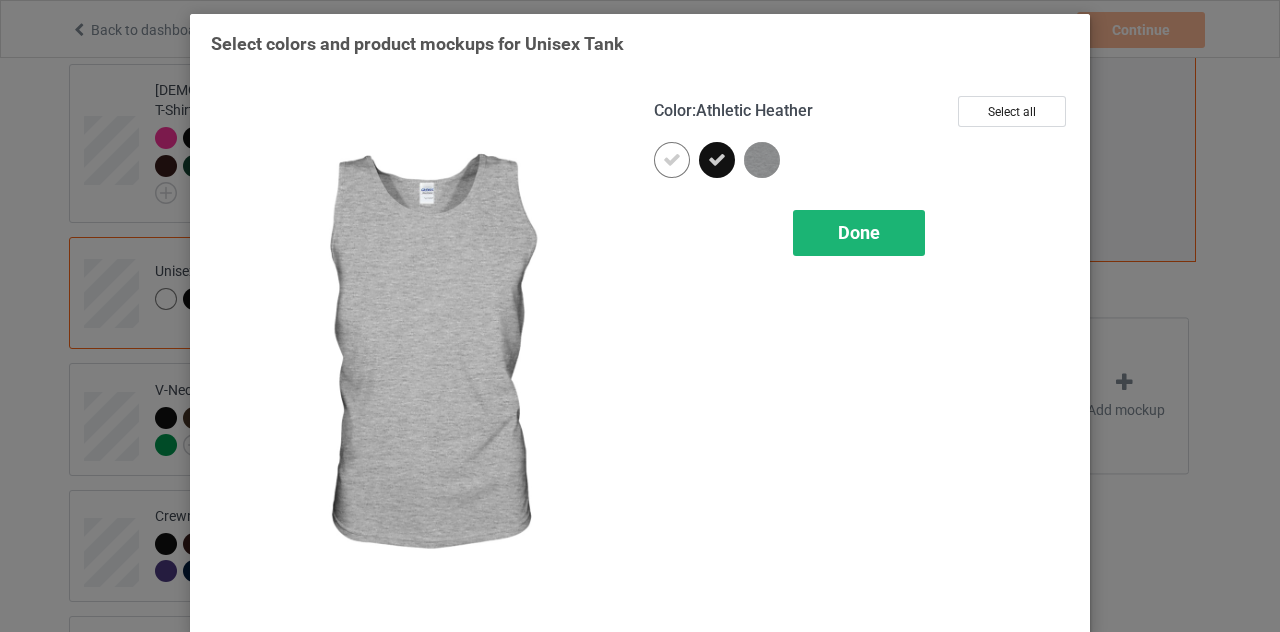 click on "Done" at bounding box center (859, 233) 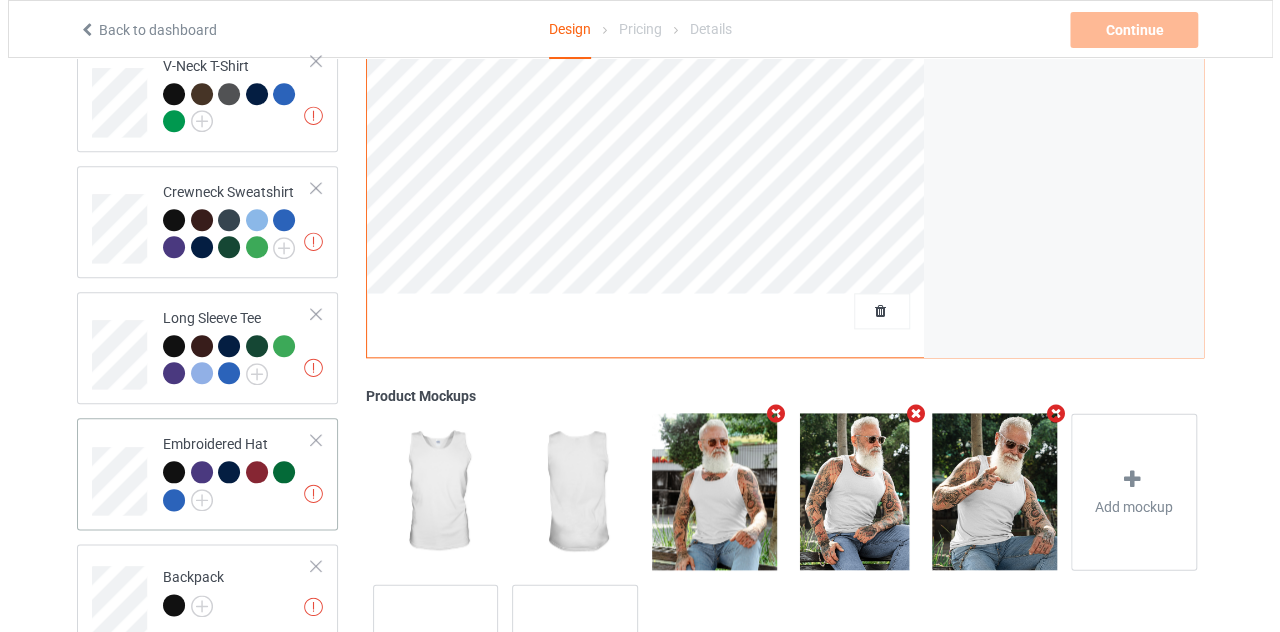 scroll, scrollTop: 1061, scrollLeft: 0, axis: vertical 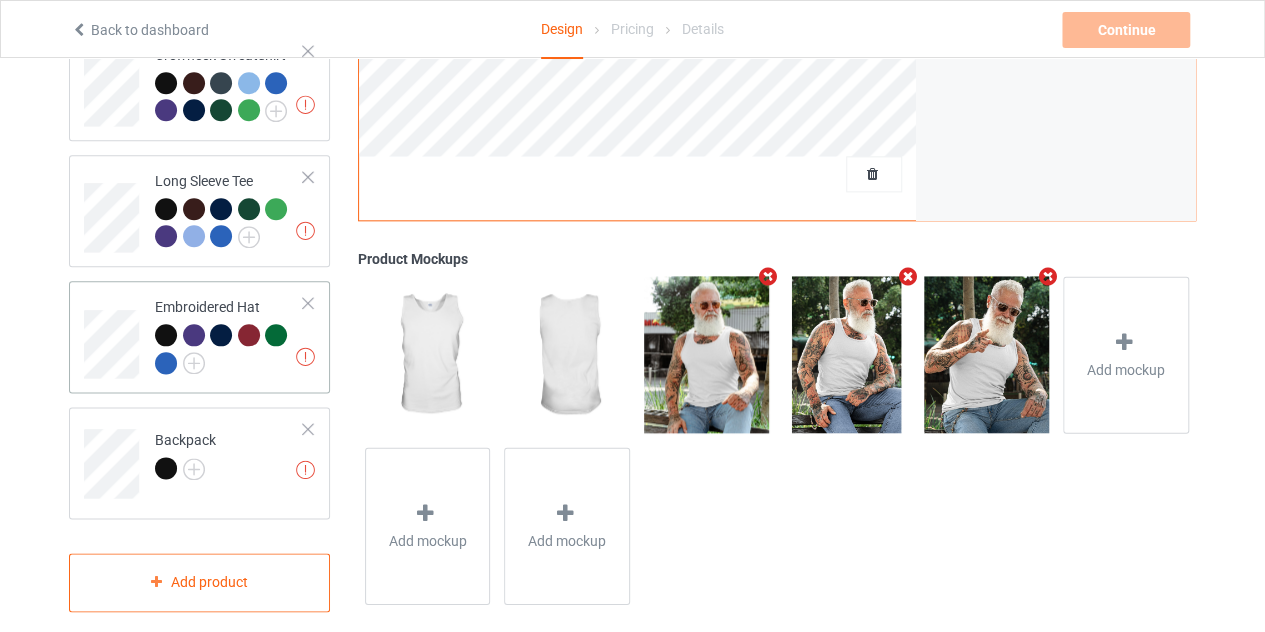 click at bounding box center (229, 351) 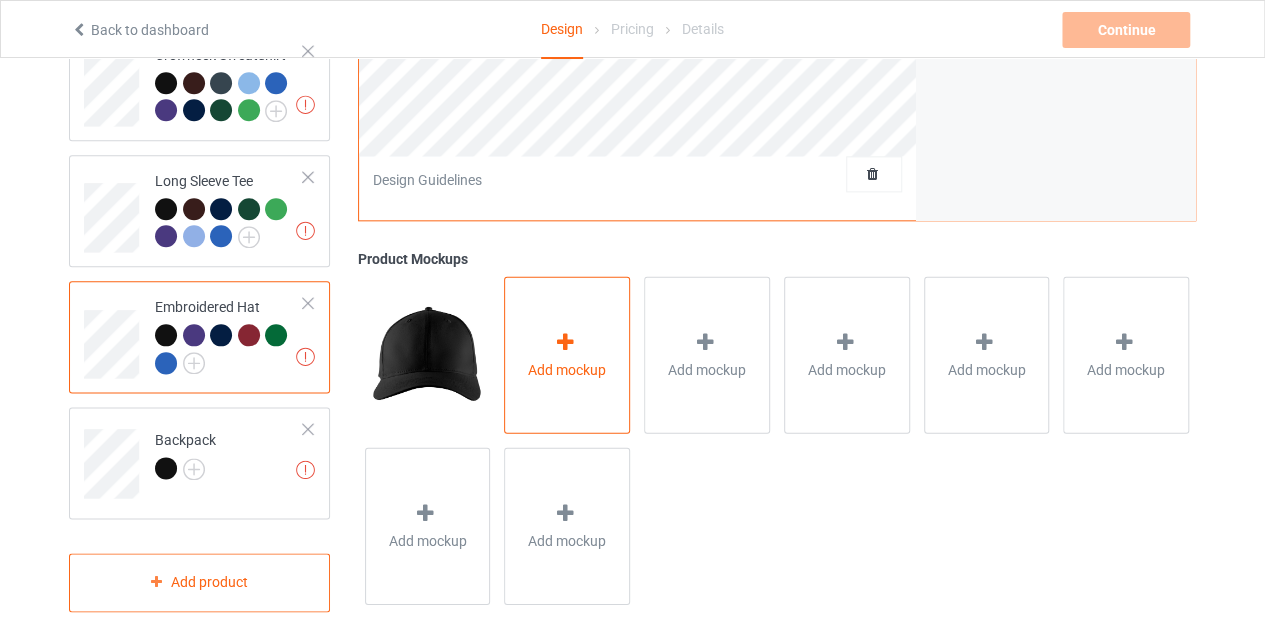 click on "Add mockup" at bounding box center (567, 370) 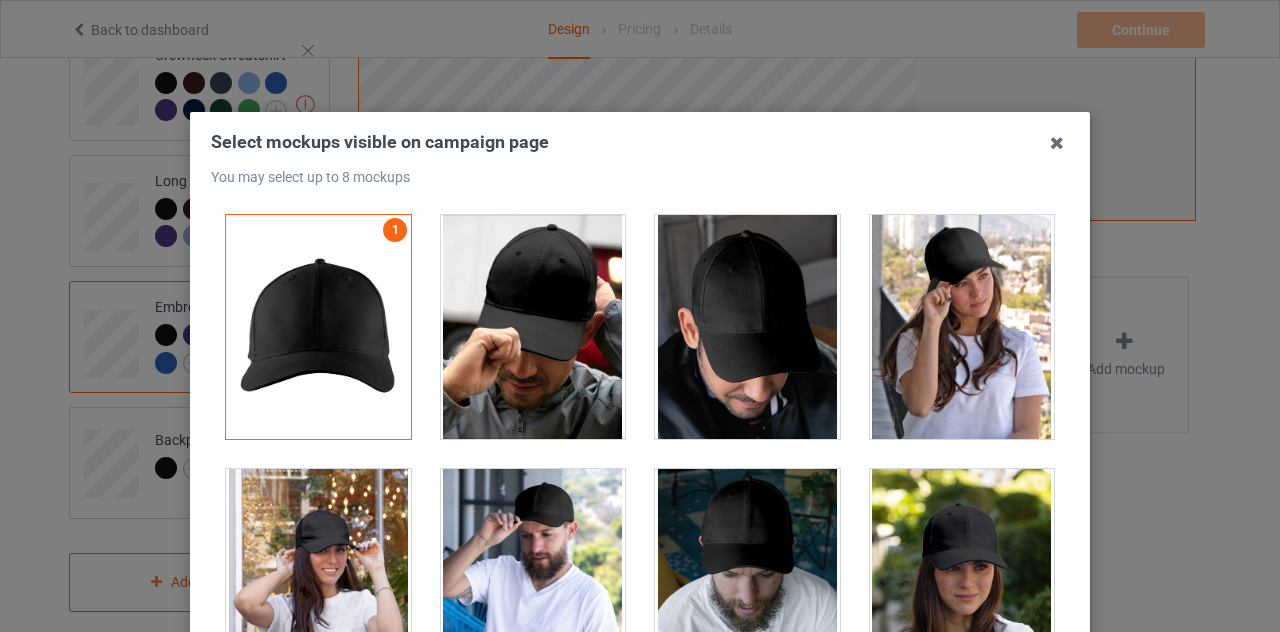scroll, scrollTop: 0, scrollLeft: 0, axis: both 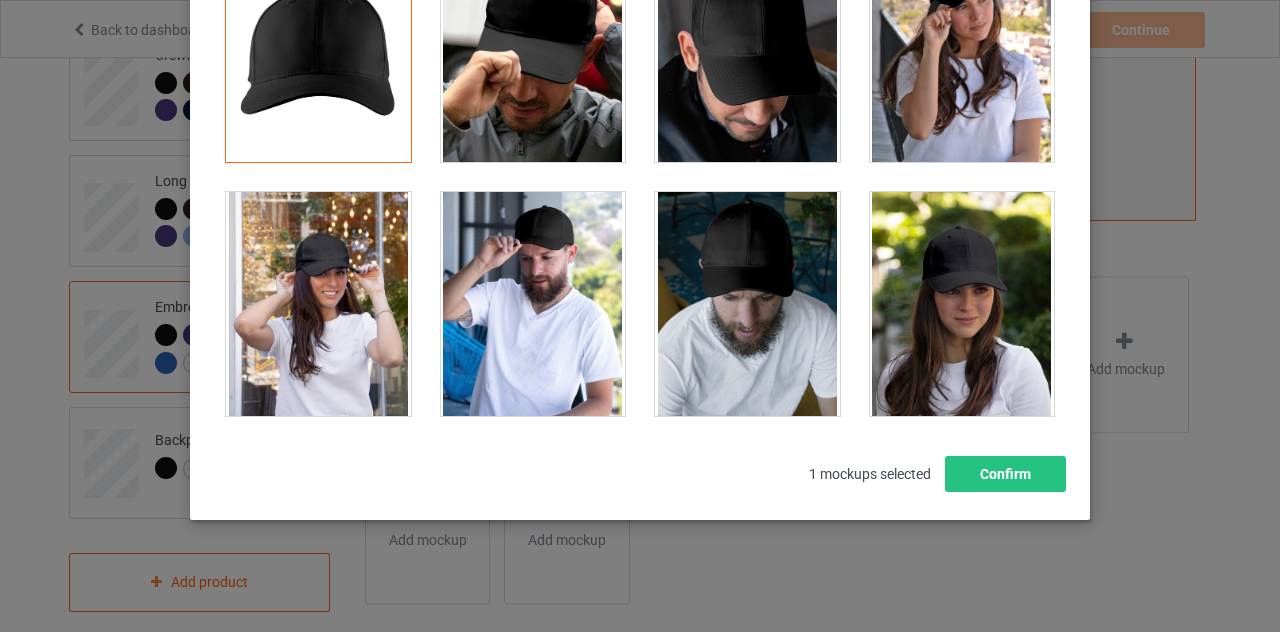 click at bounding box center (533, 304) 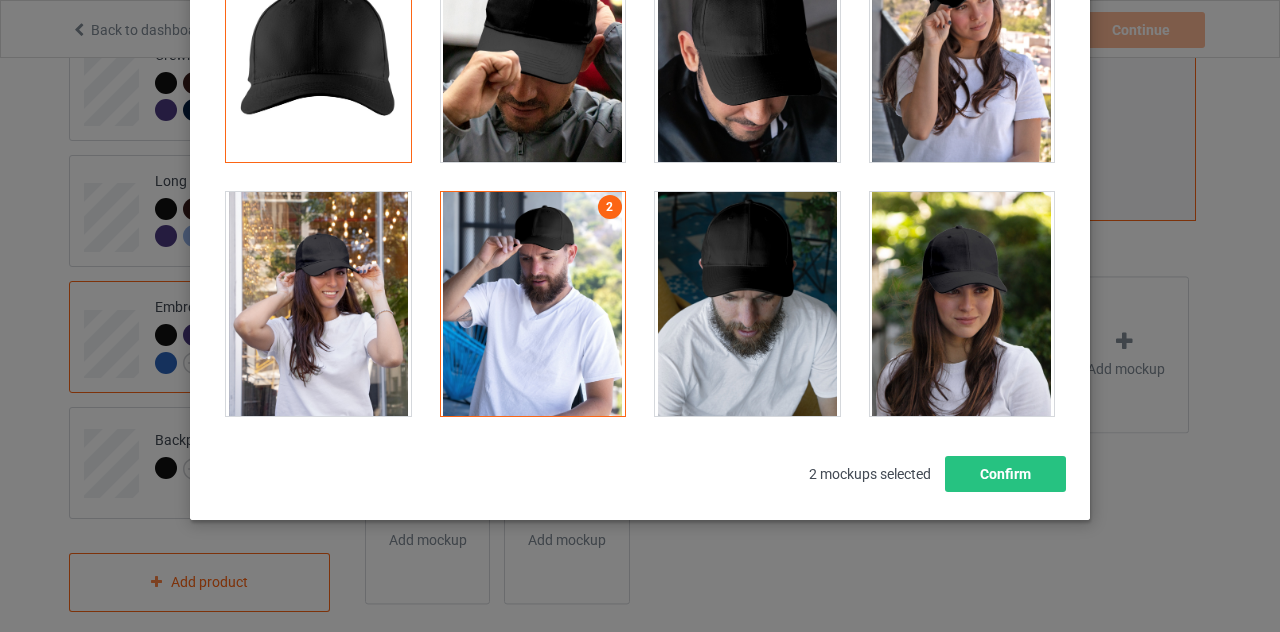 click at bounding box center (533, 50) 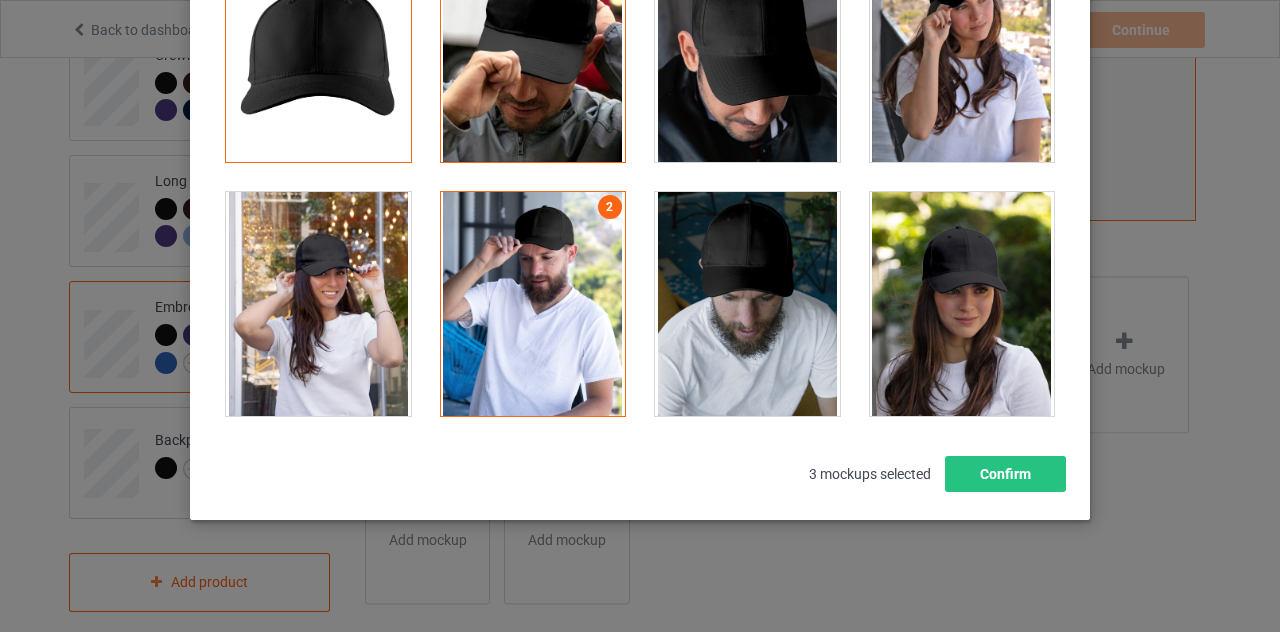 click at bounding box center [747, 50] 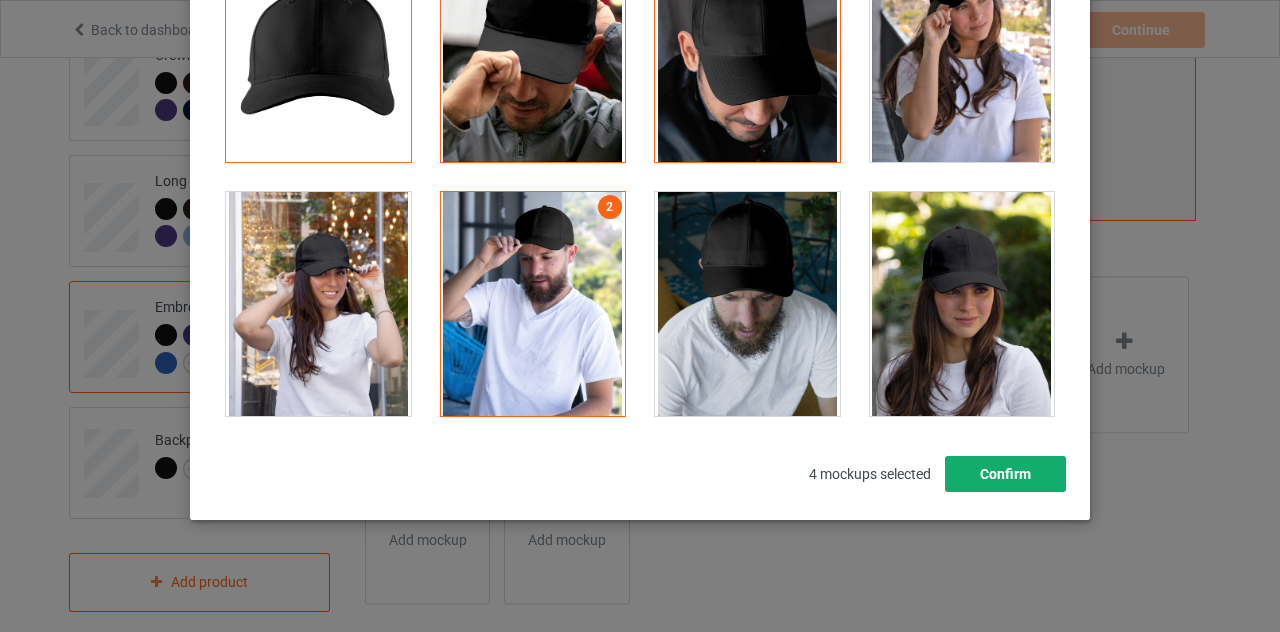 click on "Confirm" at bounding box center (1005, 474) 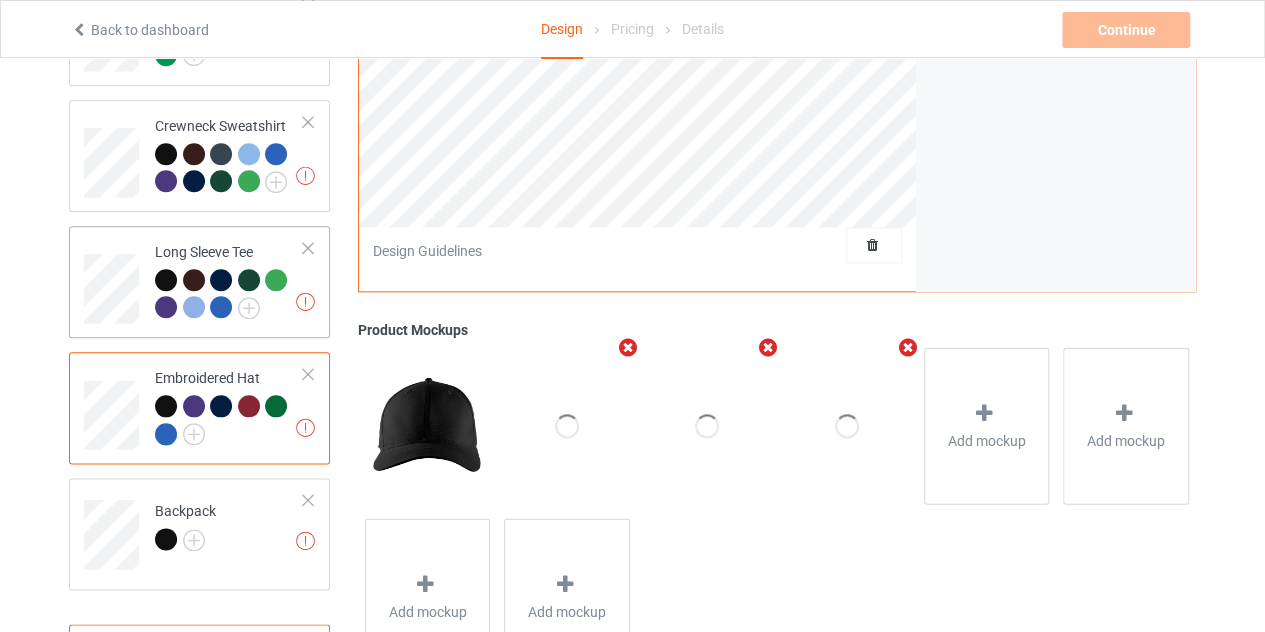 scroll, scrollTop: 861, scrollLeft: 0, axis: vertical 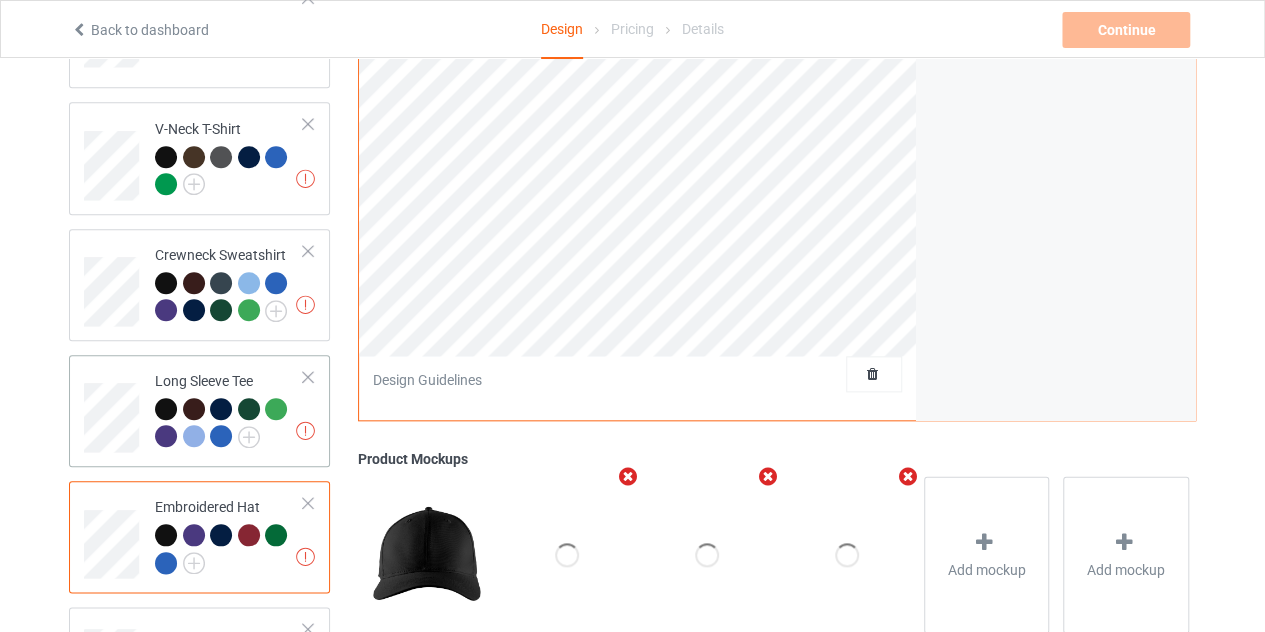 click at bounding box center (221, 409) 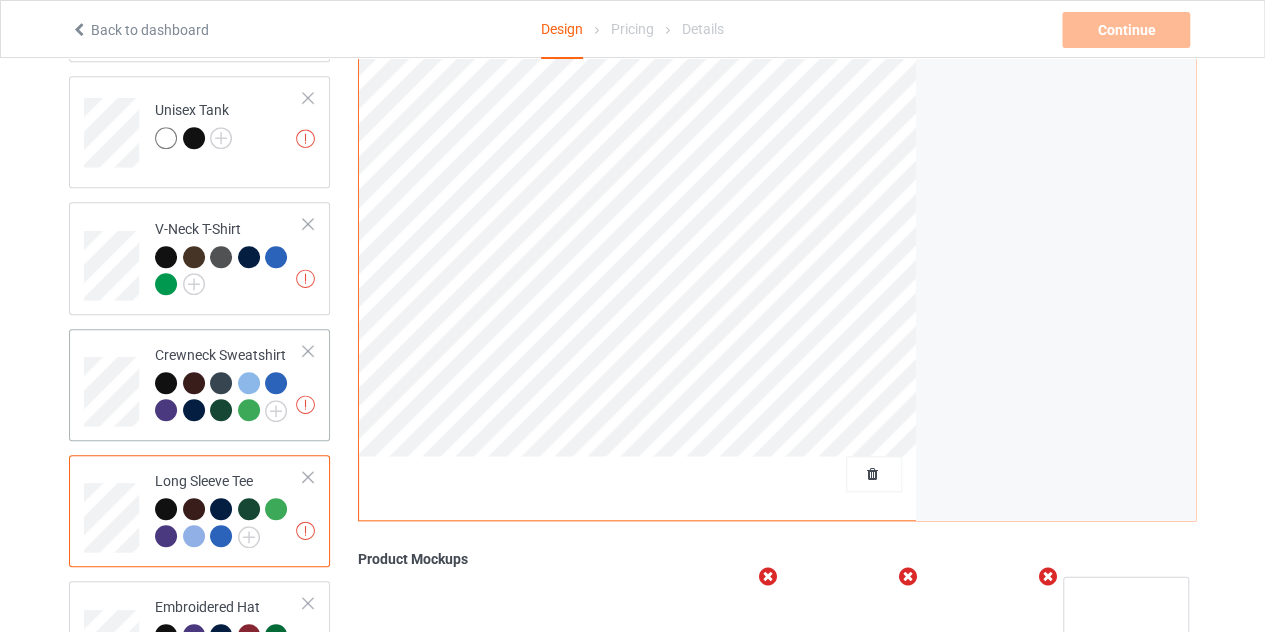 click on "Crewneck Sweatshirt" at bounding box center [229, 382] 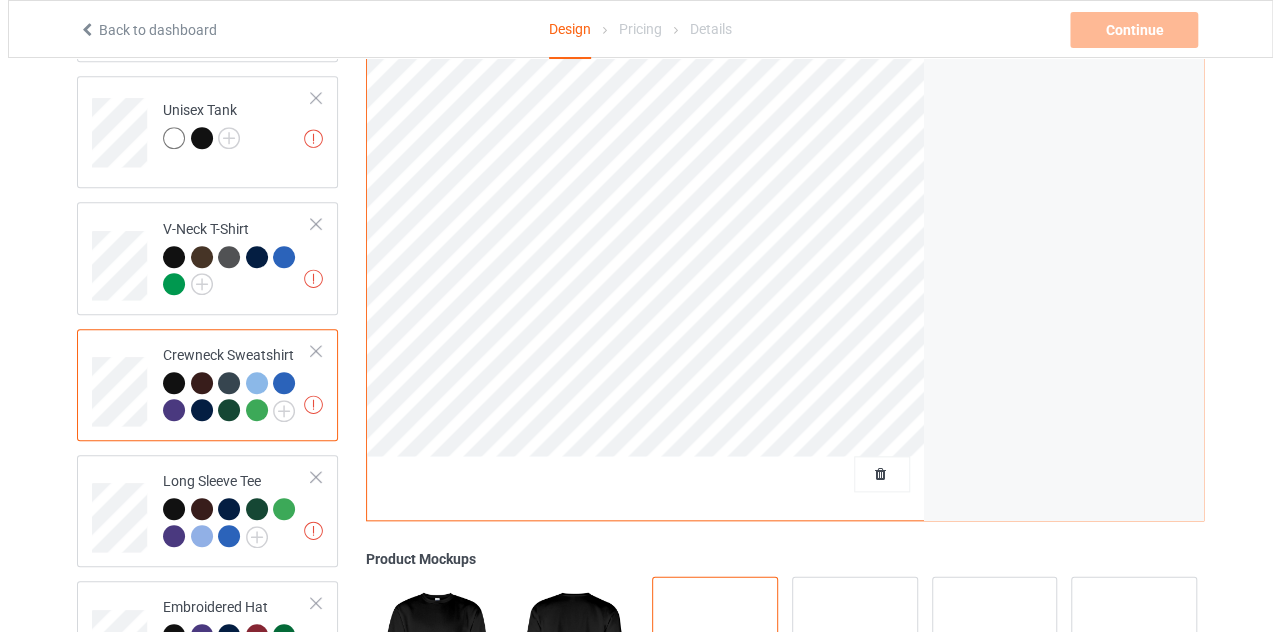 scroll, scrollTop: 861, scrollLeft: 0, axis: vertical 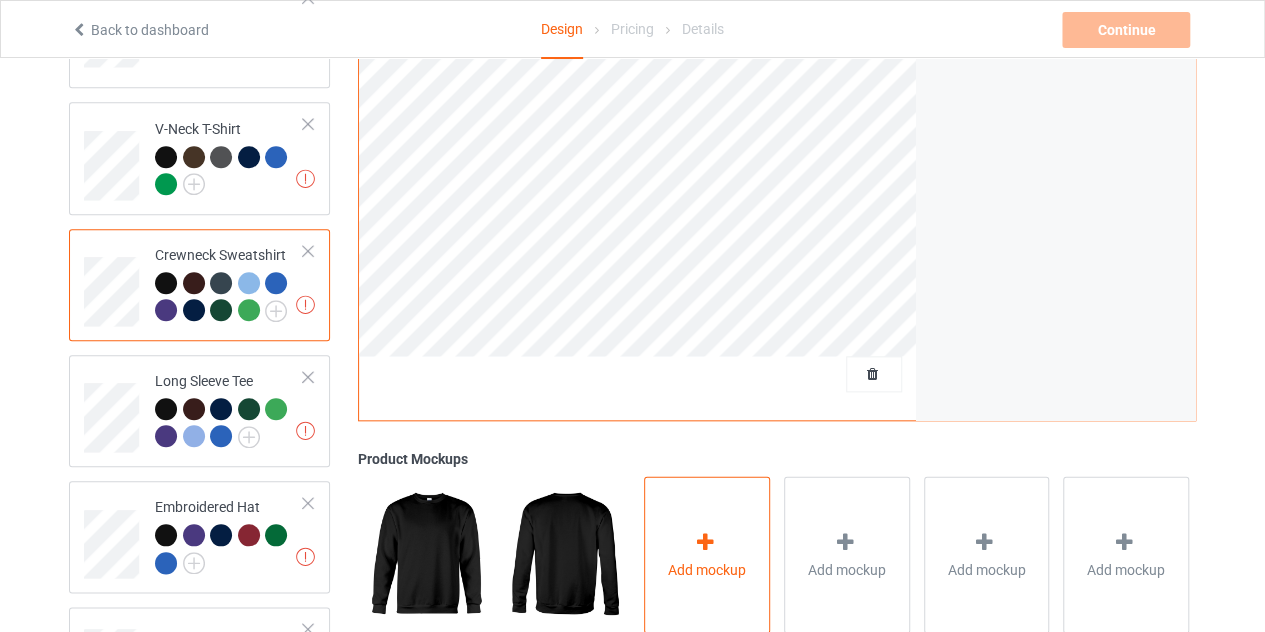 click on "Add mockup" at bounding box center (707, 555) 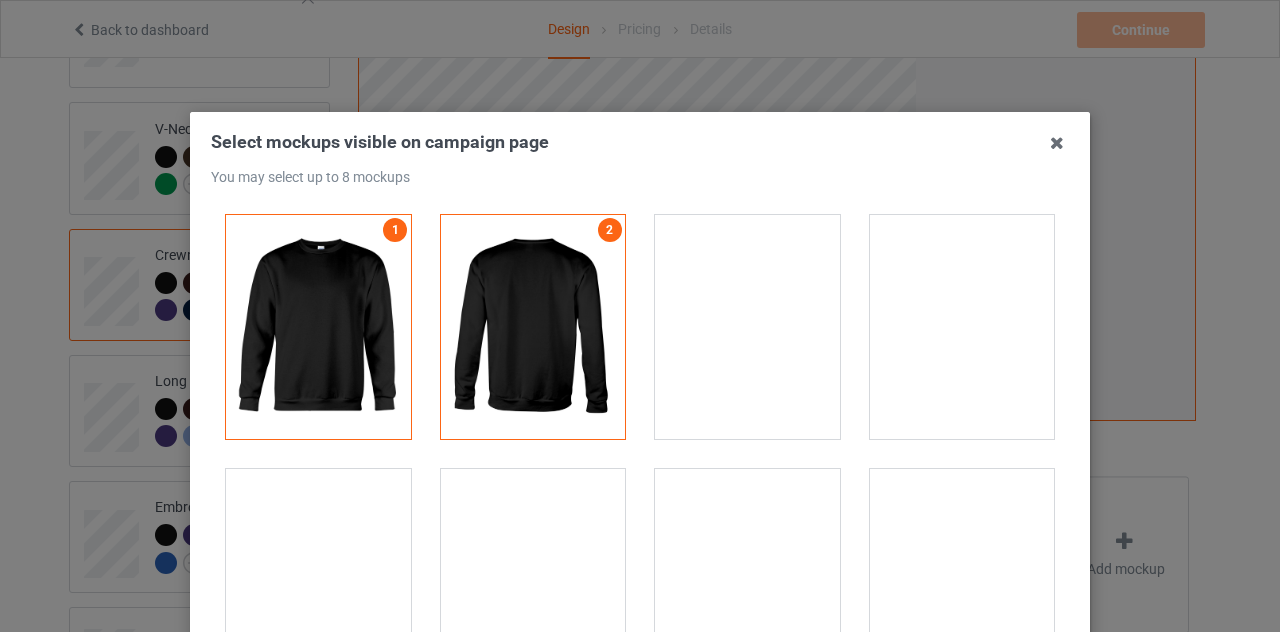 scroll, scrollTop: 600, scrollLeft: 0, axis: vertical 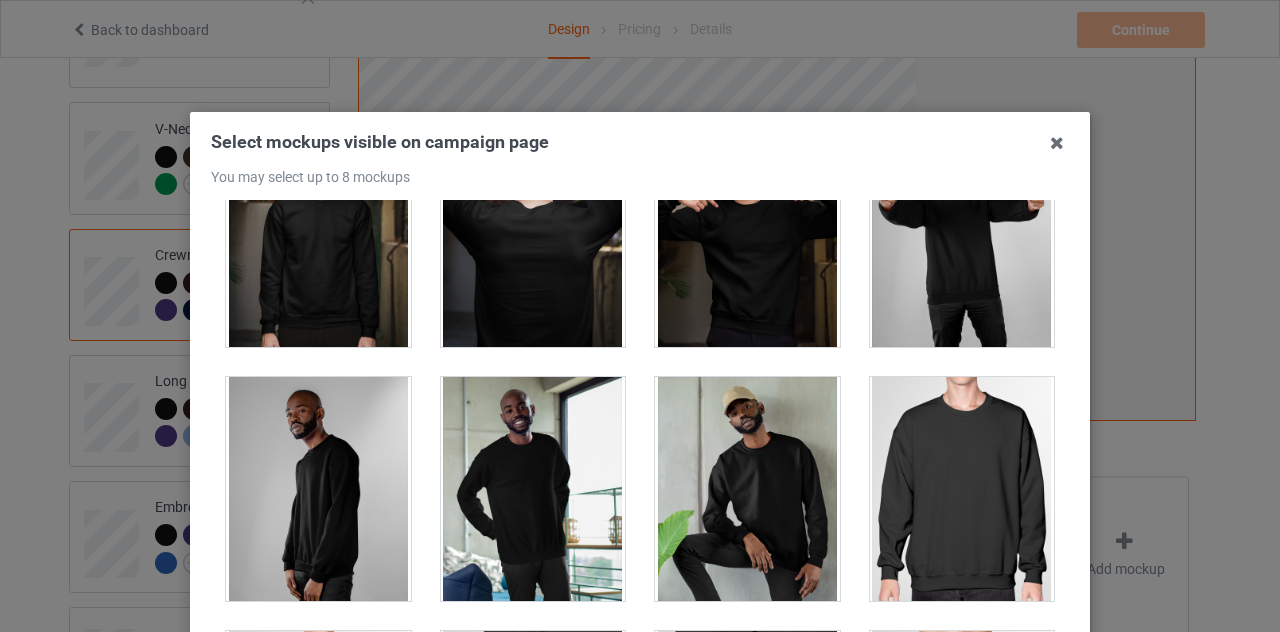 click at bounding box center [533, 489] 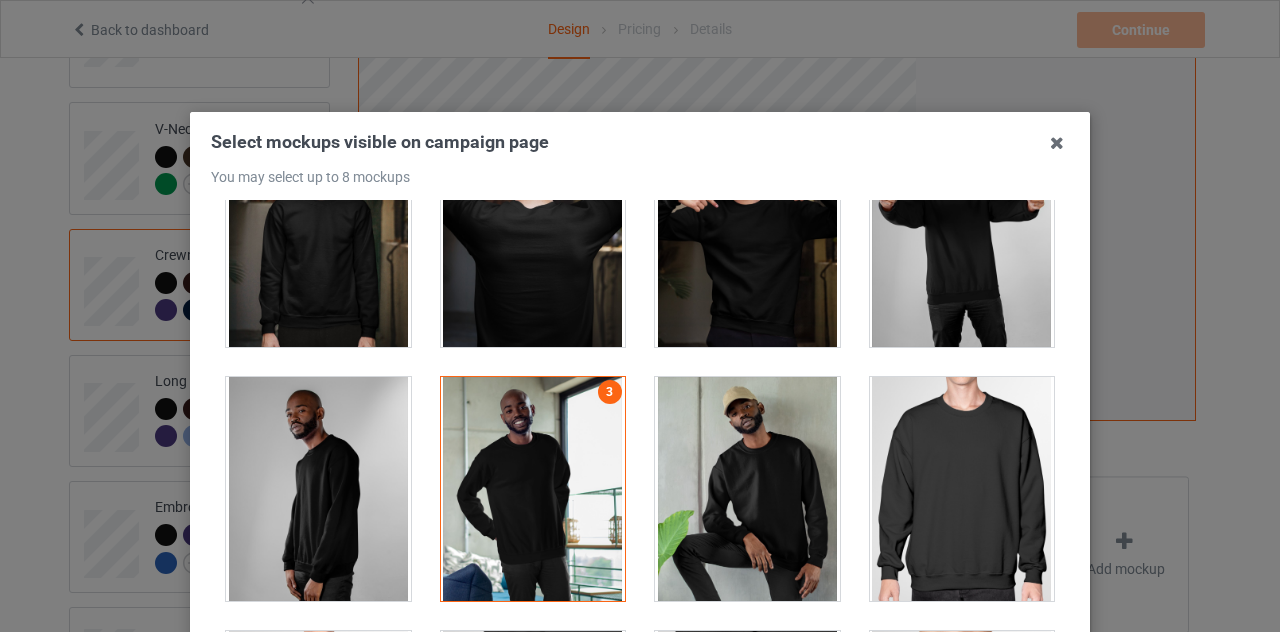click at bounding box center [747, 489] 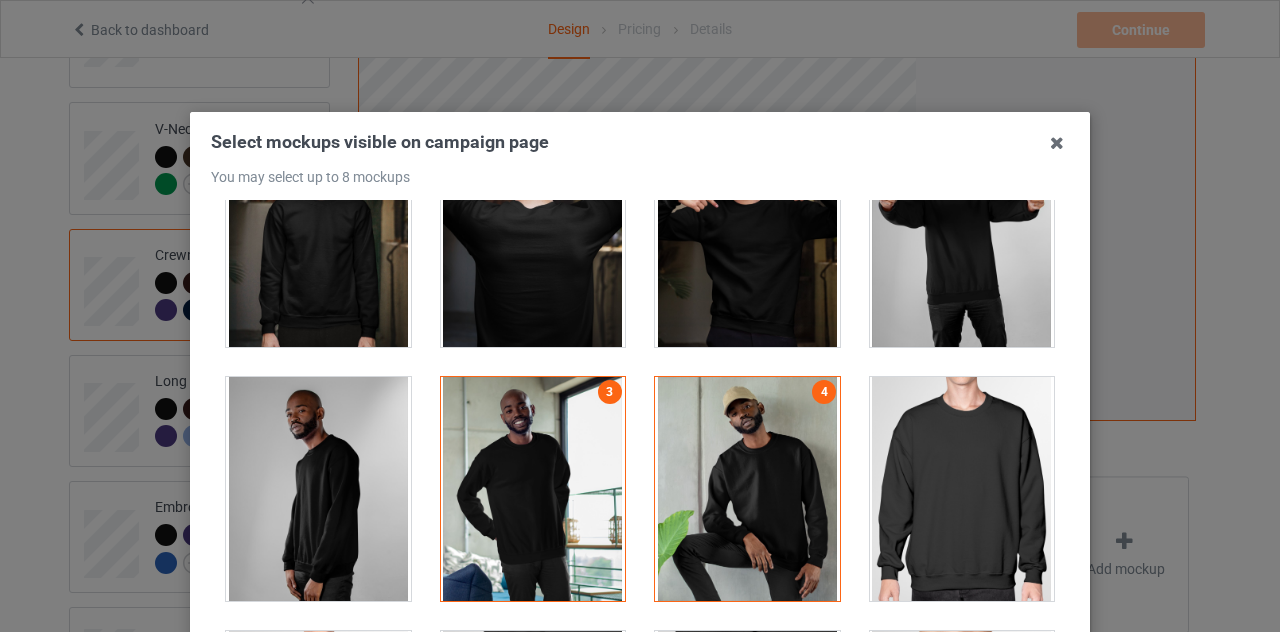click at bounding box center [962, 489] 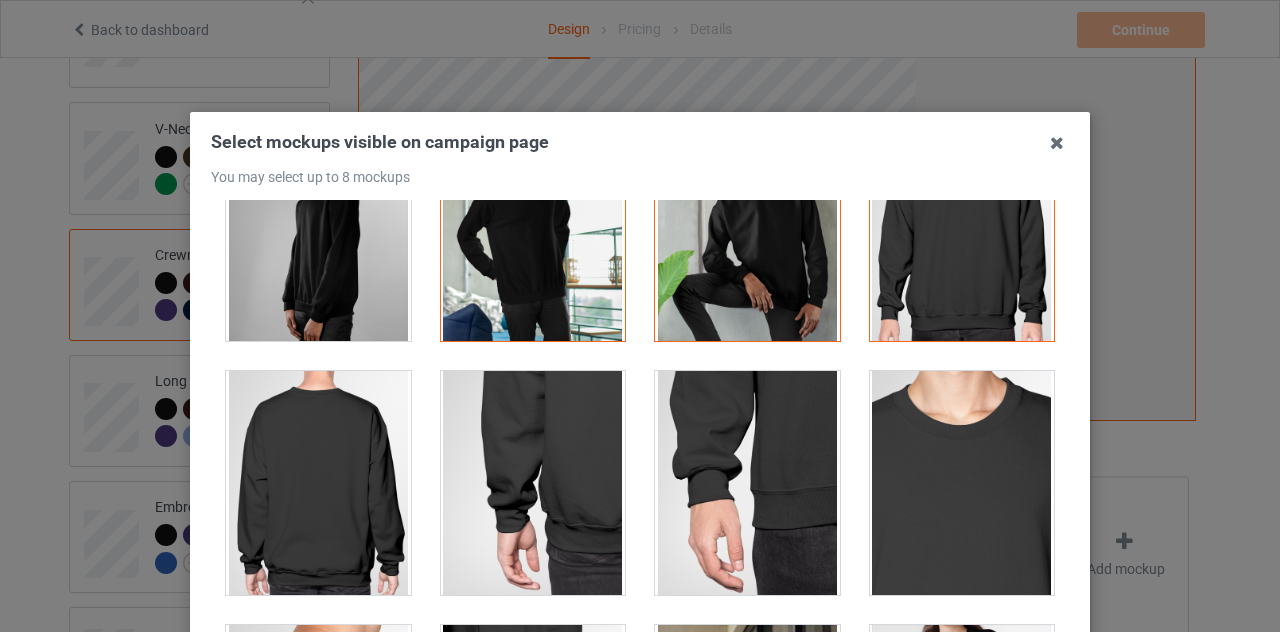 scroll, scrollTop: 1000, scrollLeft: 0, axis: vertical 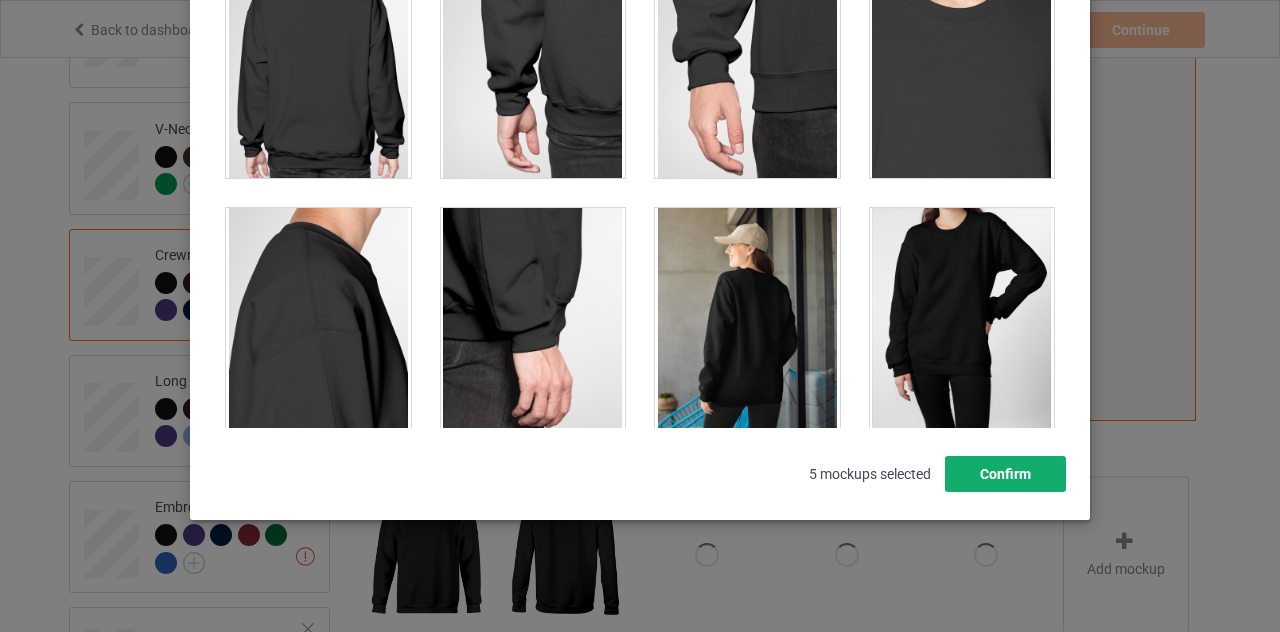 click on "Confirm" at bounding box center [1005, 474] 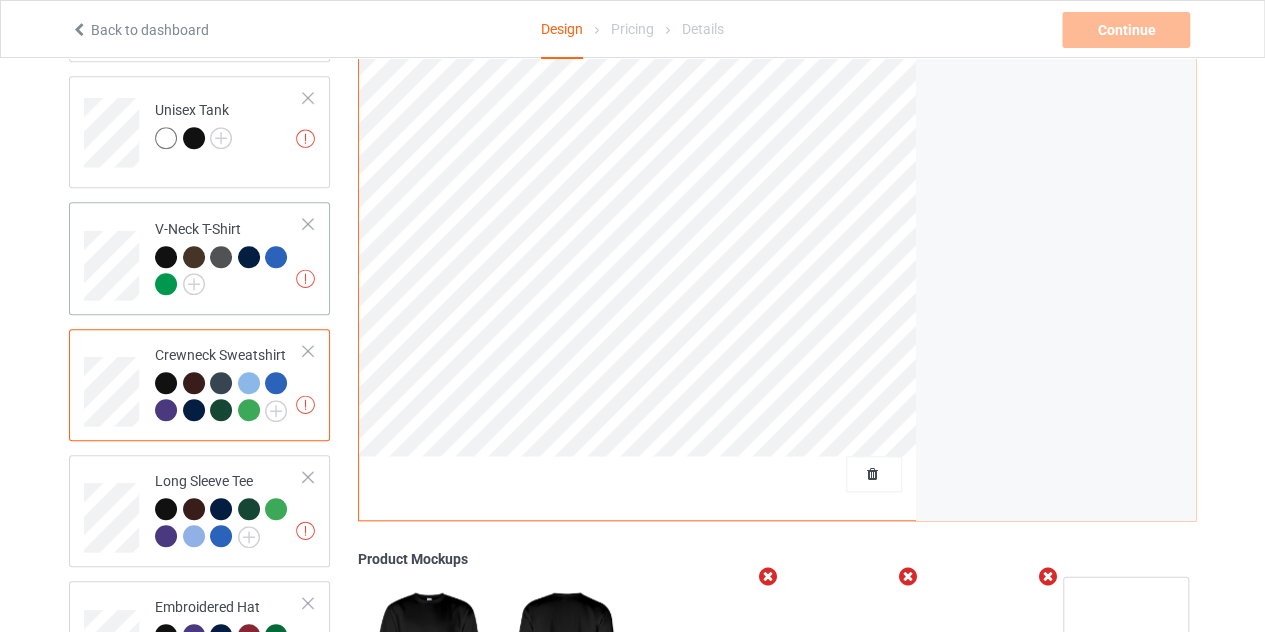 click at bounding box center [229, 273] 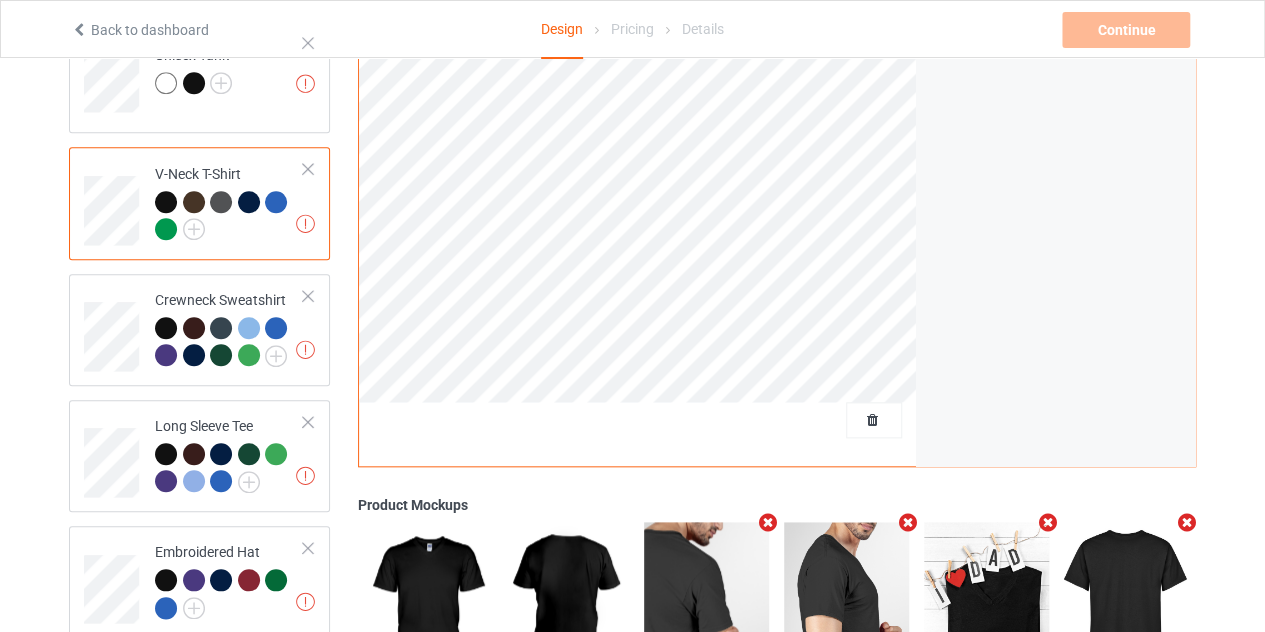 scroll, scrollTop: 961, scrollLeft: 0, axis: vertical 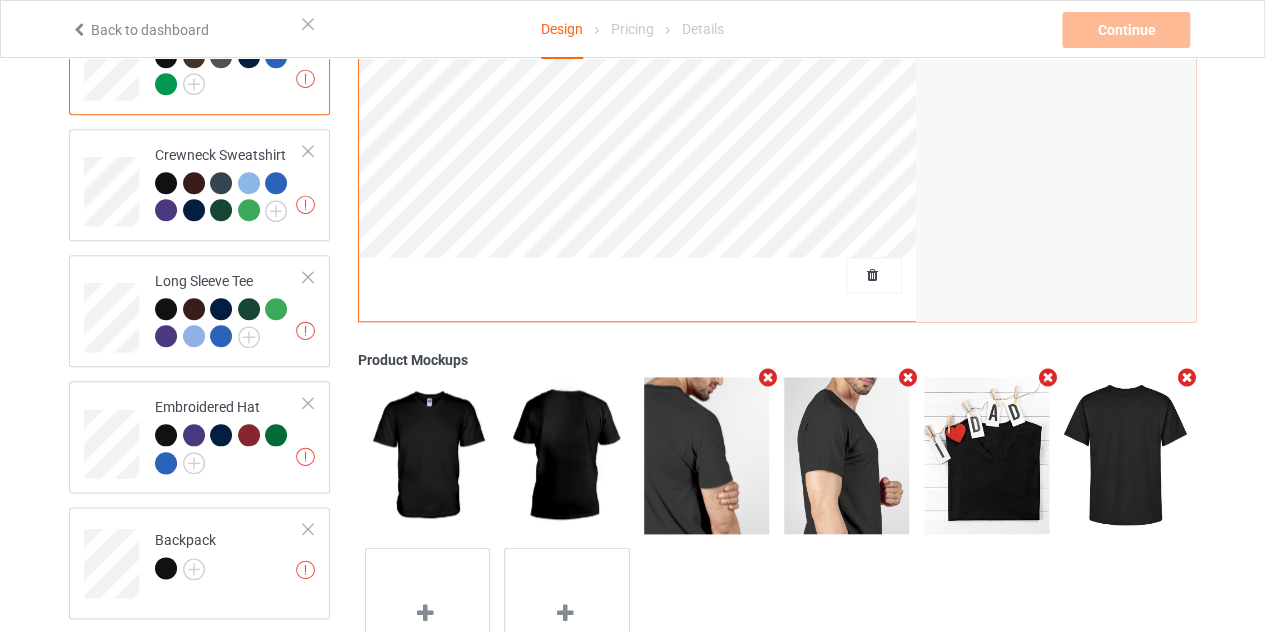 click at bounding box center (986, 455) 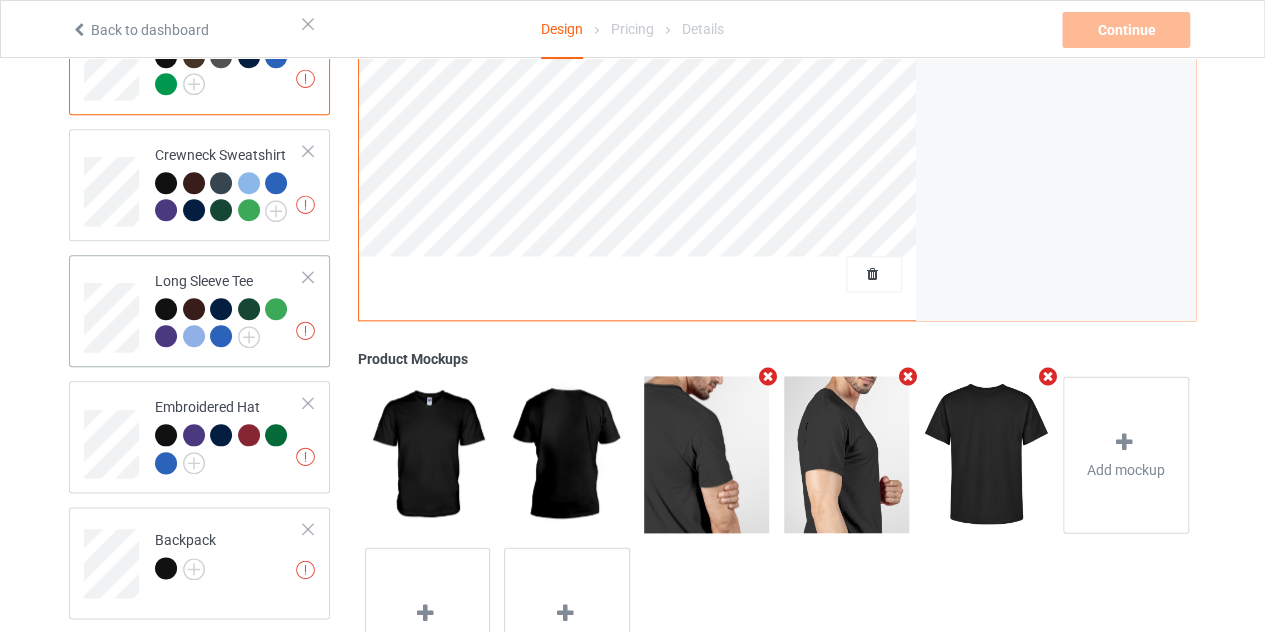 click at bounding box center [166, 336] 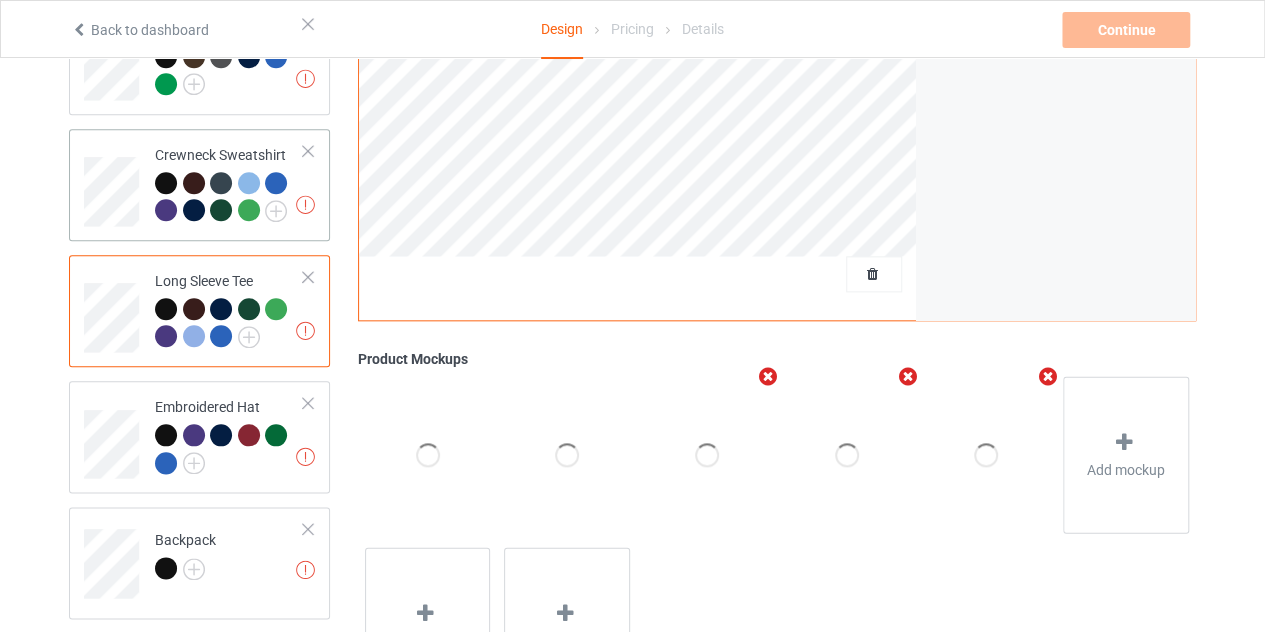 click at bounding box center [194, 210] 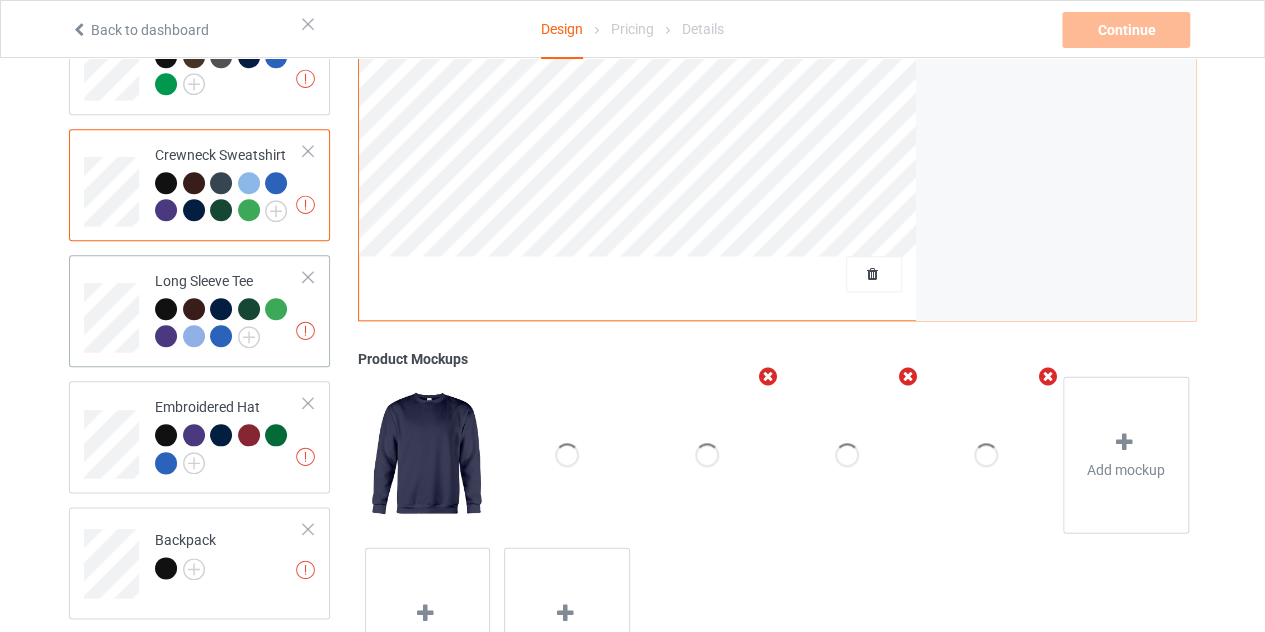click at bounding box center [197, 339] 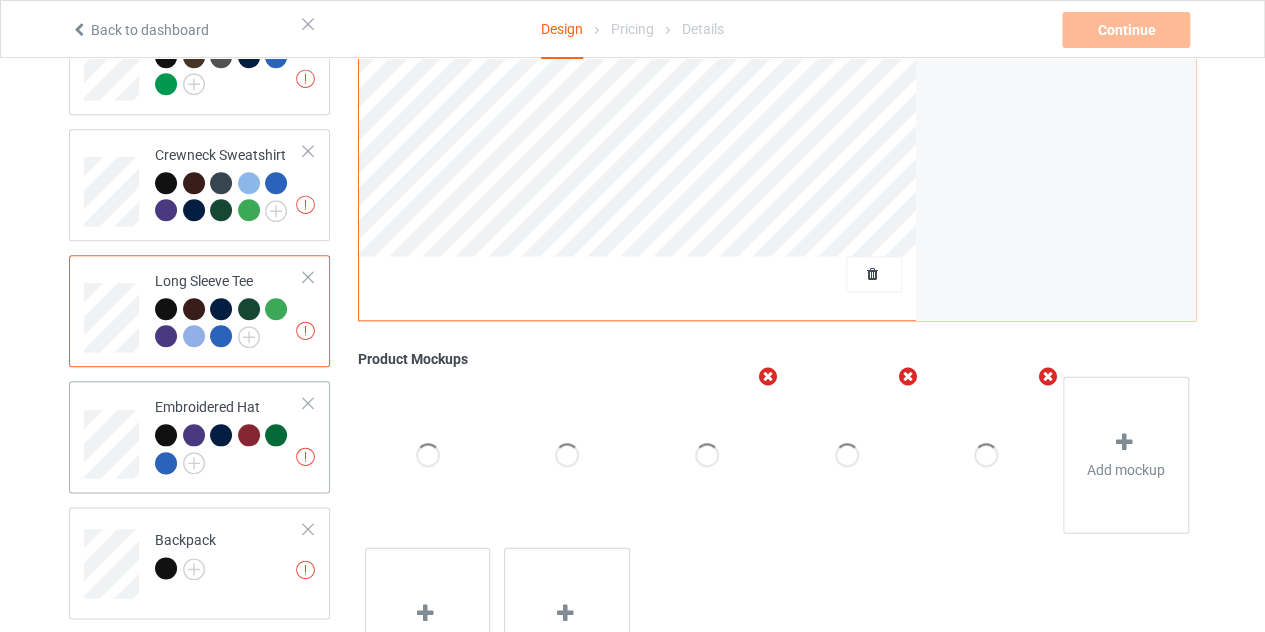 click on "Missing artworks Embroidered Hat" at bounding box center (229, 437) 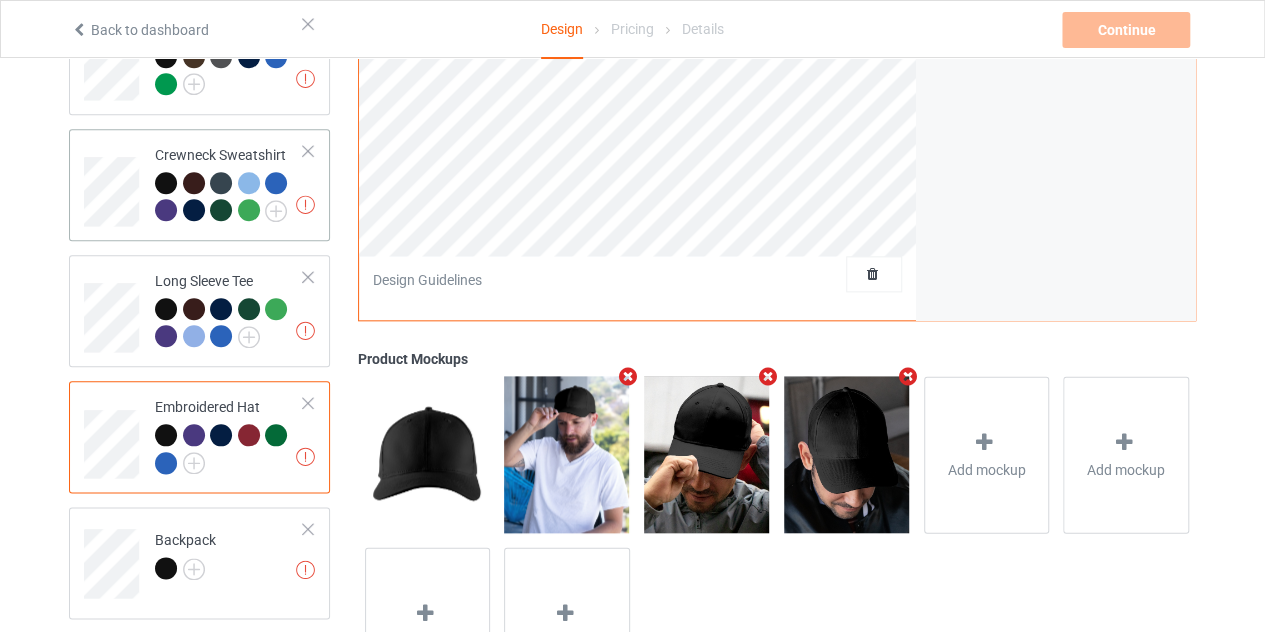 scroll, scrollTop: 861, scrollLeft: 0, axis: vertical 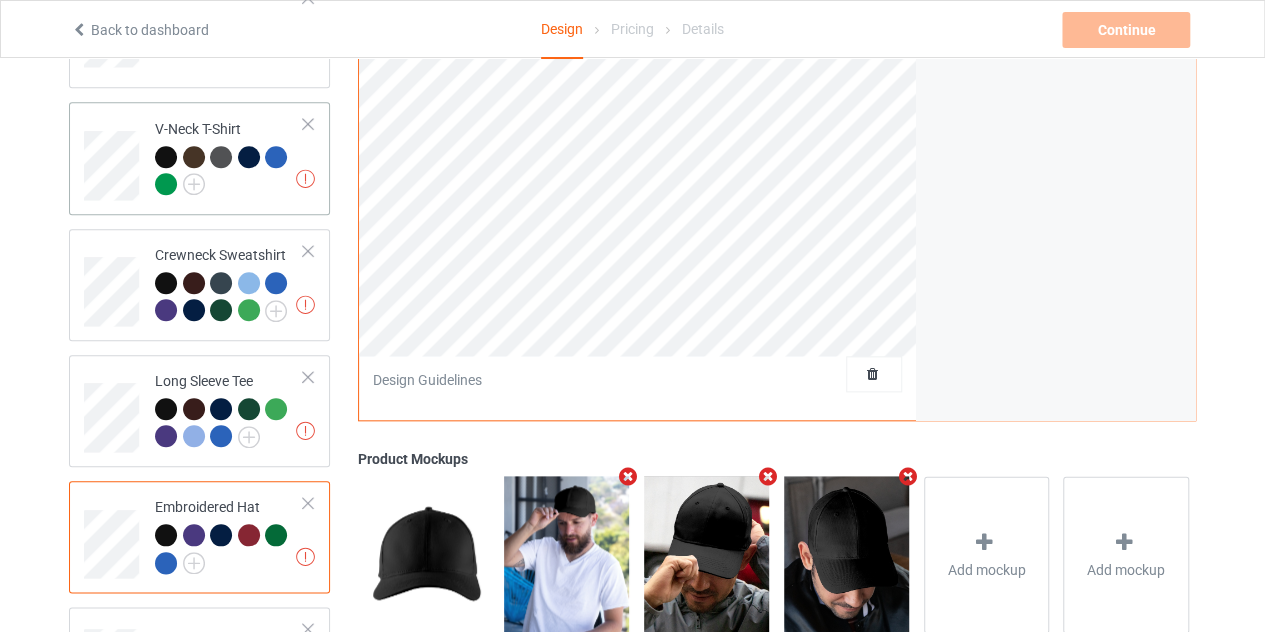 click at bounding box center [166, 157] 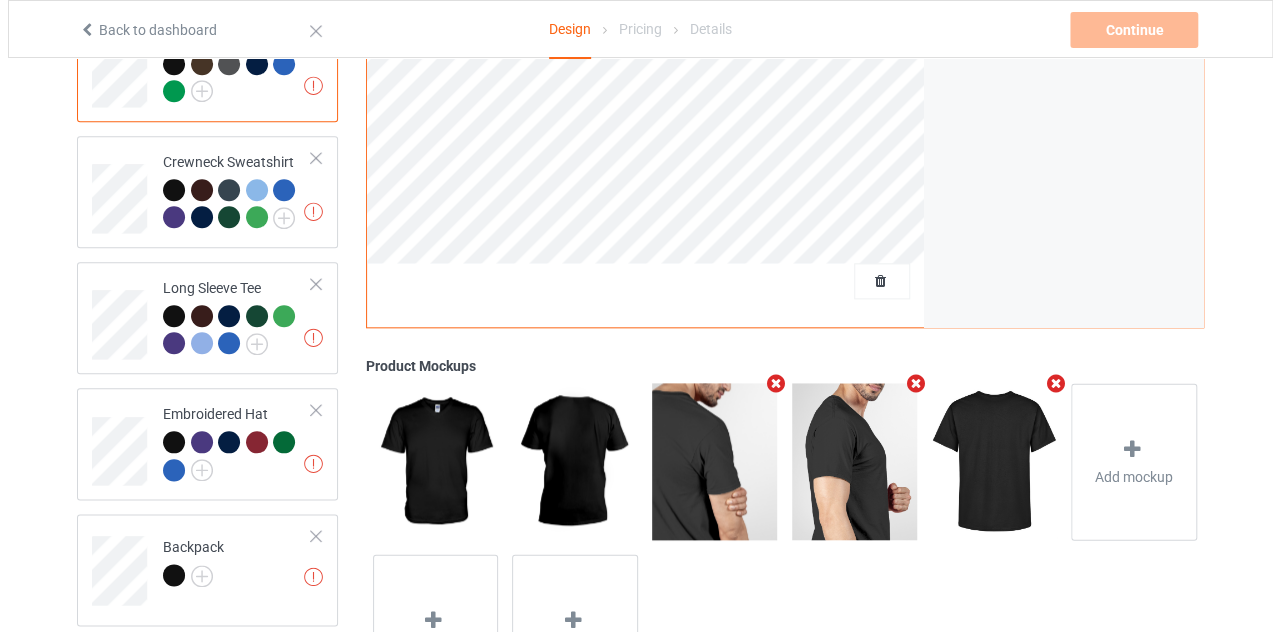 scroll, scrollTop: 1061, scrollLeft: 0, axis: vertical 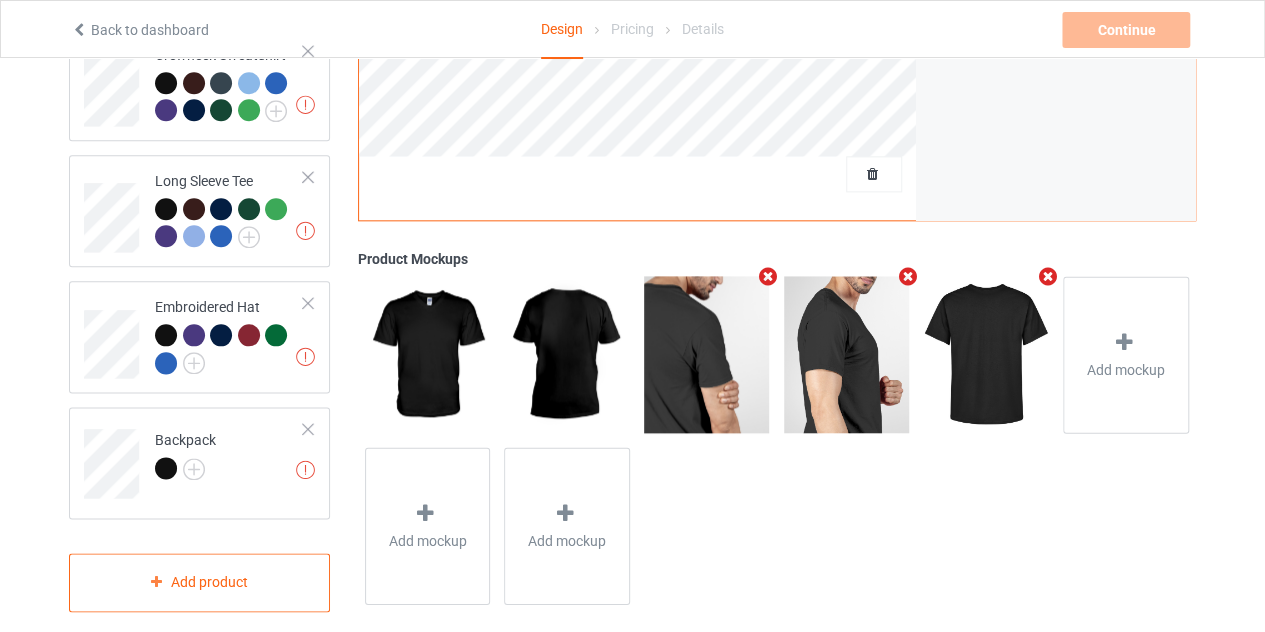 click at bounding box center [706, 355] 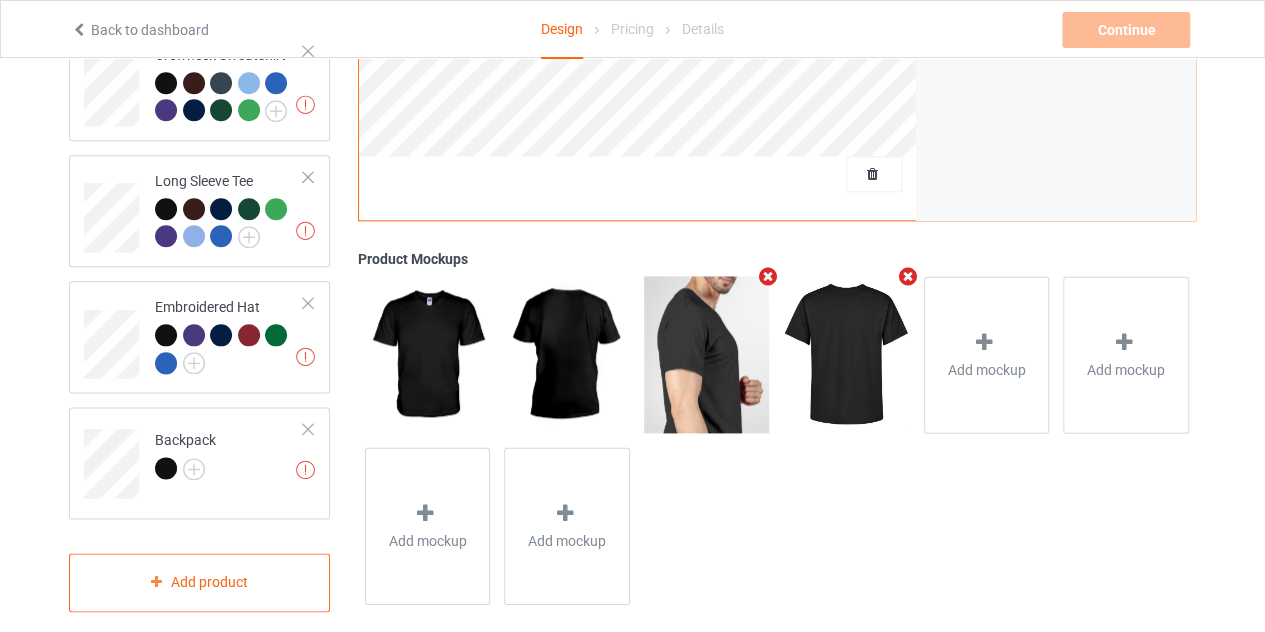 click at bounding box center [768, 277] 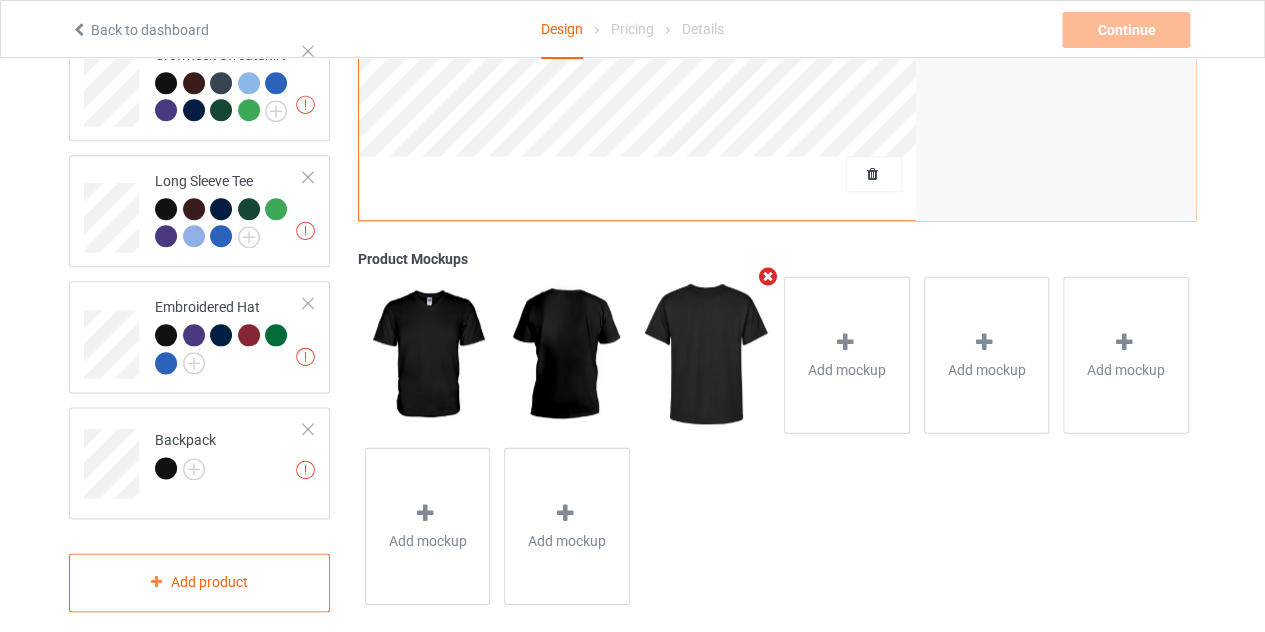 click on "Add mockup" at bounding box center (847, 355) 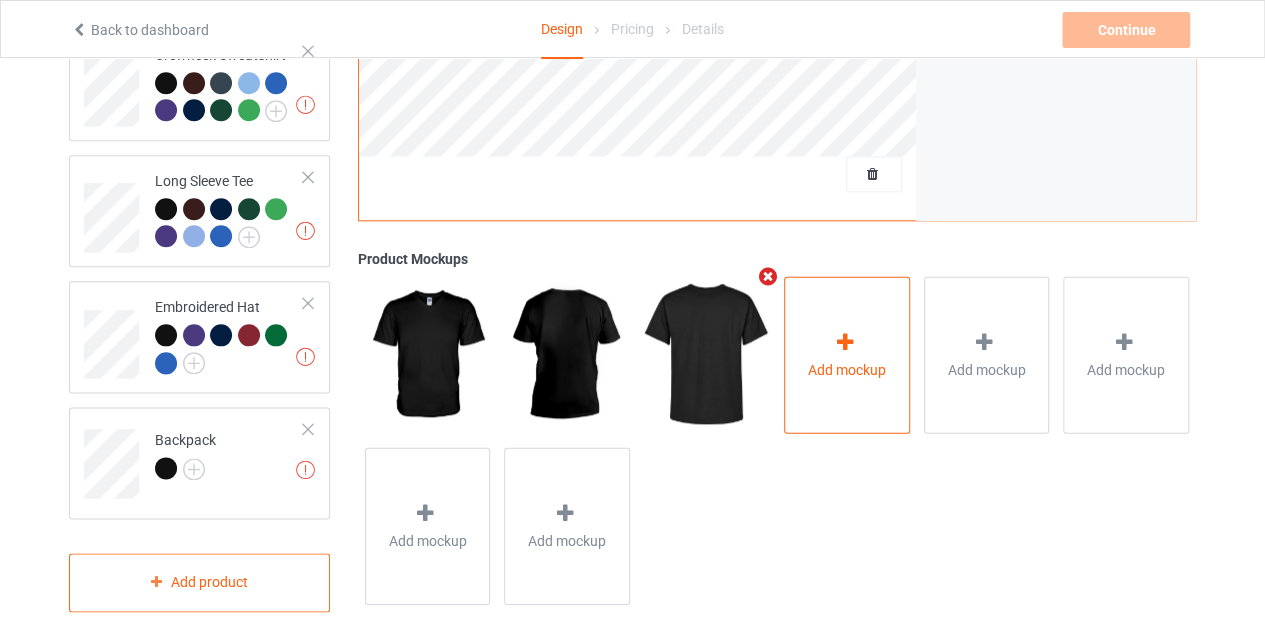 click on "Add mockup" at bounding box center [847, 355] 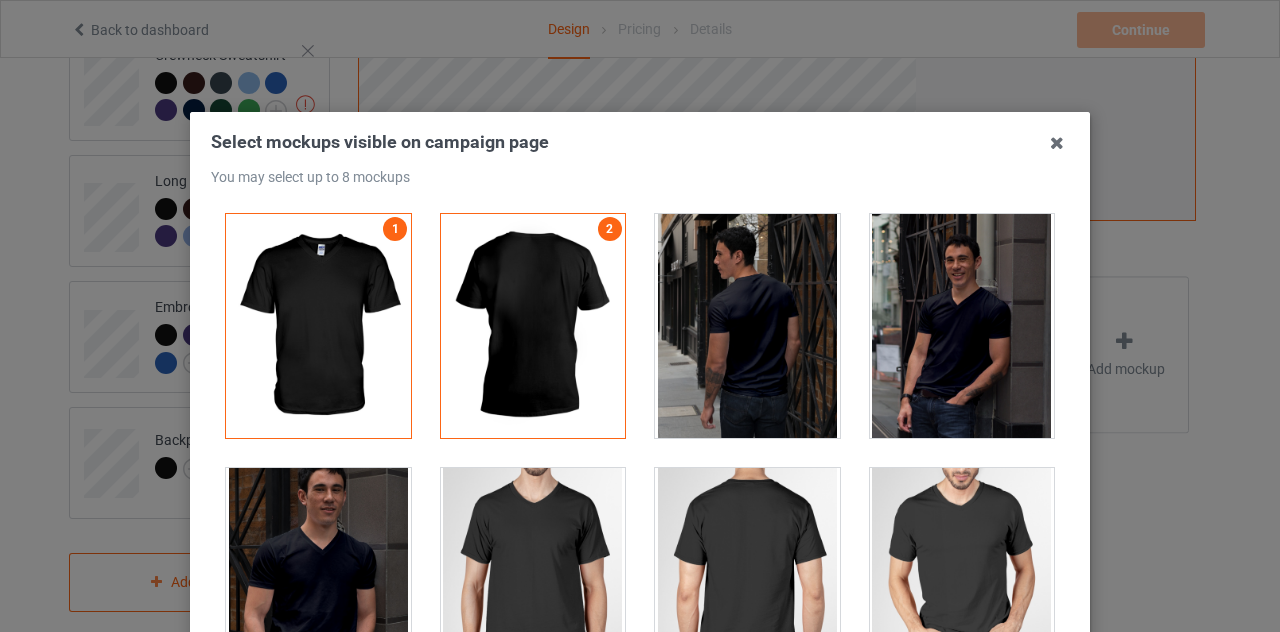 scroll, scrollTop: 0, scrollLeft: 0, axis: both 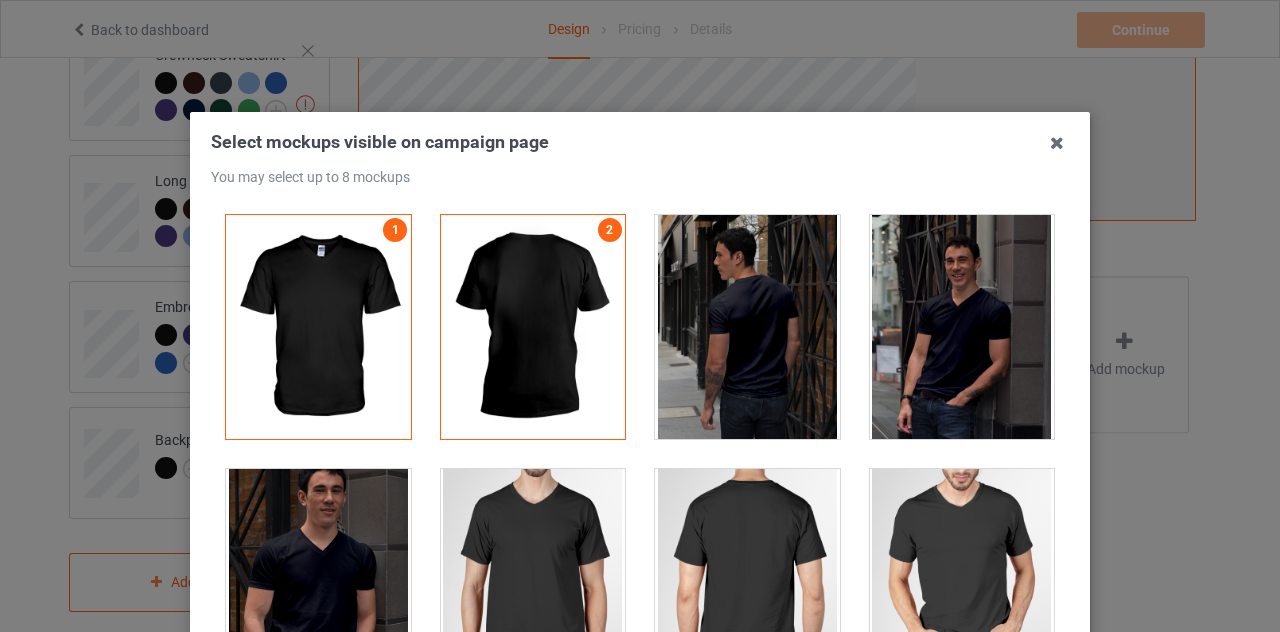 click at bounding box center [962, 581] 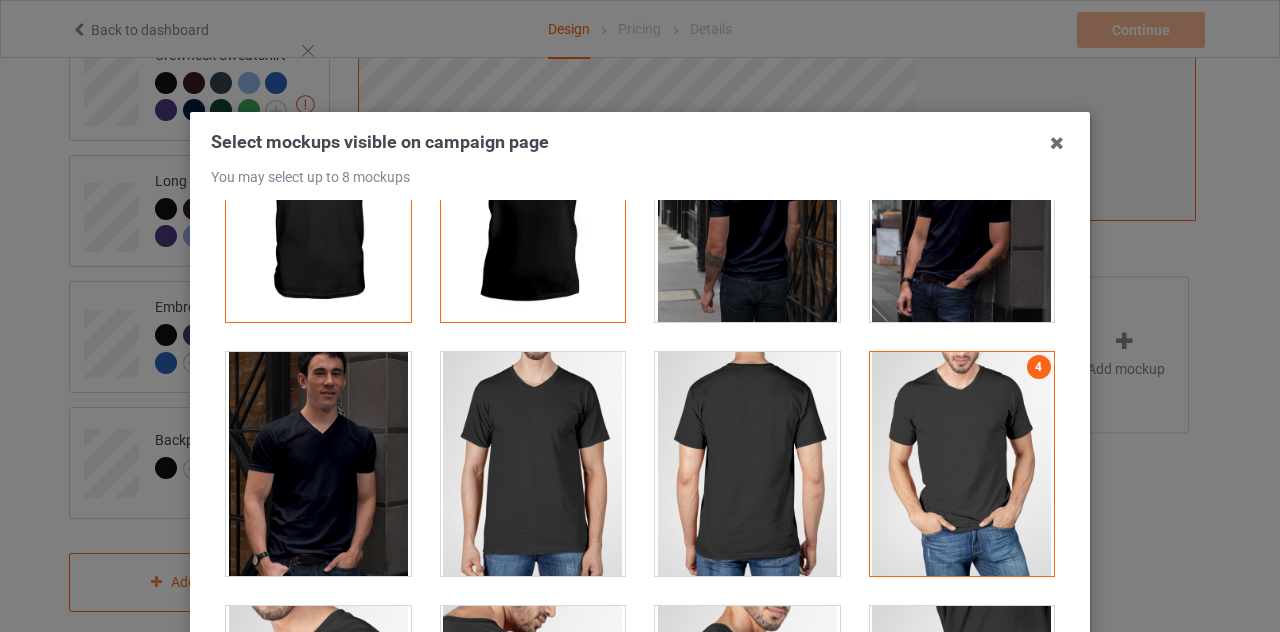 scroll, scrollTop: 200, scrollLeft: 0, axis: vertical 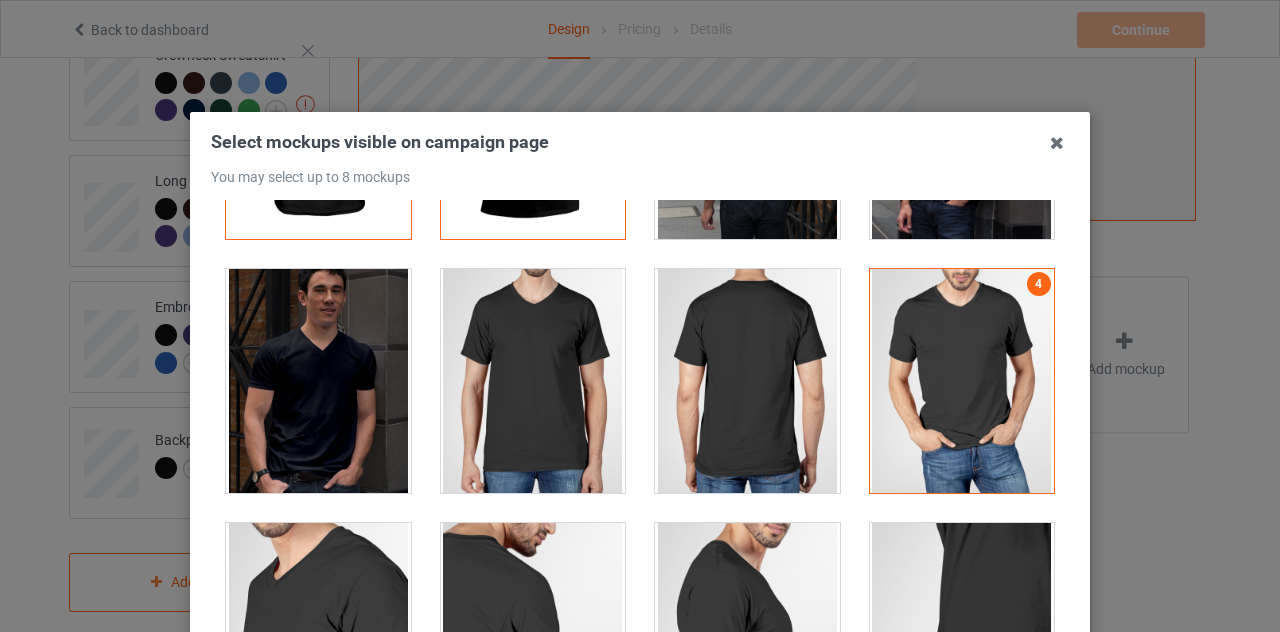 click at bounding box center (962, 127) 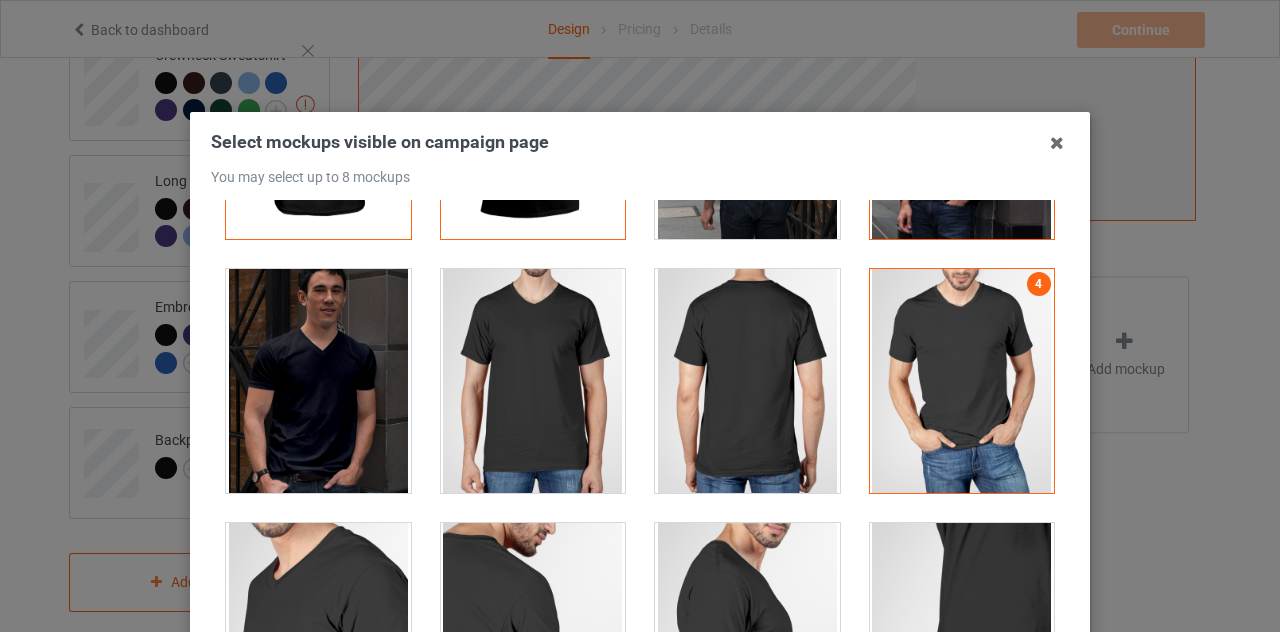 click at bounding box center (533, 381) 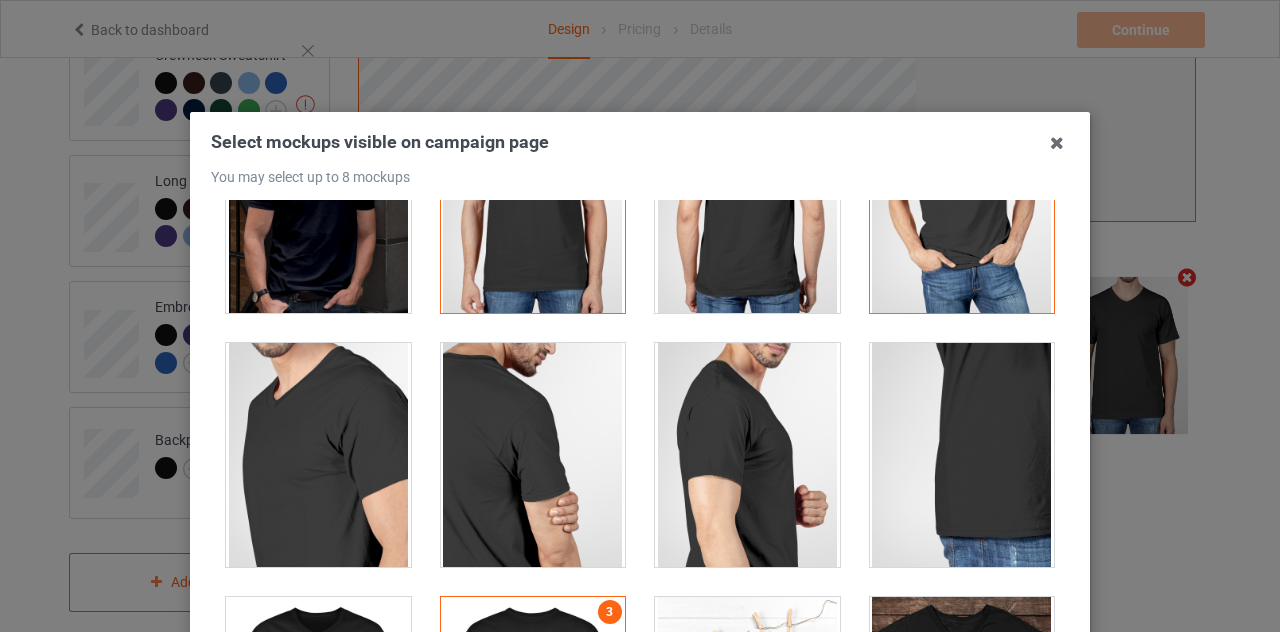 scroll, scrollTop: 400, scrollLeft: 0, axis: vertical 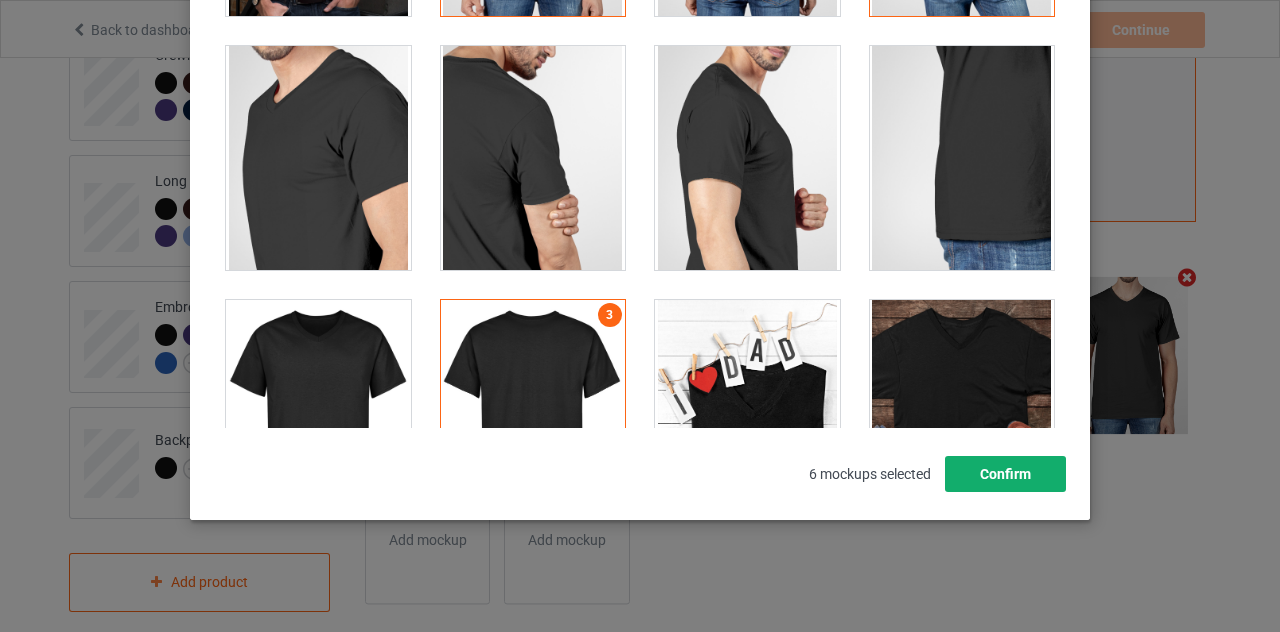 click on "Confirm" at bounding box center [1005, 474] 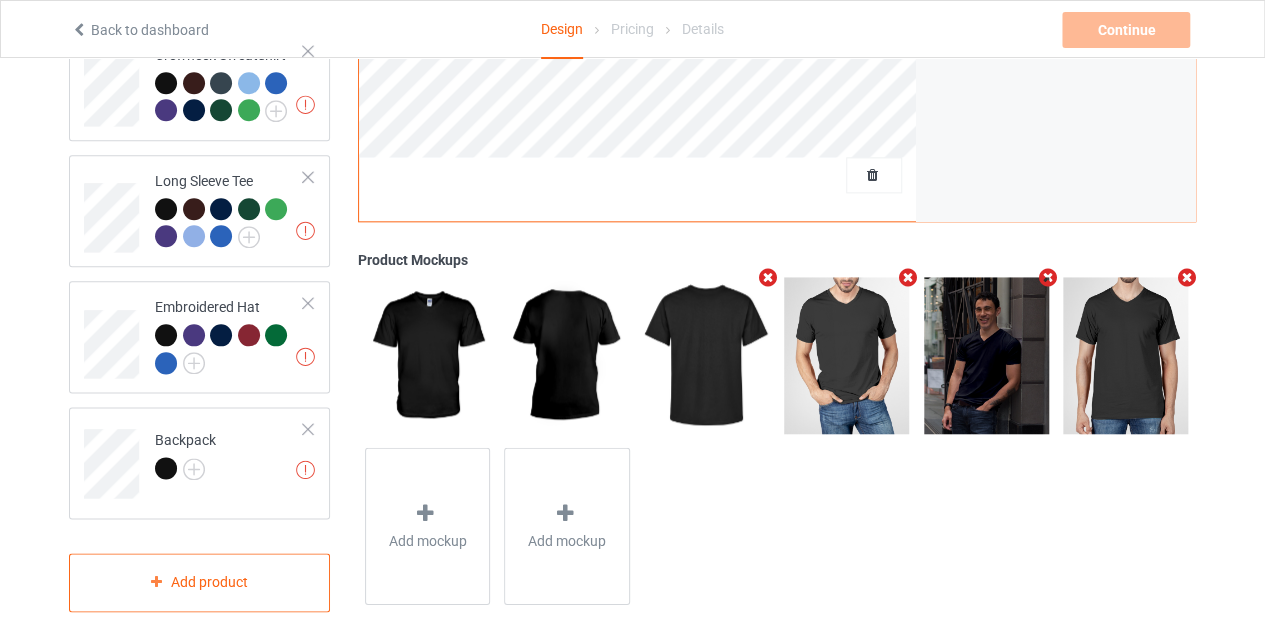 click at bounding box center [907, 278] 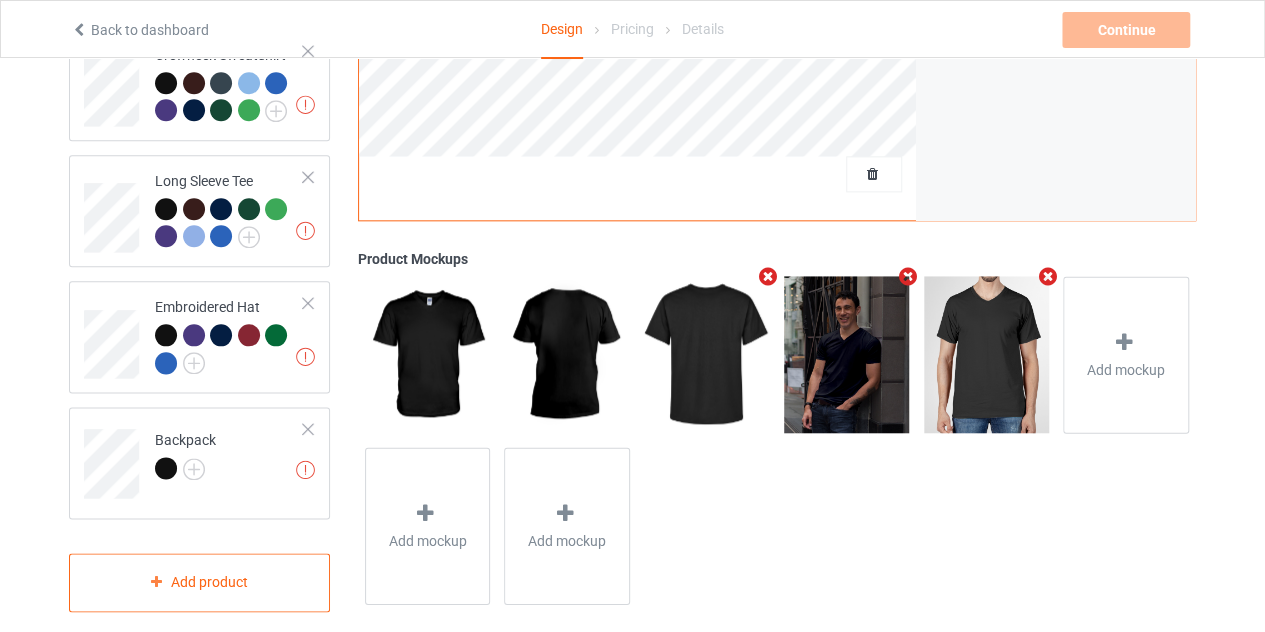 click at bounding box center [1047, 277] 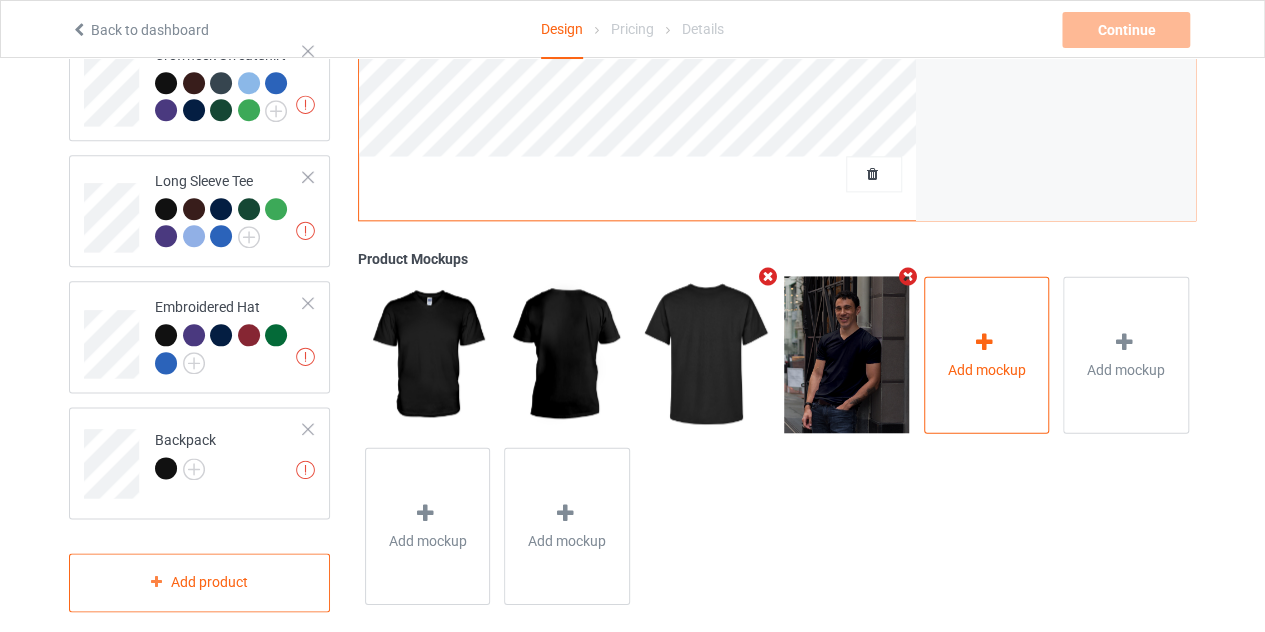 click on "Add mockup" at bounding box center [987, 355] 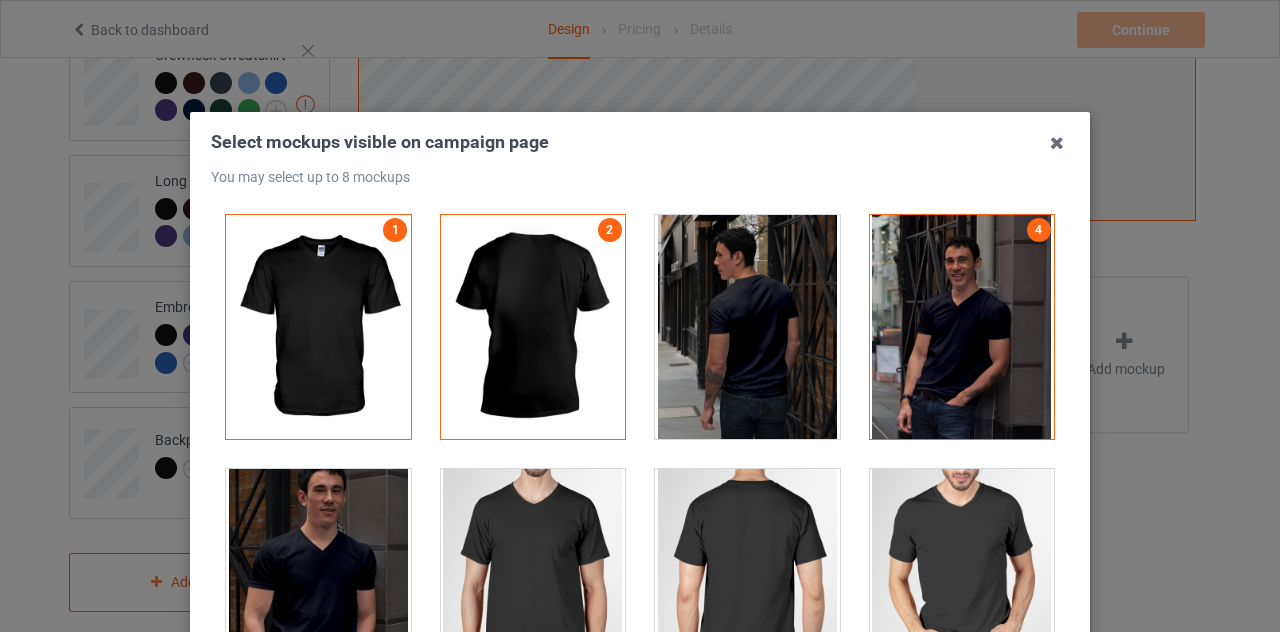 drag, startPoint x: 336, startPoint y: 551, endPoint x: 516, endPoint y: 517, distance: 183.18297 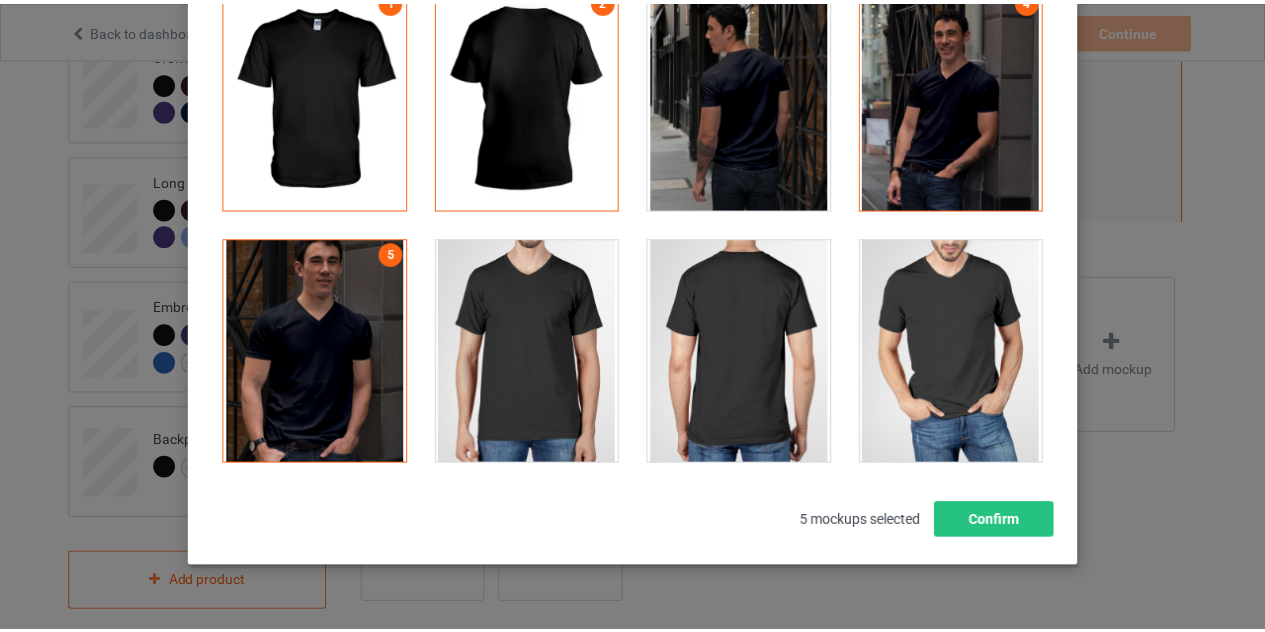 scroll, scrollTop: 277, scrollLeft: 0, axis: vertical 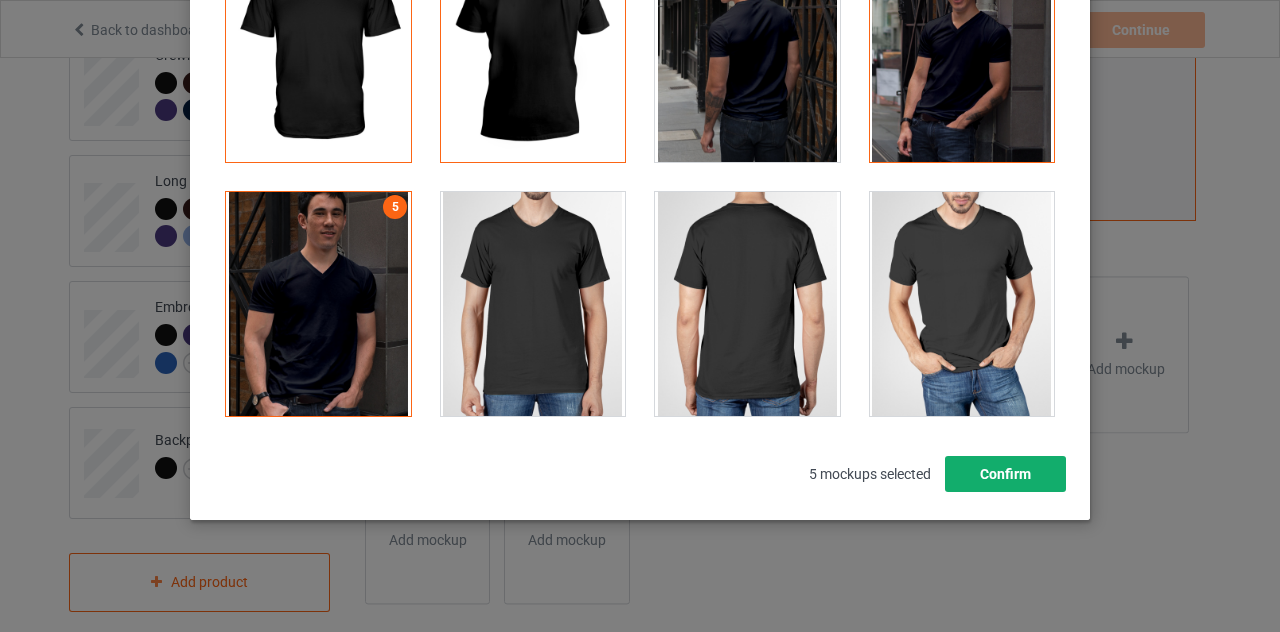 click on "Confirm" at bounding box center [1005, 474] 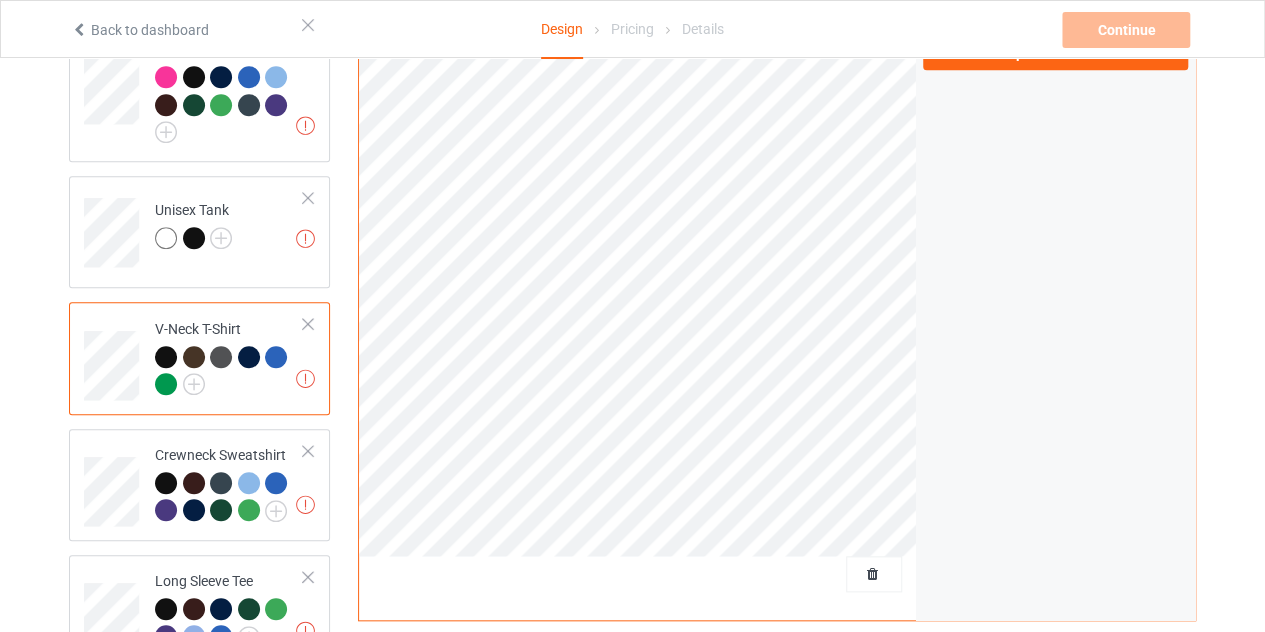 drag, startPoint x: 166, startPoint y: 241, endPoint x: 183, endPoint y: 301, distance: 62.361847 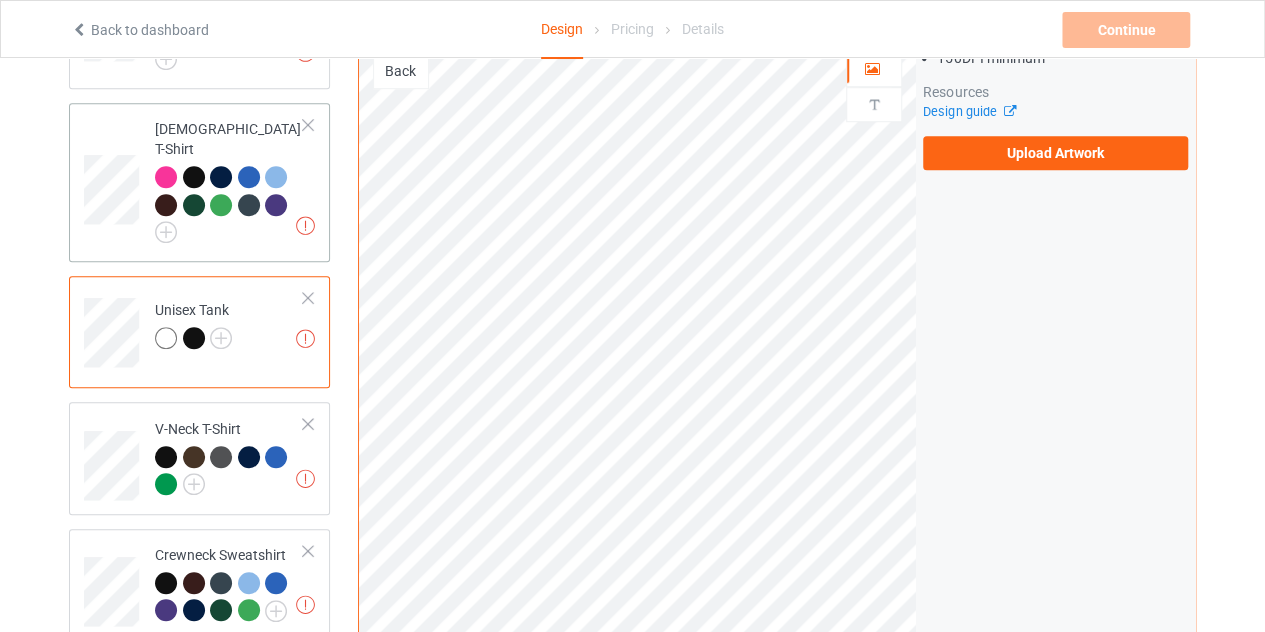 click at bounding box center [197, 180] 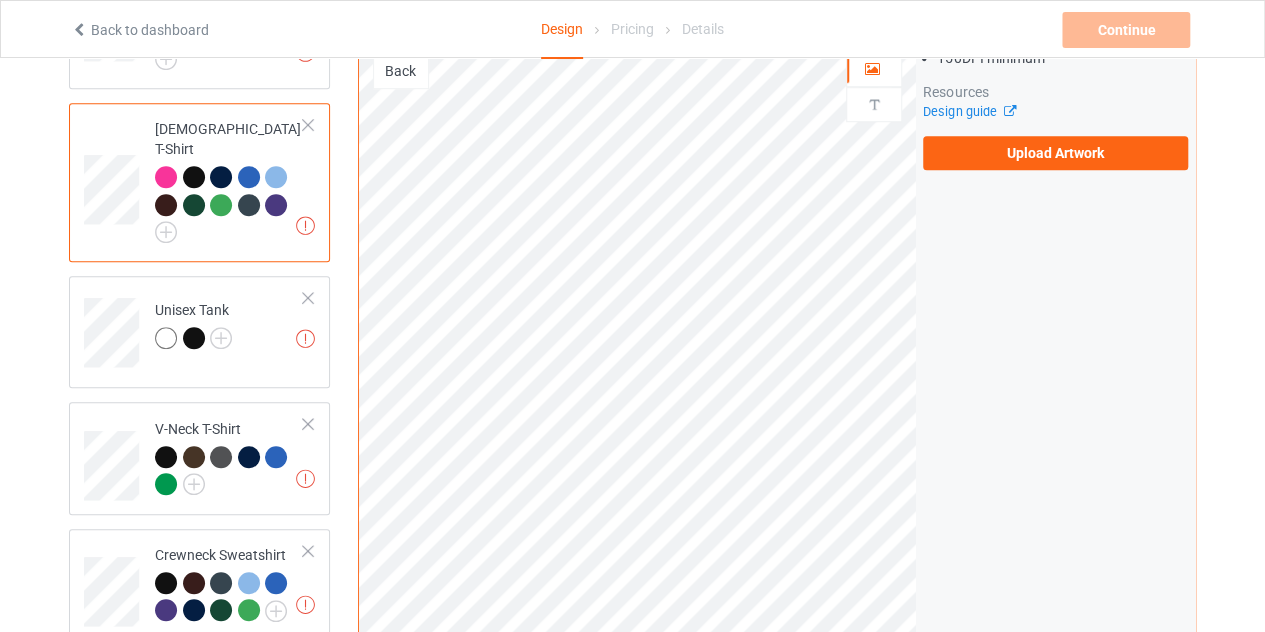 click at bounding box center (197, 208) 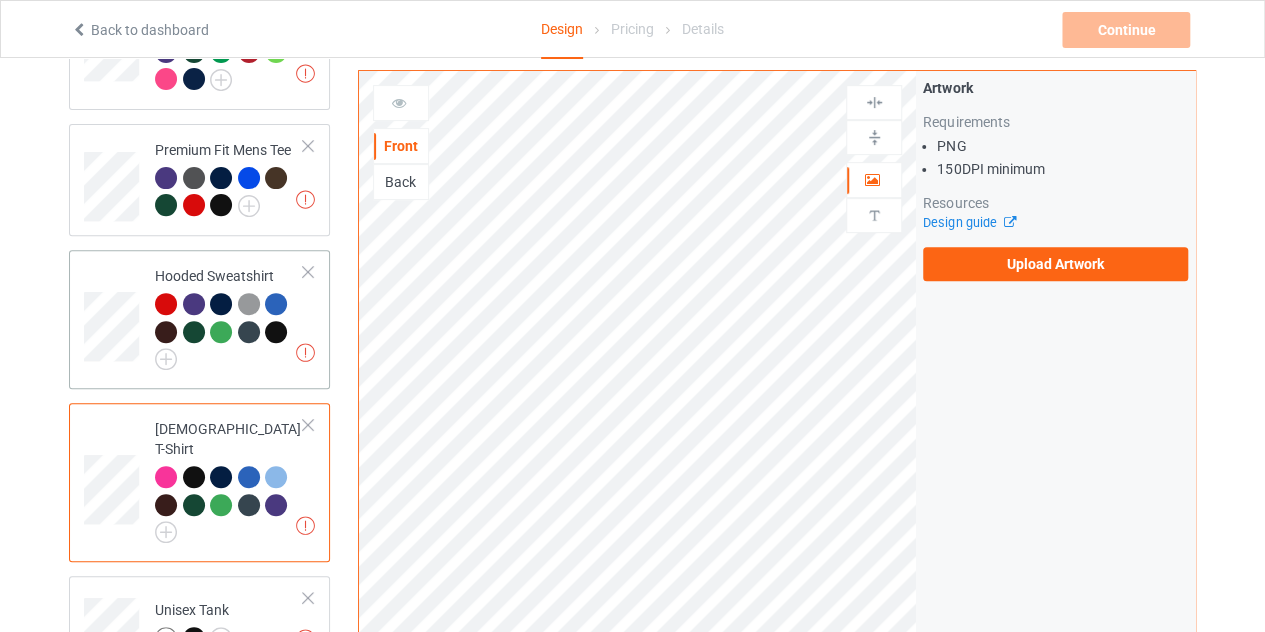 click at bounding box center [224, 335] 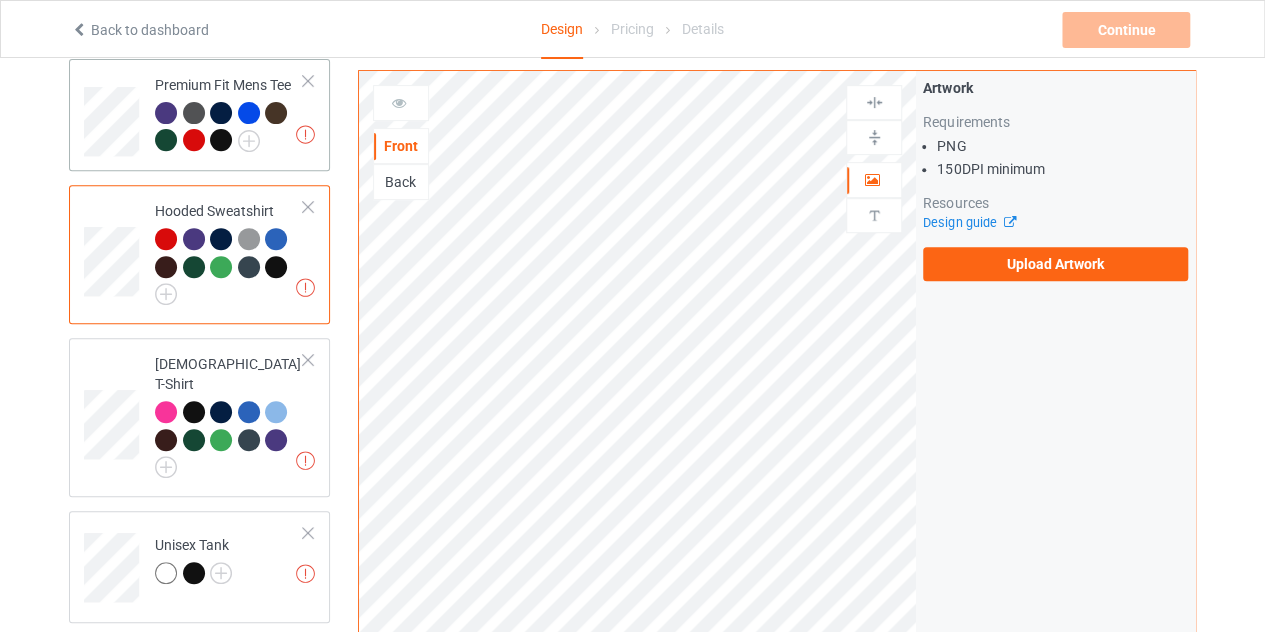 scroll, scrollTop: 161, scrollLeft: 0, axis: vertical 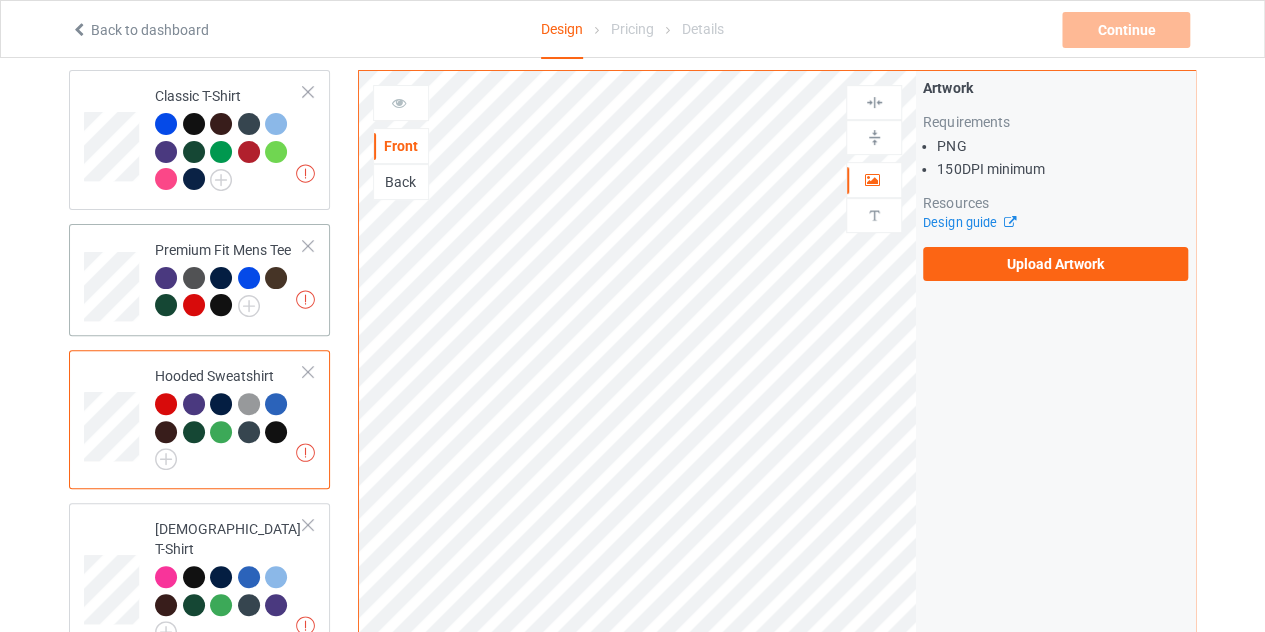 click at bounding box center (197, 281) 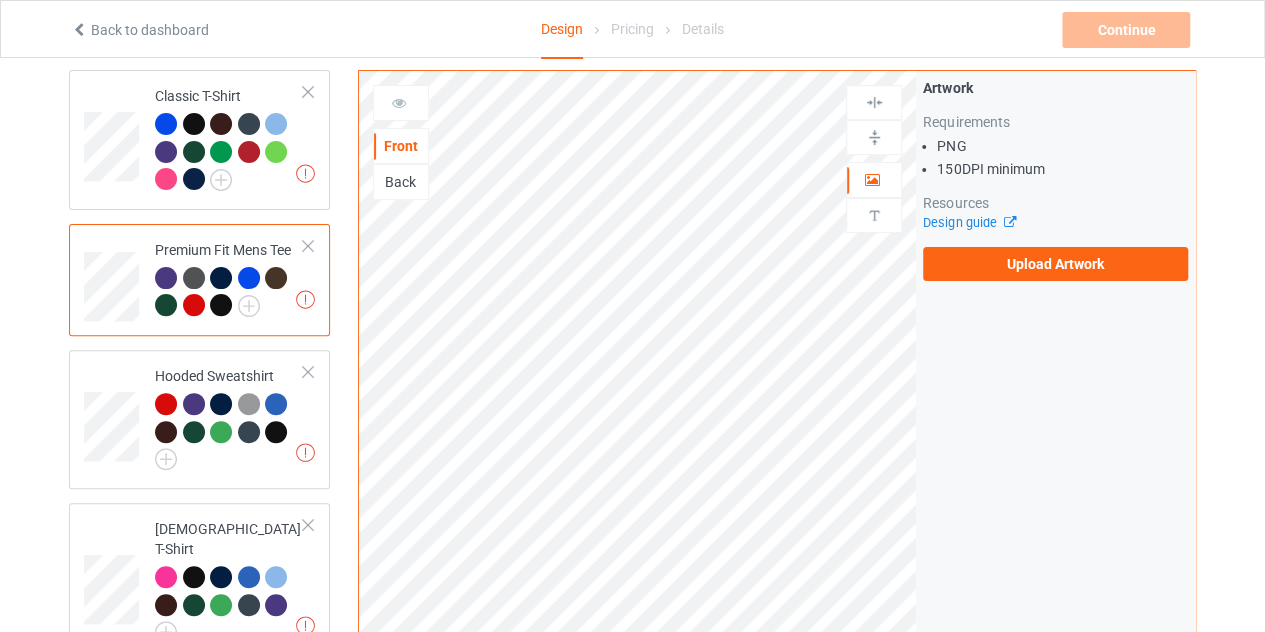 scroll, scrollTop: 0, scrollLeft: 0, axis: both 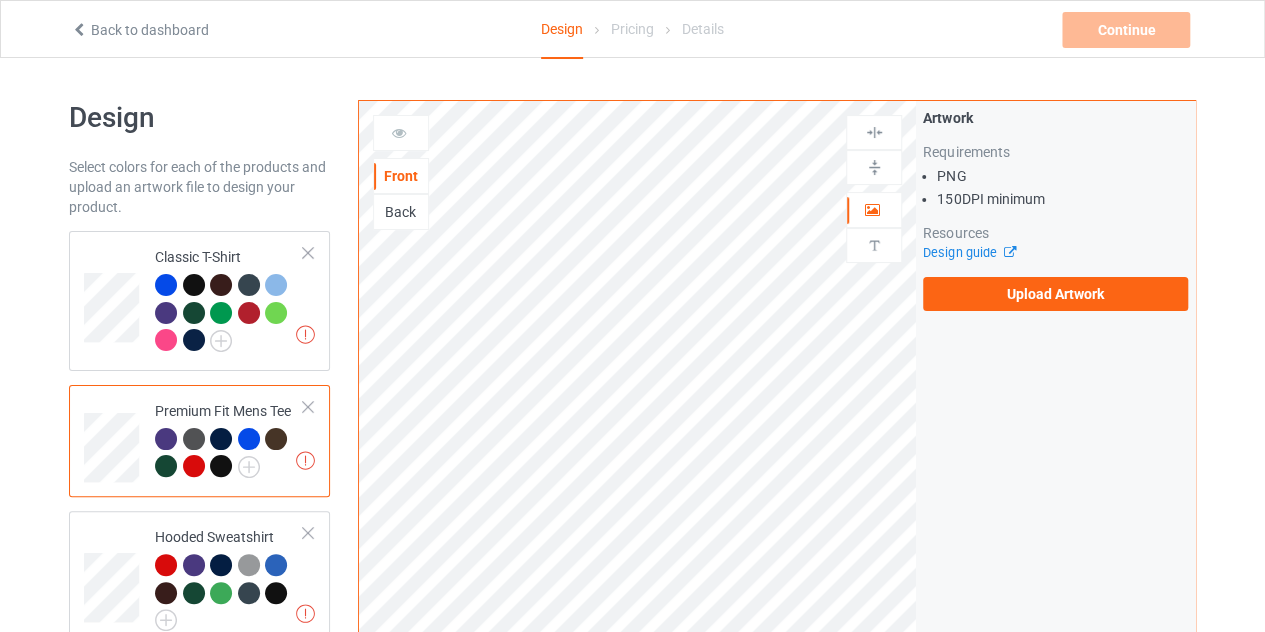 click on "Artwork Requirements PNG 150  DPI minimum Resources Design guide Upload Artwork" at bounding box center (1055, 209) 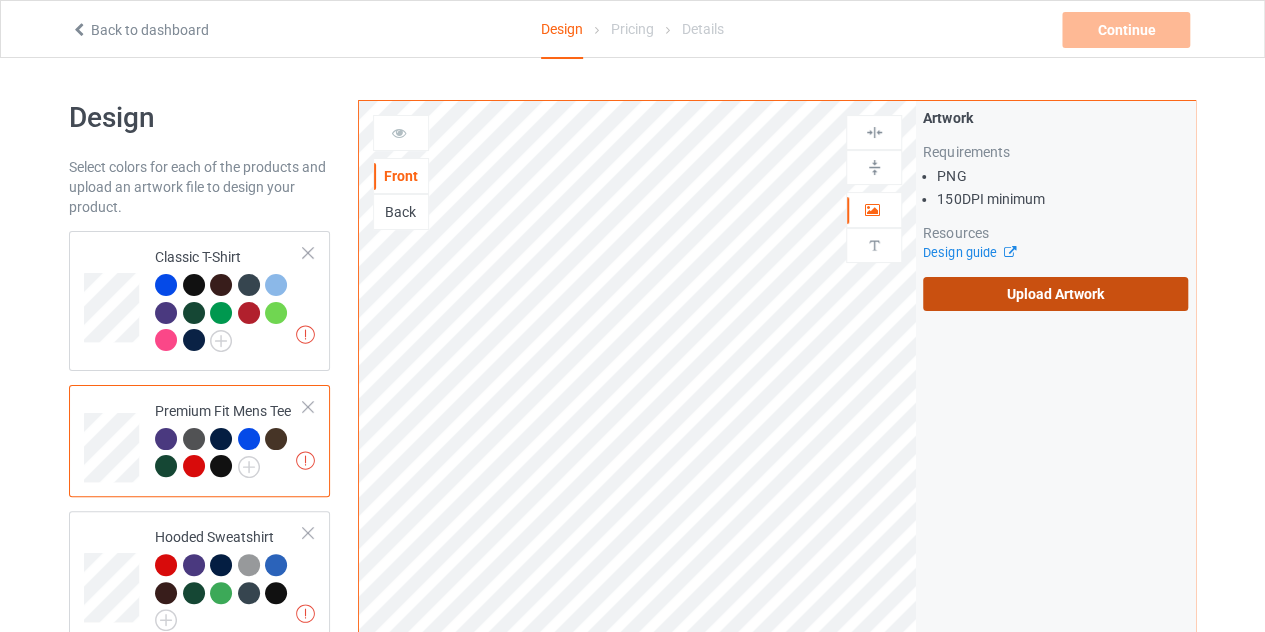 click on "Upload Artwork" at bounding box center (1055, 294) 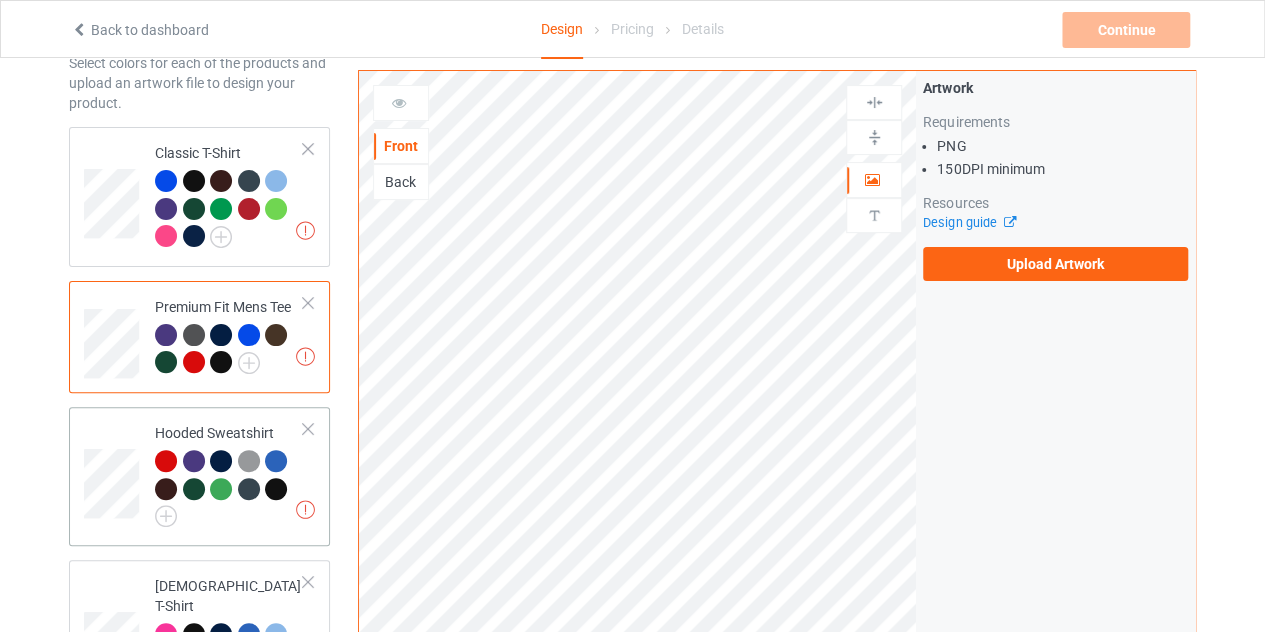 scroll, scrollTop: 200, scrollLeft: 0, axis: vertical 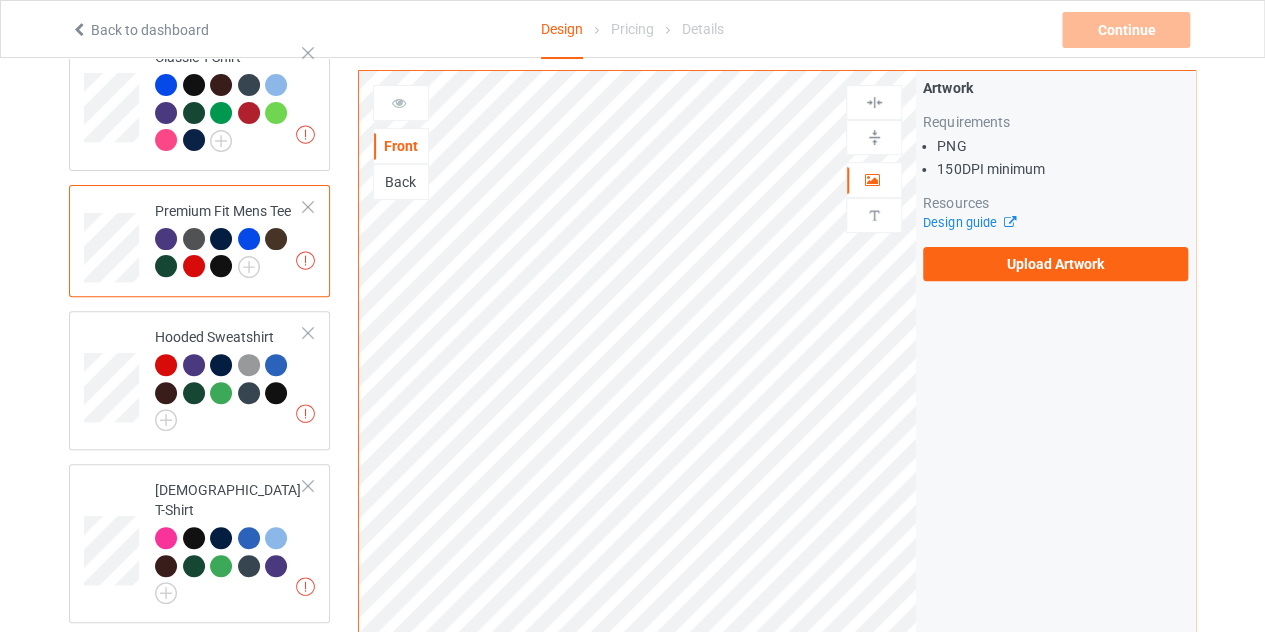 click on "Missing artworks Premium Fit Mens Tee" at bounding box center [229, 241] 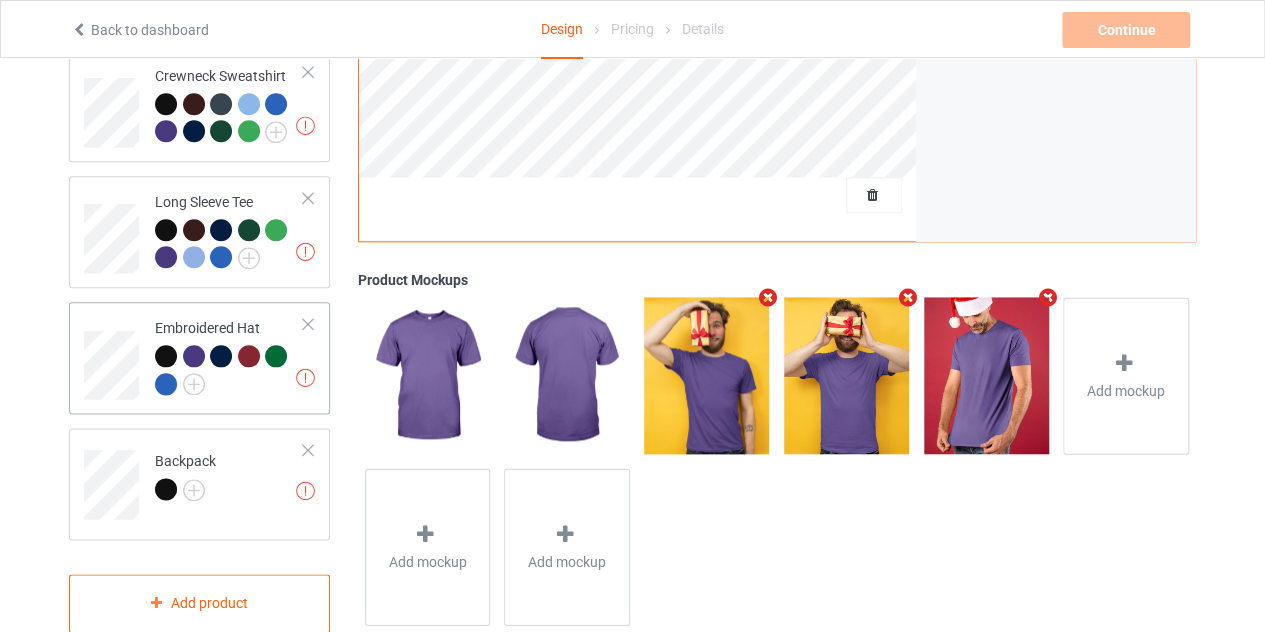 scroll, scrollTop: 1061, scrollLeft: 0, axis: vertical 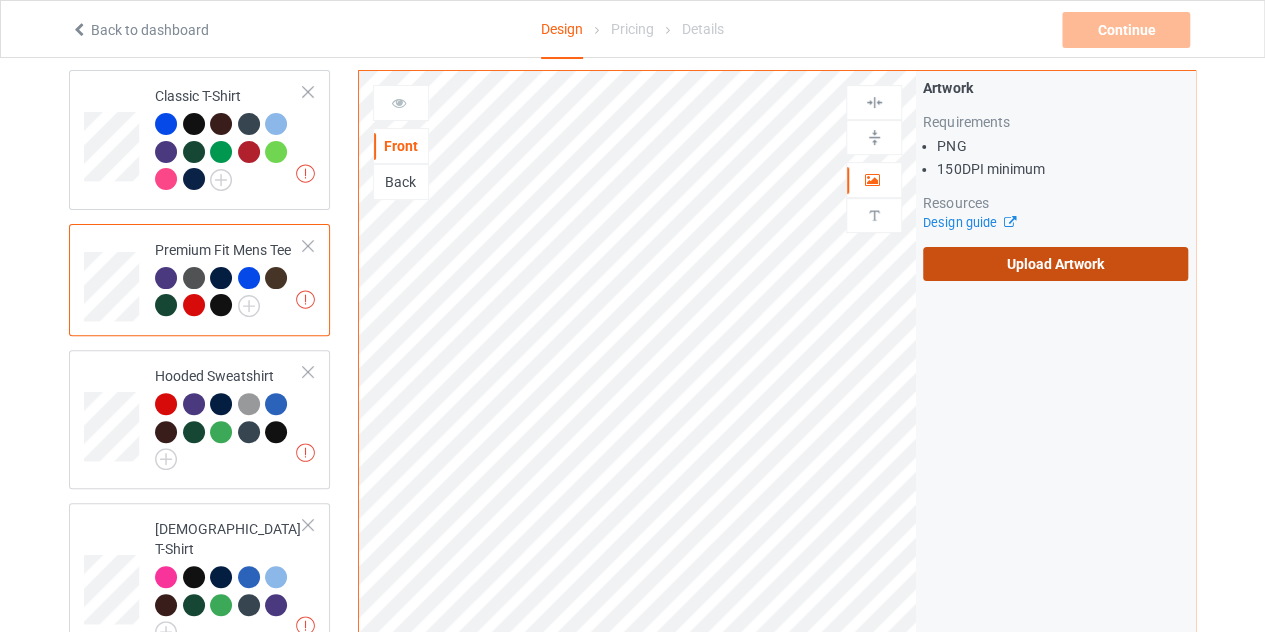 click on "Upload Artwork" at bounding box center [1055, 264] 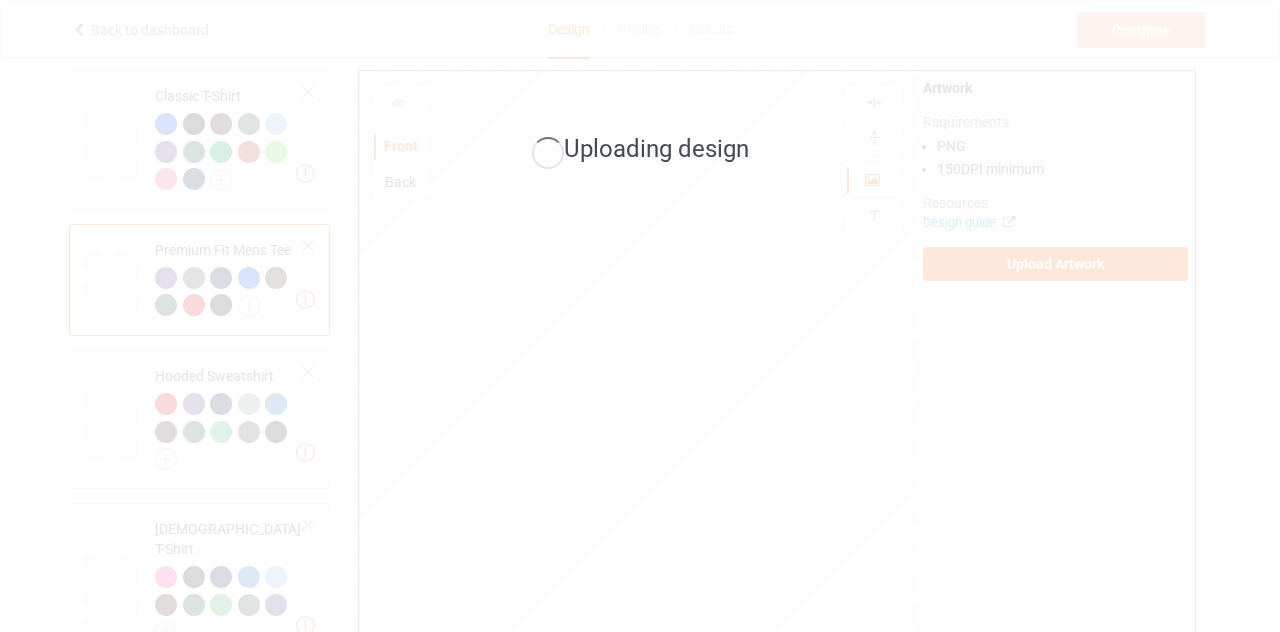 click on "Uploading design" at bounding box center (640, 316) 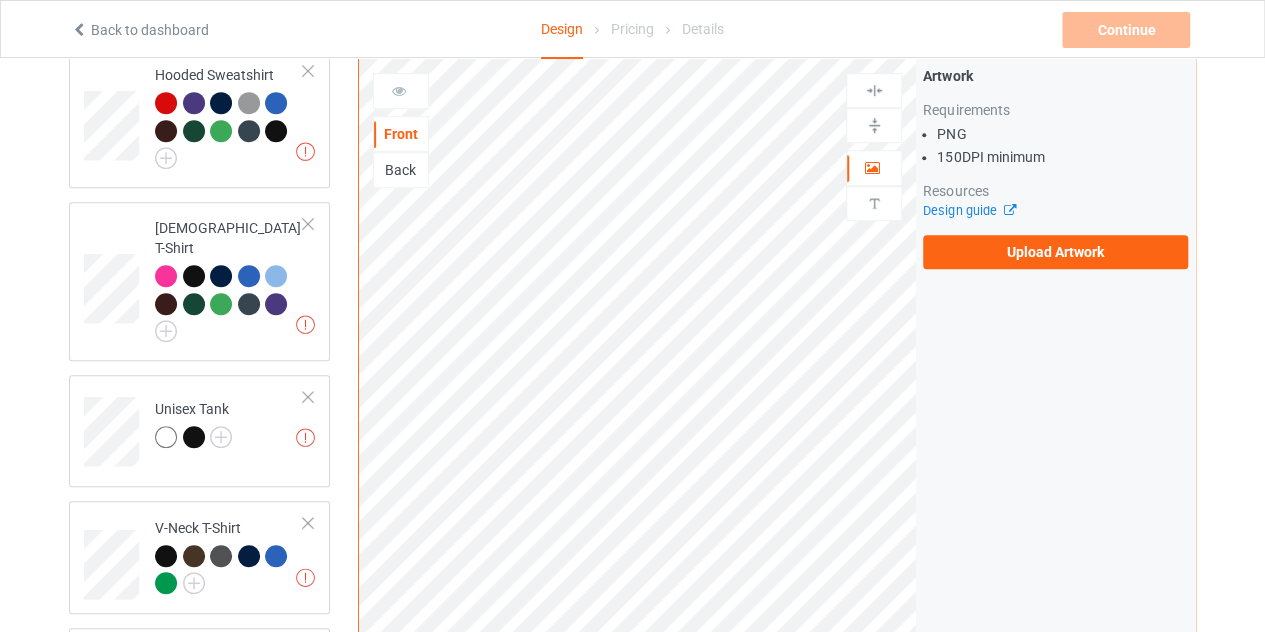 scroll, scrollTop: 461, scrollLeft: 0, axis: vertical 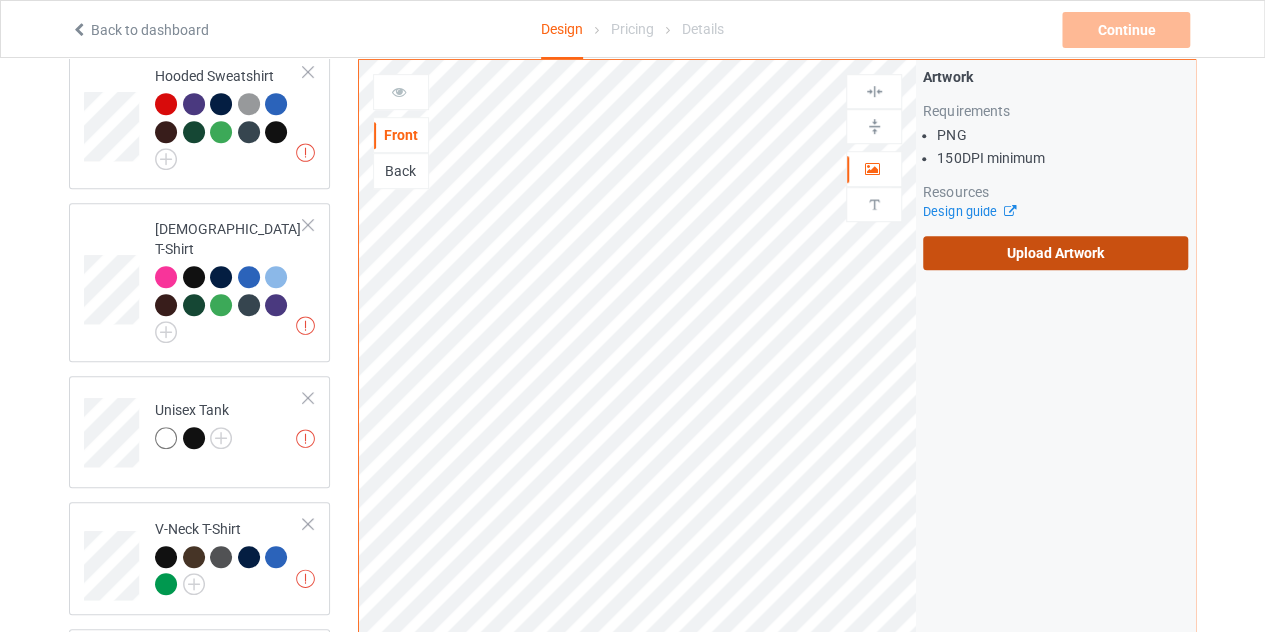 click on "Upload Artwork" at bounding box center [1055, 253] 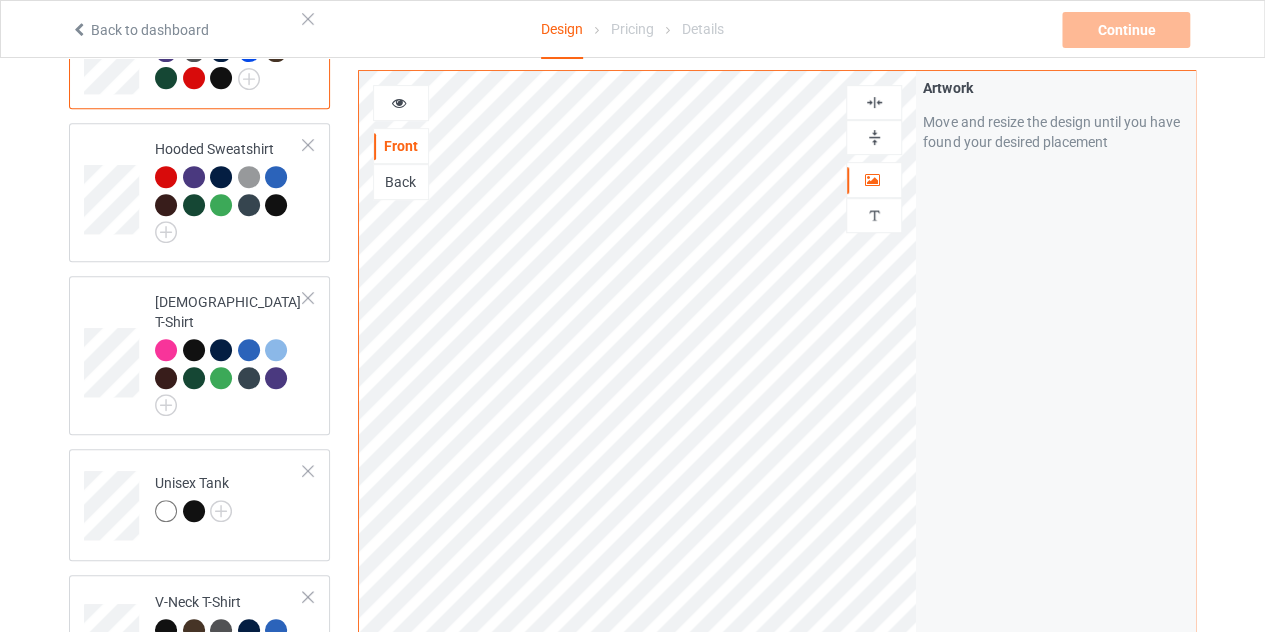 scroll, scrollTop: 361, scrollLeft: 0, axis: vertical 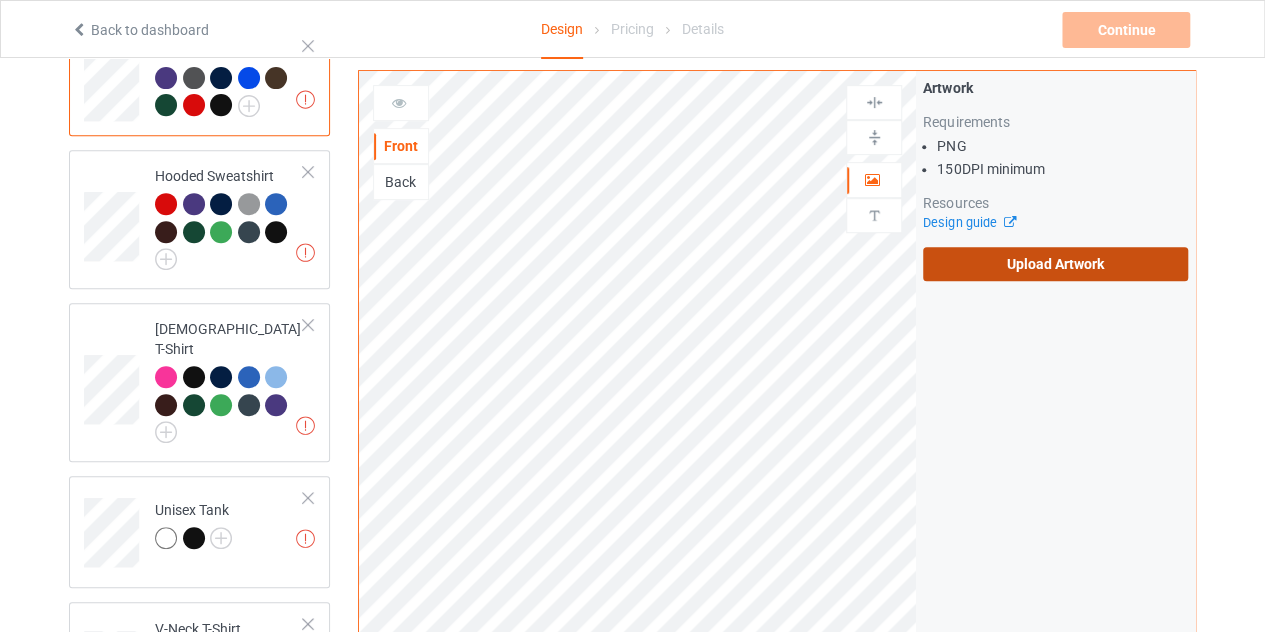 click on "Upload Artwork" at bounding box center [1055, 264] 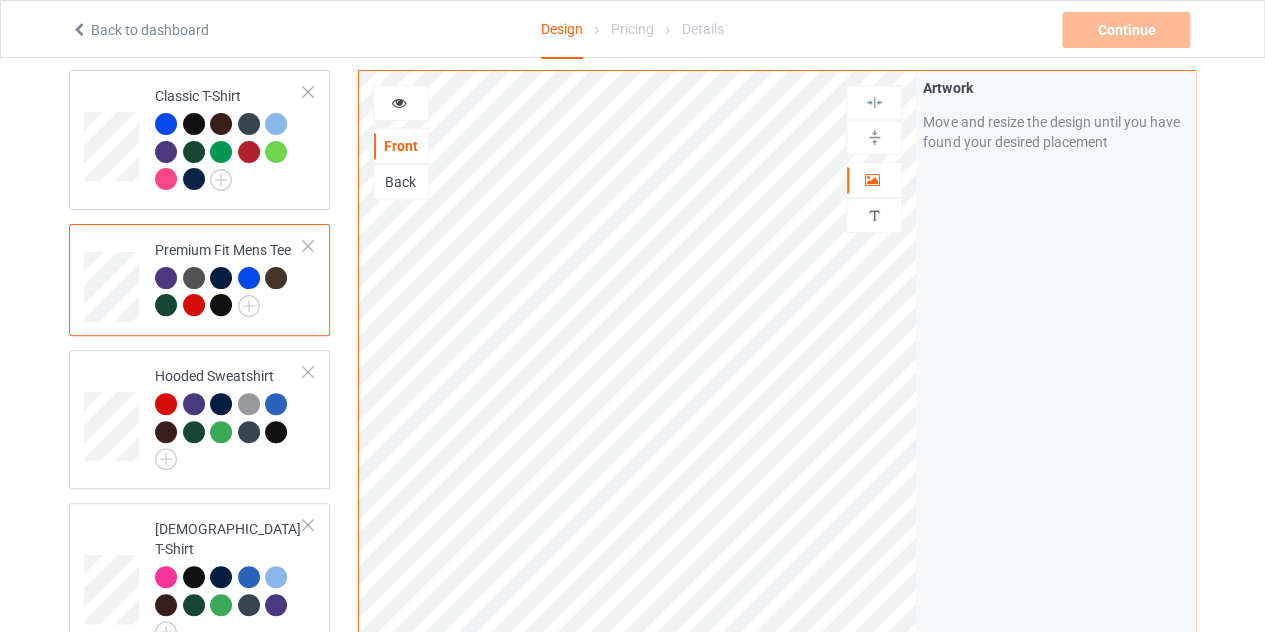scroll, scrollTop: 0, scrollLeft: 0, axis: both 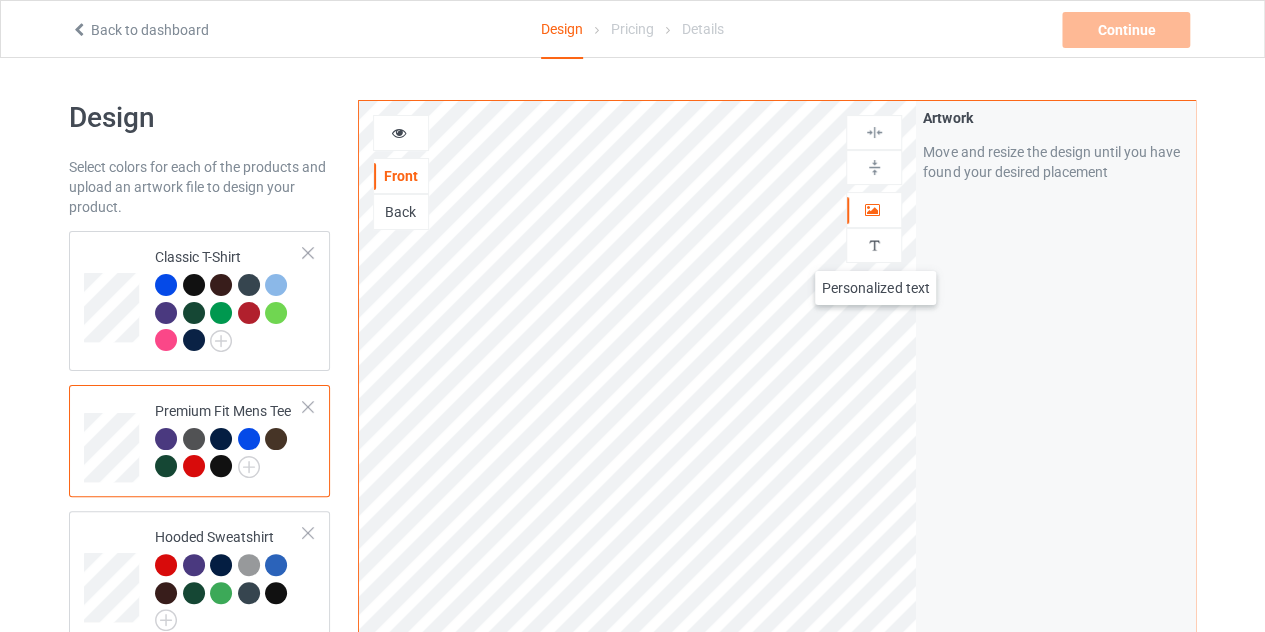 drag, startPoint x: 885, startPoint y: 214, endPoint x: 882, endPoint y: 245, distance: 31.144823 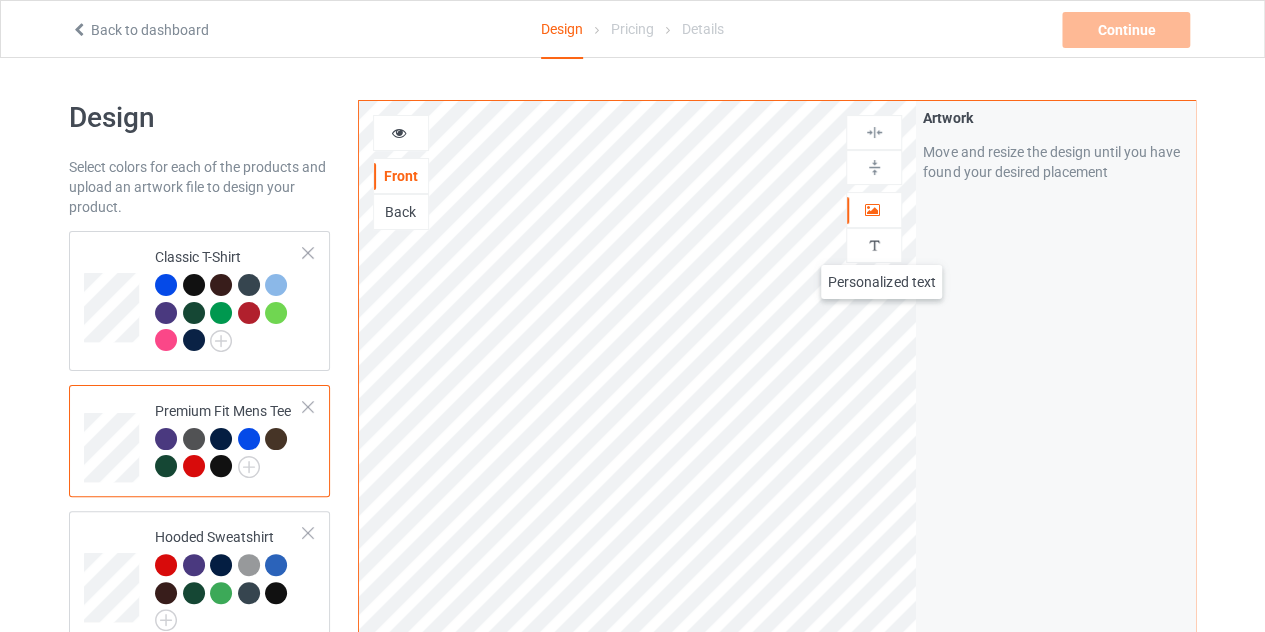click on "Personalized text" at bounding box center [874, 245] 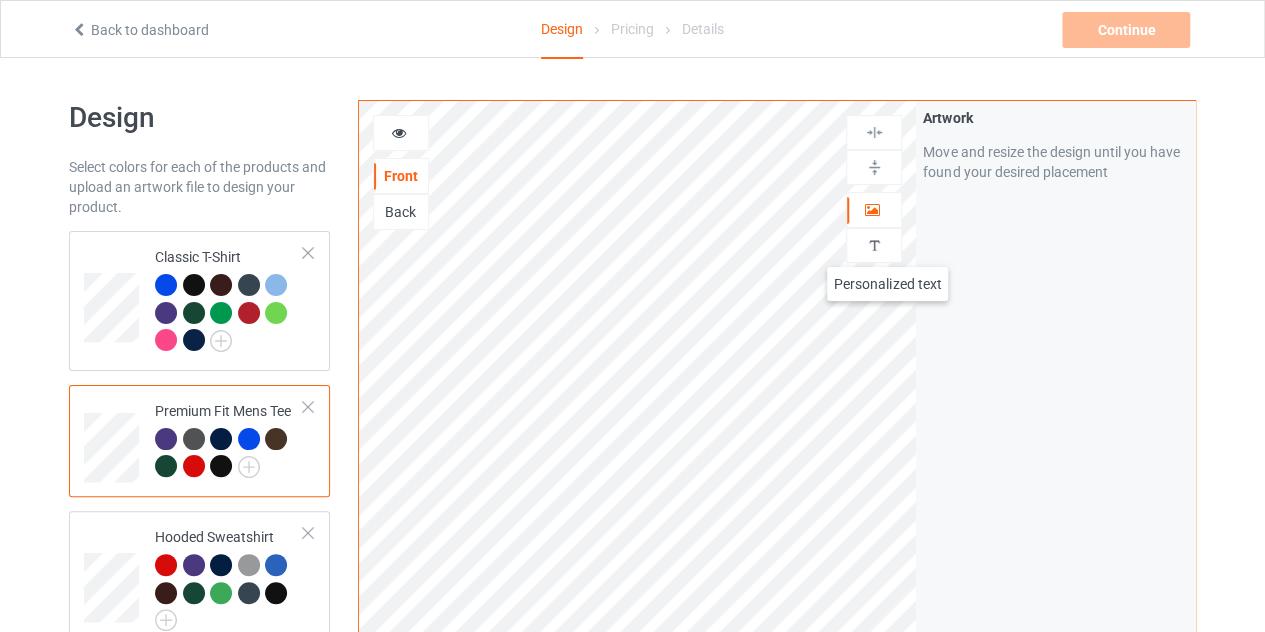 click at bounding box center [874, 245] 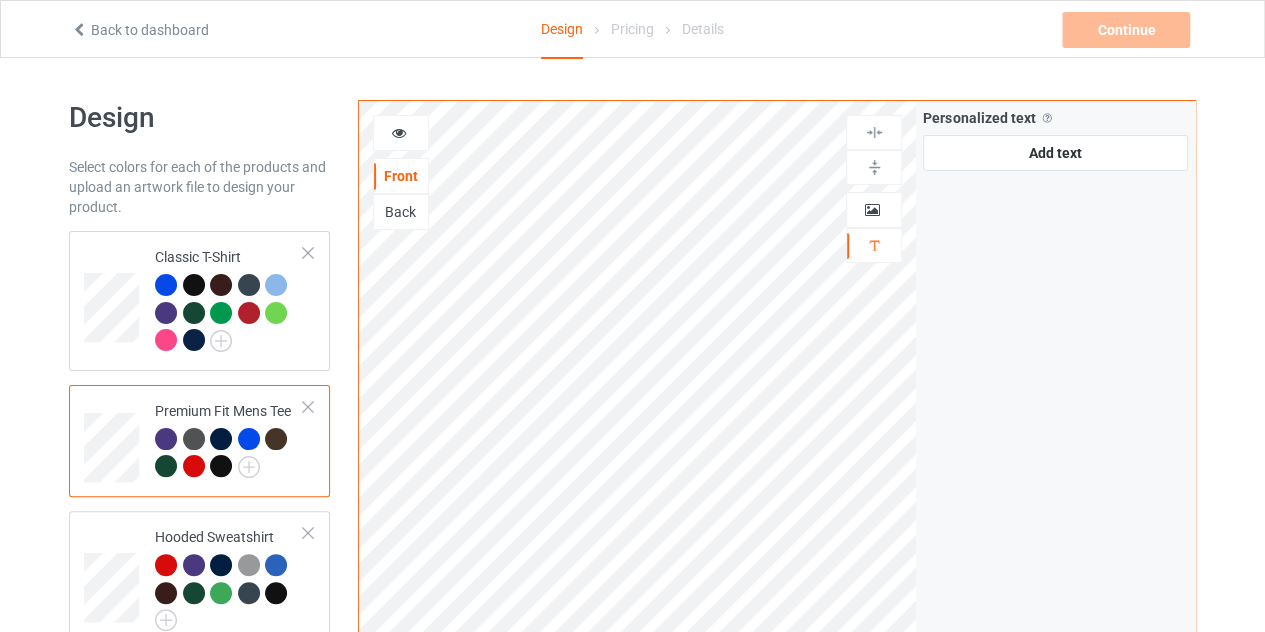 click on "Artwork" at bounding box center [874, 210] 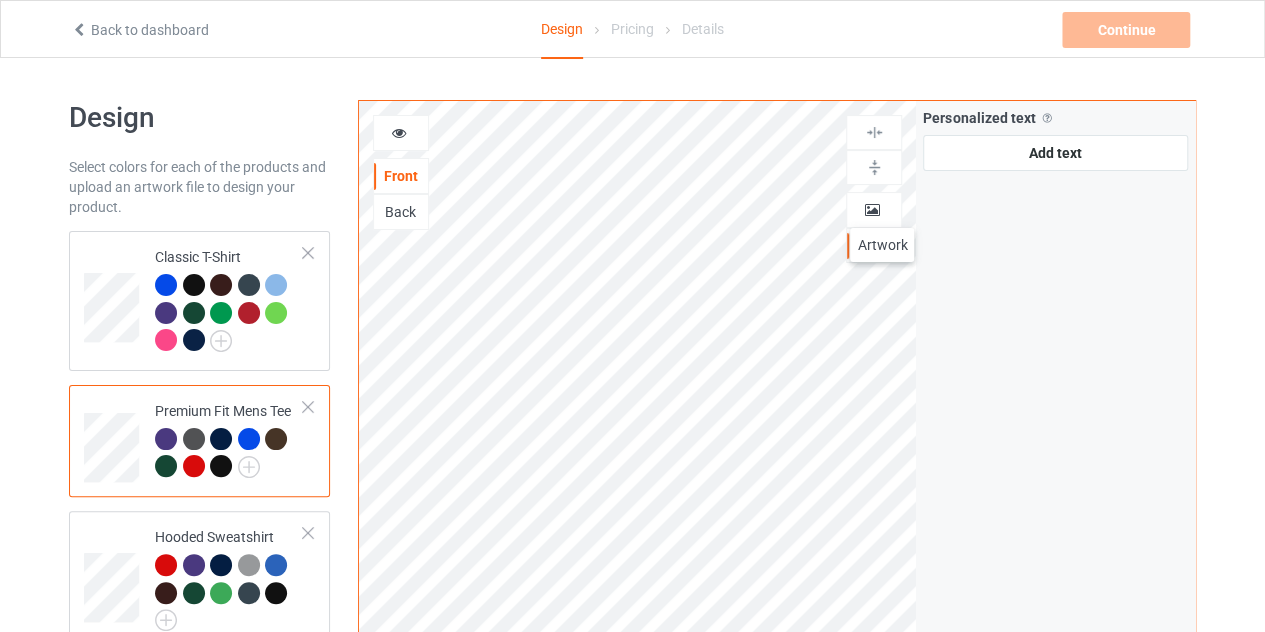 click at bounding box center (872, 207) 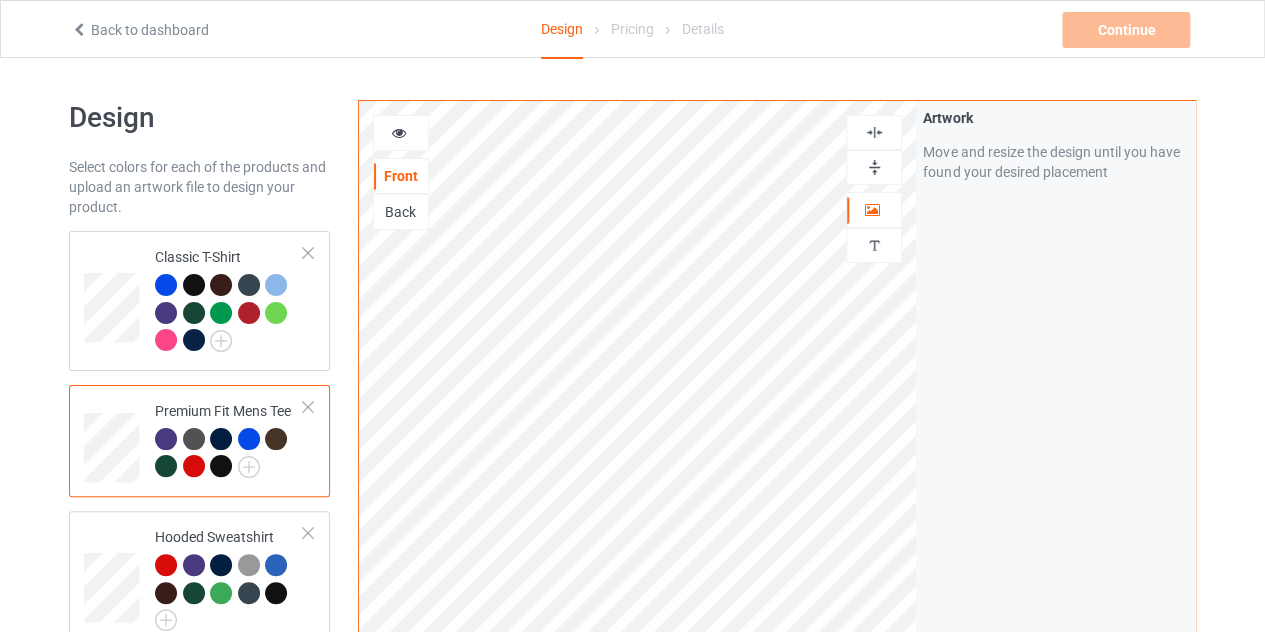 click at bounding box center [874, 167] 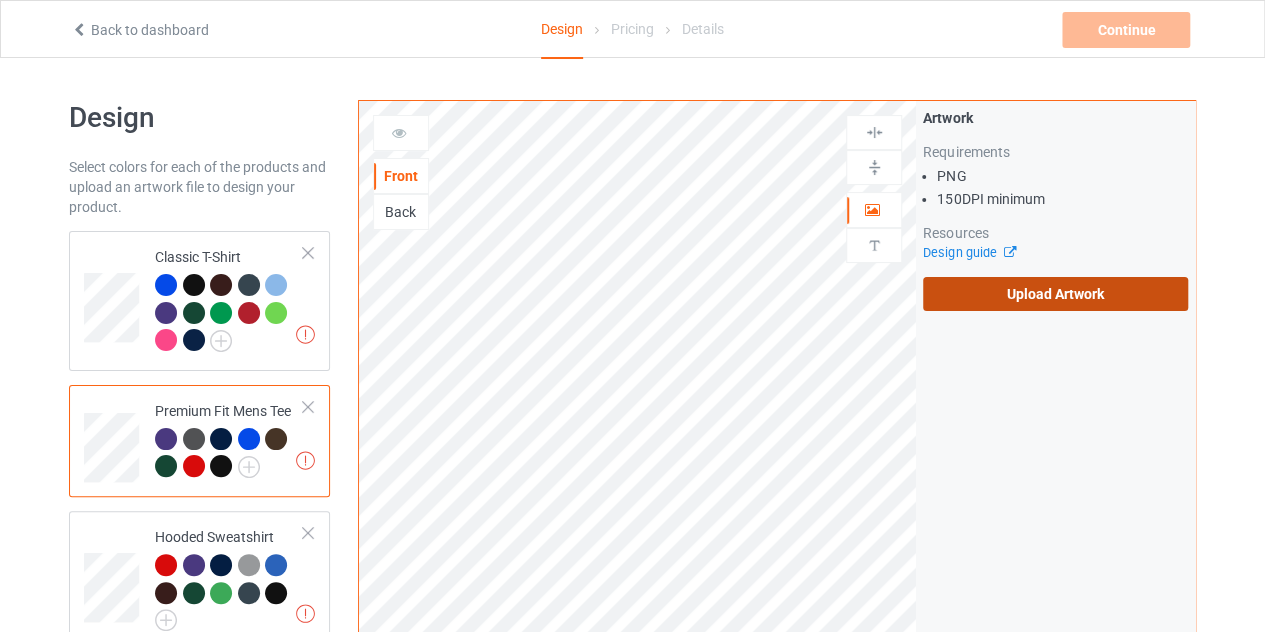 click on "Upload Artwork" at bounding box center [1055, 294] 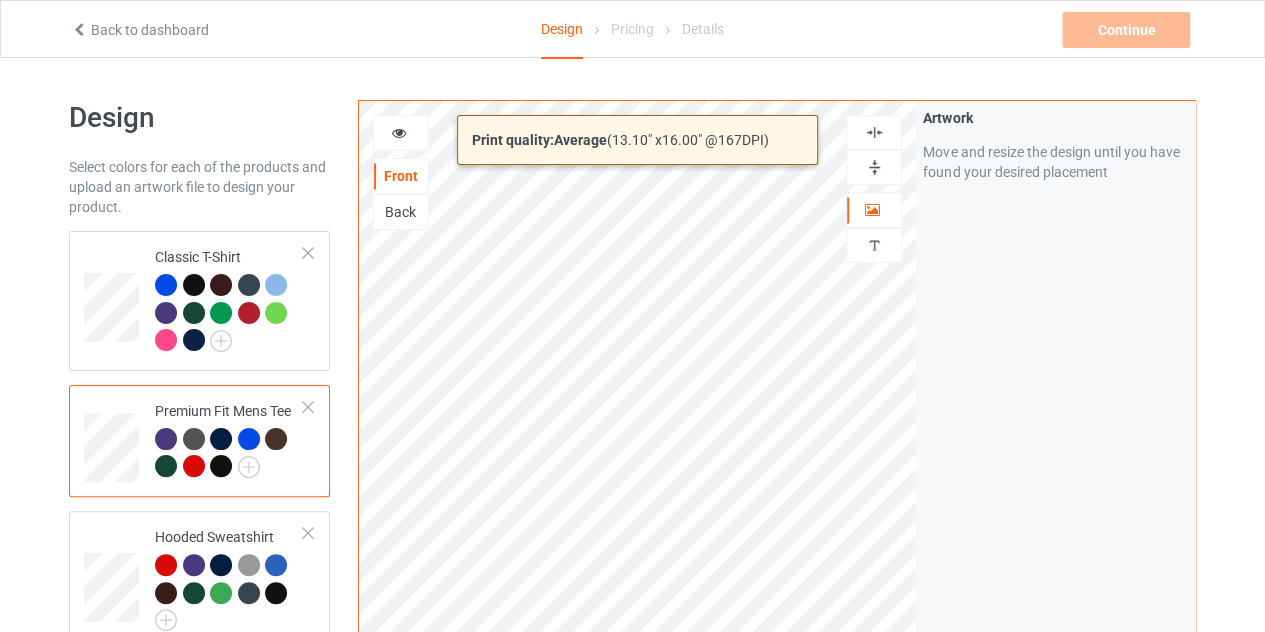 click on "Back to dashboard Design Pricing Details Continue Missing artworks Design Select colors for each of the products and upload an artwork file to design your product. Classic T-Shirt Premium Fit Mens Tee Hooded Sweatshirt [DEMOGRAPHIC_DATA] T-Shirt Unisex Tank V-Neck T-Shirt Crewneck Sweatshirt Long Sleeve Tee Missing artworks Embroidered Hat Missing artworks Backpack Add product Print quality:  Average  (  13.10 " x  16.00 " @ 167 DPI) Front Back Artwork Personalized text Artwork Move and resize the design until you have found your desired placement Product Mockups Add mockup Add mockup Add mockup" at bounding box center [632, 316] 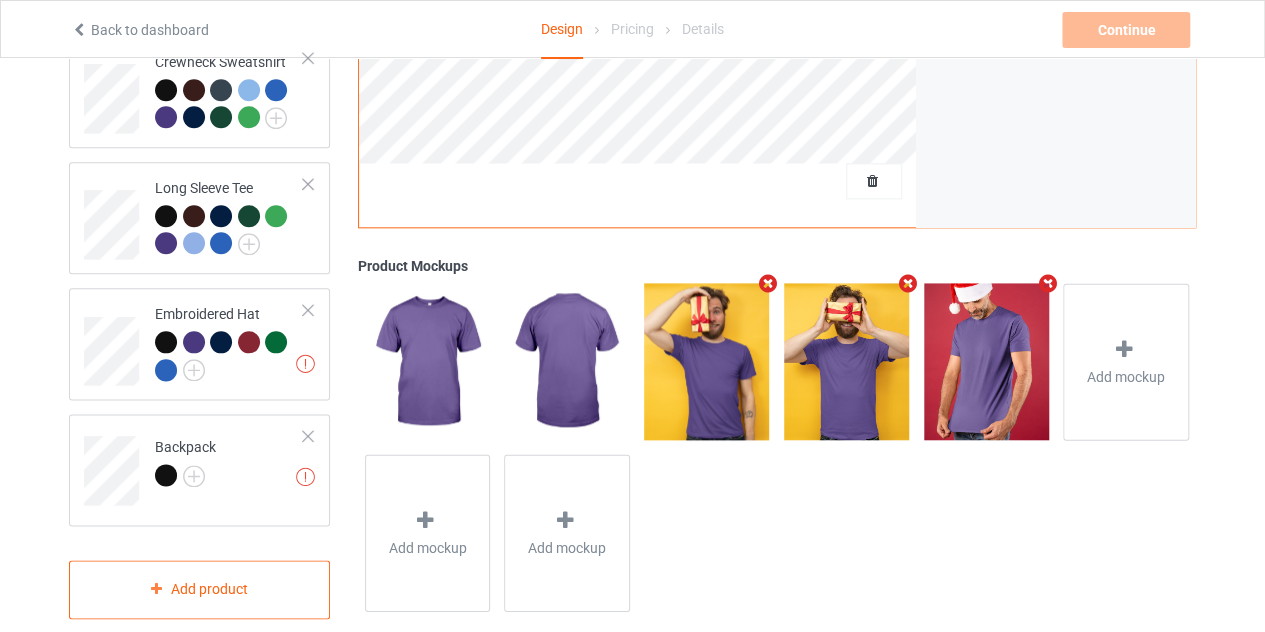 scroll, scrollTop: 1061, scrollLeft: 0, axis: vertical 